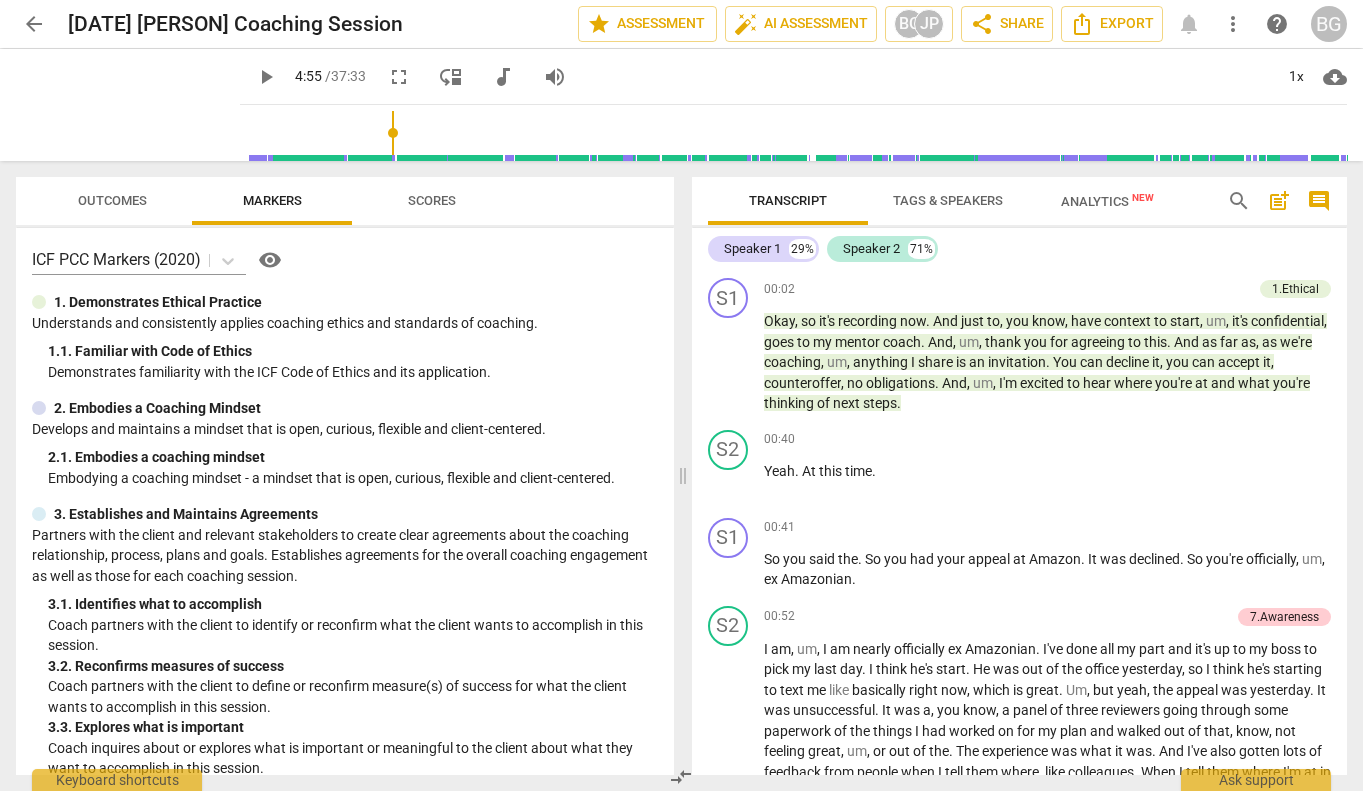 scroll, scrollTop: 0, scrollLeft: 0, axis: both 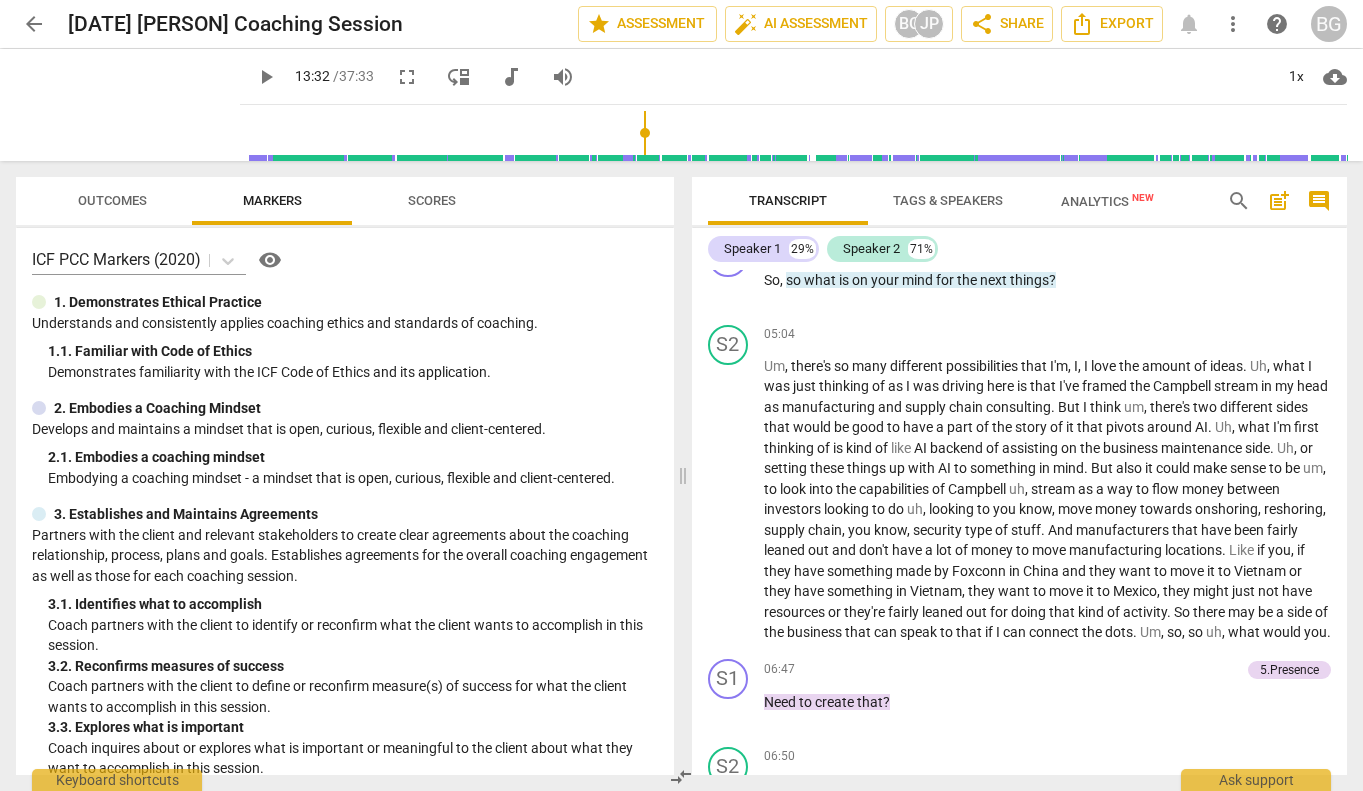 type on "653" 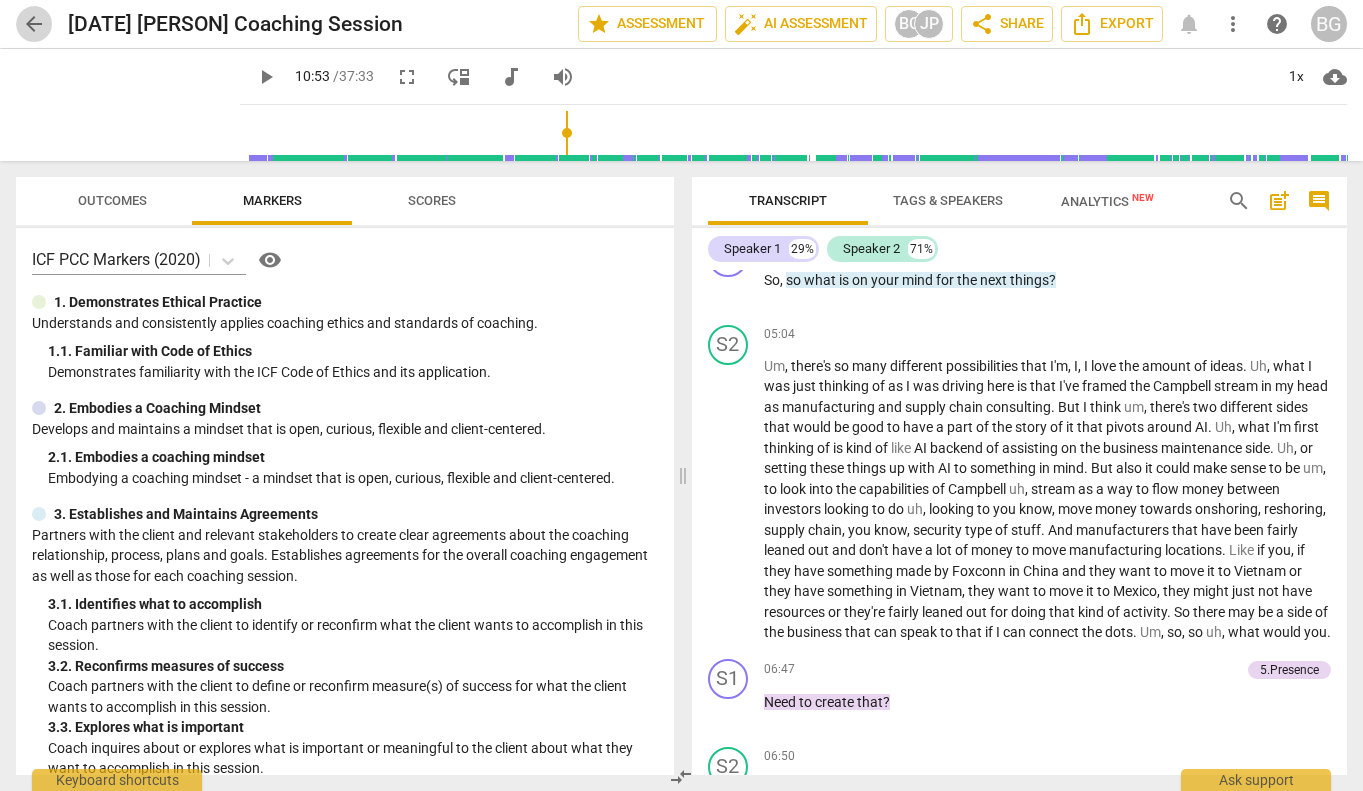 click on "arrow_back" at bounding box center (34, 24) 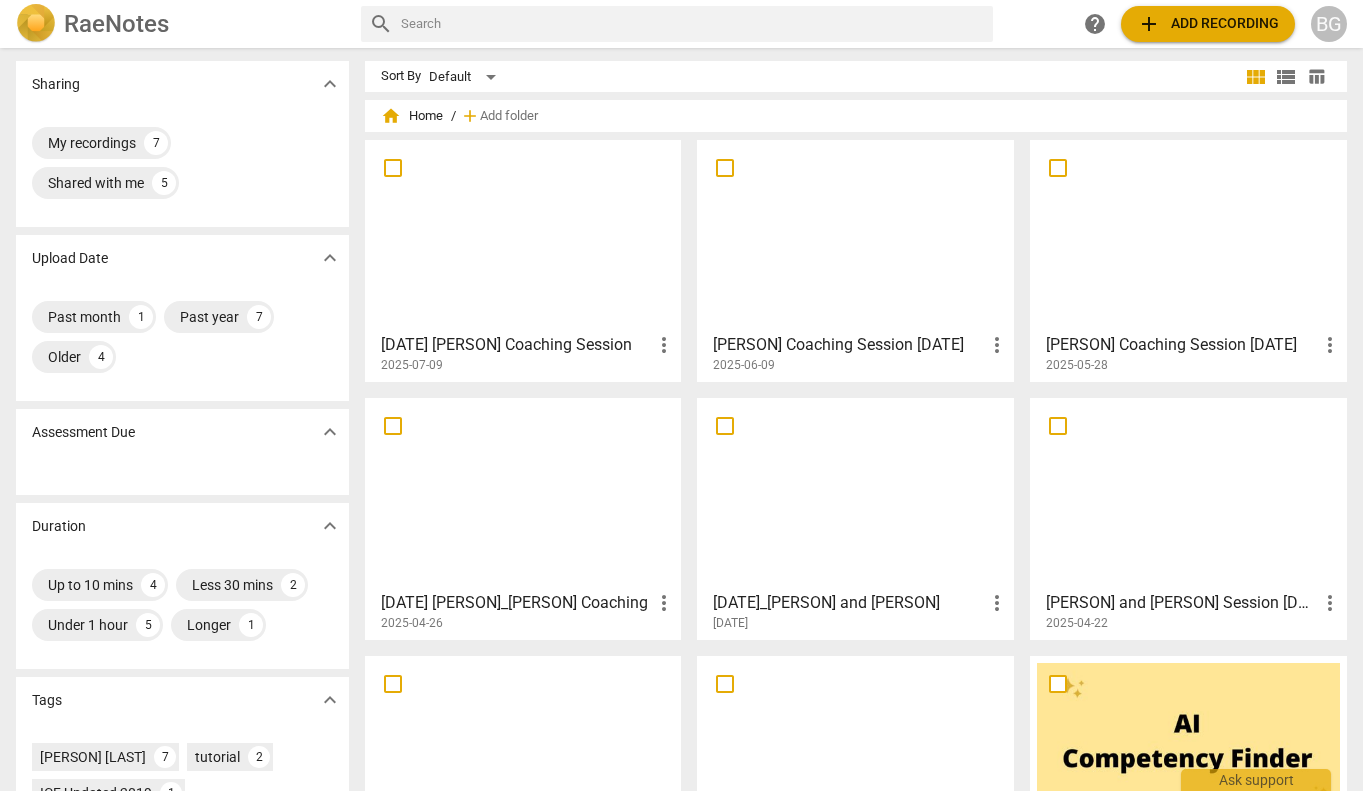 scroll, scrollTop: 0, scrollLeft: 0, axis: both 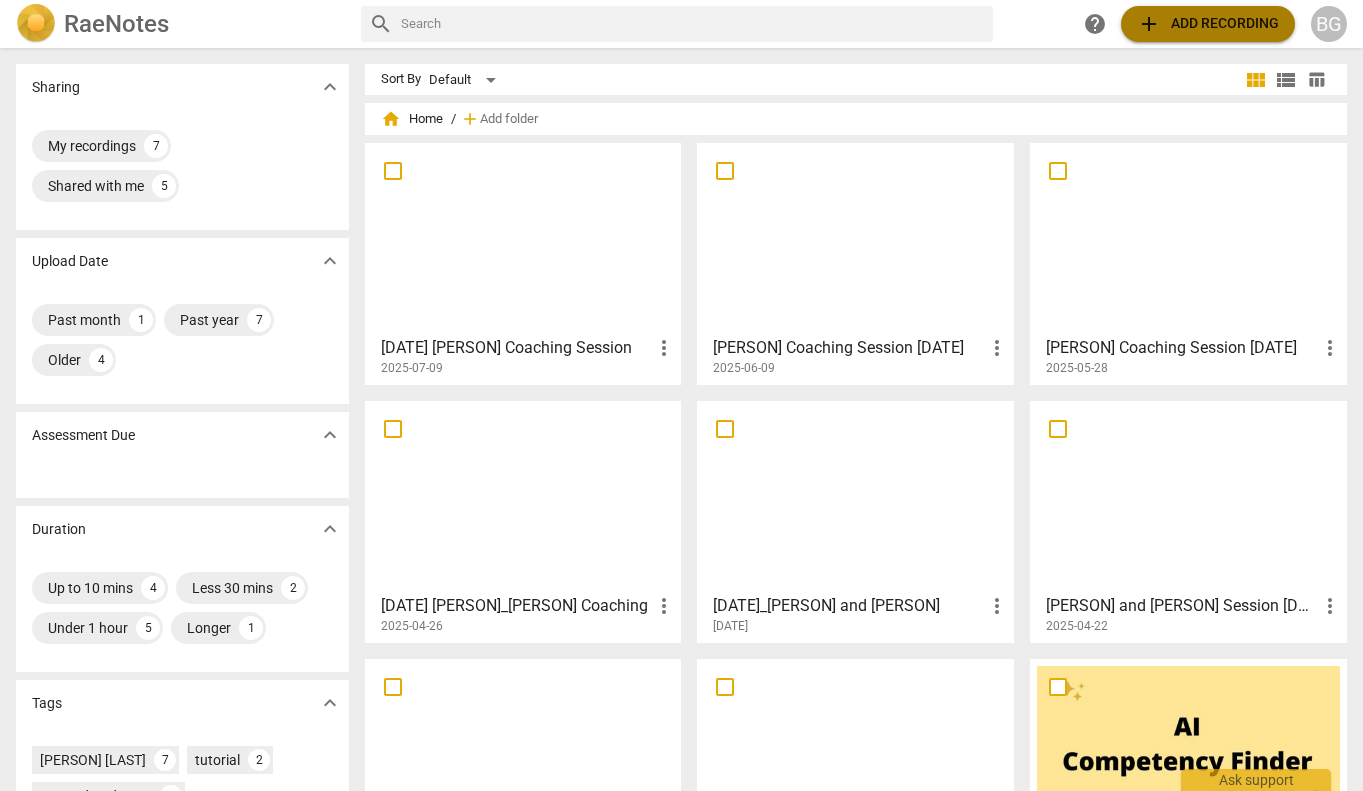 click on "add" at bounding box center (1149, 24) 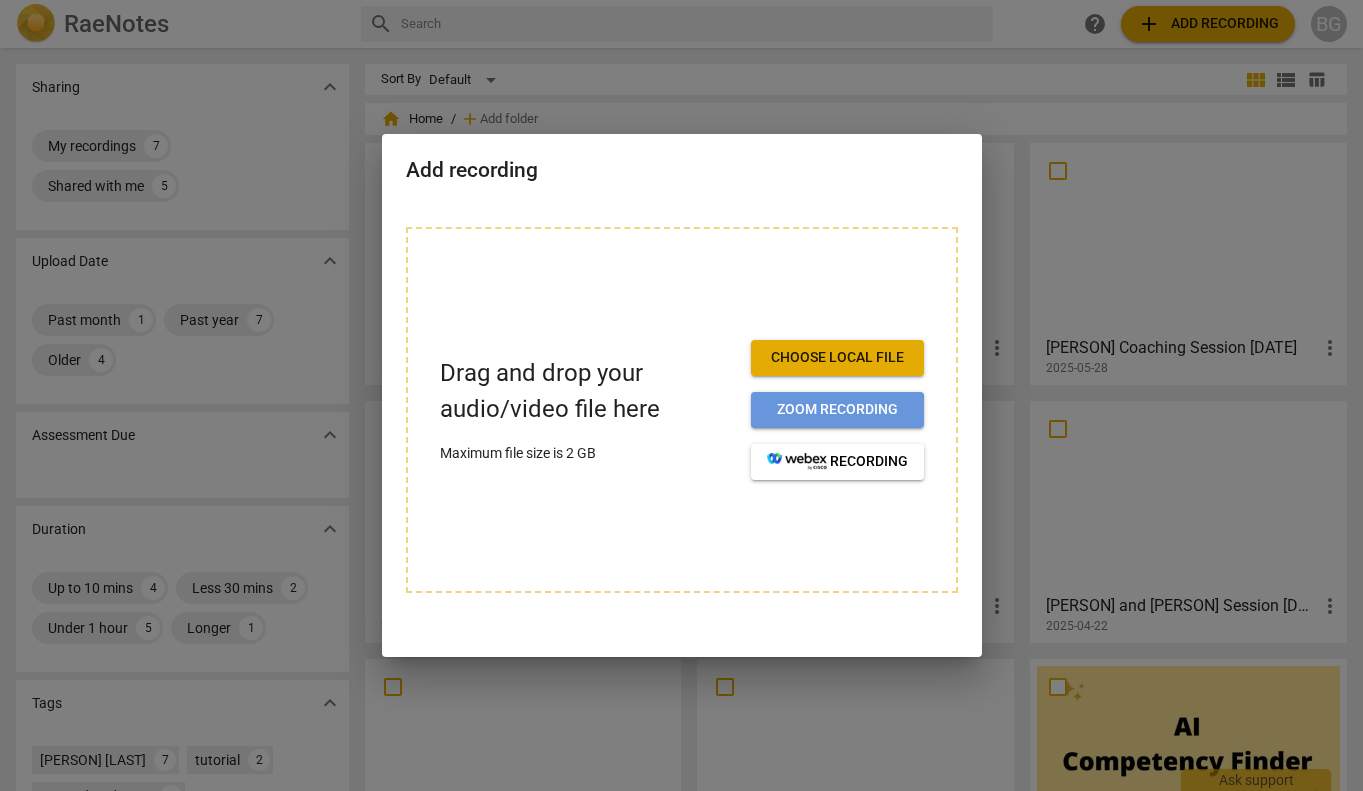 click on "Zoom recording" at bounding box center (837, 410) 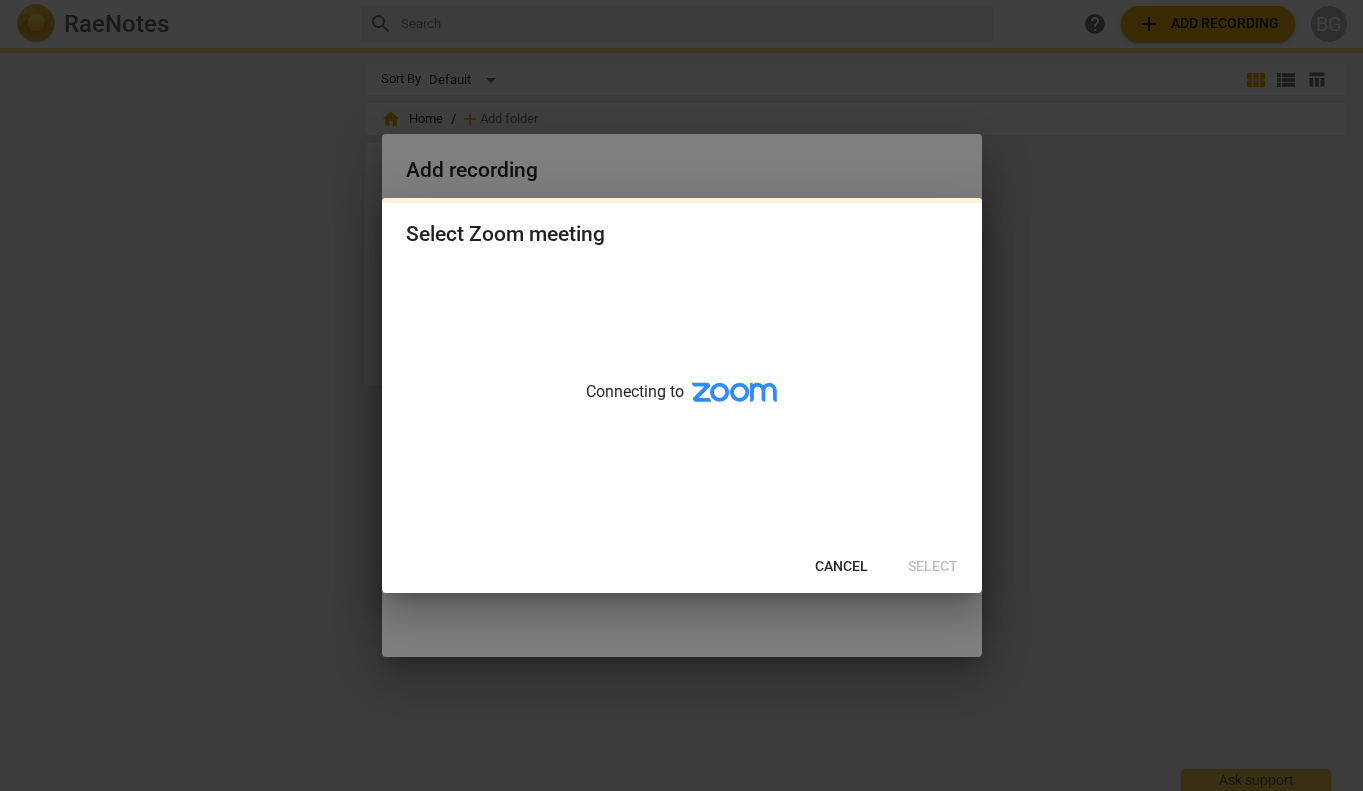 scroll, scrollTop: 0, scrollLeft: 0, axis: both 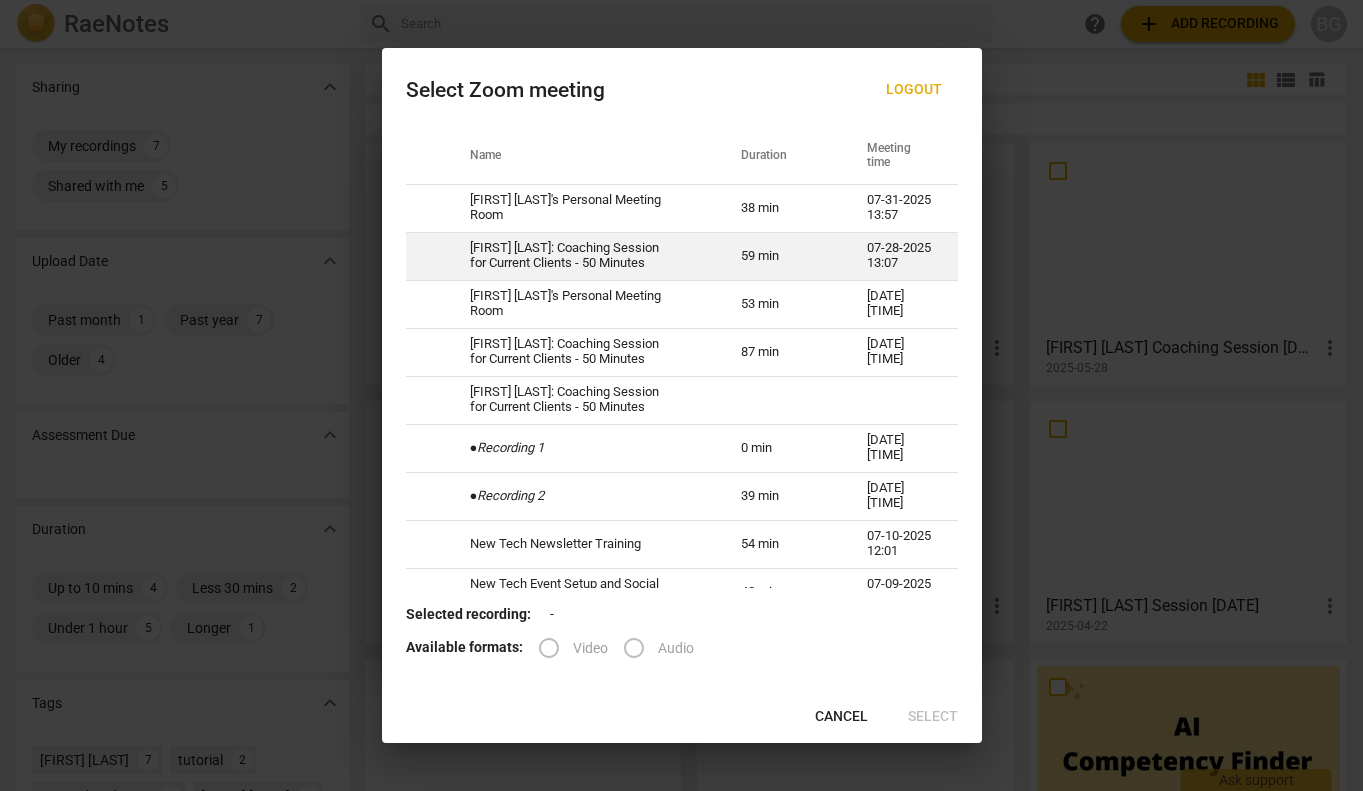 click on "[FIRST] [LAST]: Coaching Session for Current Clients - 50 Minutes" at bounding box center (581, 256) 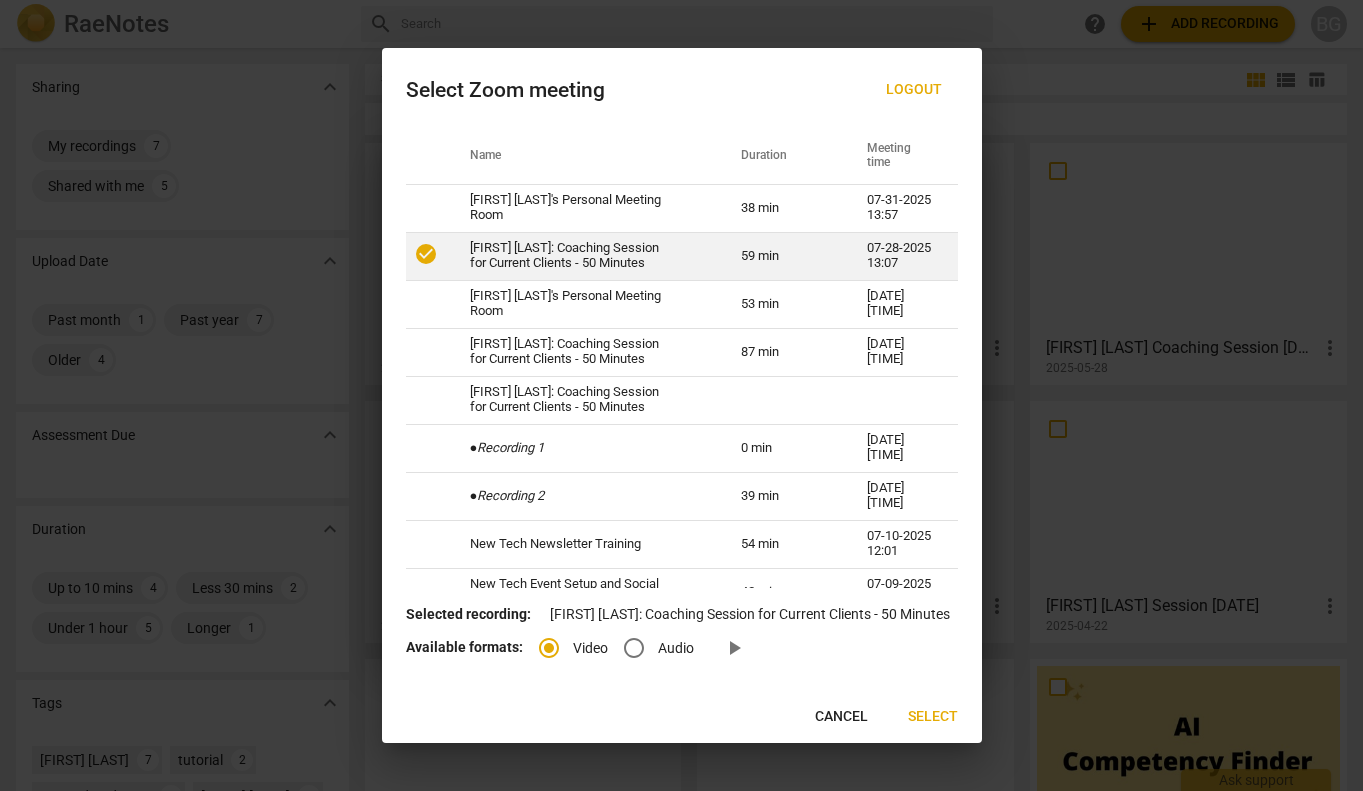 click on "check_circle" at bounding box center [426, 254] 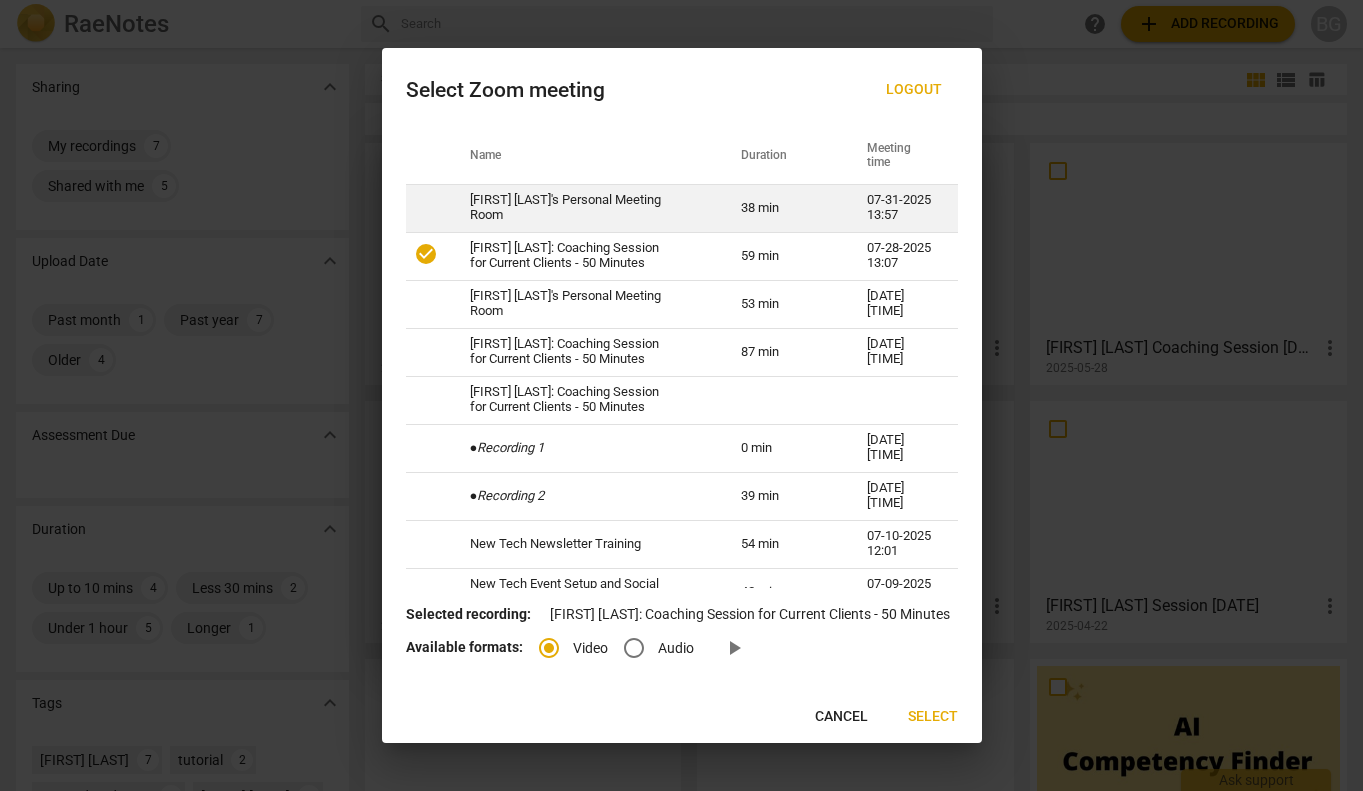 click on "[FIRST] [LAST]'s Personal Meeting Room" at bounding box center [581, 208] 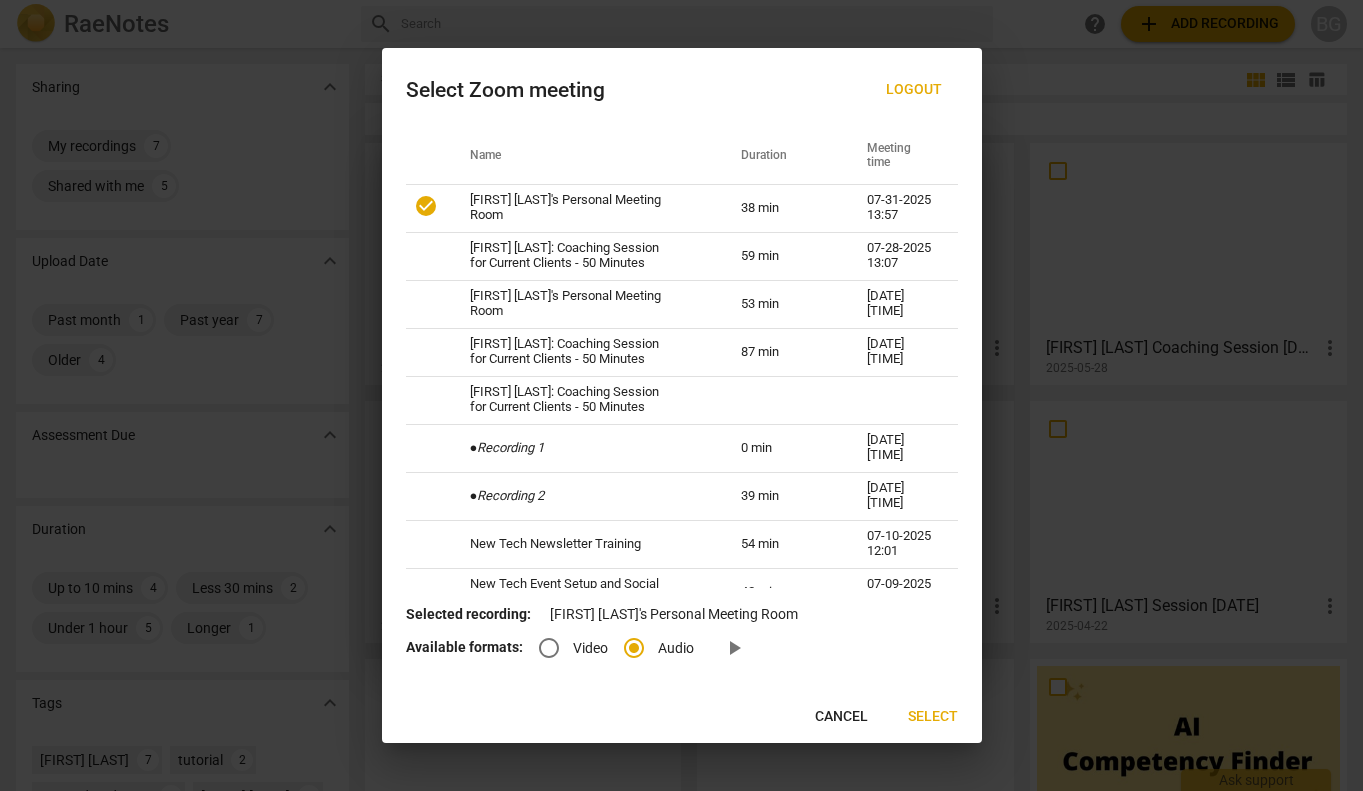 click on "Video" at bounding box center (549, 648) 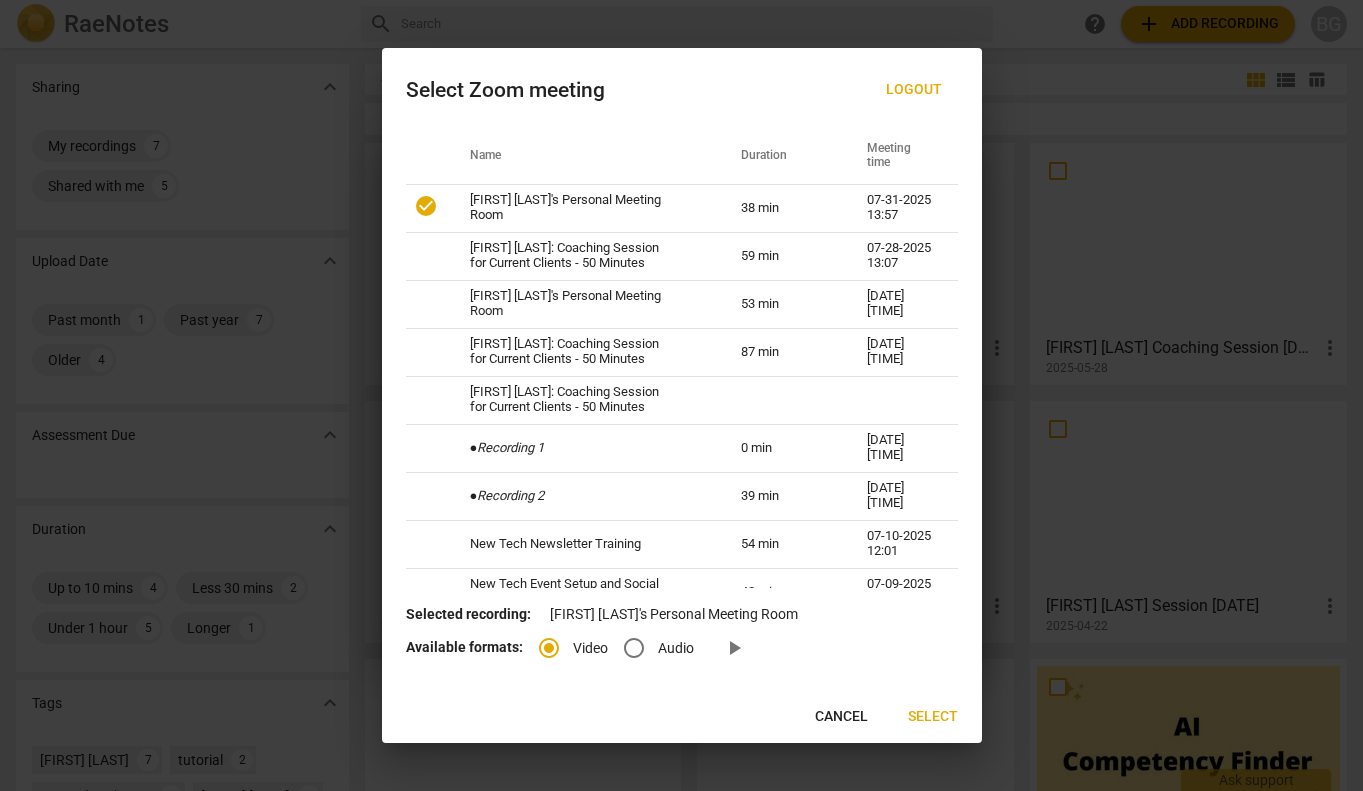 click on "Select" at bounding box center (933, 717) 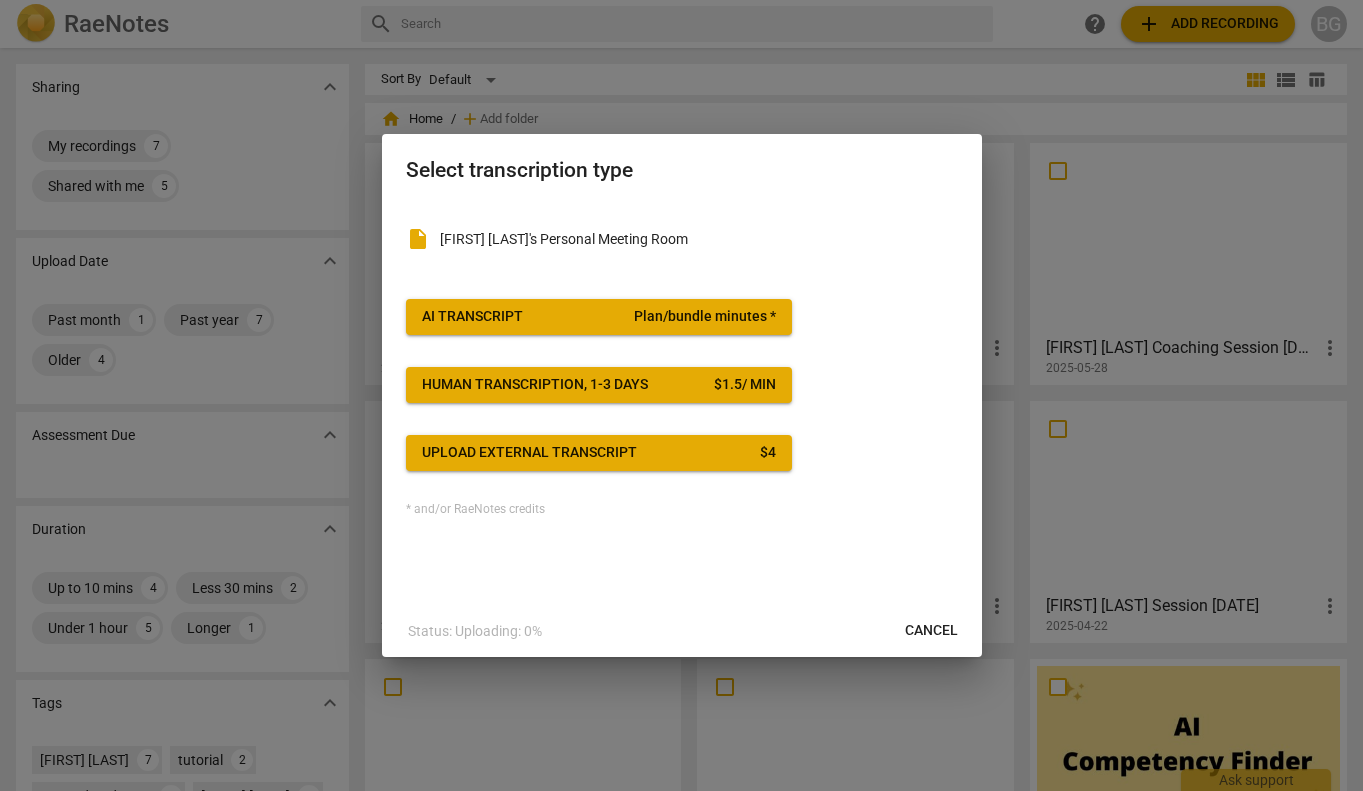 click on "Plan/bundle minutes *" at bounding box center [705, 317] 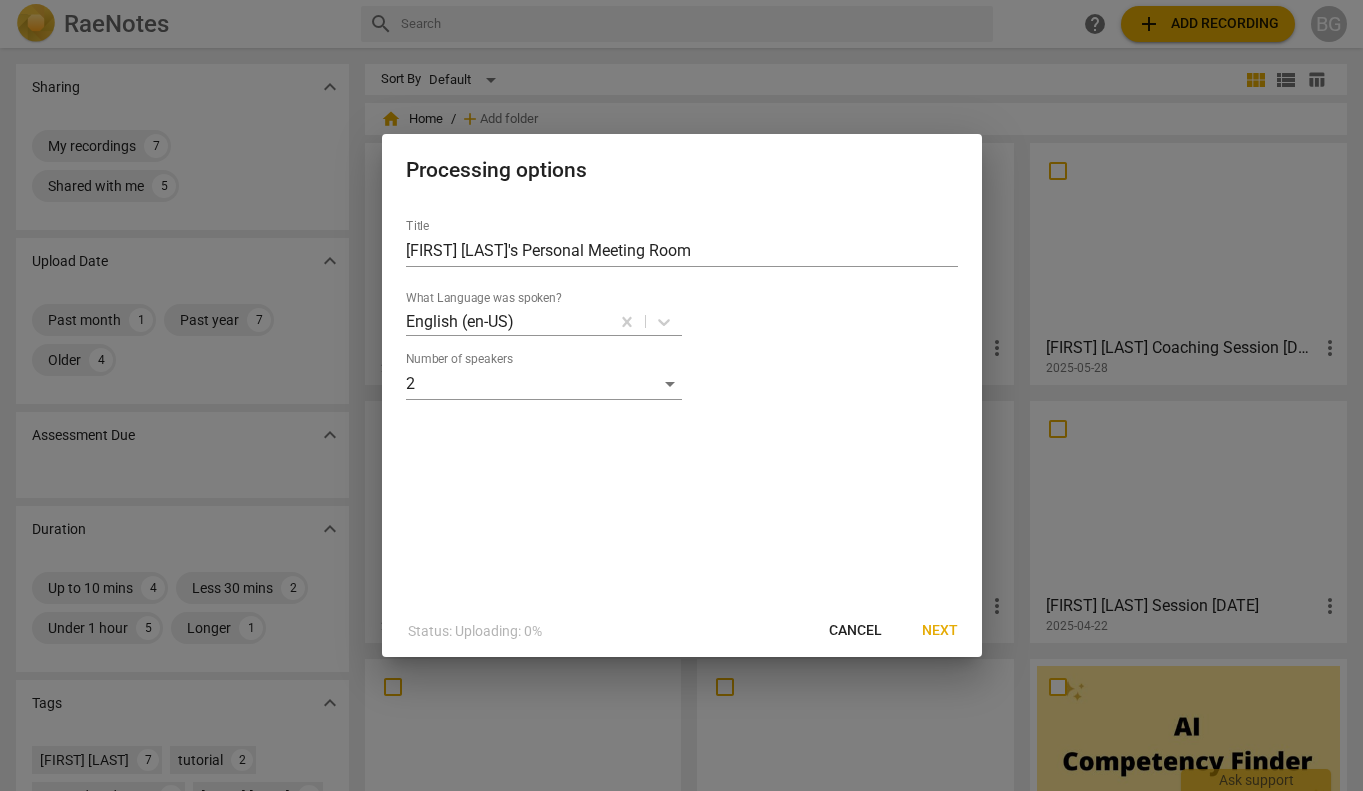 click on "Next" at bounding box center (940, 631) 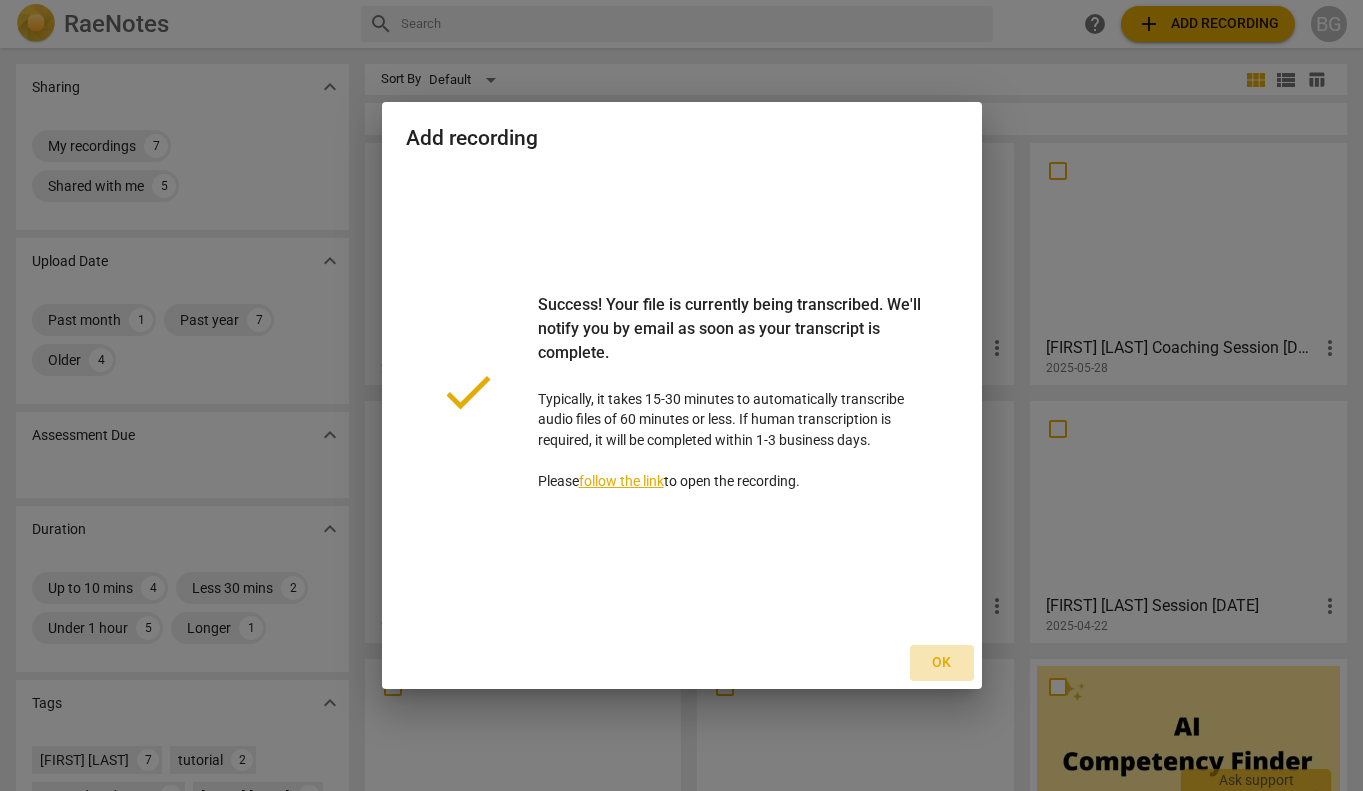 click on "Ok" at bounding box center (942, 663) 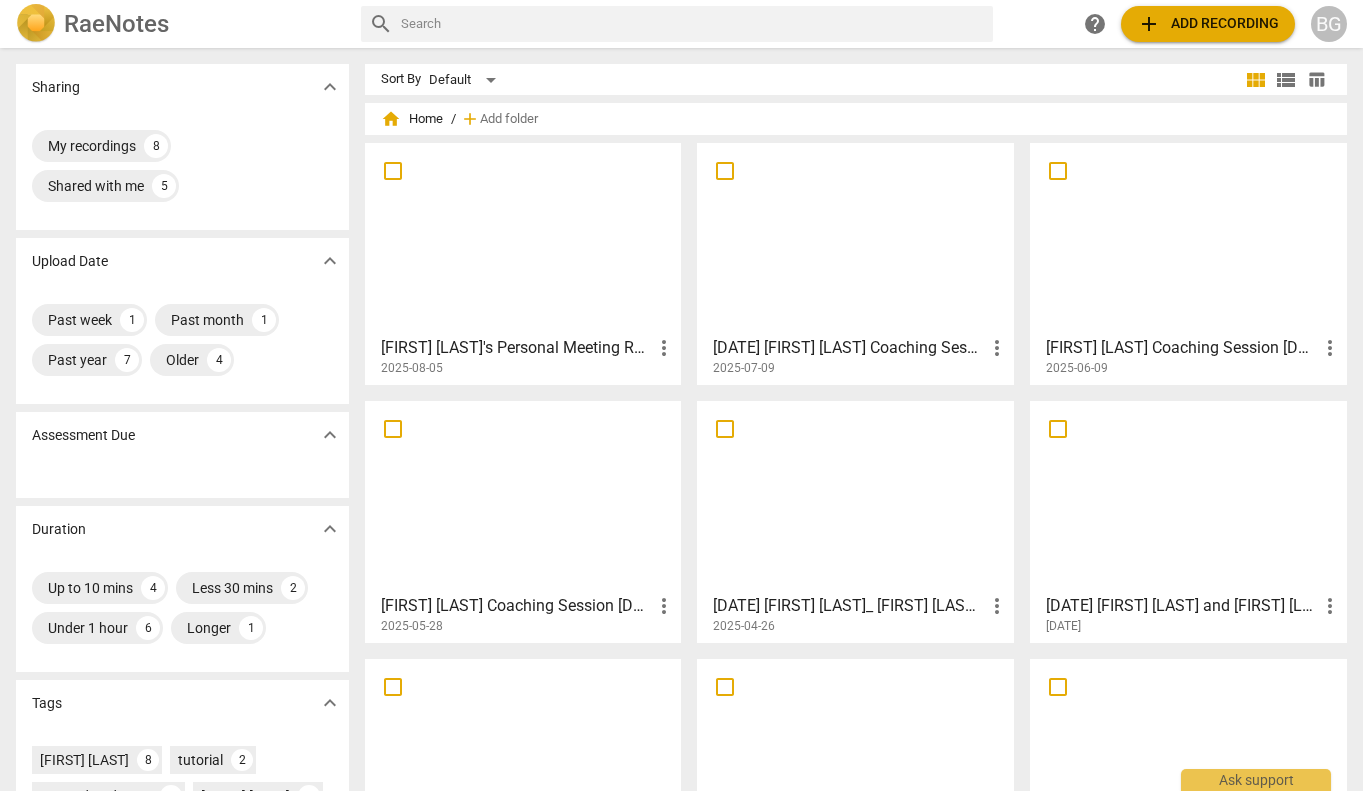 click at bounding box center (523, 238) 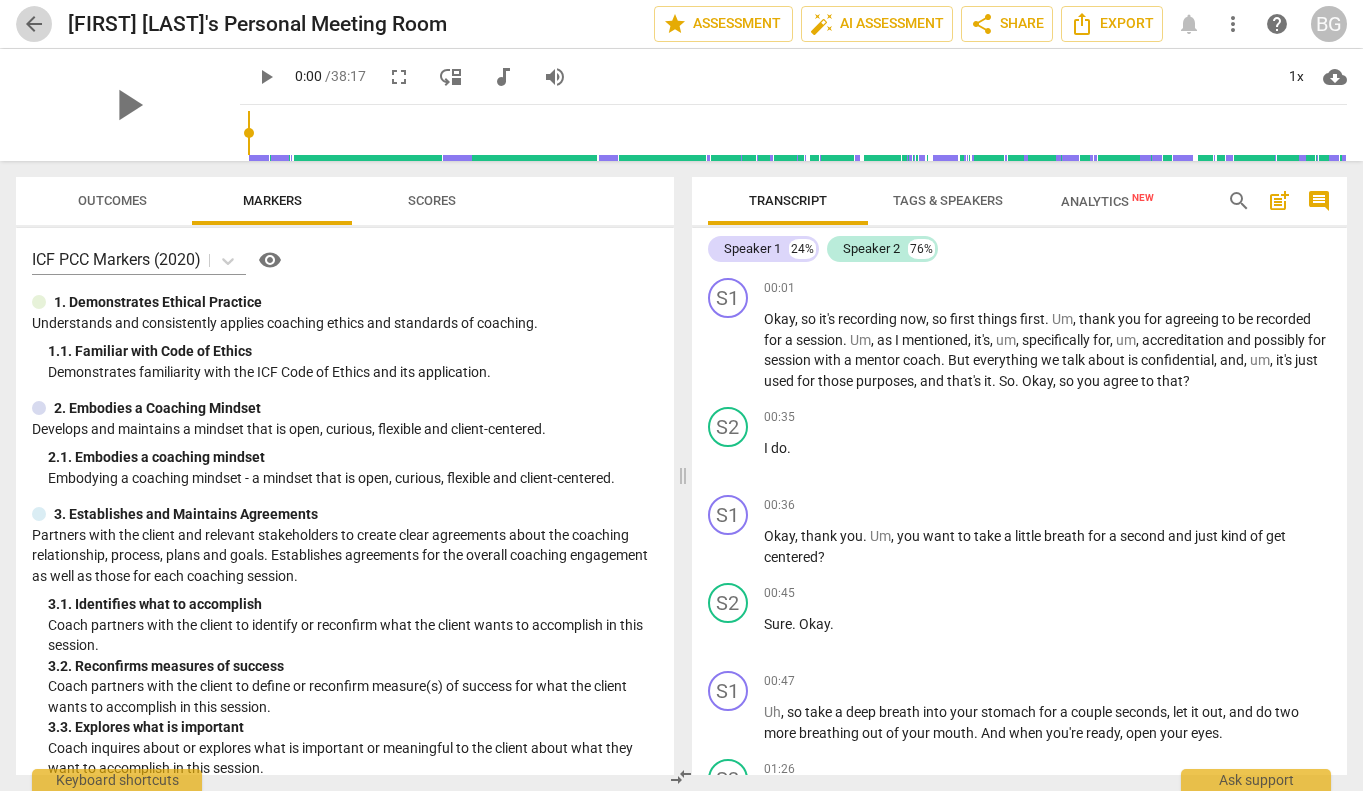 click on "arrow_back" at bounding box center [34, 24] 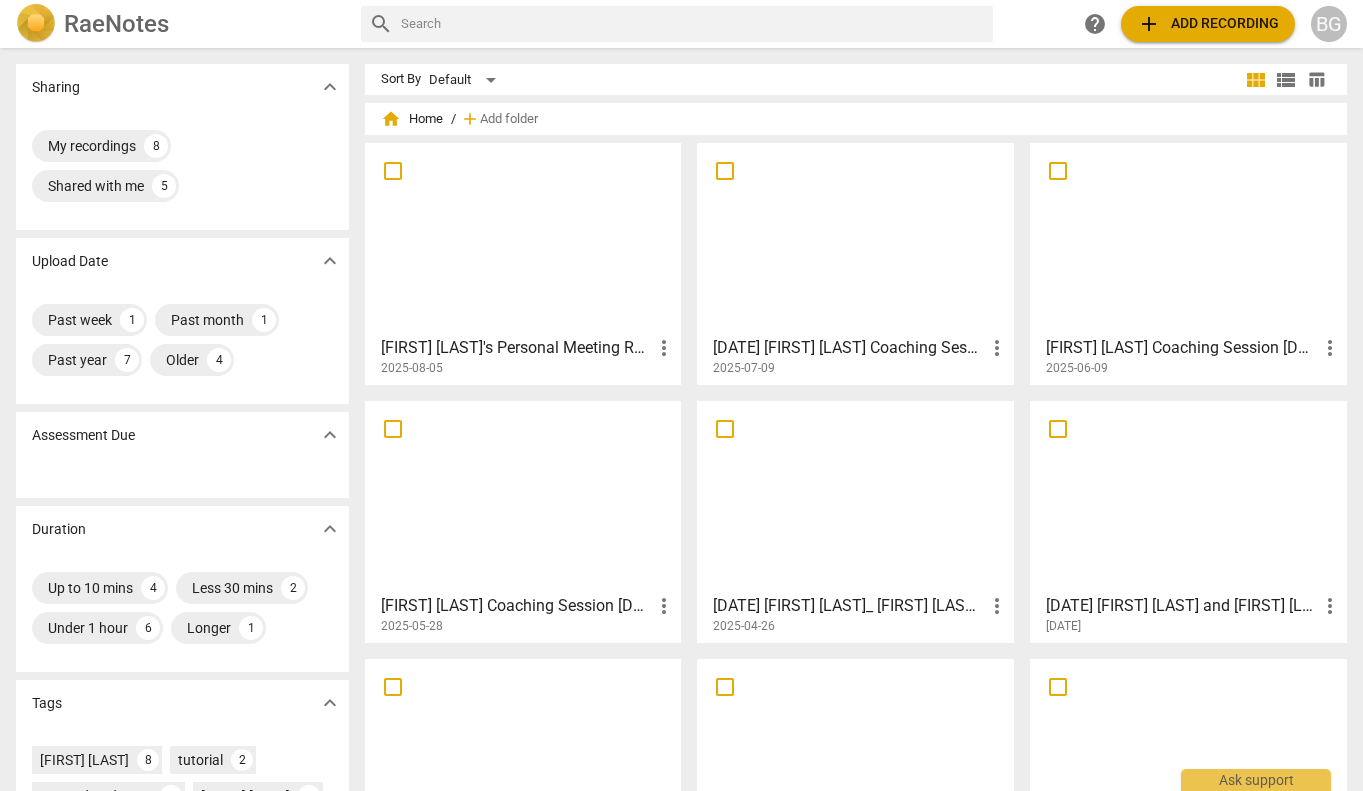 click on "more_vert" at bounding box center [664, 348] 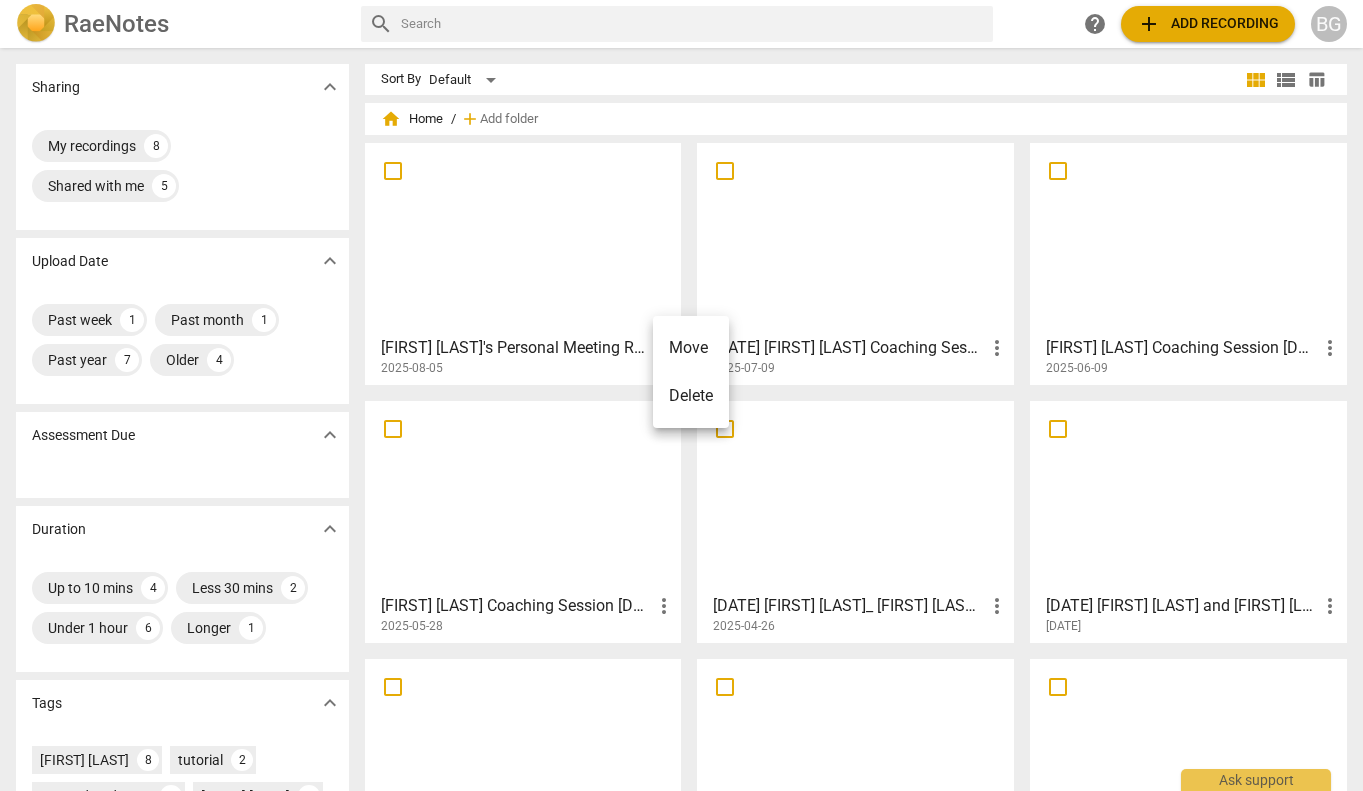 click at bounding box center [681, 395] 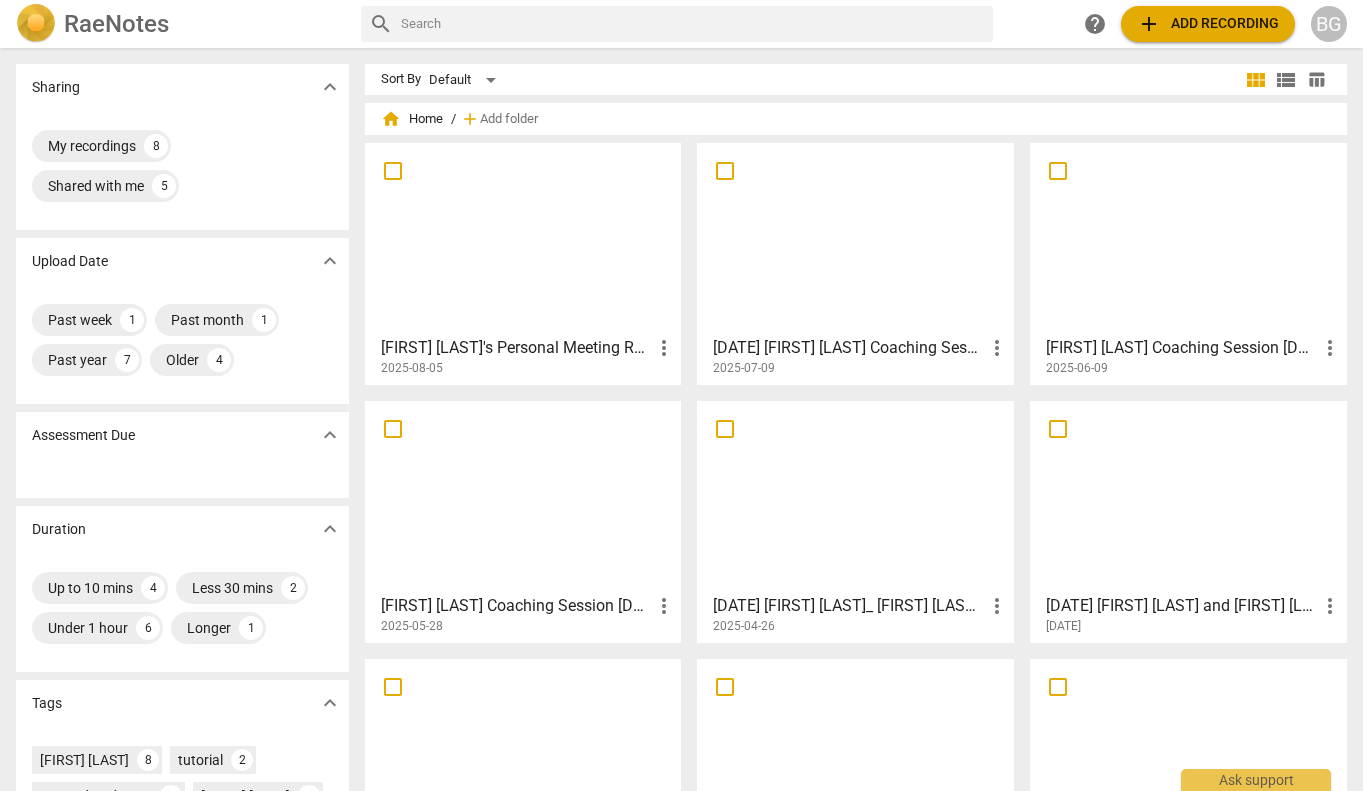 click on "[FIRST] [LAST]'s Personal Meeting Room" at bounding box center [517, 348] 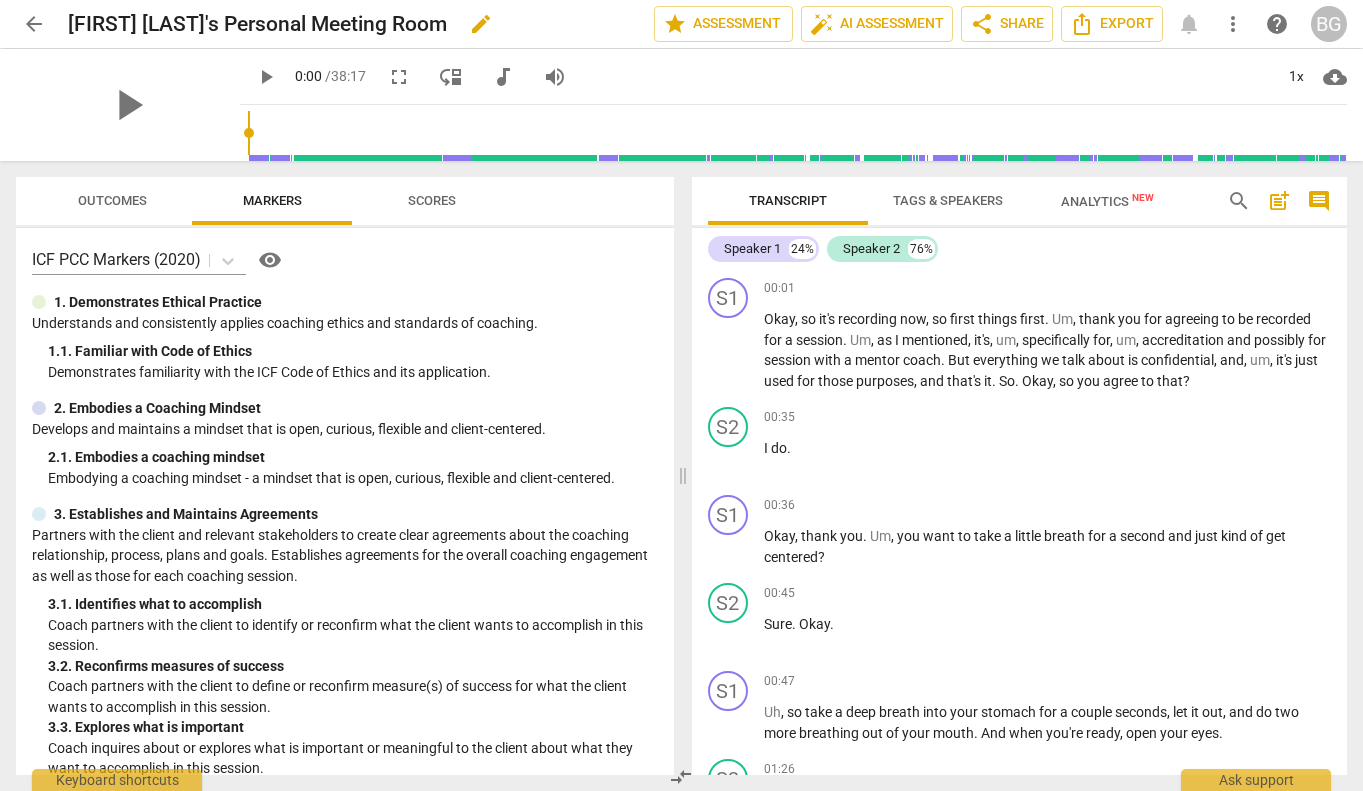 click on "[FIRST] [LAST]'s Personal Meeting Room" at bounding box center [257, 24] 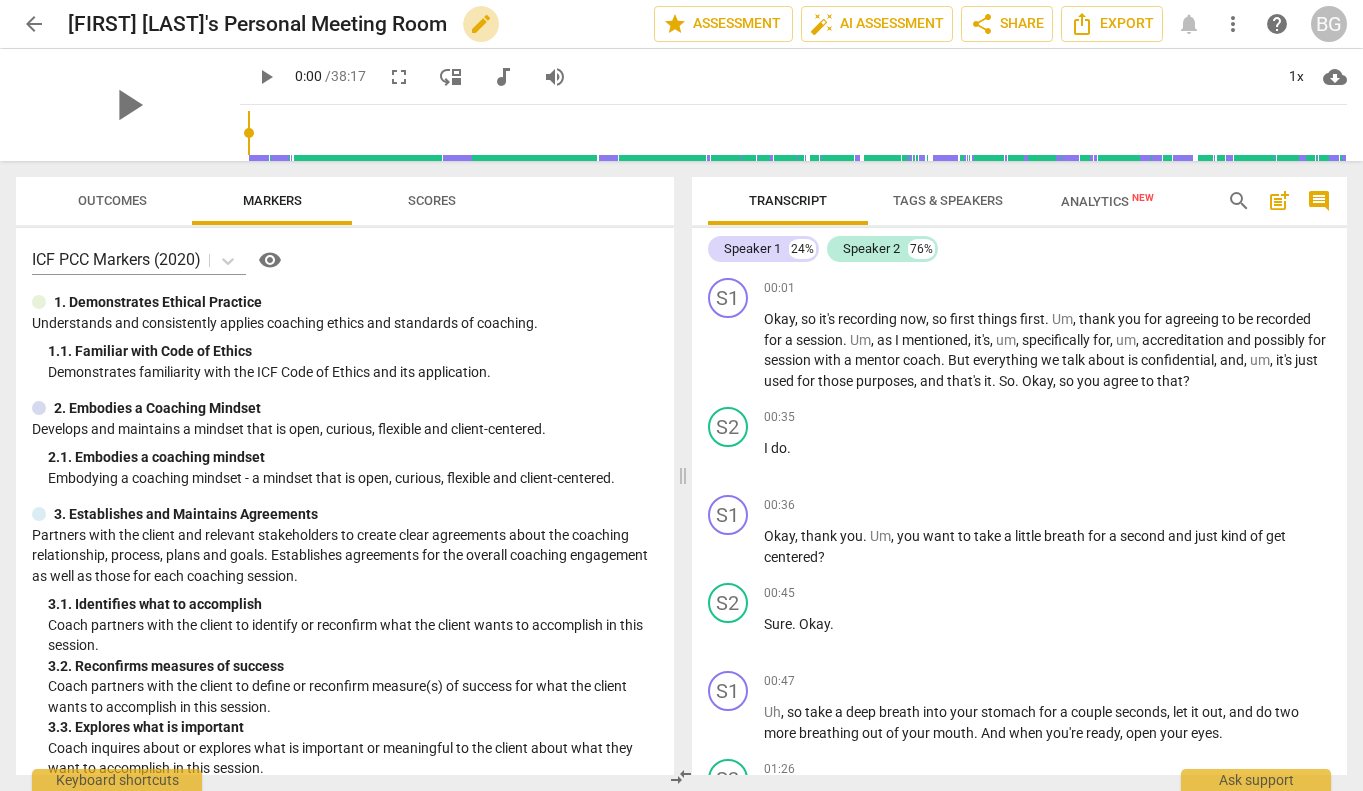 click on "edit" at bounding box center (481, 24) 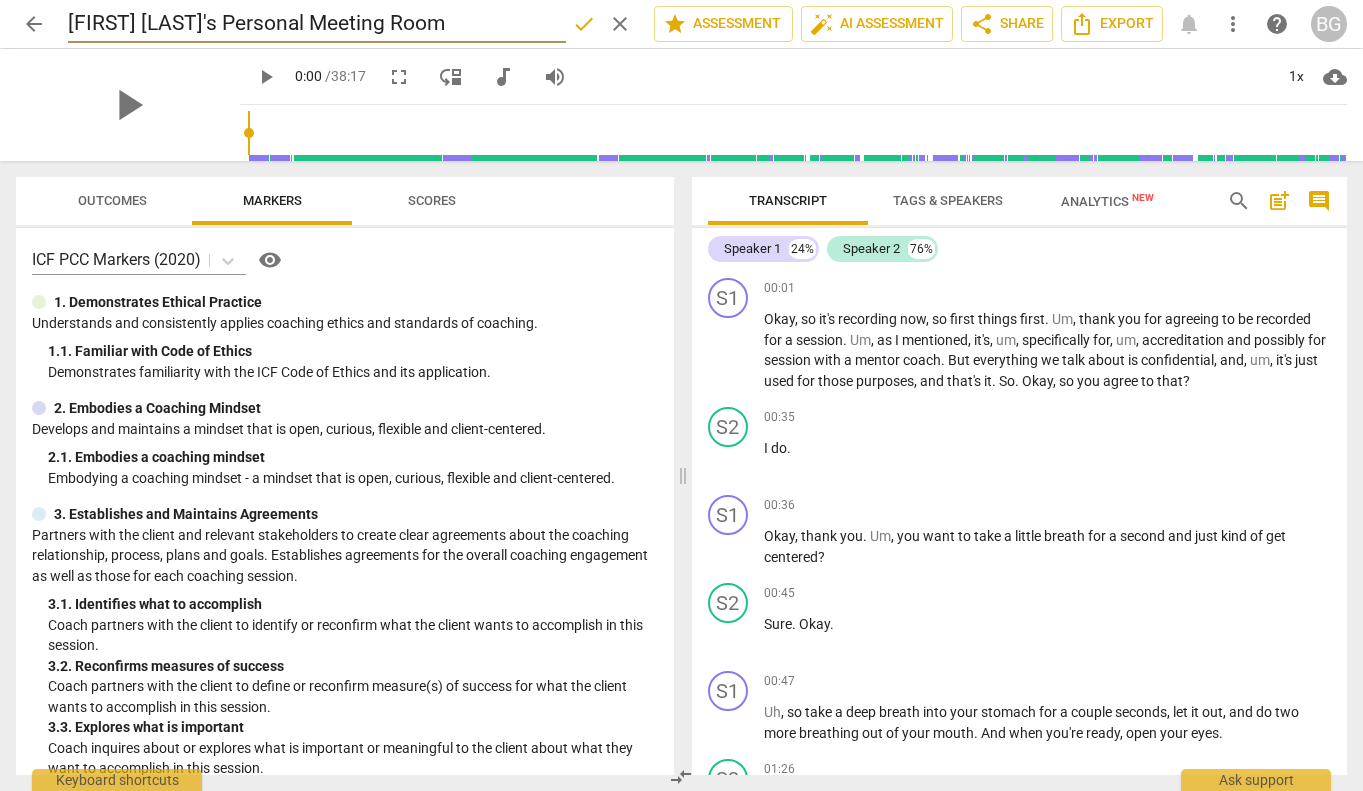 drag, startPoint x: 428, startPoint y: 24, endPoint x: 76, endPoint y: -5, distance: 353.1926 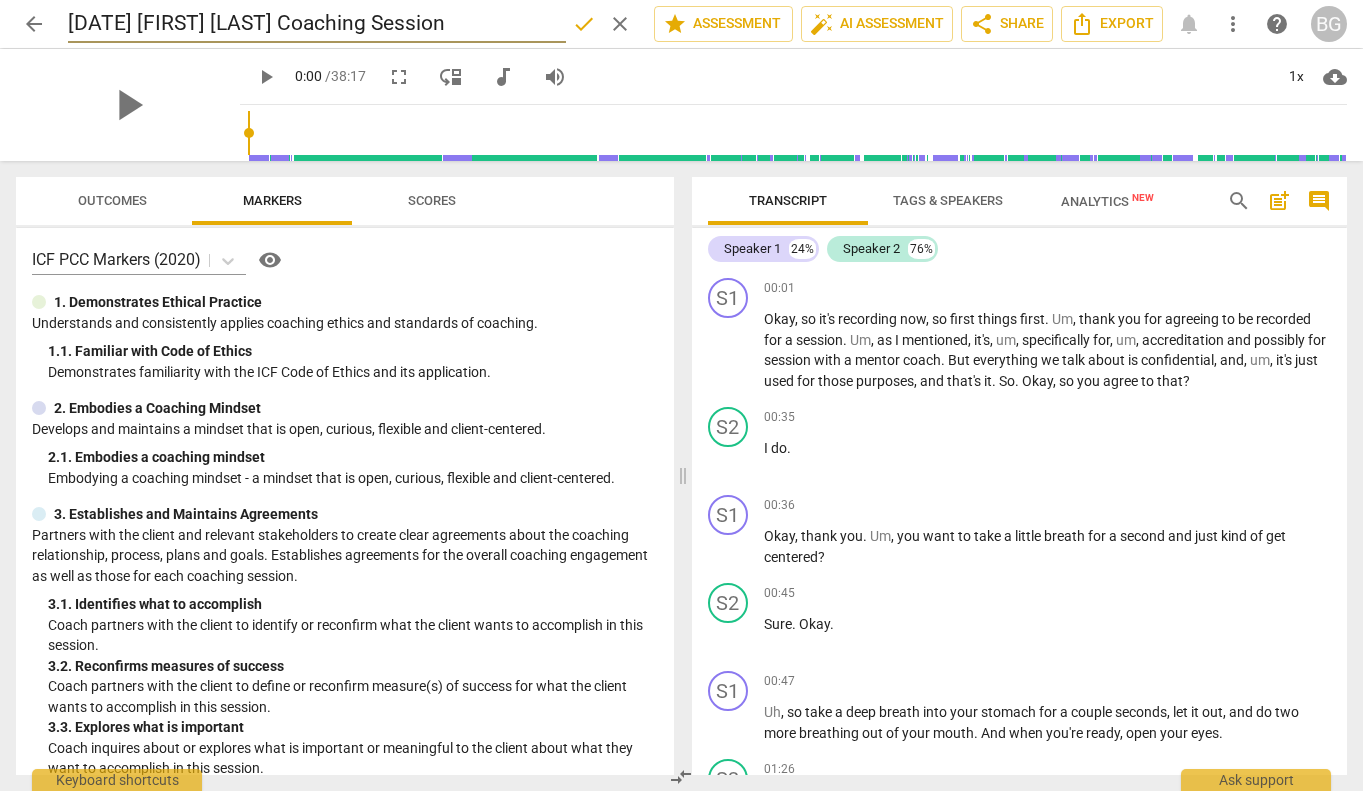 type on "[DATE] [FIRST] [LAST] Coaching Session" 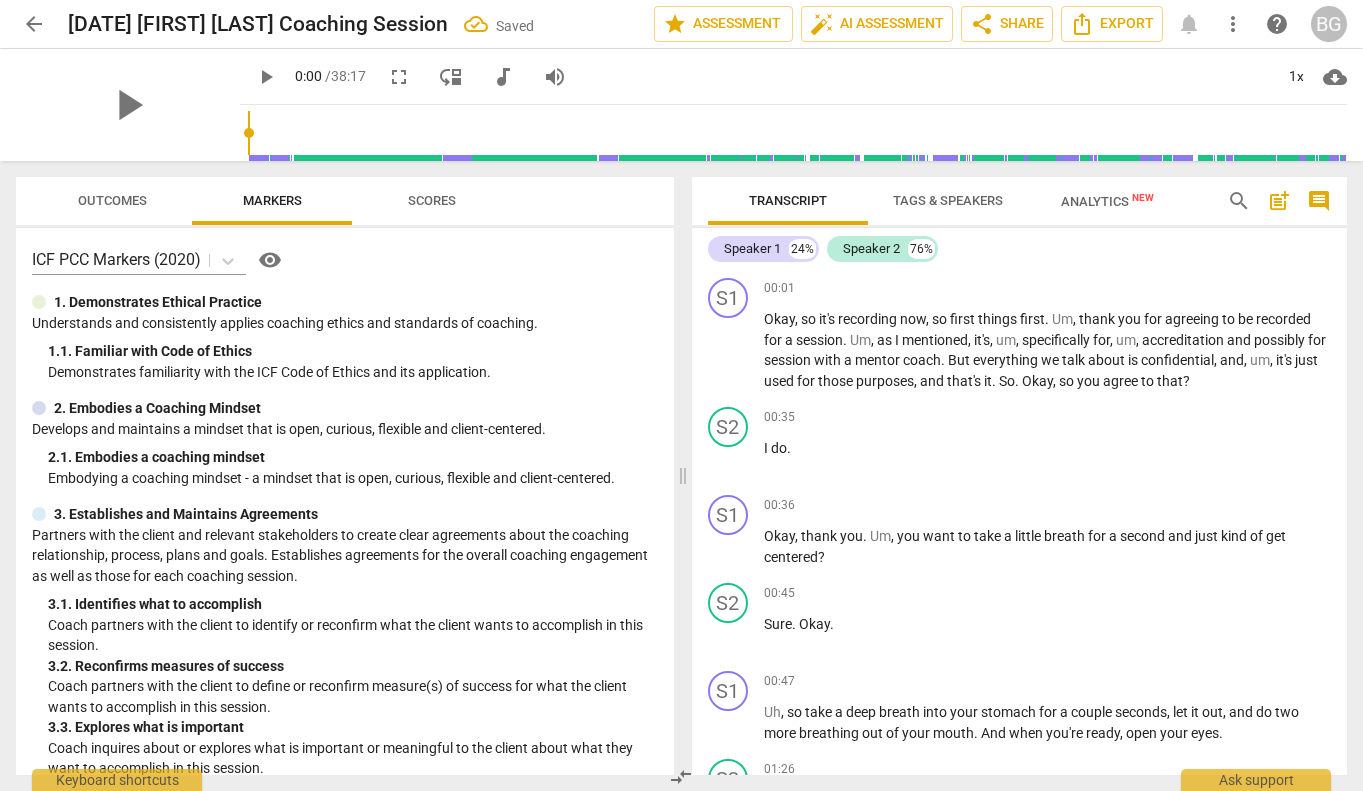 click on "arrow_back" at bounding box center (34, 24) 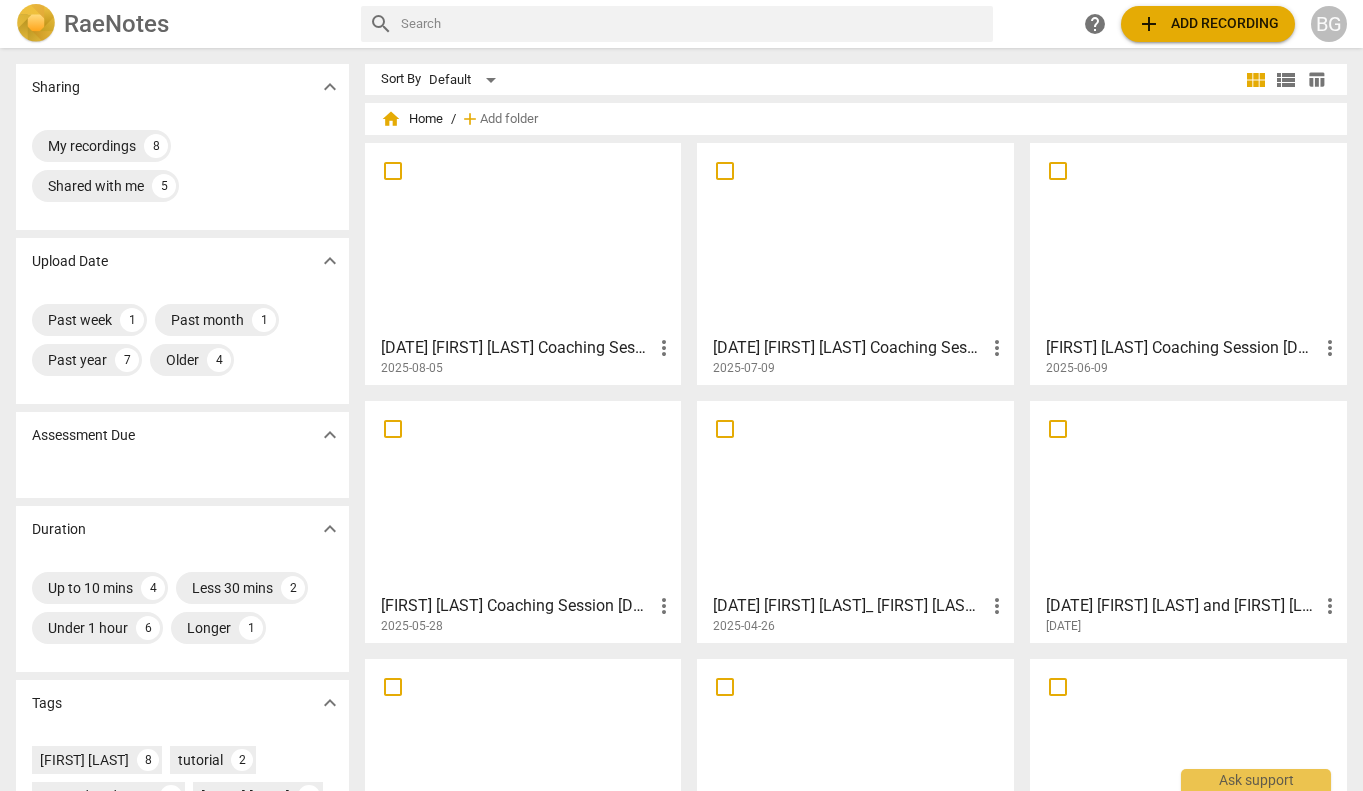 click at bounding box center [523, 238] 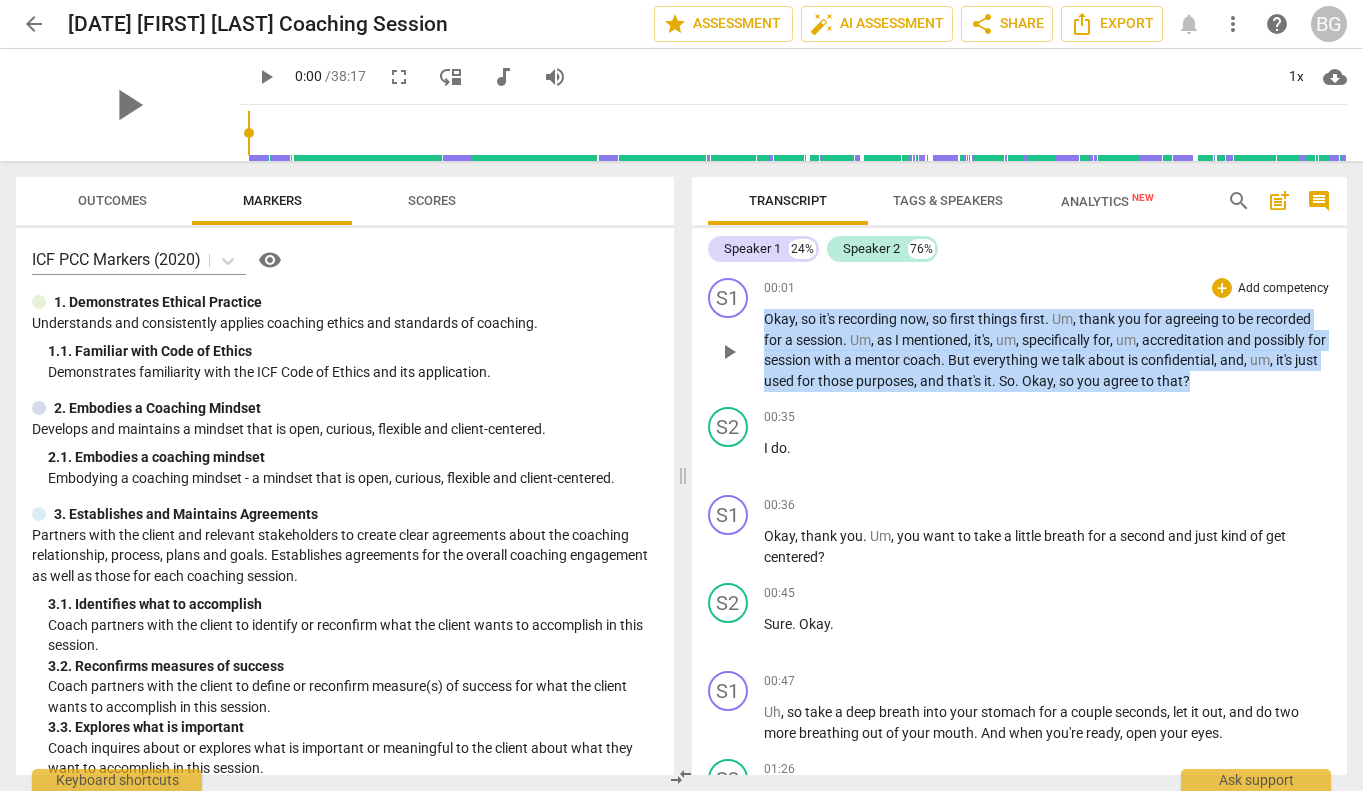 drag, startPoint x: 1224, startPoint y: 379, endPoint x: 757, endPoint y: 322, distance: 470.46573 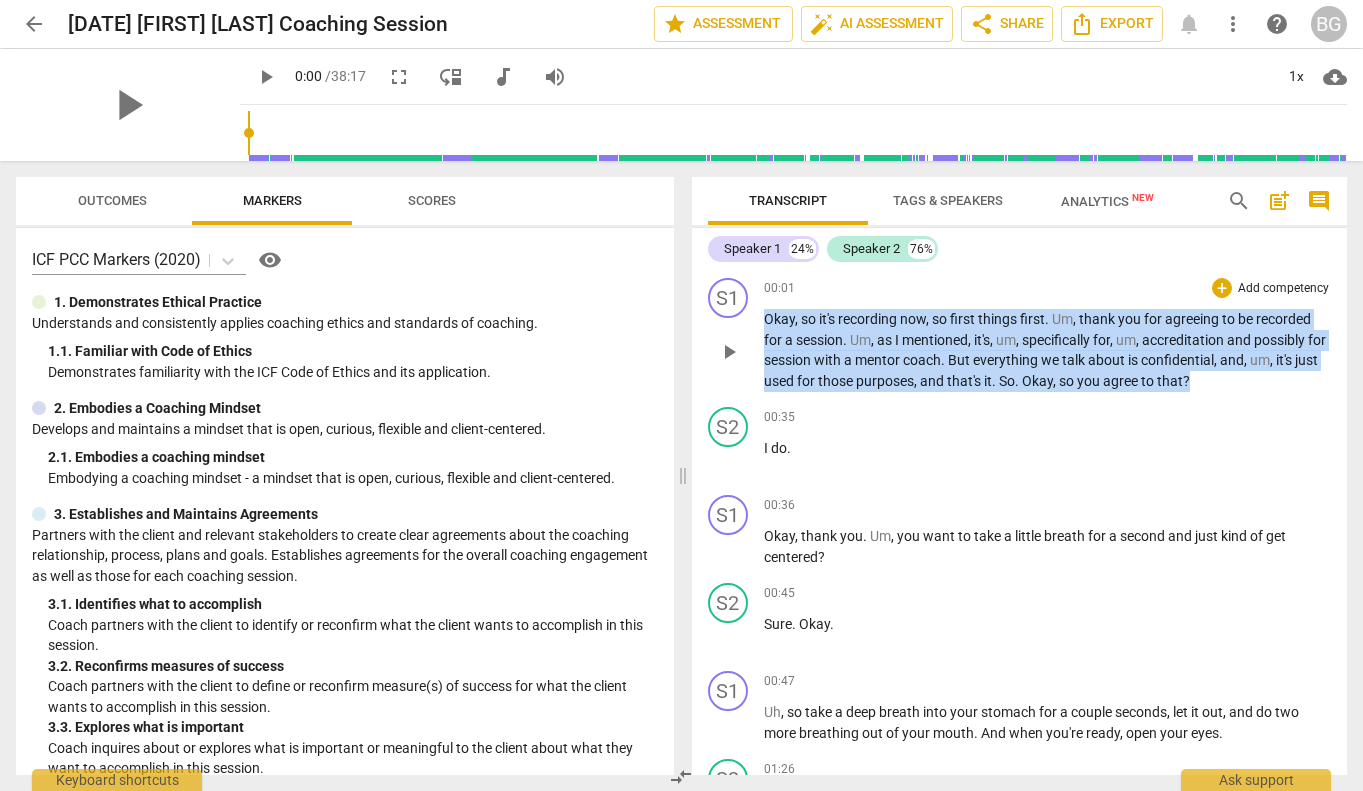 click on "S1 play_arrow pause 00:01 + Add competency keyboard_arrow_right Okay ,   so   it's   recording   now ,   so   first   things   first .   Um ,   thank   you   for   agreeing   to   be   recorded   for   a   session .   Um ,   as   I   mentioned ,   it's ,   um ,   specifically   for ,   um ,   accreditation   and   possibly   for   session   with   a   mentor   coach .   But   everything   we   talk   about   is   confidential ,   and ,   um ,   it's   just   used   for   those   purposes ,   and   that's   it .   So .   Okay ,   so   you   agree   to   that ?" at bounding box center [1020, 334] 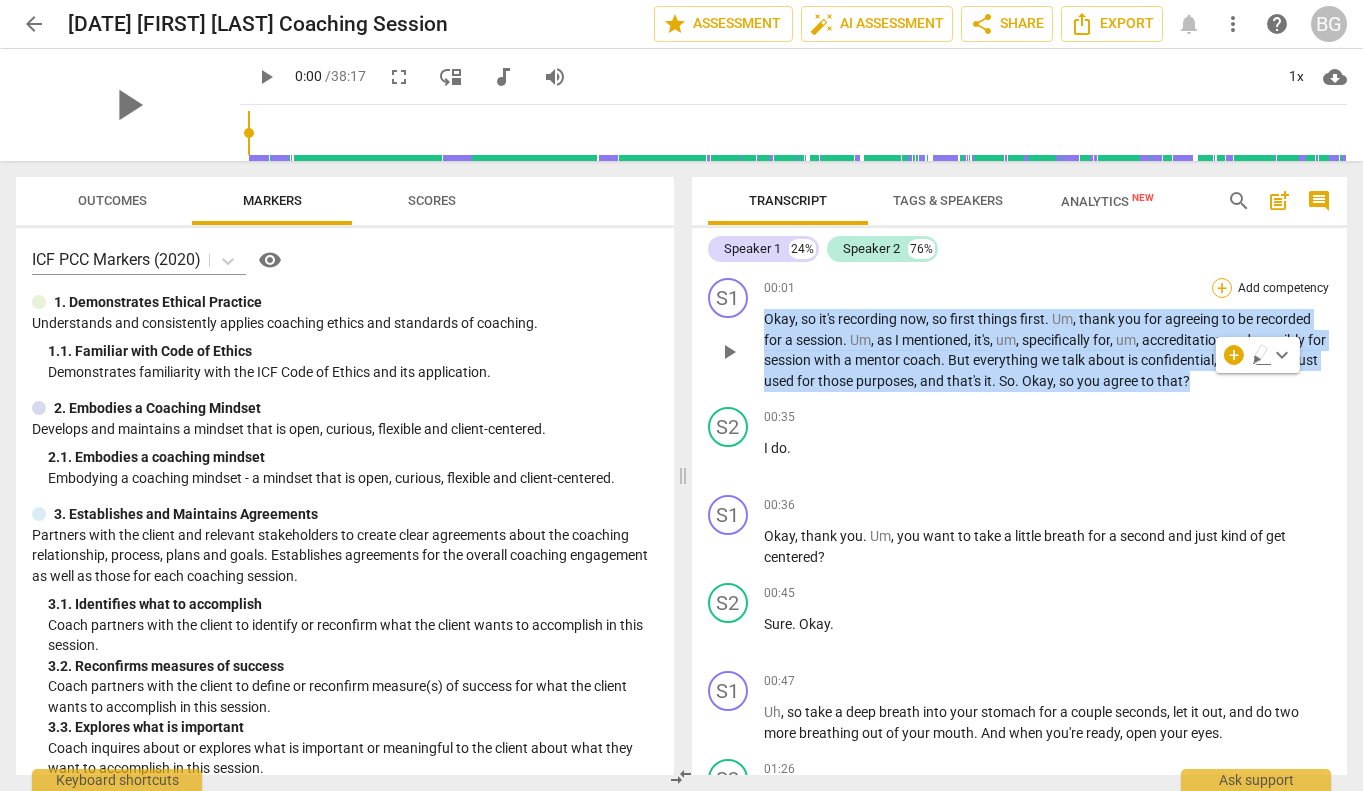 click on "+" at bounding box center [1222, 288] 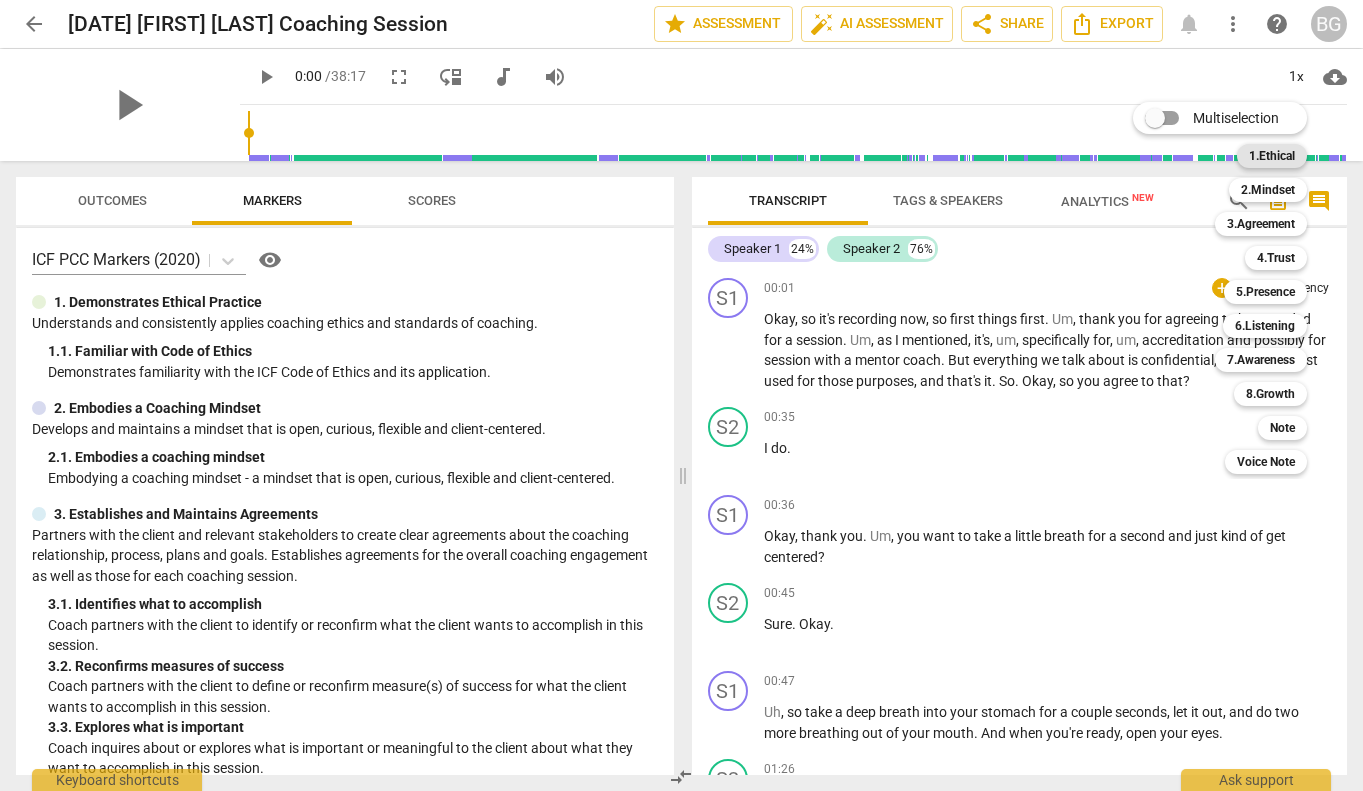 click on "1.Ethical" at bounding box center [1272, 156] 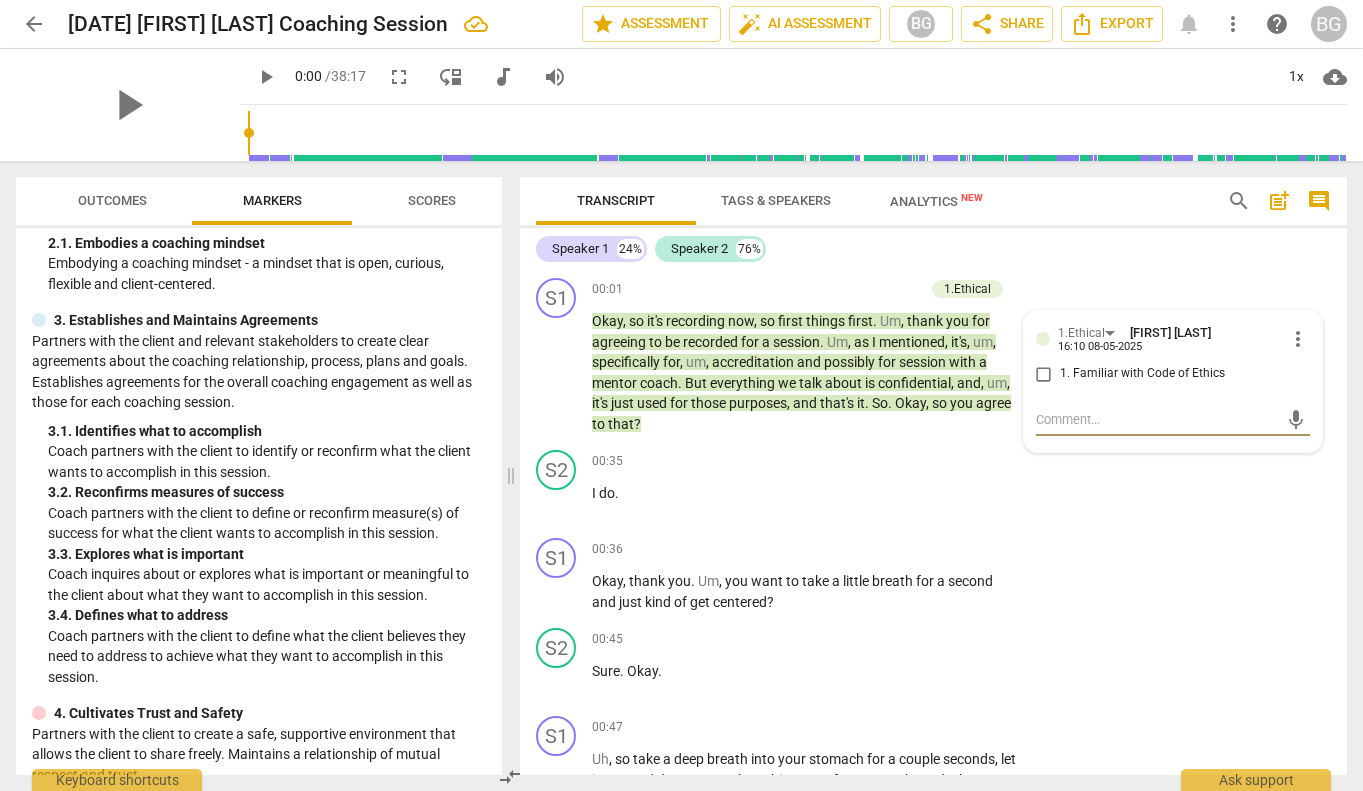 scroll, scrollTop: 0, scrollLeft: 0, axis: both 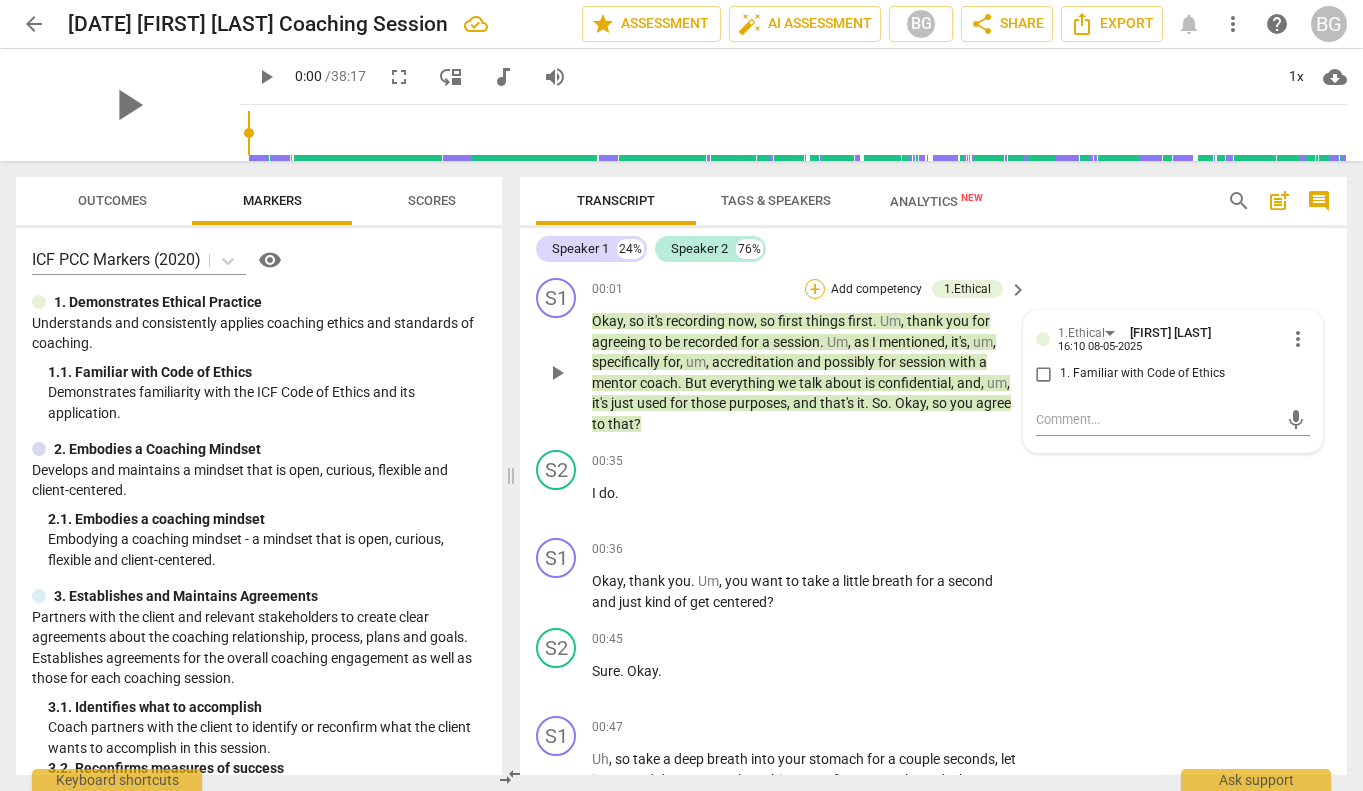 click on "+" at bounding box center [815, 289] 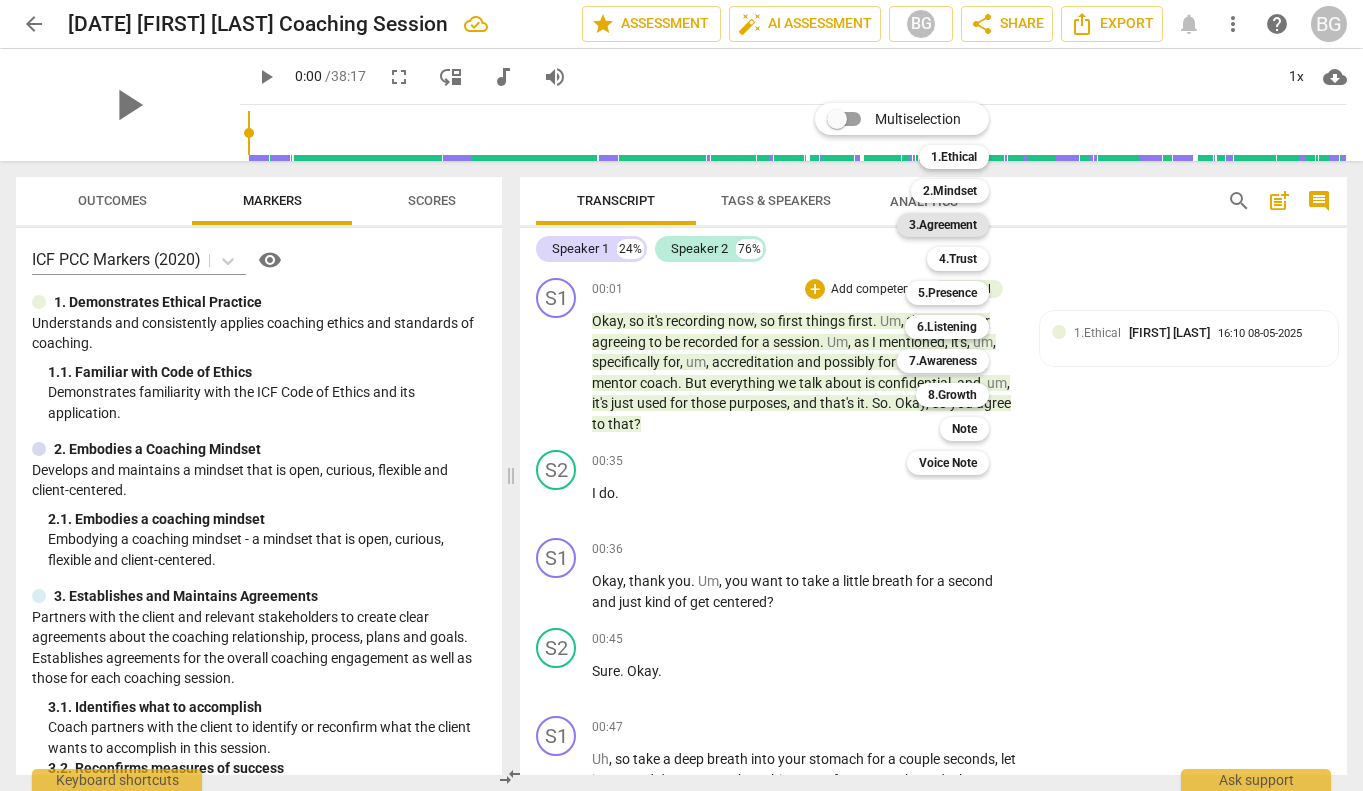 click on "3.Agreement" at bounding box center [943, 225] 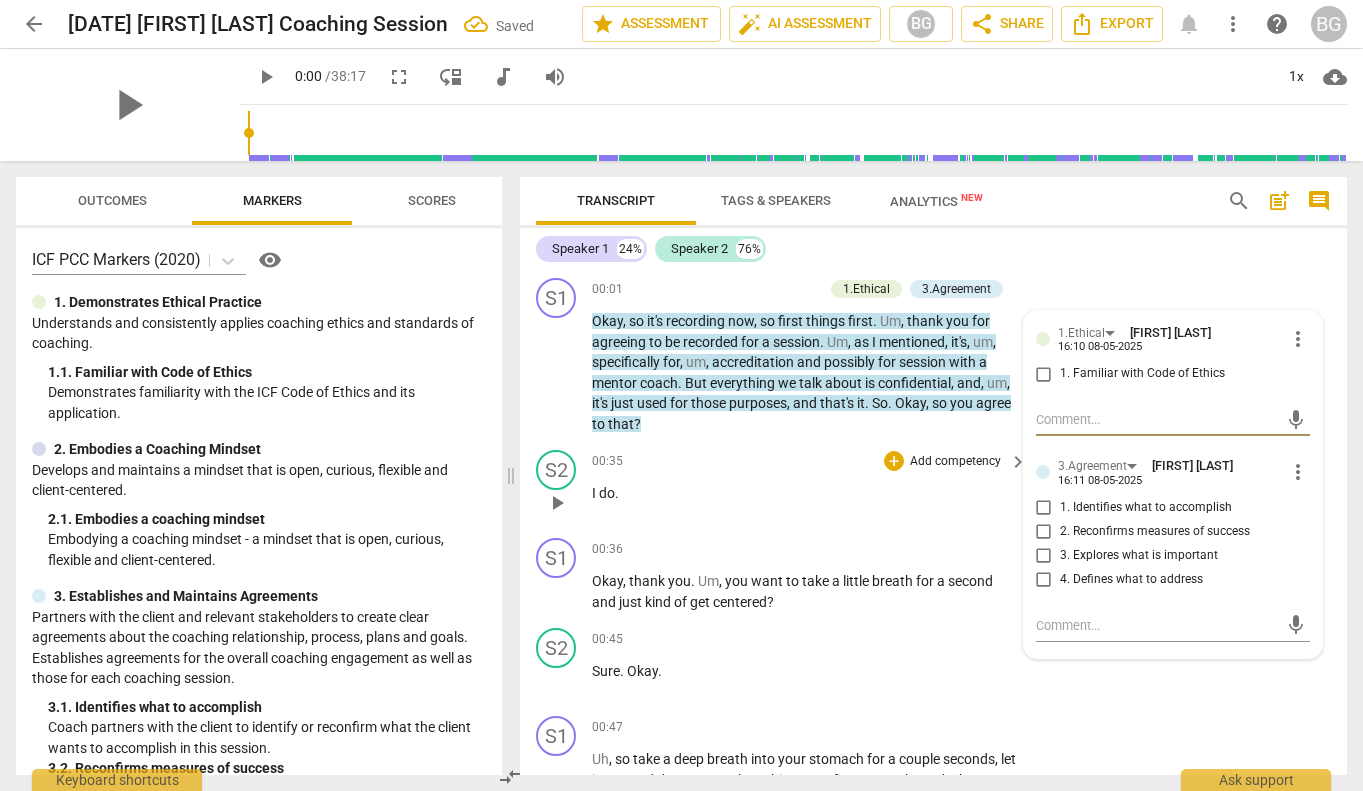 click on "S2 play_arrow pause 00:35 + Add competency keyboard_arrow_right I   do ." at bounding box center [933, 486] 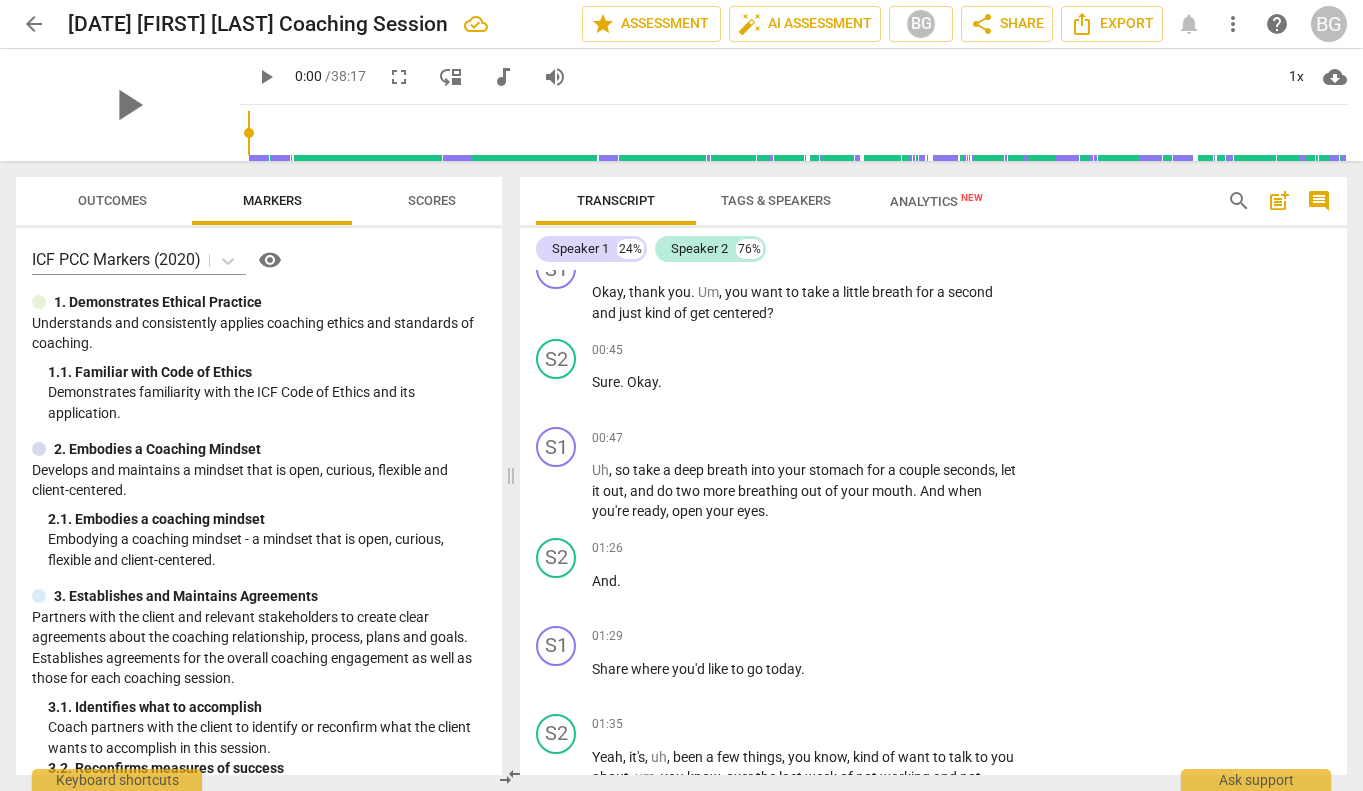 scroll, scrollTop: 258, scrollLeft: 0, axis: vertical 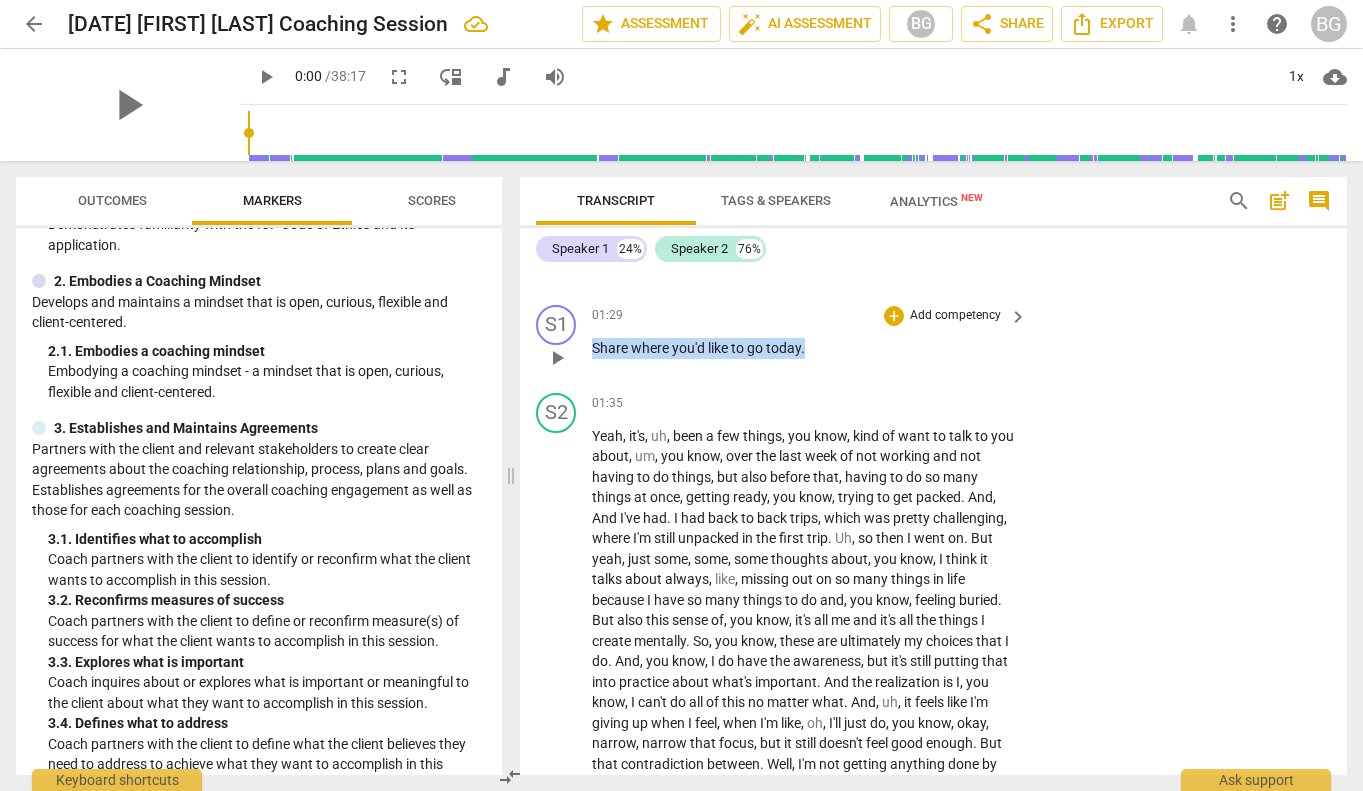 drag, startPoint x: 816, startPoint y: 346, endPoint x: 575, endPoint y: 342, distance: 241.03319 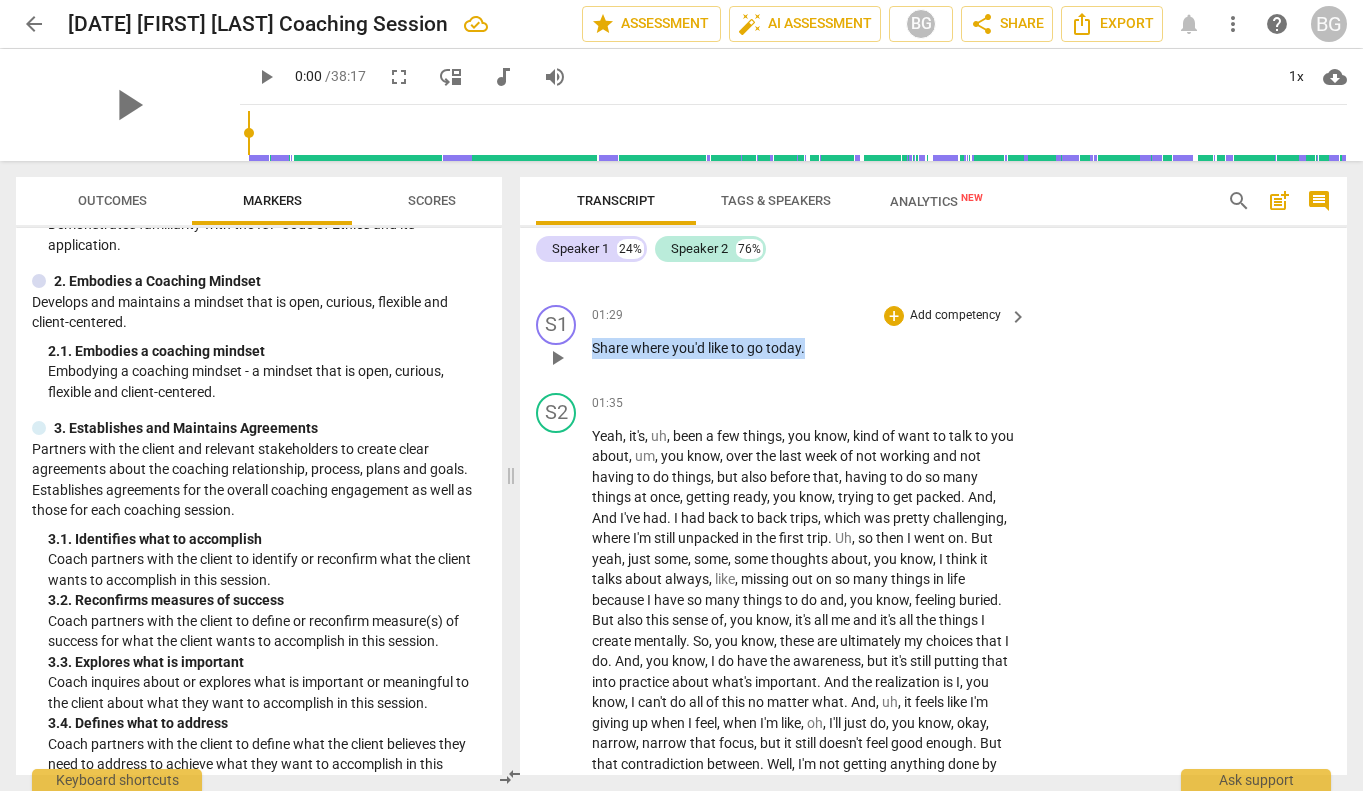 click on "S1 play_arrow pause 01:29 + Add competency keyboard_arrow_right Share   where   you'd   like   to   go   today ." at bounding box center (933, 341) 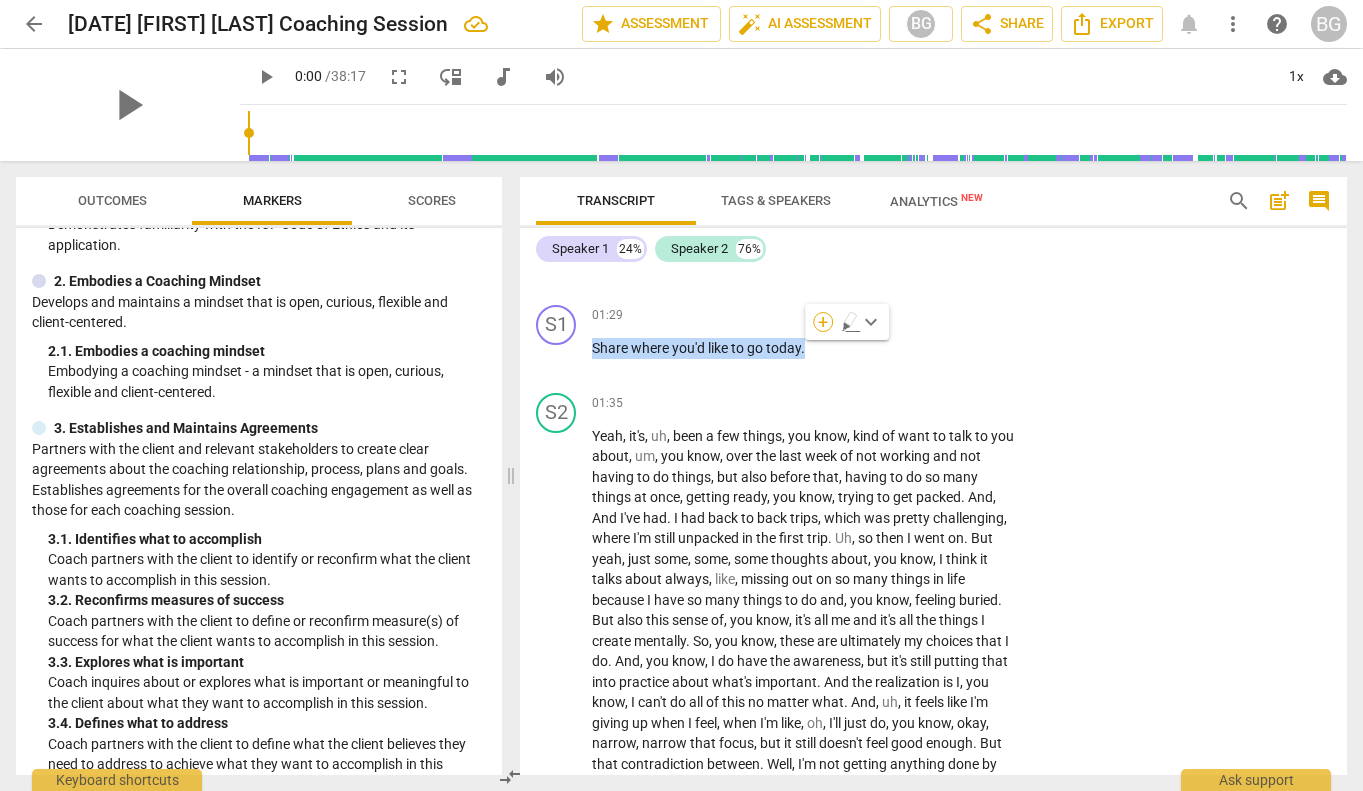 click on "+" at bounding box center (823, 322) 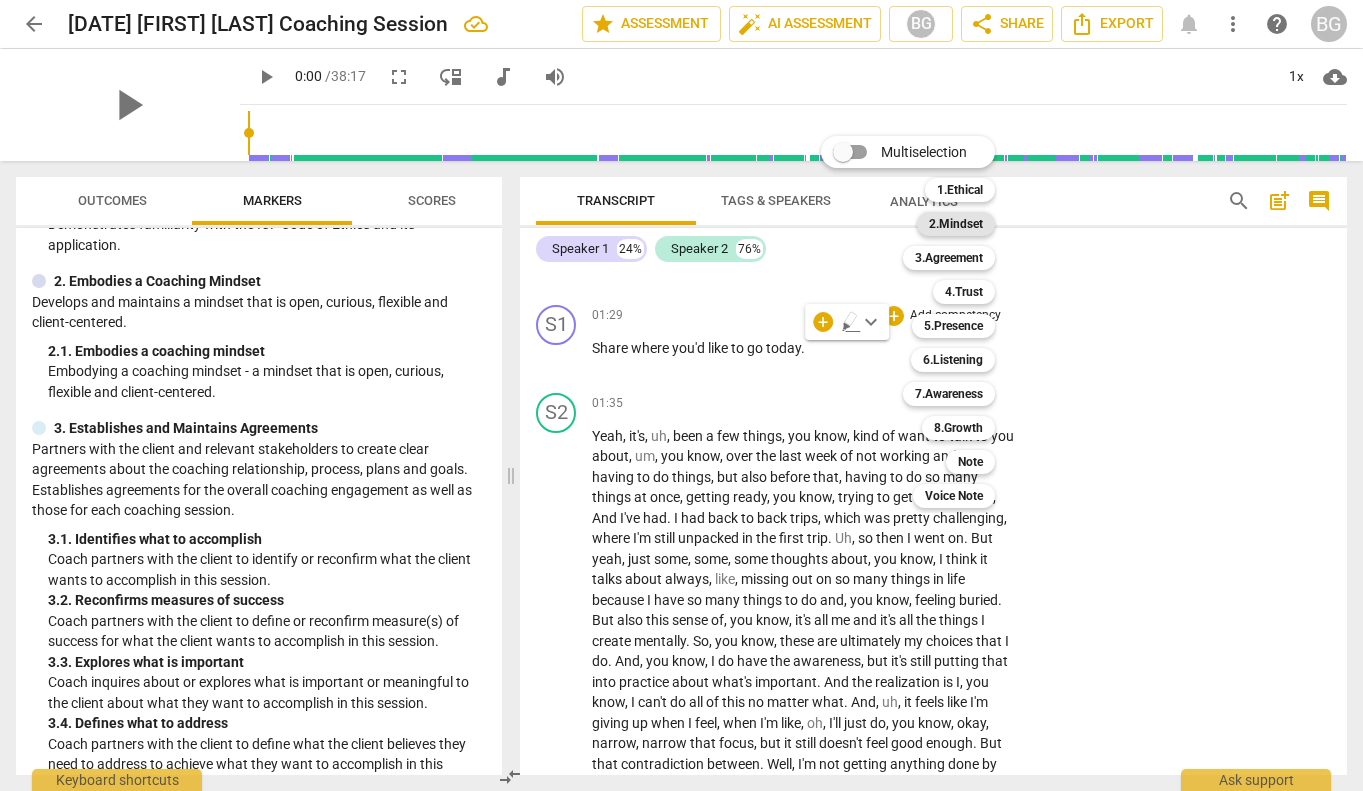 click on "2.Mindset" at bounding box center (956, 224) 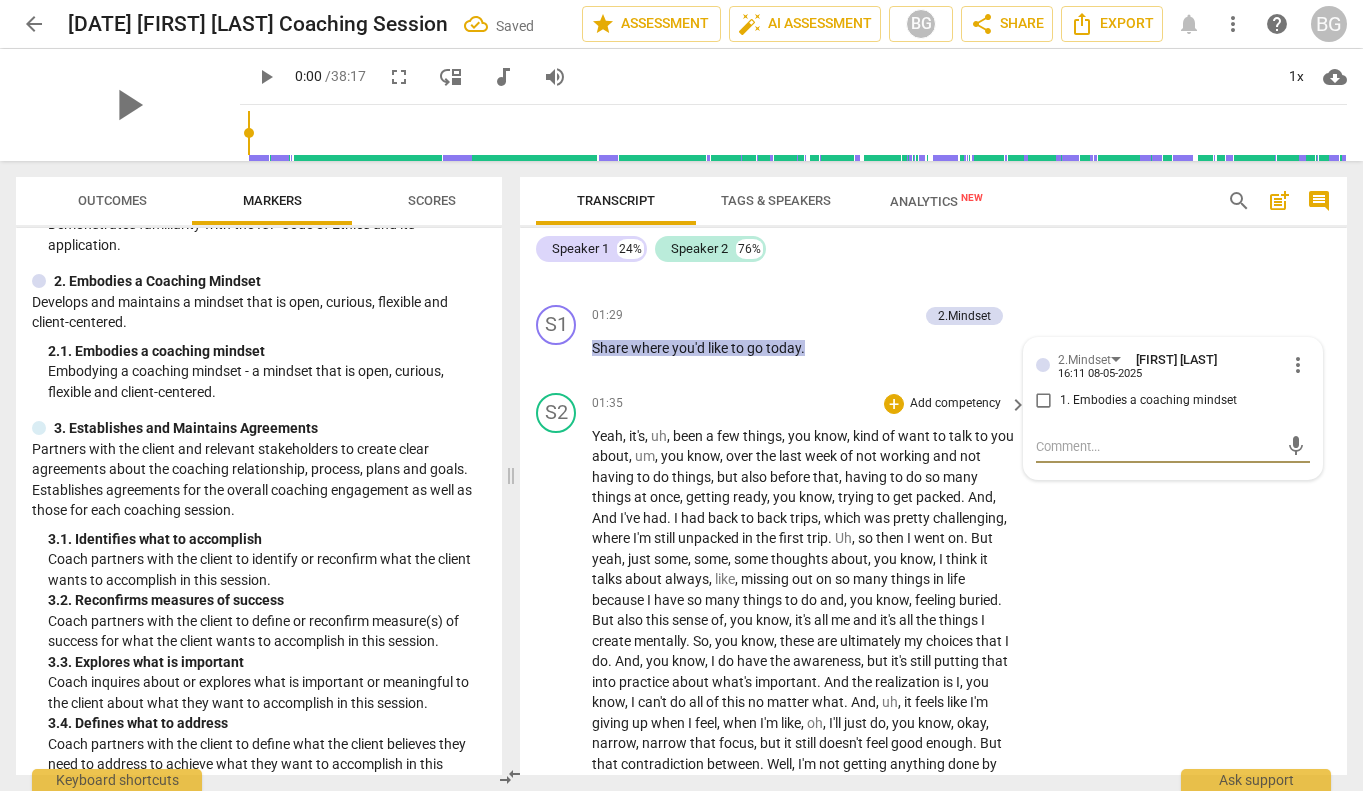click on "01:35 + Add competency keyboard_arrow_right" at bounding box center [810, 404] 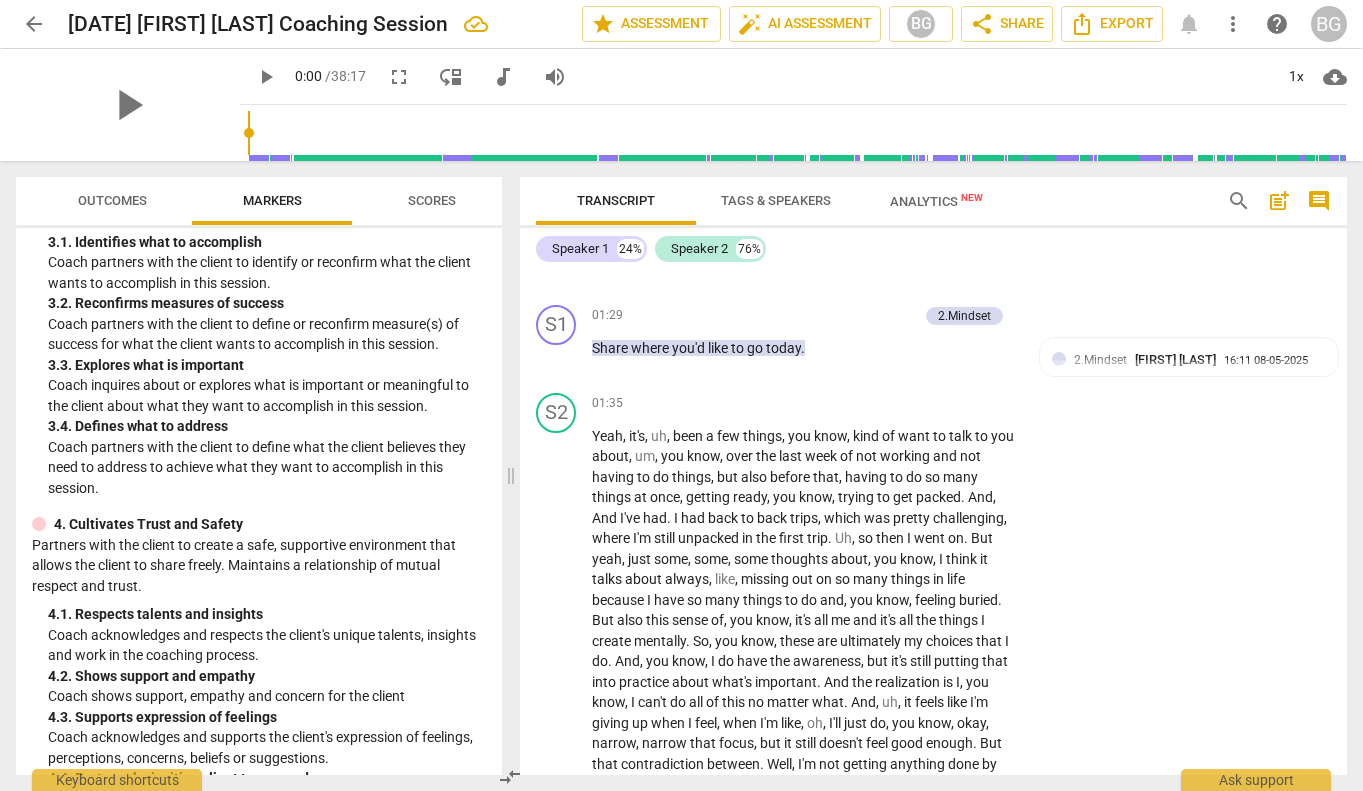 scroll, scrollTop: 466, scrollLeft: 0, axis: vertical 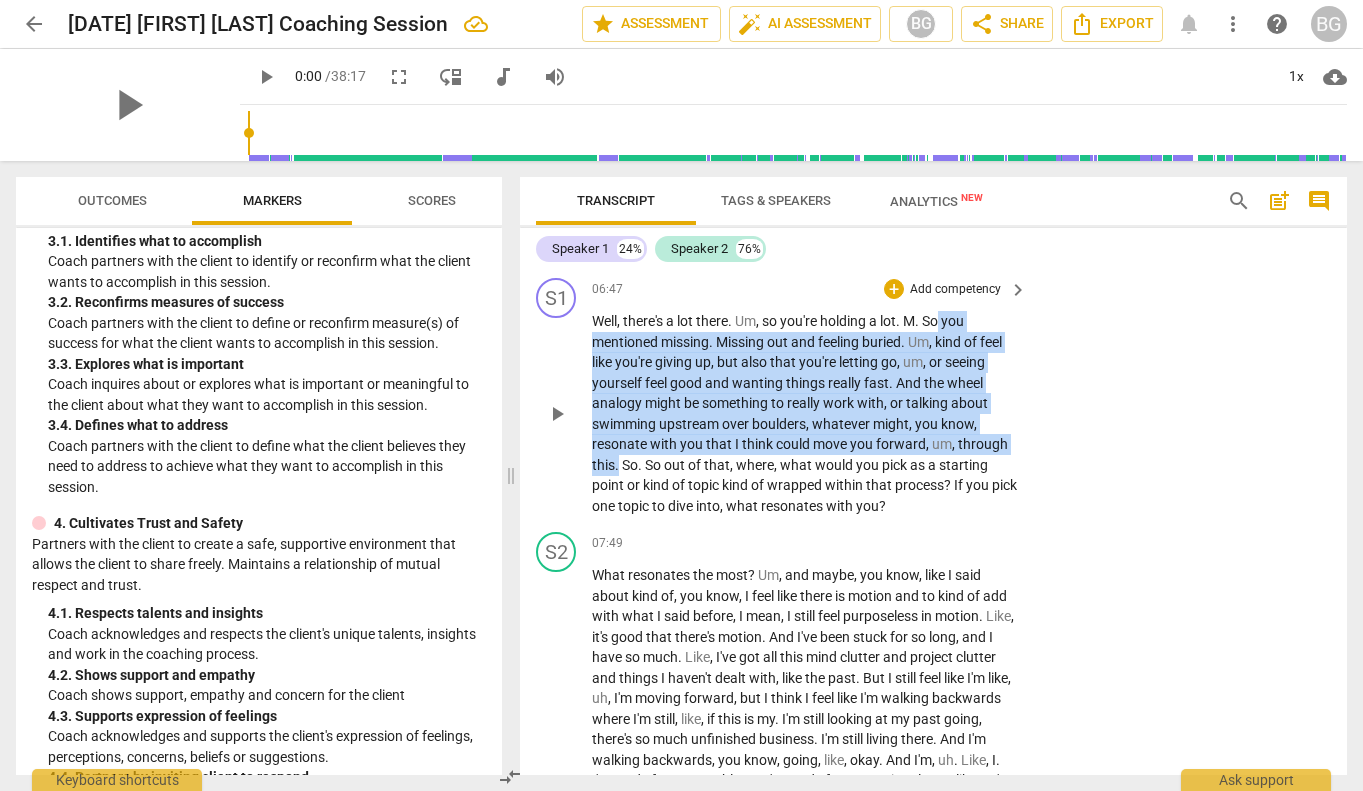 drag, startPoint x: 945, startPoint y: 320, endPoint x: 622, endPoint y: 464, distance: 353.6453 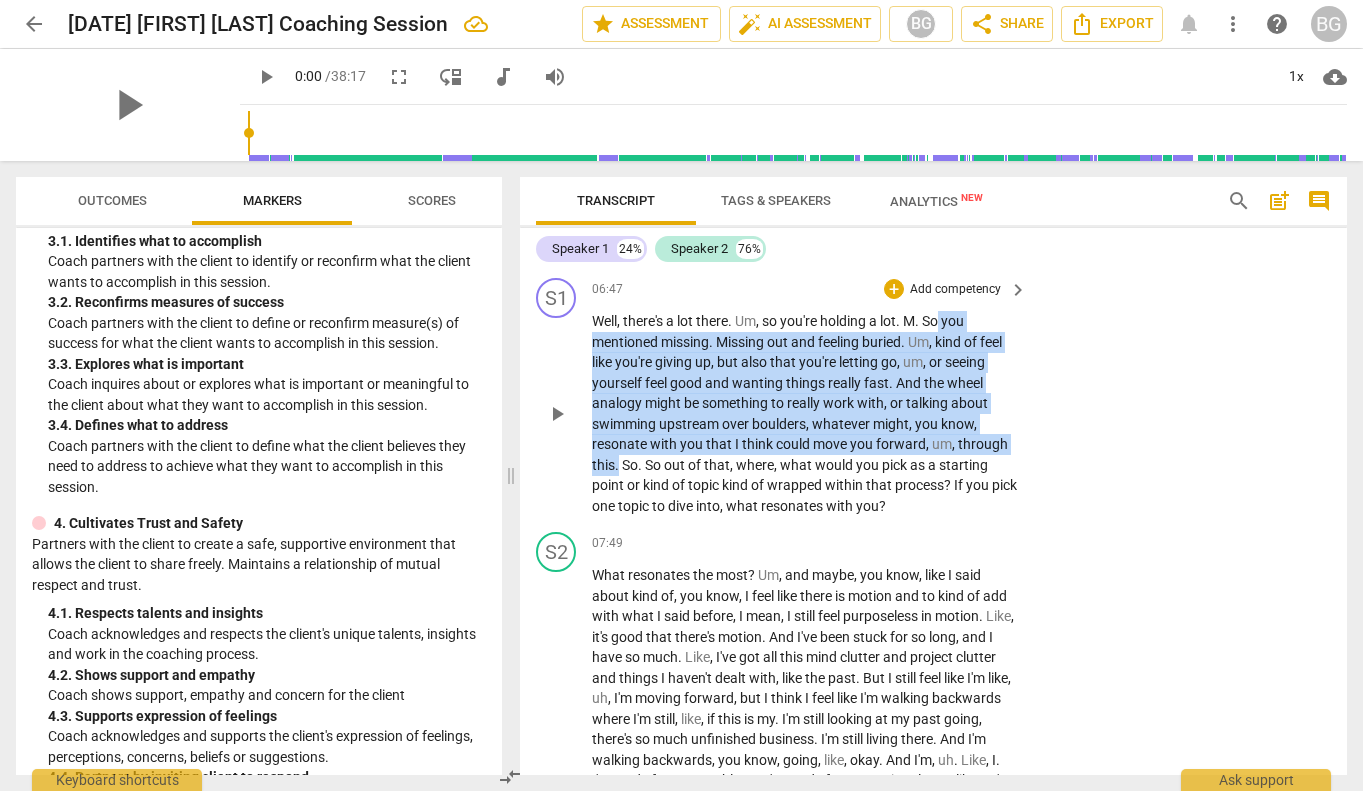 click on "Well ,   there's   a   lot   there .   Um ,   so   you're   holding   a   lot .   M .   So   you   mentioned   missing .   Missing   out   and   feeling   buried .   Um ,   kind   of   feel   like   you're   giving   up ,   but   also   that   you're   letting   go ,   um ,   or   seeing   yourself   feel   good   and   wanting   things   really   fast .   And   the   wheel   analogy   might   be   something   to   really   work   with ,   or   talking   about   swimming   upstream   over   boulders ,   whatever   might ,   you   know ,   resonate   with   you   that   I   think   could   move   you   forward ,   um ,   through   this .   So .   So   out   of   that ,   where ,   what   would   you   pick   as   a   starting   point   or   kind   of   topic   kind   of   wrapped   within   that   process ?   If   you   pick   one   topic   to   dive   into ,   what   resonates   with   you ?" at bounding box center (804, 413) 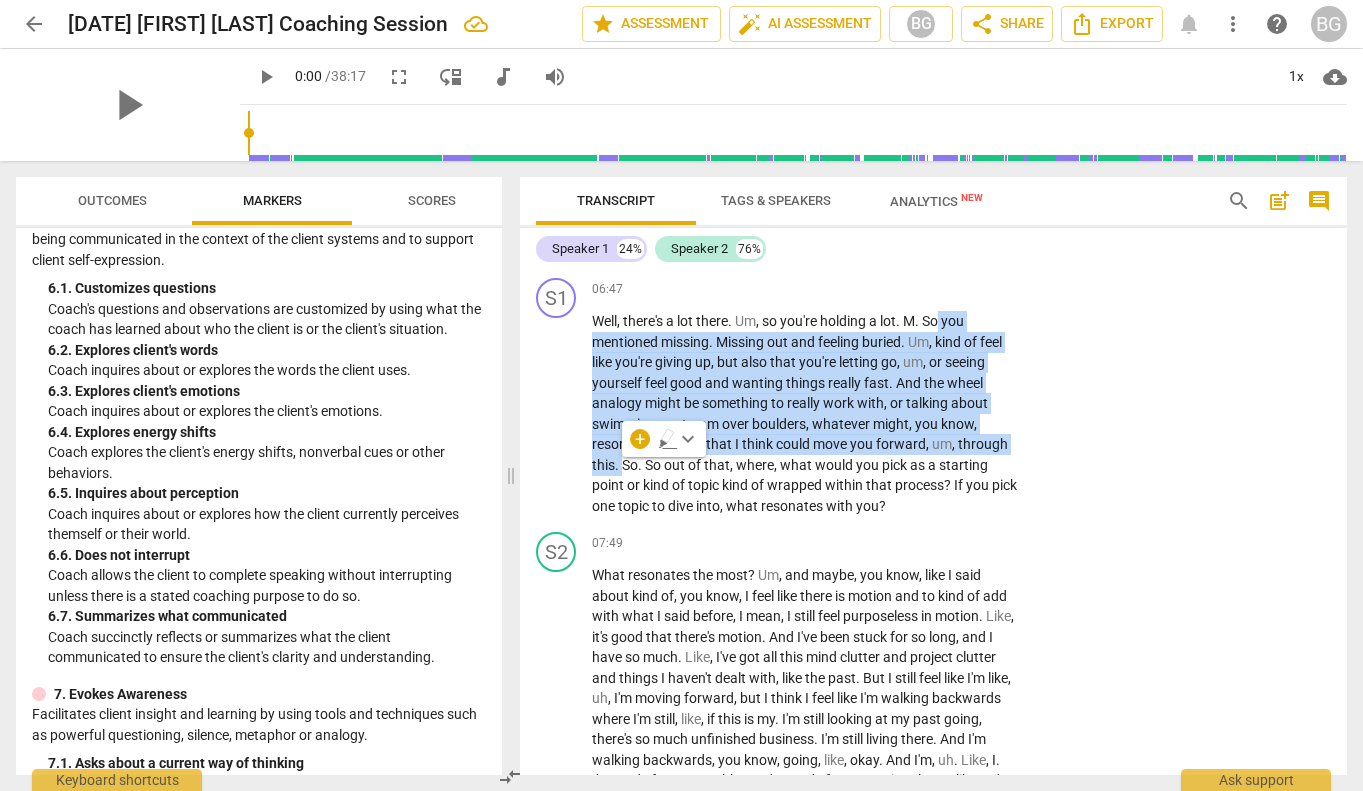 scroll, scrollTop: 1436, scrollLeft: 0, axis: vertical 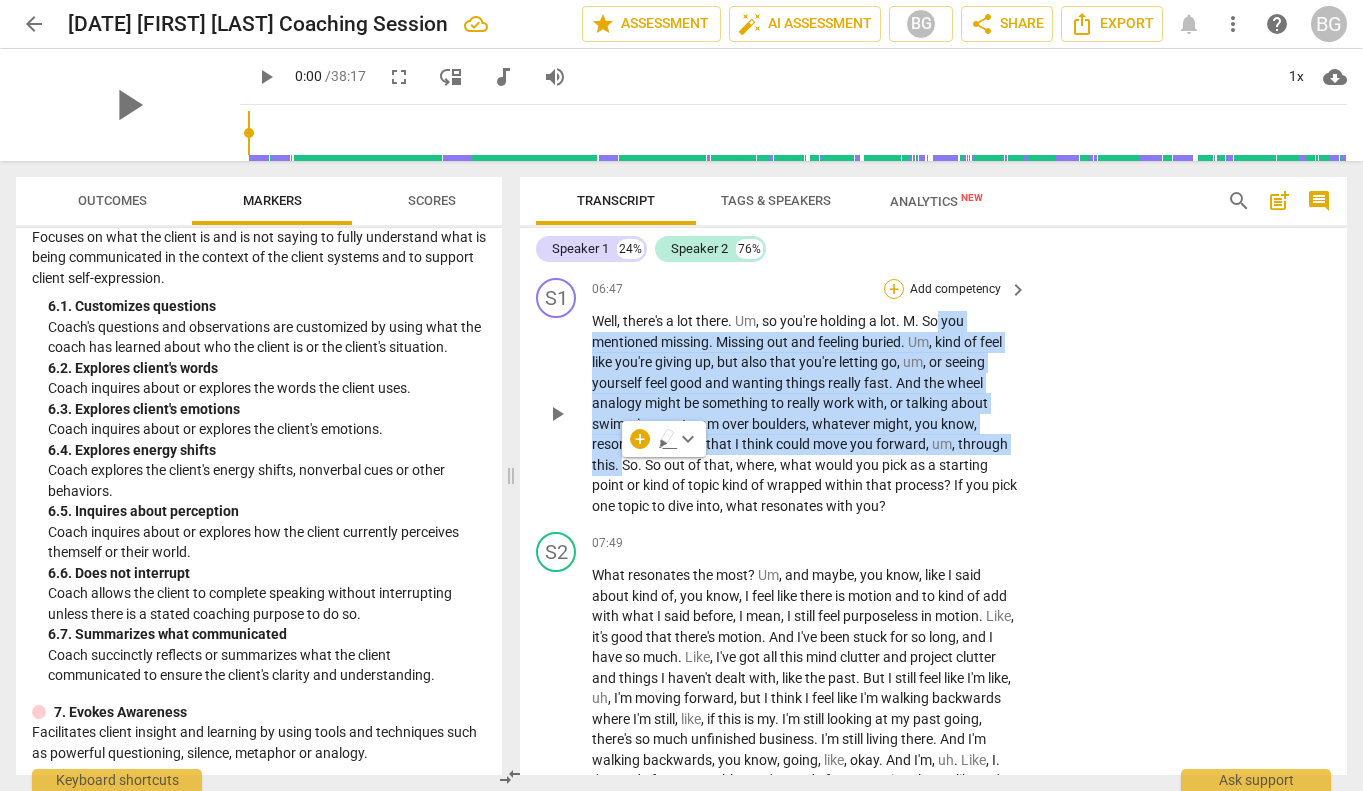 click on "+" at bounding box center [894, 289] 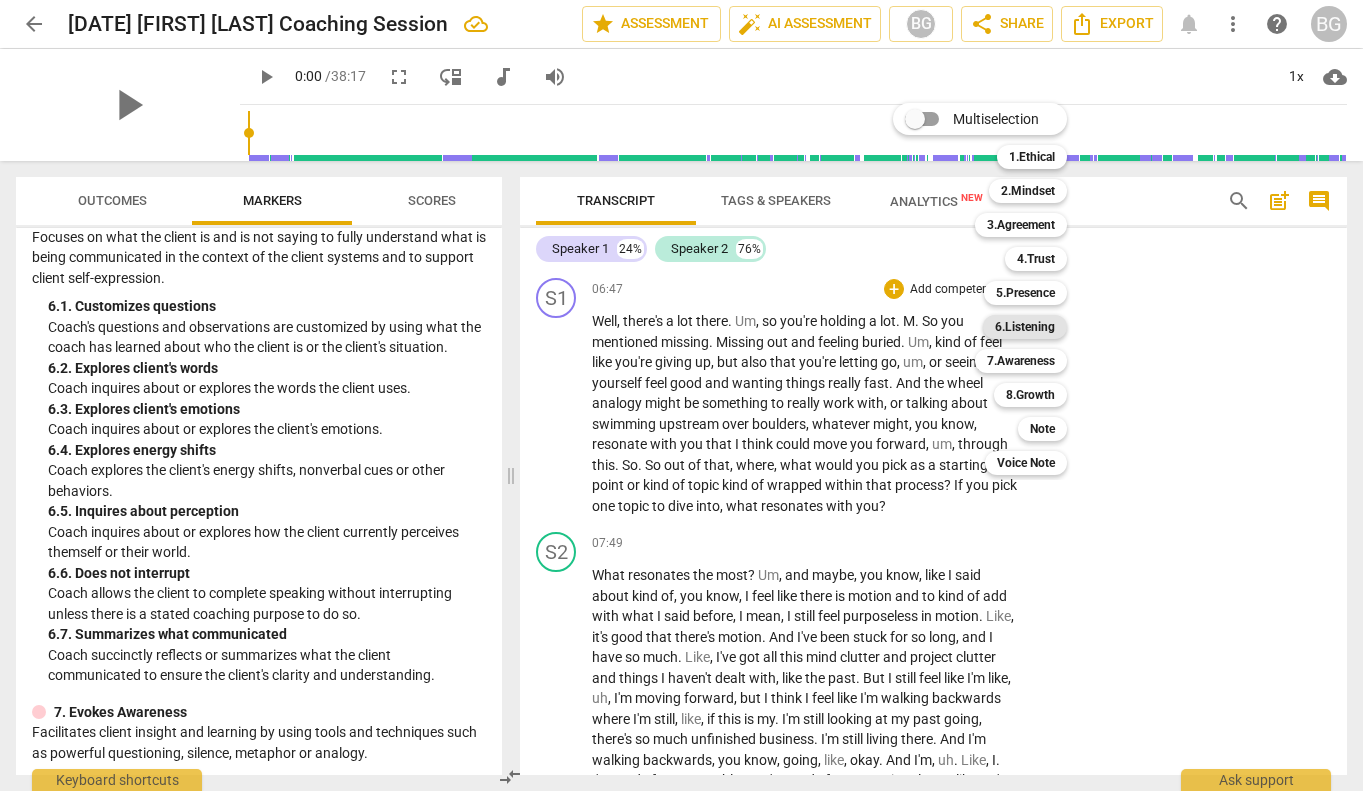 click on "6.Listening" at bounding box center [1025, 327] 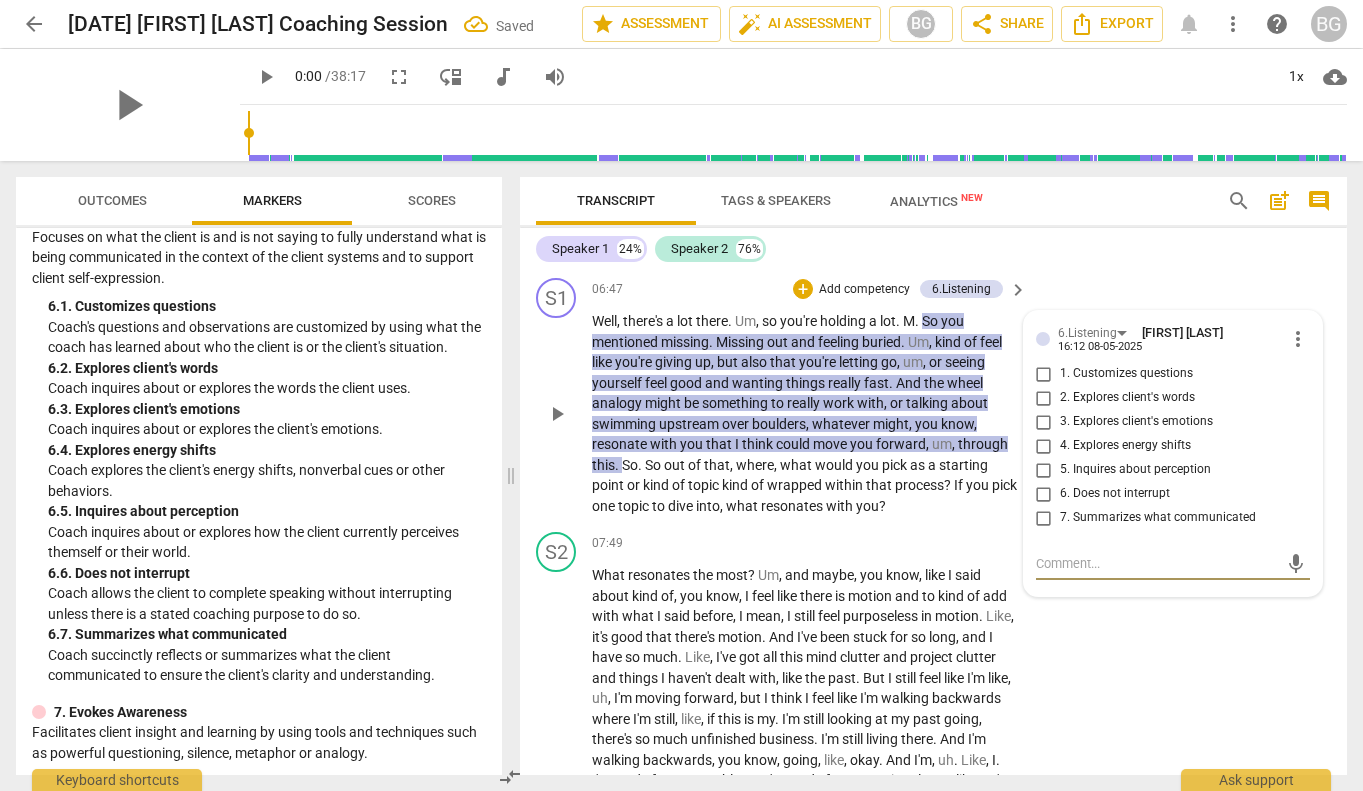 click on "2. Explores client's words" at bounding box center (1044, 398) 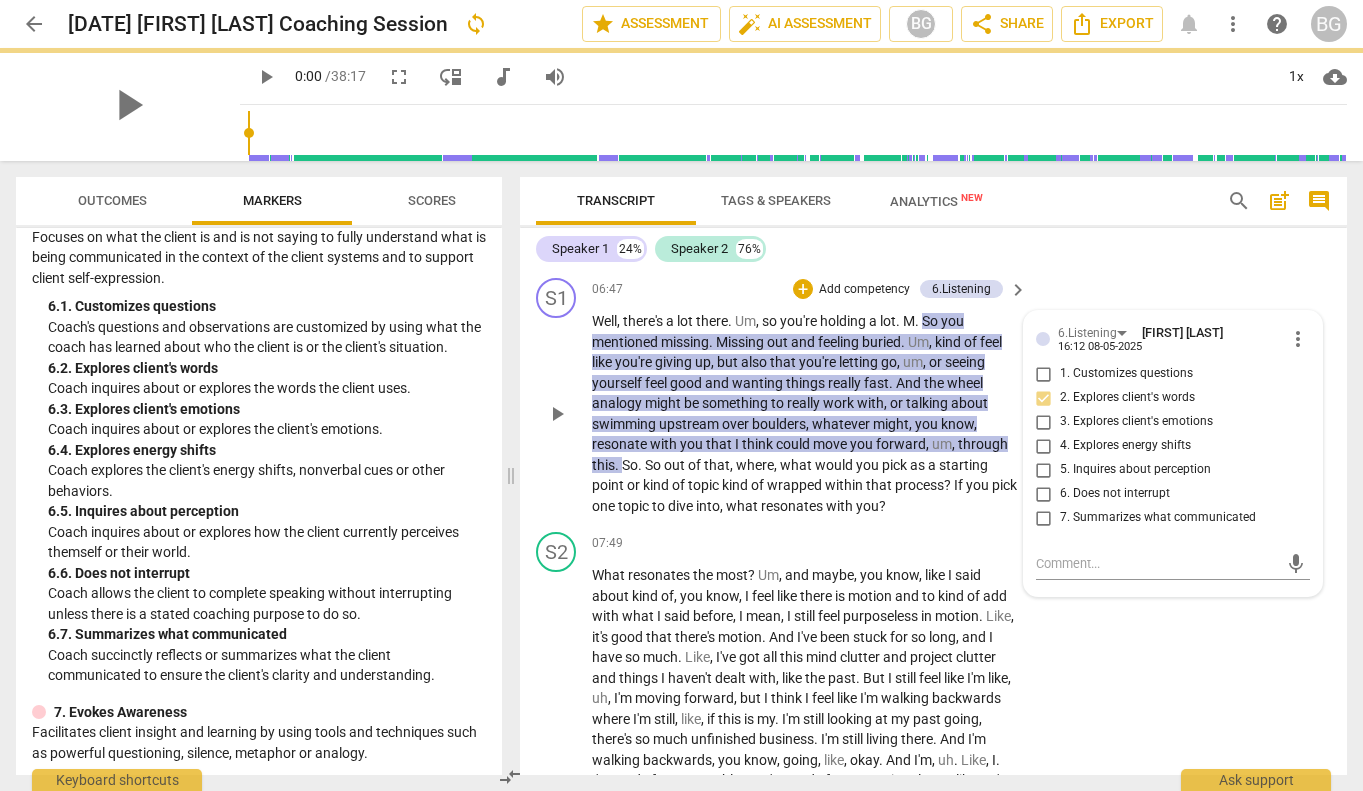 click on "Well ,   there's   a   lot   there .   Um ,   so   you're   holding   a   lot .   M .   So   you   mentioned   missing .   Missing   out   and   feeling   buried .   Um ,   kind   of   feel   like   you're   giving   up ,   but   also   that   you're   letting   go ,   um ,   or   seeing   yourself   feel   good   and   wanting   things   really   fast .   And   the   wheel   analogy   might   be   something   to   really   work   with ,   or   talking   about   swimming   upstream   over   boulders ,   whatever   might ,   you   know ,   resonate   with   you   that   I   think   could   move   you   forward ,   um ,   through   this .   So .   So   out   of   that ,   where ,   what   would   you   pick   as   a   starting   point   or   kind   of   topic   kind   of   wrapped   within   that   process ?   If   you   pick   one   topic   to   dive   into ,   what   resonates   with   you ?" at bounding box center (804, 413) 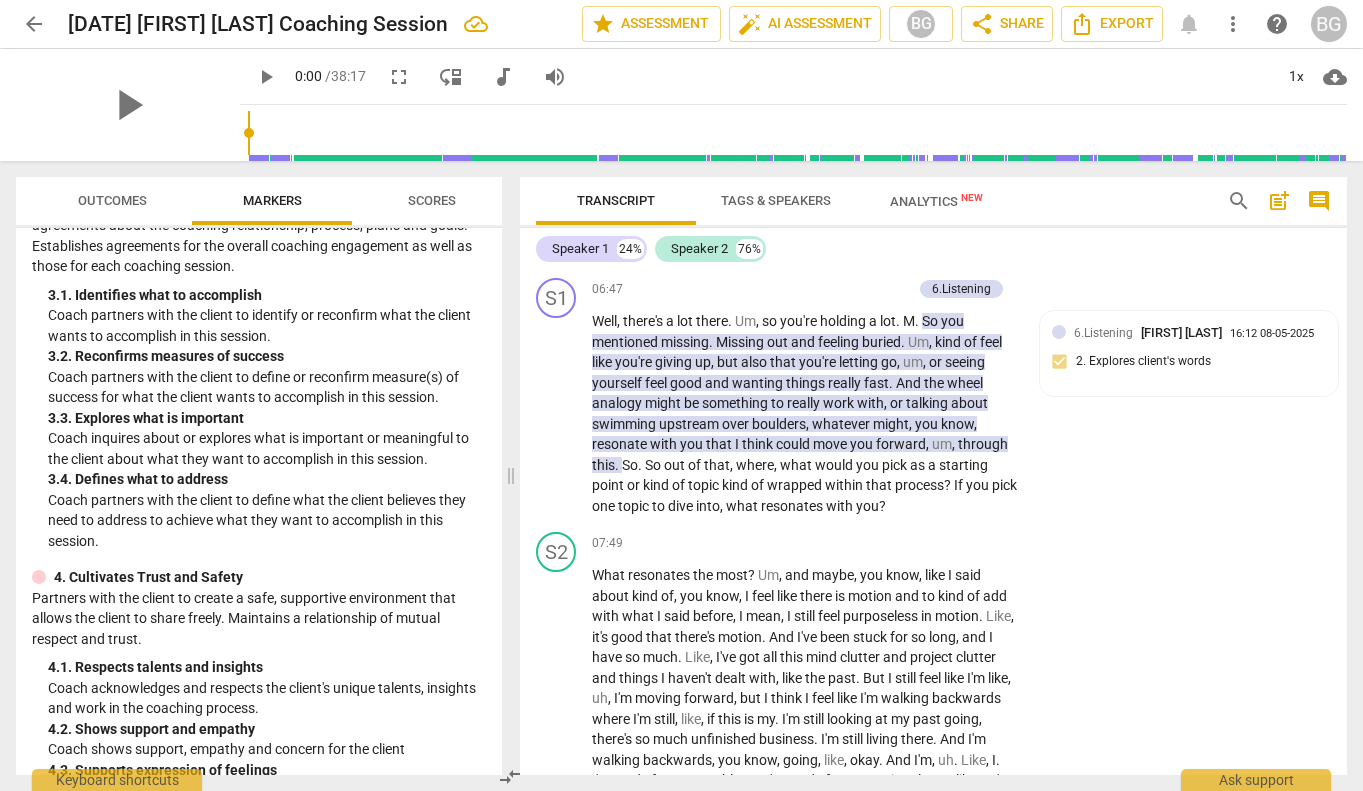 scroll, scrollTop: 417, scrollLeft: 0, axis: vertical 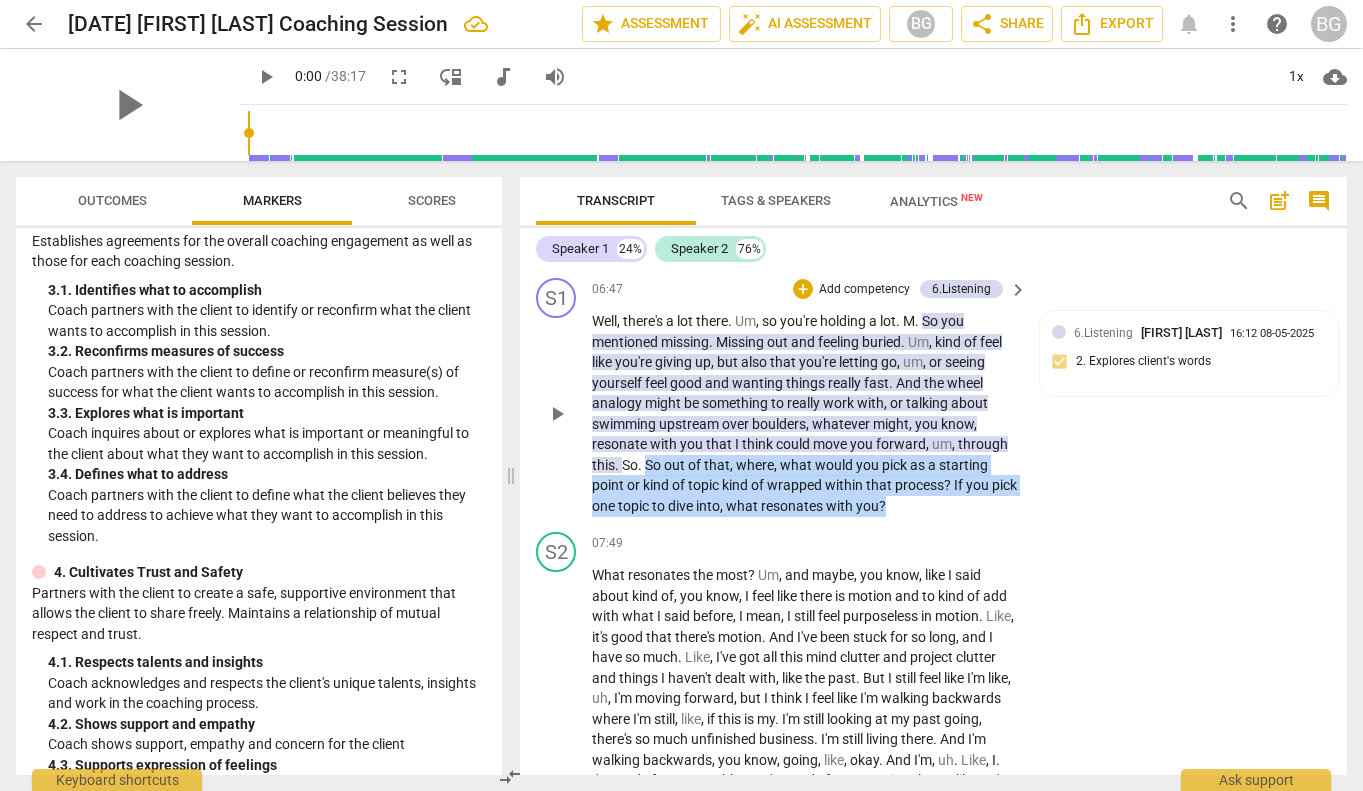 drag, startPoint x: 920, startPoint y: 509, endPoint x: 647, endPoint y: 470, distance: 275.77164 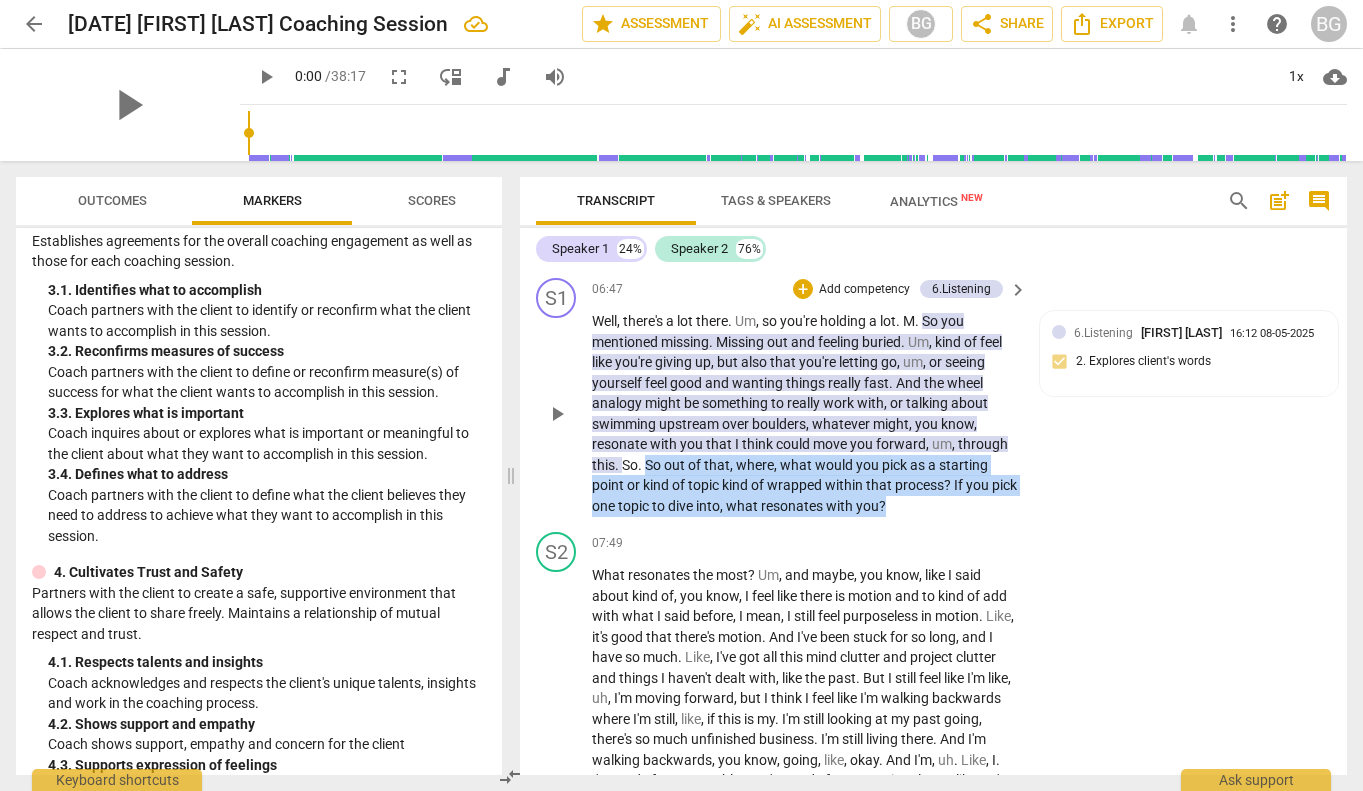 click on "Well ,   there's   a   lot   there .   Um ,   so   you're   holding   a   lot .   M .   So   you   mentioned   missing .   Missing   out   and   feeling   buried .   Um ,   kind   of   feel   like   you're   giving   up ,   but   also   that   you're   letting   go ,   um ,   or   seeing   yourself   feel   good   and   wanting   things   really   fast .   And   the   wheel   analogy   might   be   something   to   really   work   with ,   or   talking   about   swimming   upstream   over   boulders ,   whatever   might ,   you   know ,   resonate   with   you   that   I   think   could   move   you   forward ,   um ,   through   this .   So .   So   out   of   that ,   where ,   what   would   you   pick   as   a   starting   point   or   kind   of   topic   kind   of   wrapped   within   that   process ?   If   you   pick   one   topic   to   dive   into ,   what   resonates   with   you ?" at bounding box center (804, 413) 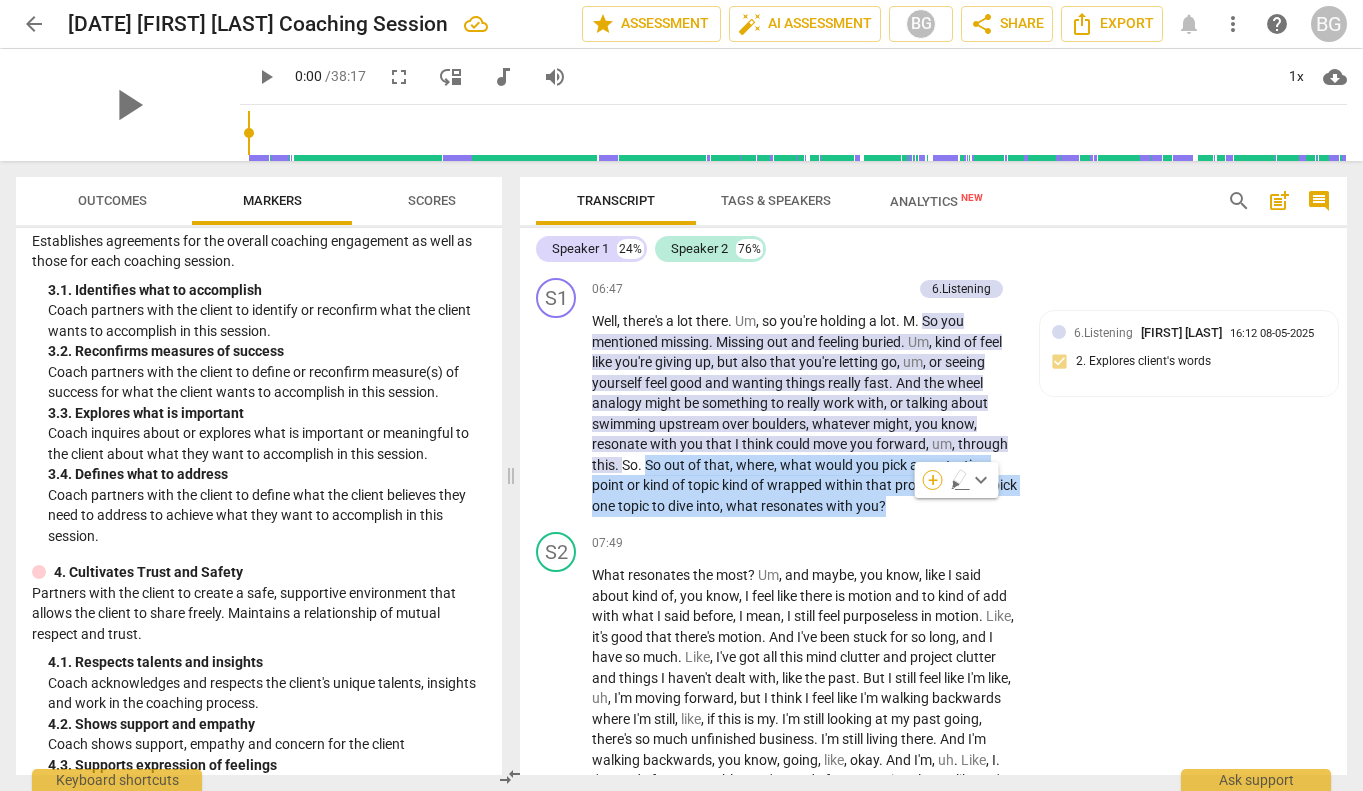 click on "+" at bounding box center (933, 480) 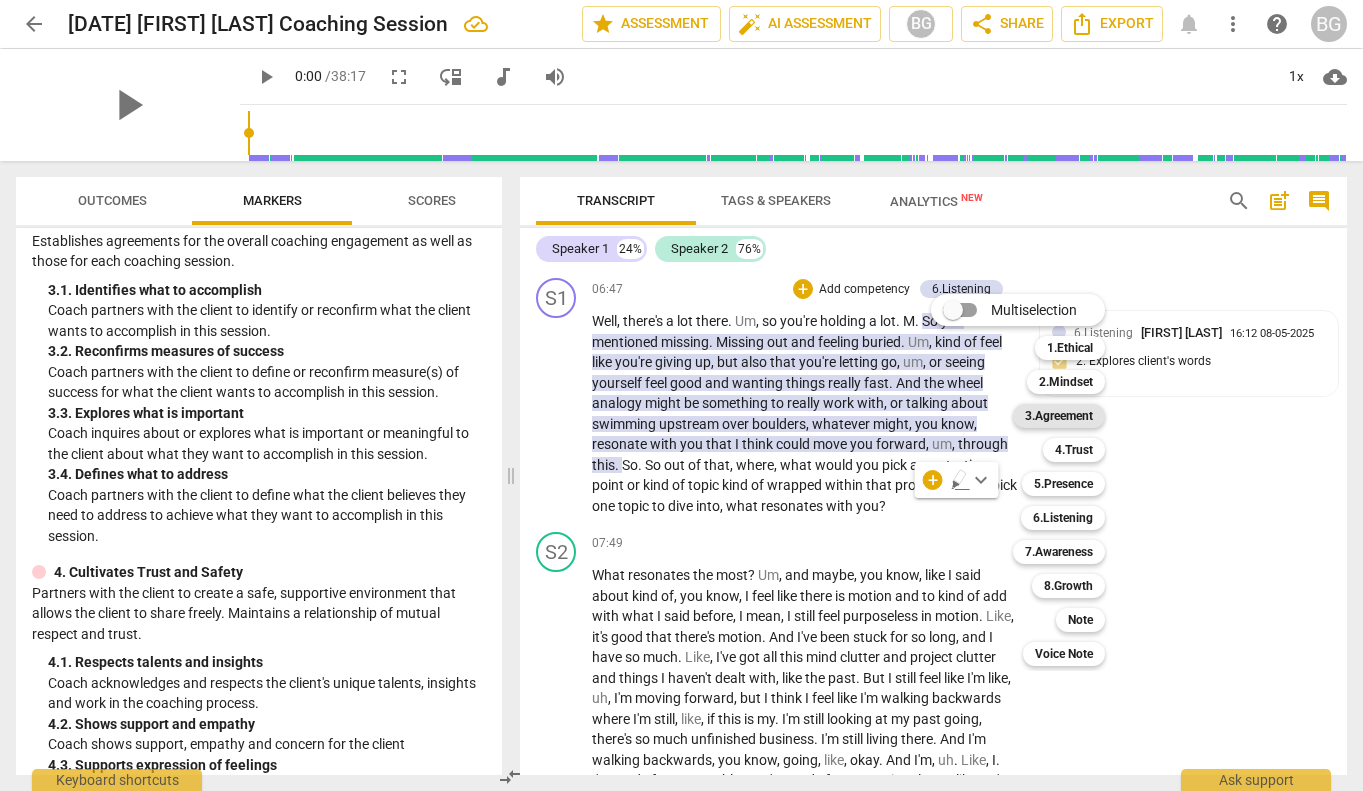 click on "3.Agreement" at bounding box center [1059, 416] 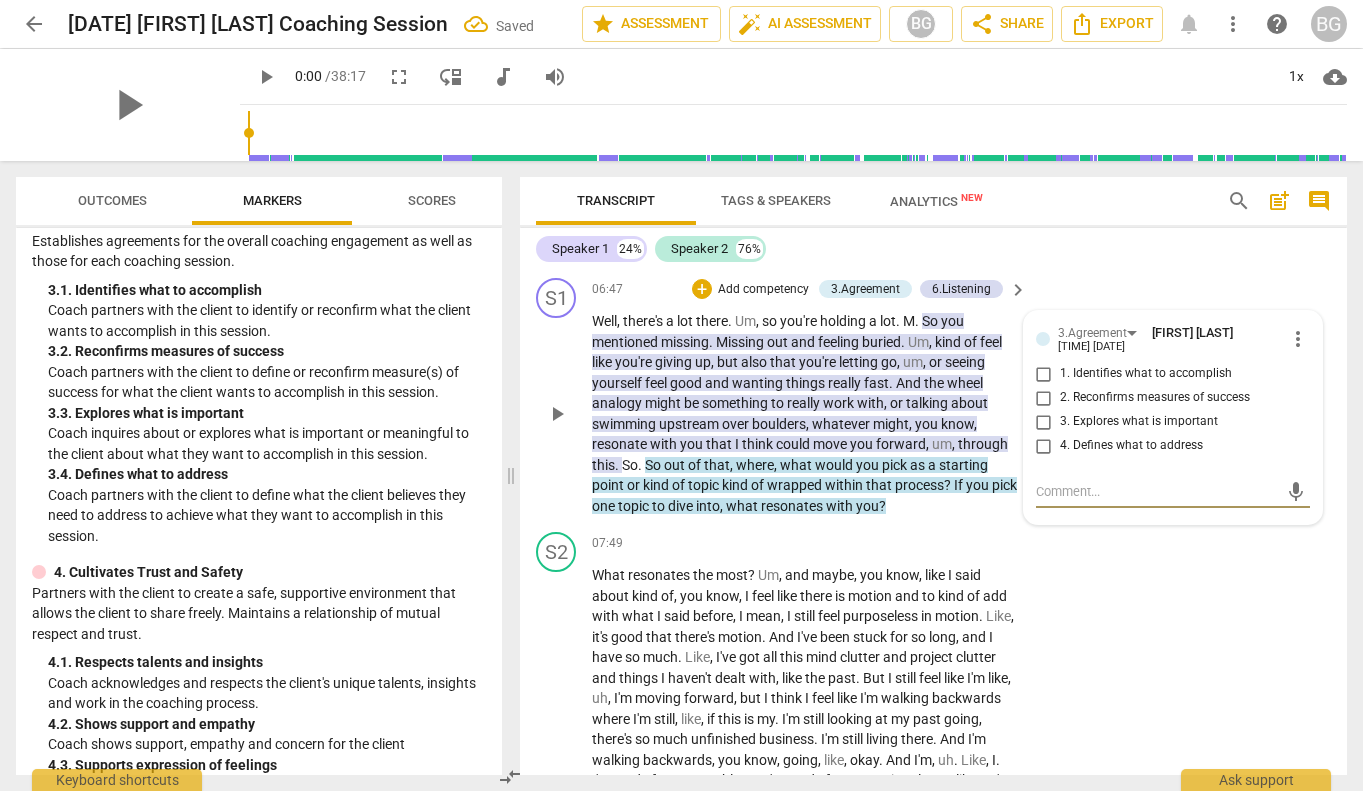 click on "1. Identifies what to accomplish" at bounding box center (1044, 374) 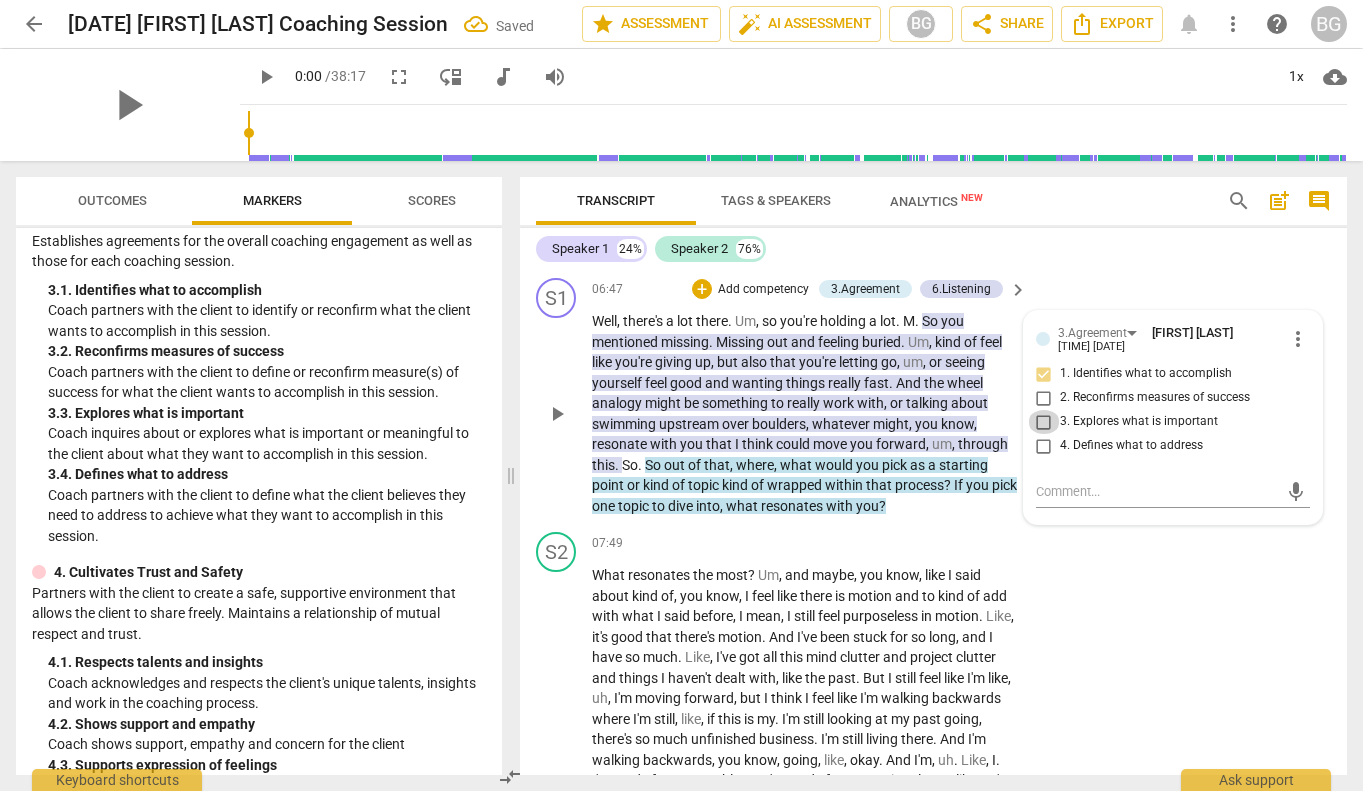 click on "3. Explores what is important" at bounding box center [1044, 422] 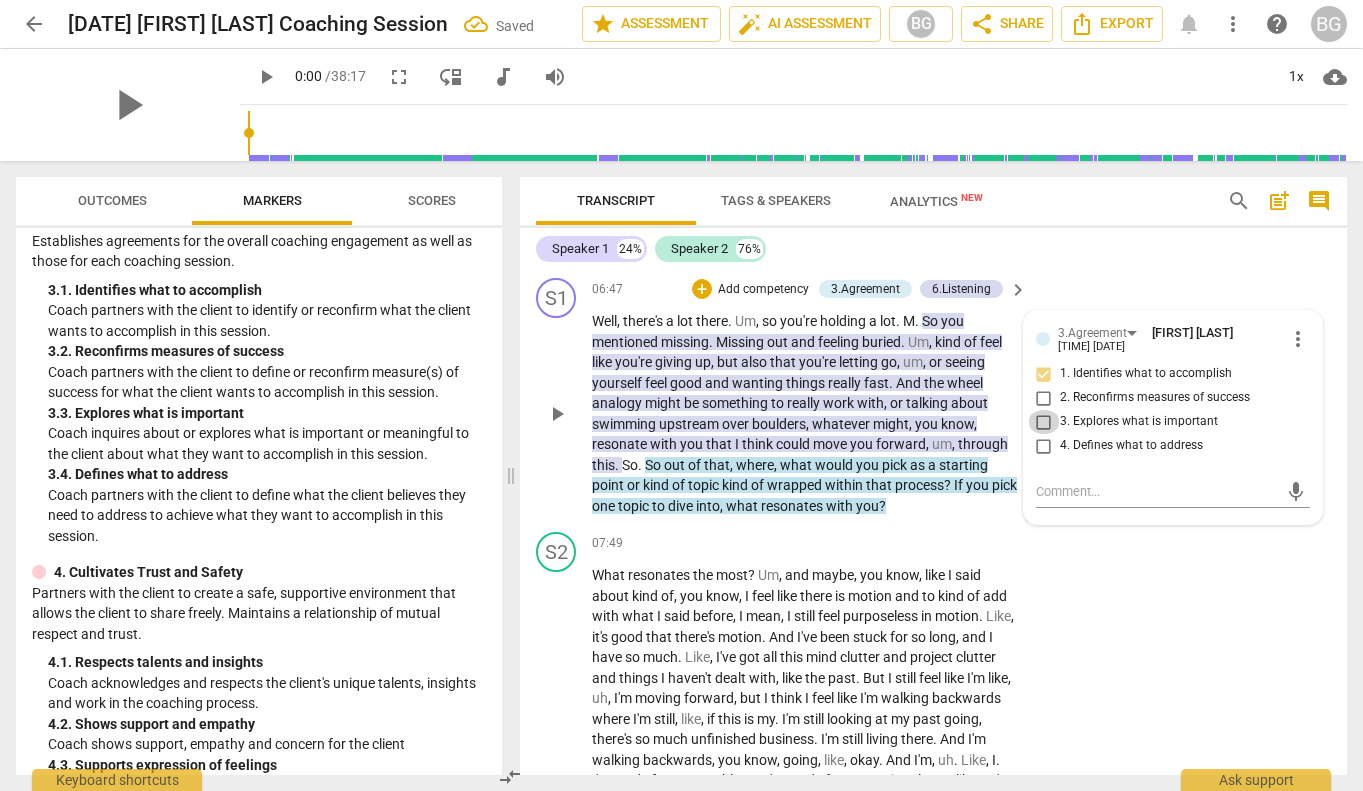 checkbox on "true" 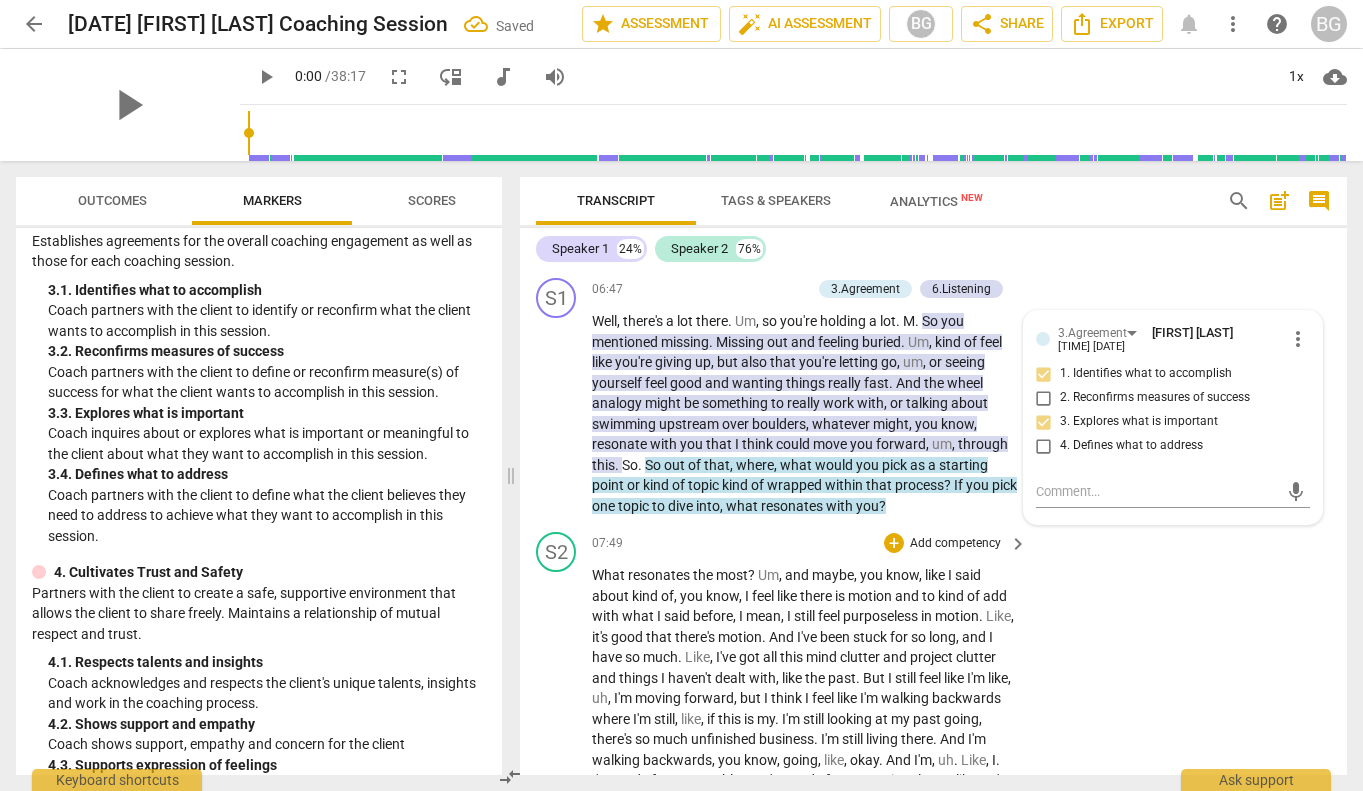 click on "motion" at bounding box center (740, 637) 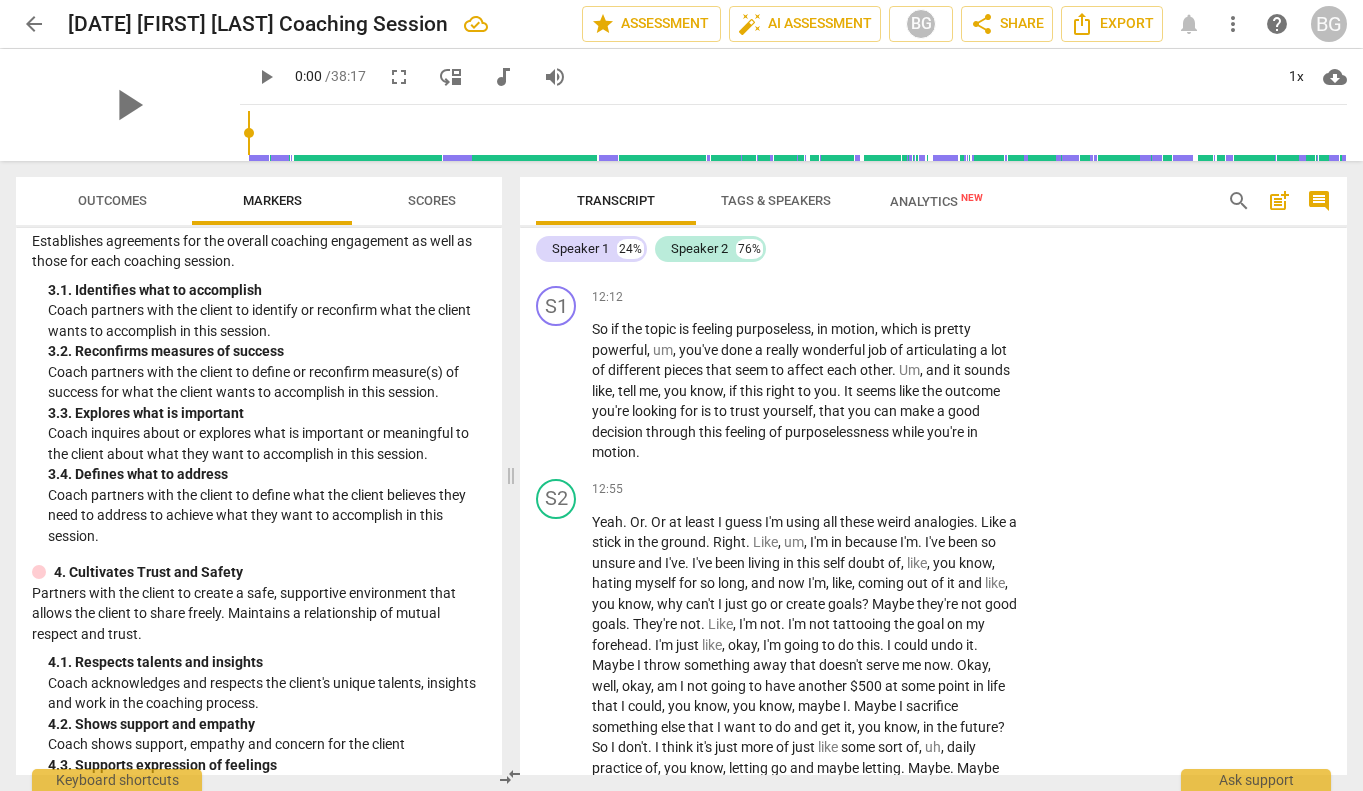 scroll, scrollTop: 3593, scrollLeft: 0, axis: vertical 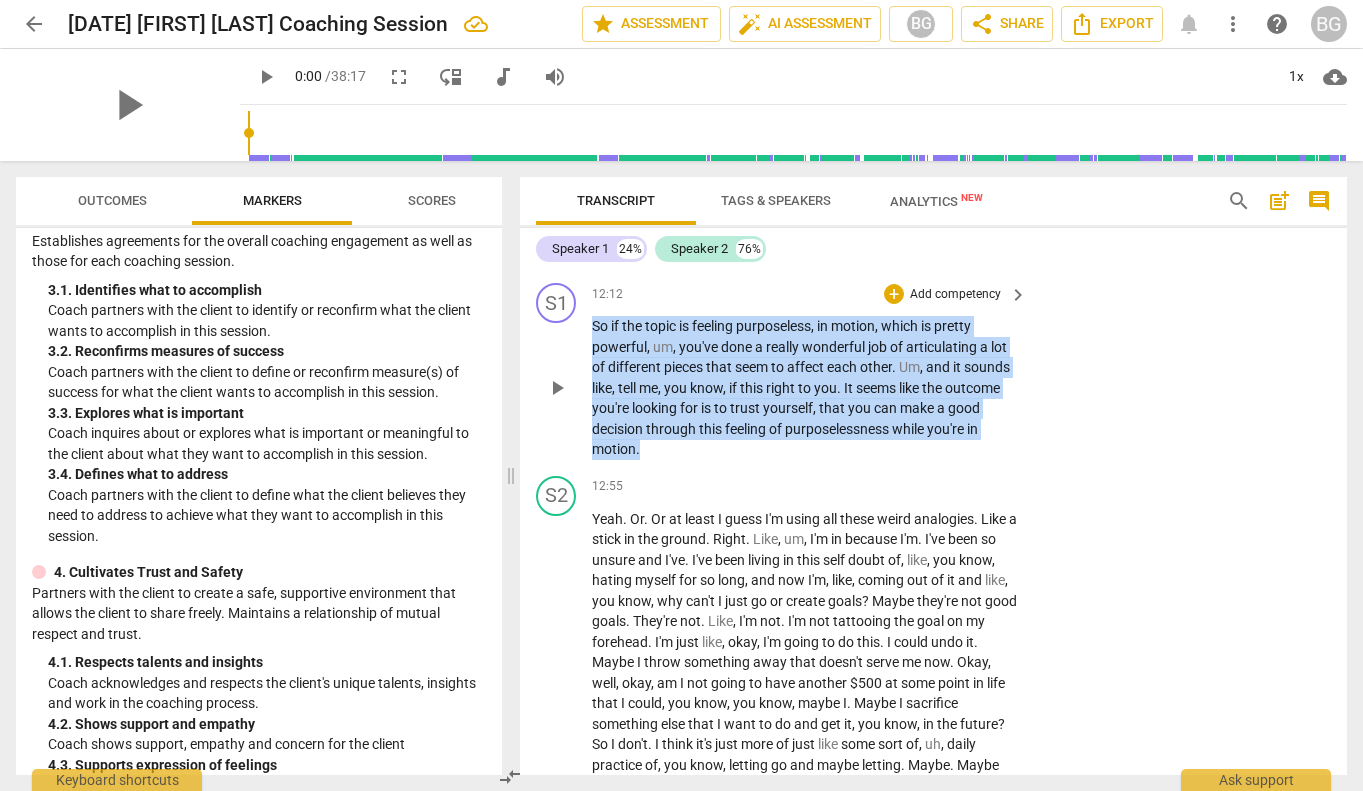 drag, startPoint x: 643, startPoint y: 471, endPoint x: 586, endPoint y: 339, distance: 143.78108 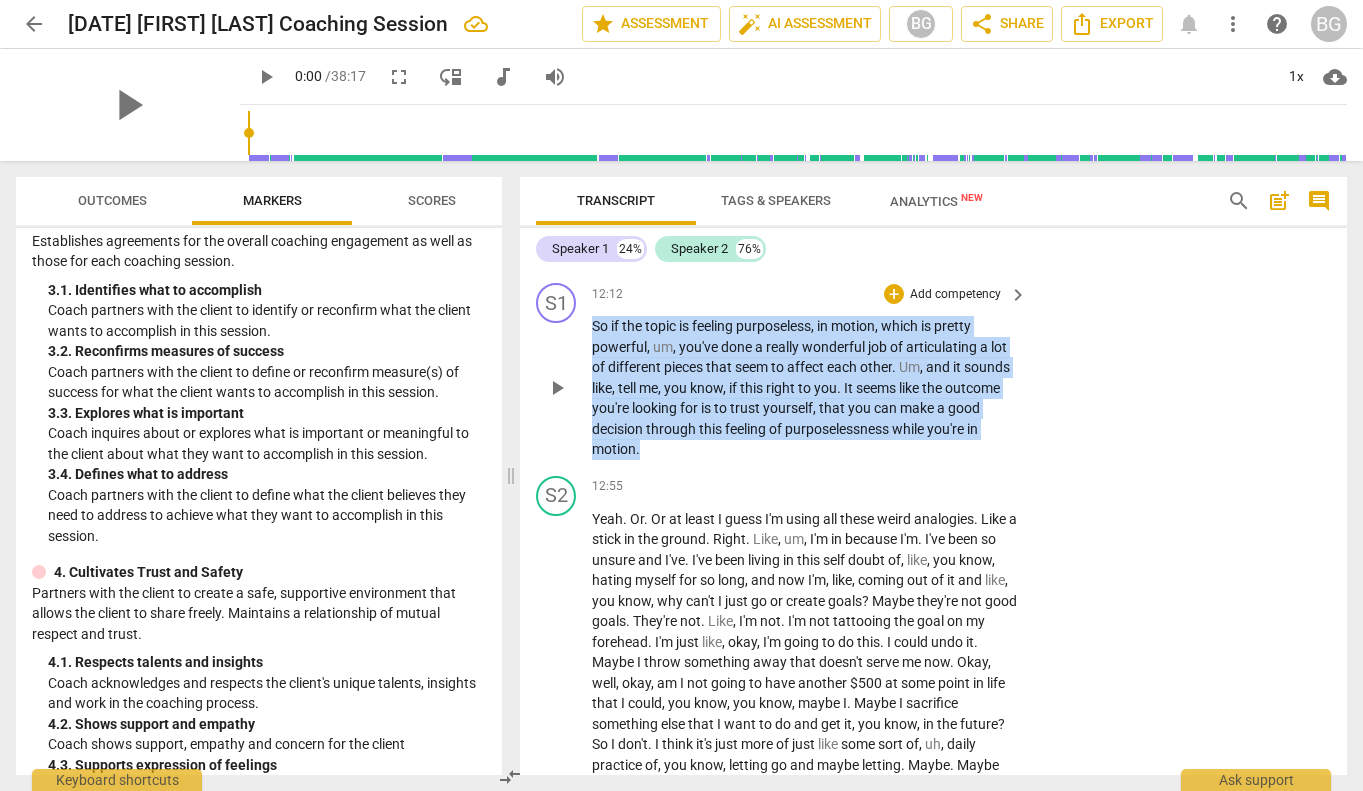 click on "S1 play_arrow pause 12:12 + Add competency keyboard_arrow_right So   if   the   topic   is   feeling   purposeless ,   in   motion ,   which   is   pretty   powerful ,   um ,   you've   done   a   really   wonderful   job   of   articulating   a   lot   of   different   pieces   that   seem   to   affect   each   other .   Um ,   and   it   sounds   like ,   tell   me ,   you   know ,   if   this   right   to   you .   It   seems   like   the   outcome   you're   looking   for   is   to   trust   yourself ,   that   you   can   make   a   good   decision   through   this   feeling   of   purposelessness   while   you're   in   motion ." at bounding box center [933, 371] 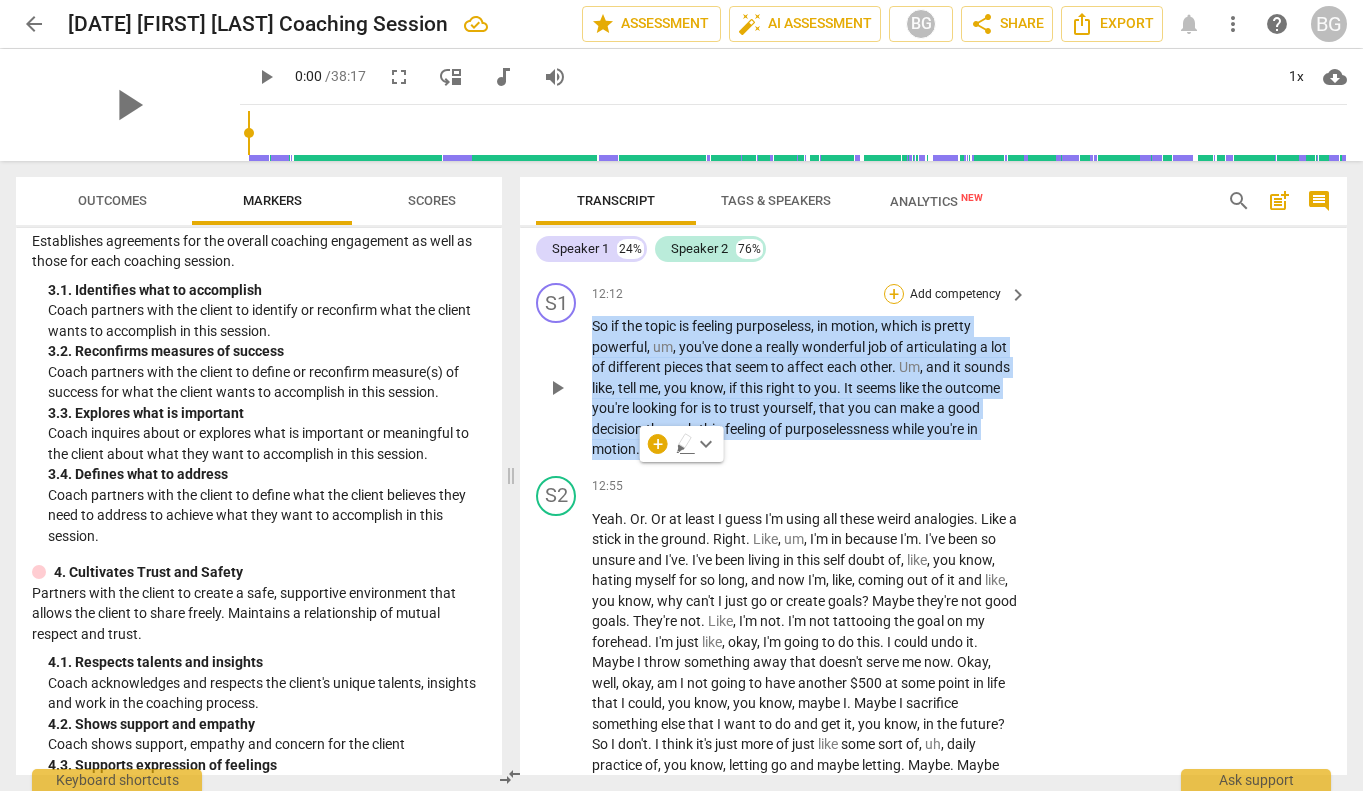 click on "+" at bounding box center [894, 294] 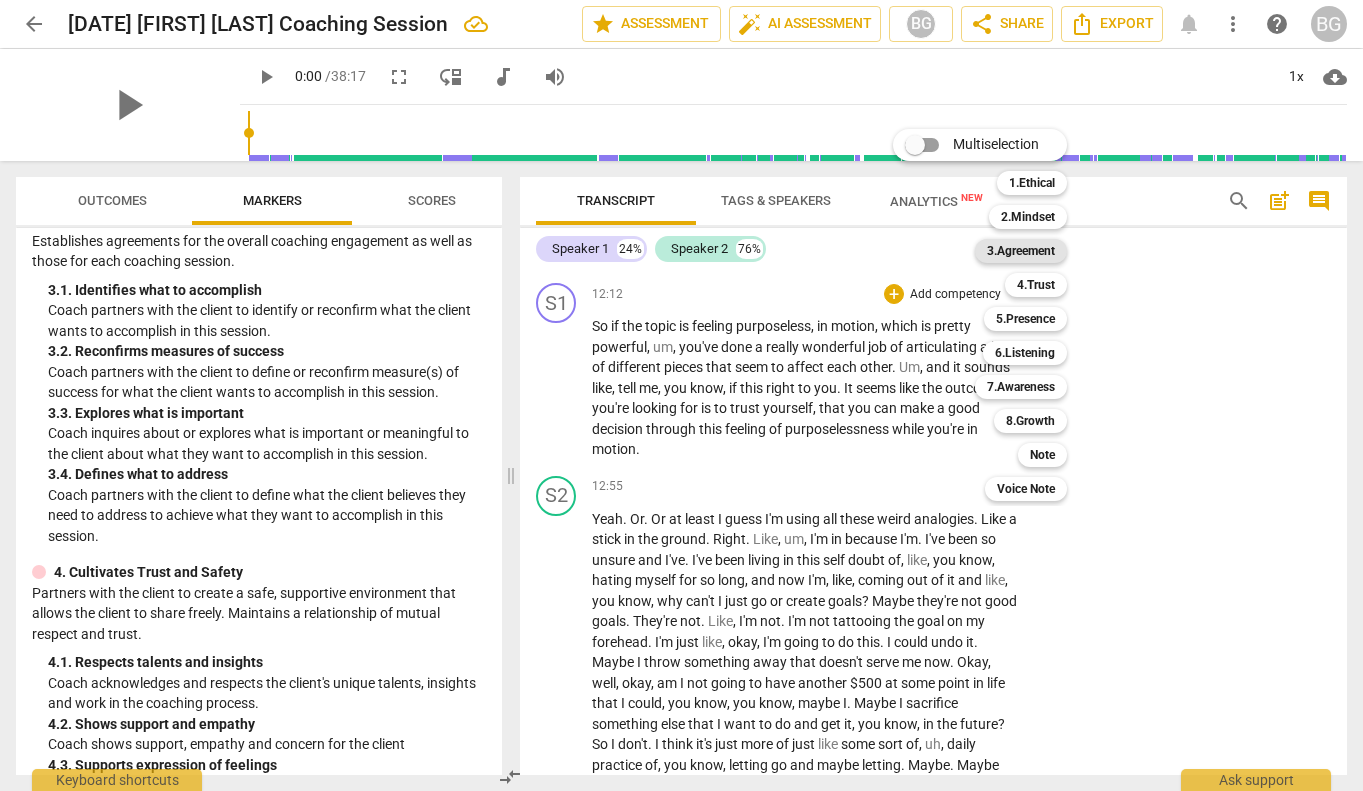 click on "3.Agreement" at bounding box center (1021, 251) 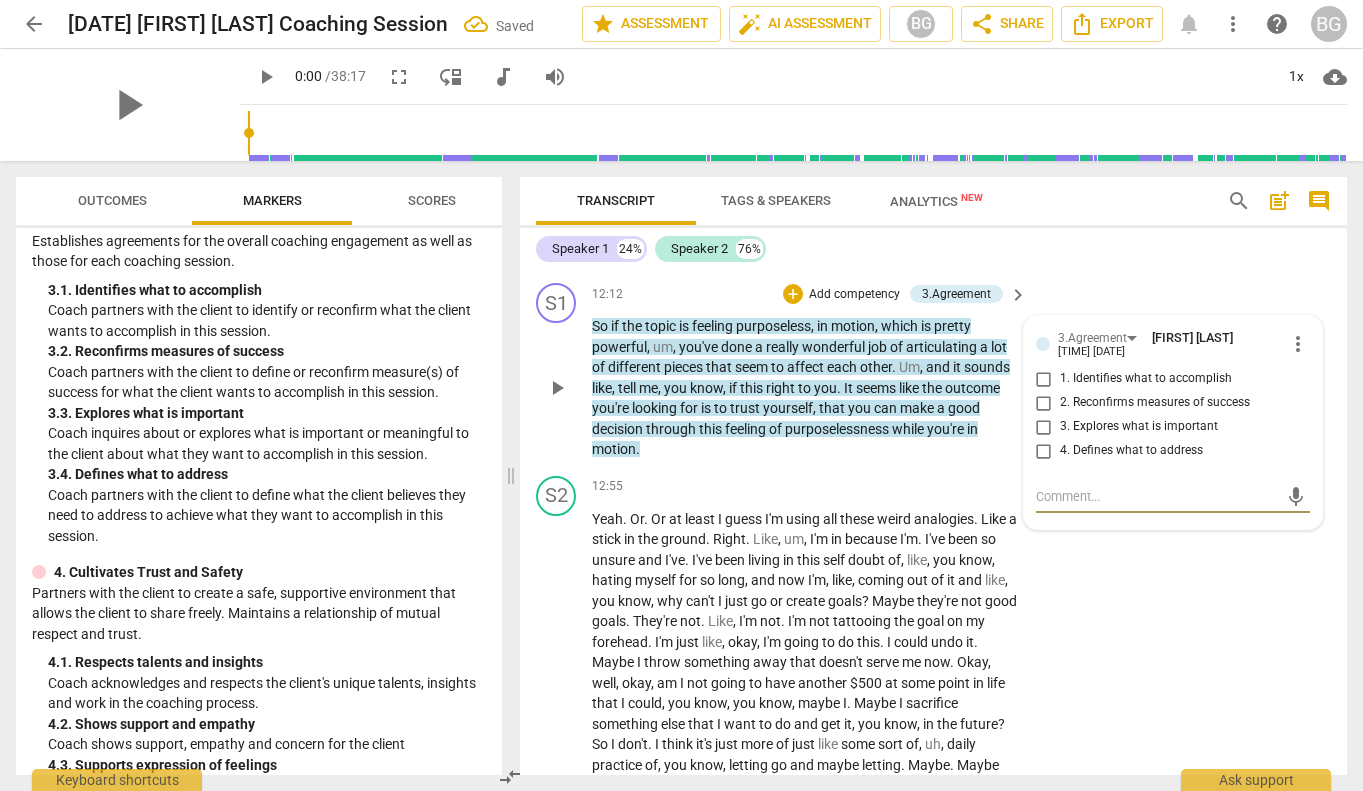 click on "4. Defines what to address" at bounding box center (1044, 451) 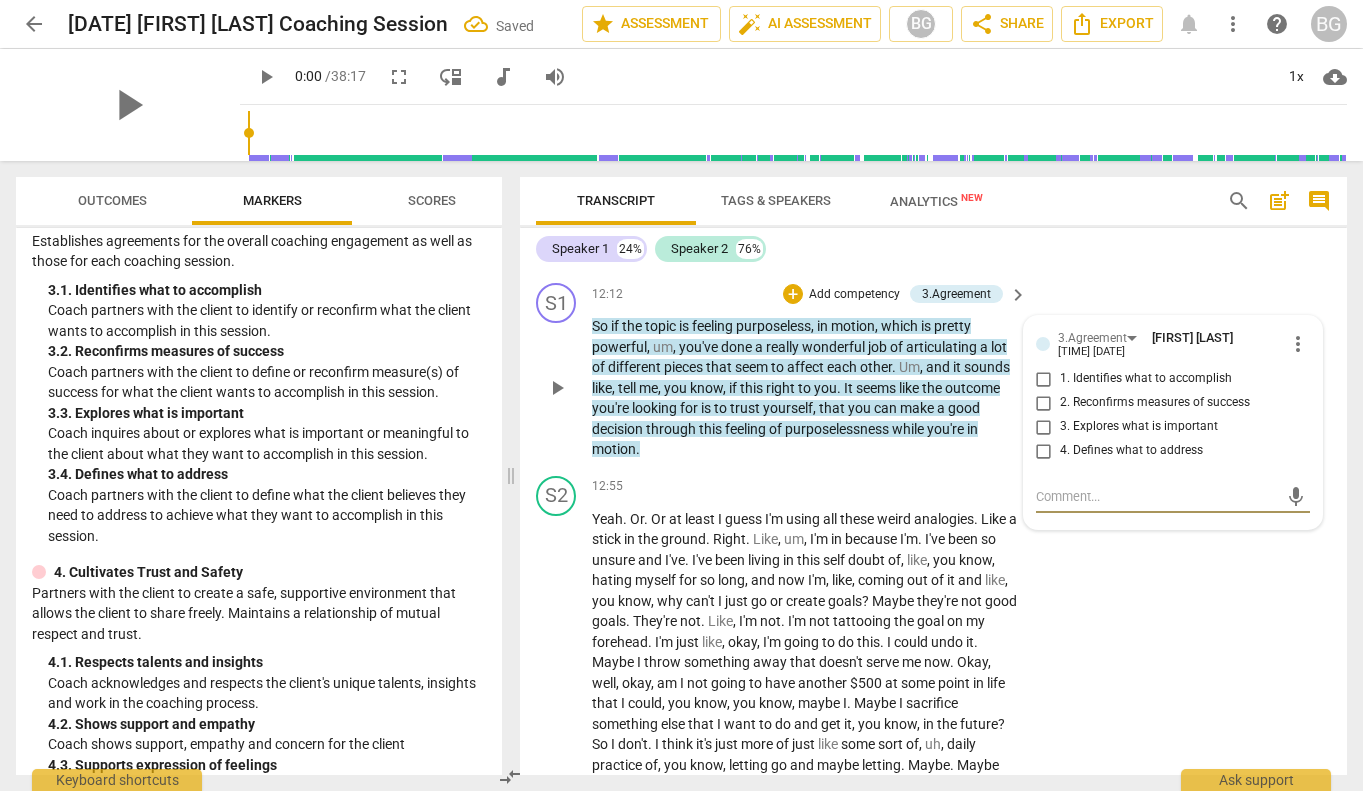 checkbox on "true" 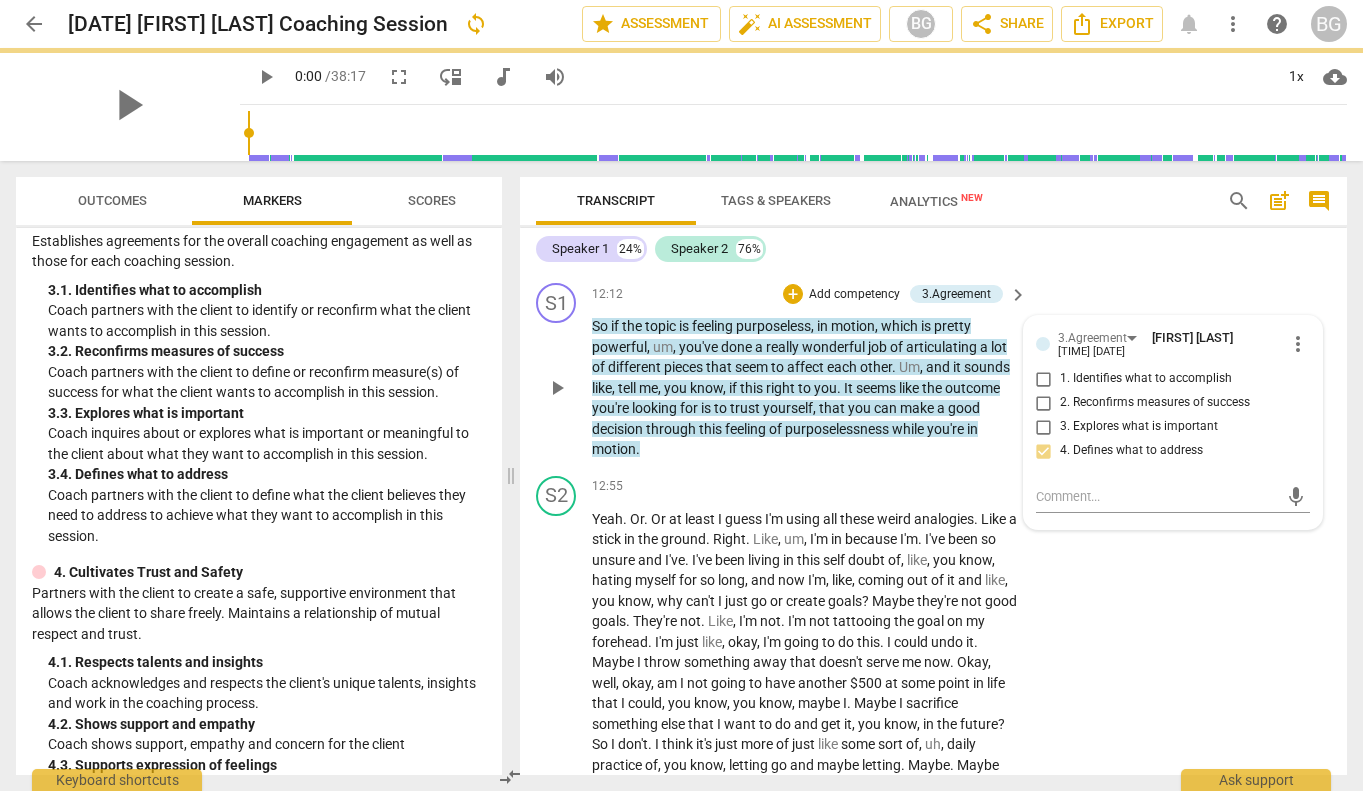click on "So   if   the   topic   is   feeling   purposeless ,   in   motion ,   which   is   pretty   powerful ,   um ,   you've   done   a   really   wonderful   job   of   articulating   a   lot   of   different   pieces   that   seem   to   affect   each   other .   Um ,   and   it   sounds   like ,   tell   me ,   you   know ,   if   this   right   to   you .   It   seems   like   the   outcome   you're   looking   for   is   to   trust   yourself ,   that   you   can   make   a   good   decision   through   this   feeling   of   purposelessness   while   you're   in   motion ." at bounding box center (804, 388) 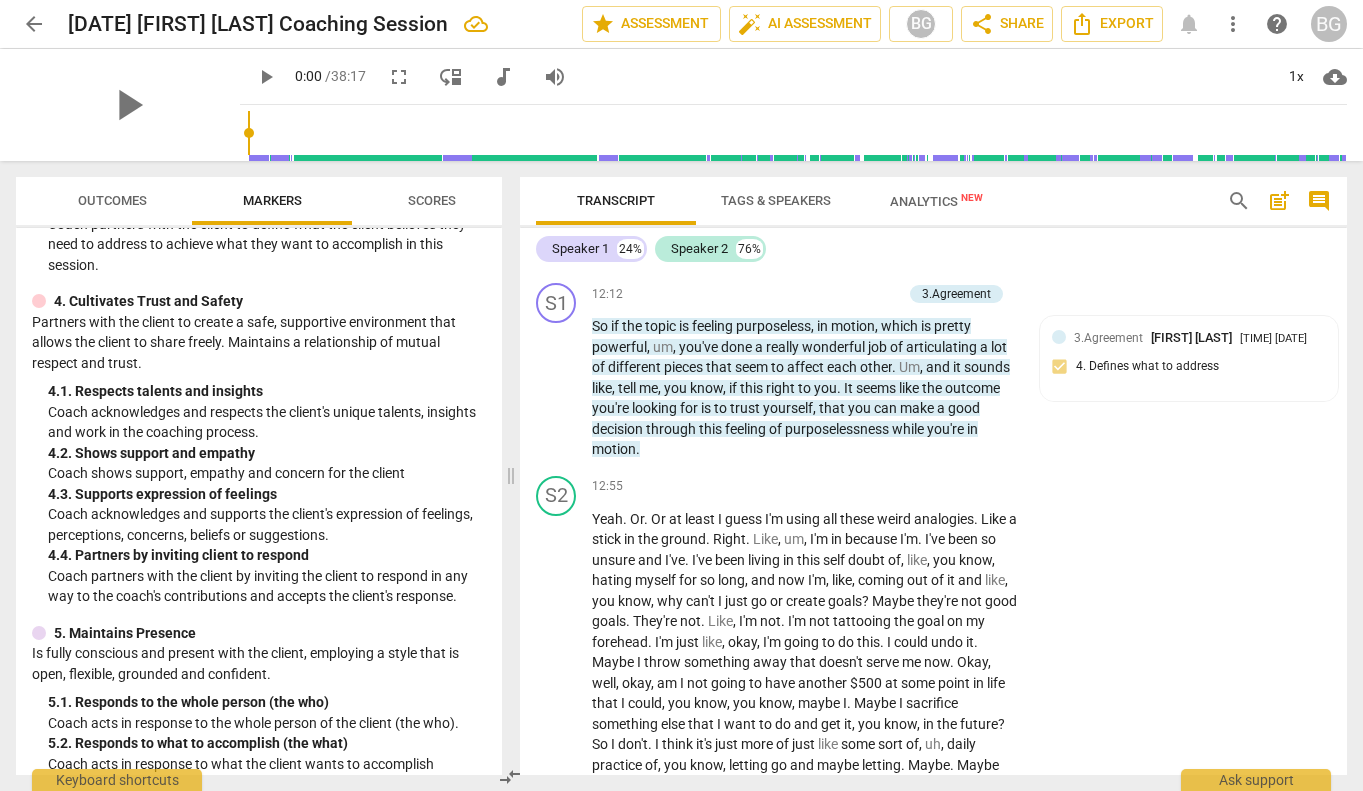 scroll, scrollTop: 687, scrollLeft: 0, axis: vertical 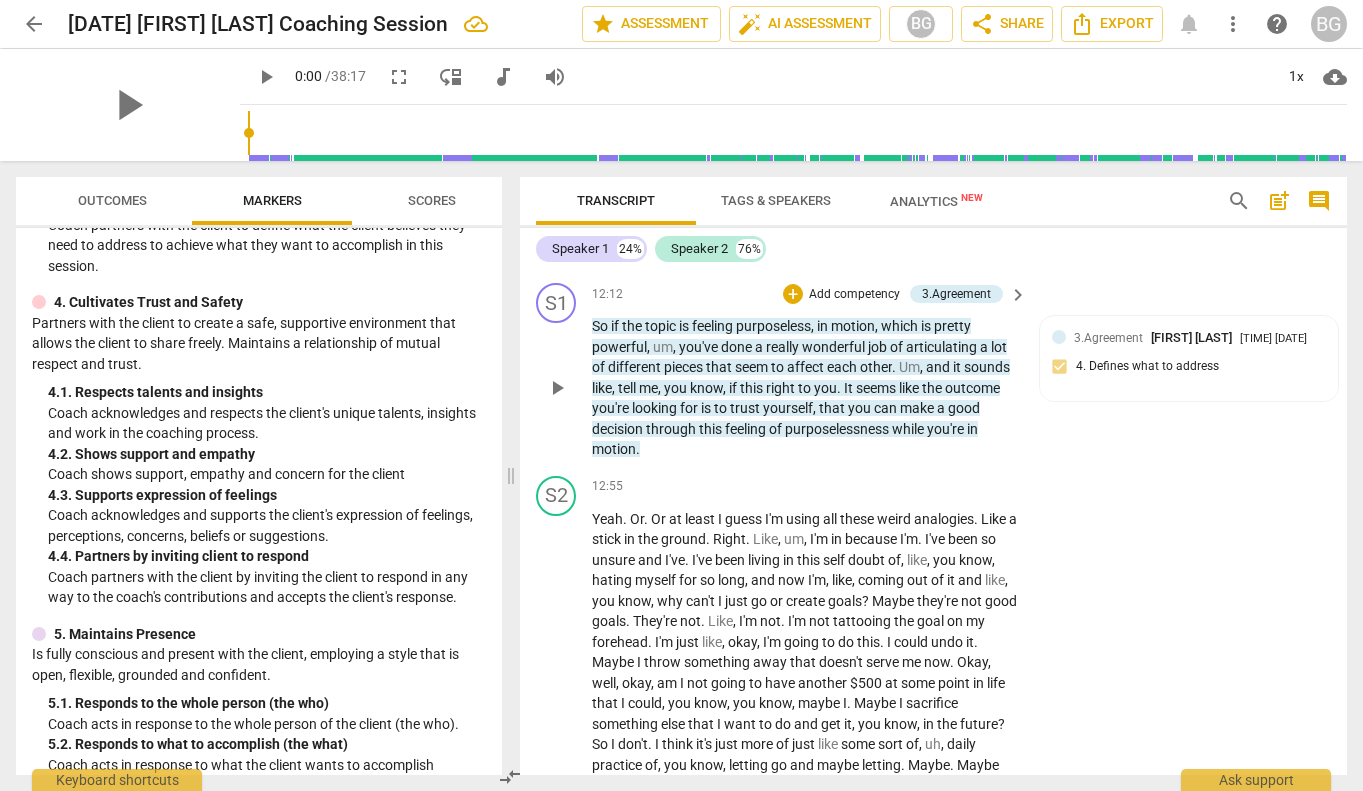 click on "So   if   the   topic   is   feeling   purposeless ,   in   motion ,   which   is   pretty   powerful ,   um ,   you've   done   a   really   wonderful   job   of   articulating   a   lot   of   different   pieces   that   seem   to   affect   each   other .   Um ,   and   it   sounds   like ,   tell   me ,   you   know ,   if   this   right   to   you .   It   seems   like   the   outcome   you're   looking   for   is   to   trust   yourself ,   that   you   can   make   a   good   decision   through   this   feeling   of   purposelessness   while   you're   in   motion ." at bounding box center (804, 388) 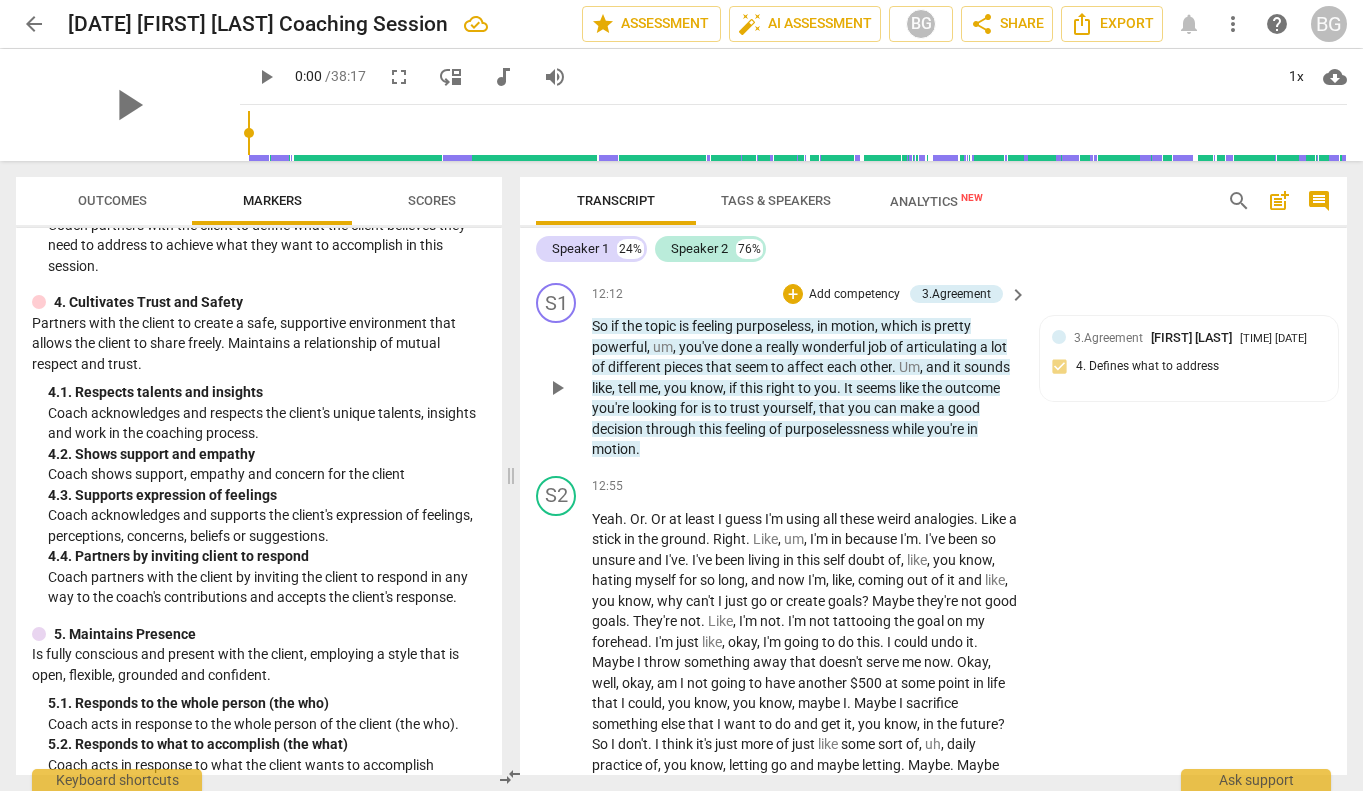 click on "So   if   the   topic   is   feeling   purposeless ,   in   motion ,   which   is   pretty   powerful ,   um ,   you've   done   a   really   wonderful   job   of   articulating   a   lot   of   different   pieces   that   seem   to   affect   each   other .   Um ,   and   it   sounds   like ,   tell   me ,   you   know ,   if   this   right   to   you .   It   seems   like   the   outcome   you're   looking   for   is   to   trust   yourself ,   that   you   can   make   a   good   decision   through   this   feeling   of   purposelessness   while   you're   in   motion ." at bounding box center (804, 388) 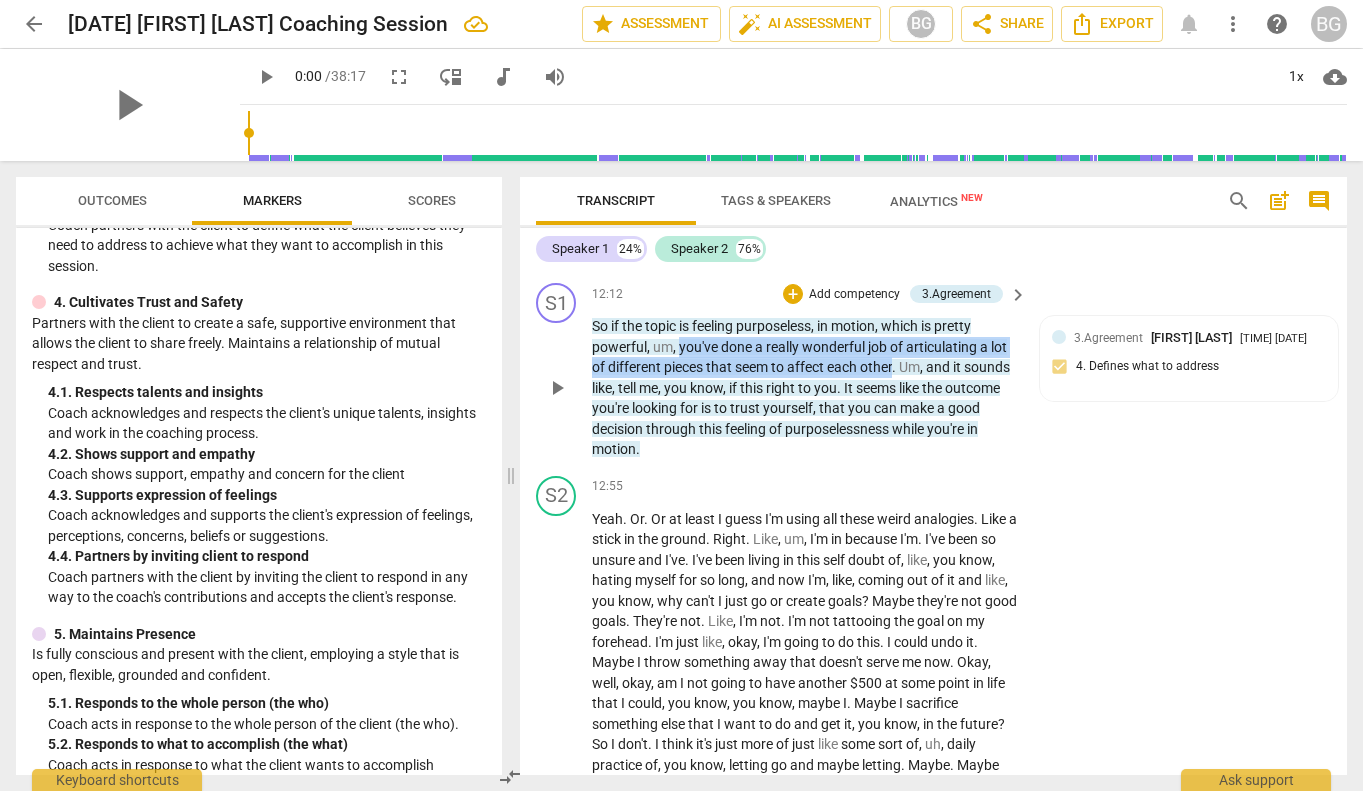 drag, startPoint x: 678, startPoint y: 369, endPoint x: 895, endPoint y: 380, distance: 217.27863 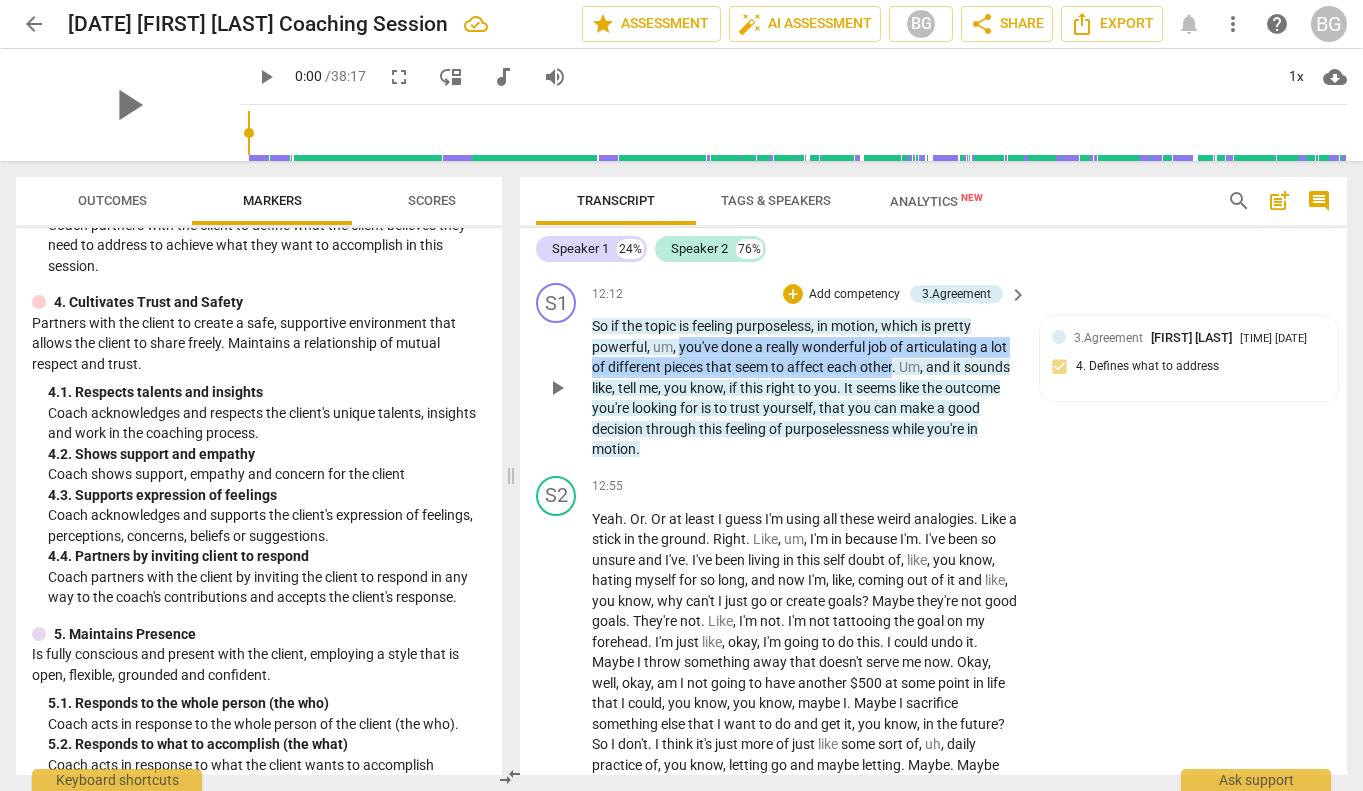 click on "So   if   the   topic   is   feeling   purposeless ,   in   motion ,   which   is   pretty   powerful ,   um ,   you've   done   a   really   wonderful   job   of   articulating   a   lot   of   different   pieces   that   seem   to   affect   each   other .   Um ,   and   it   sounds   like ,   tell   me ,   you   know ,   if   this   right   to   you .   It   seems   like   the   outcome   you're   looking   for   is   to   trust   yourself ,   that   you   can   make   a   good   decision   through   this   feeling   of   purposelessness   while   you're   in   motion ." at bounding box center (804, 388) 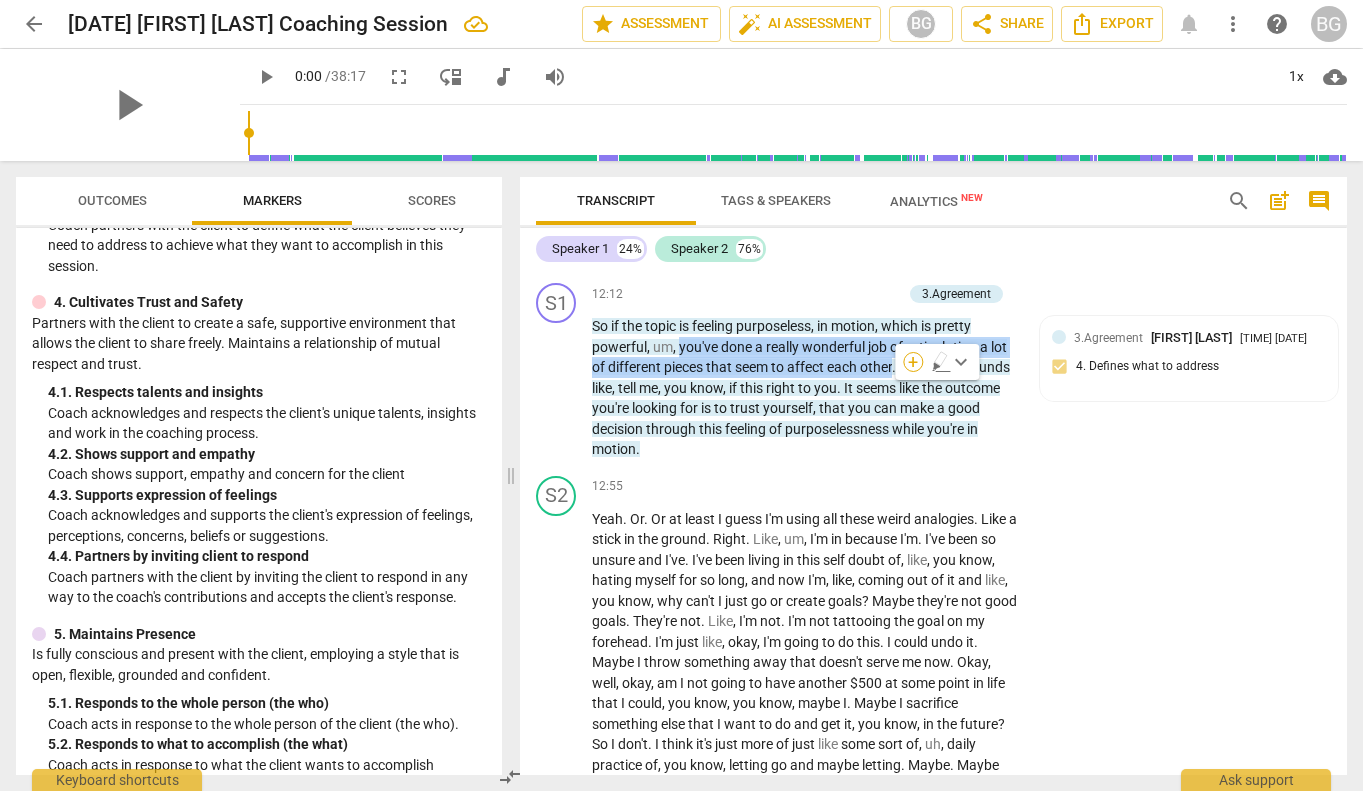 click on "+" at bounding box center [913, 362] 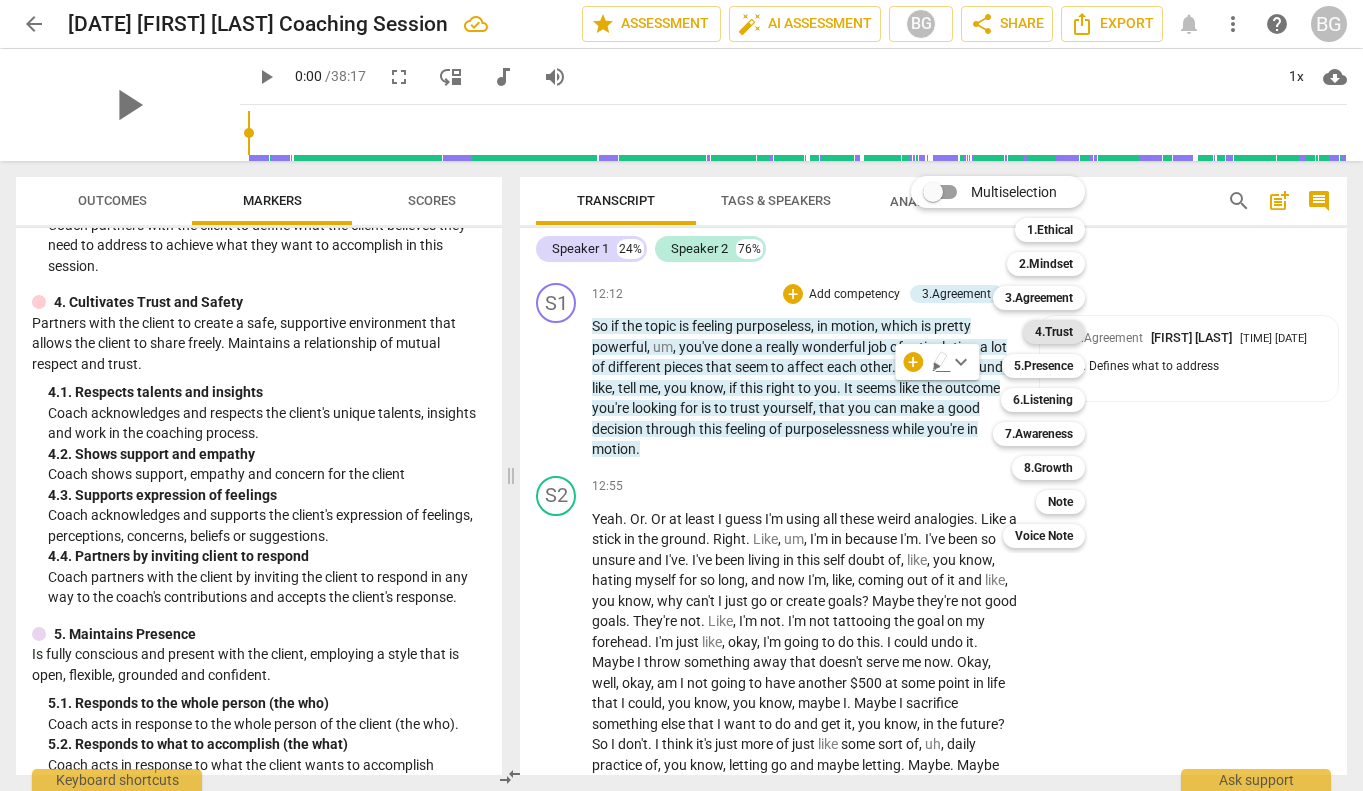 click on "4.Trust" at bounding box center (1054, 332) 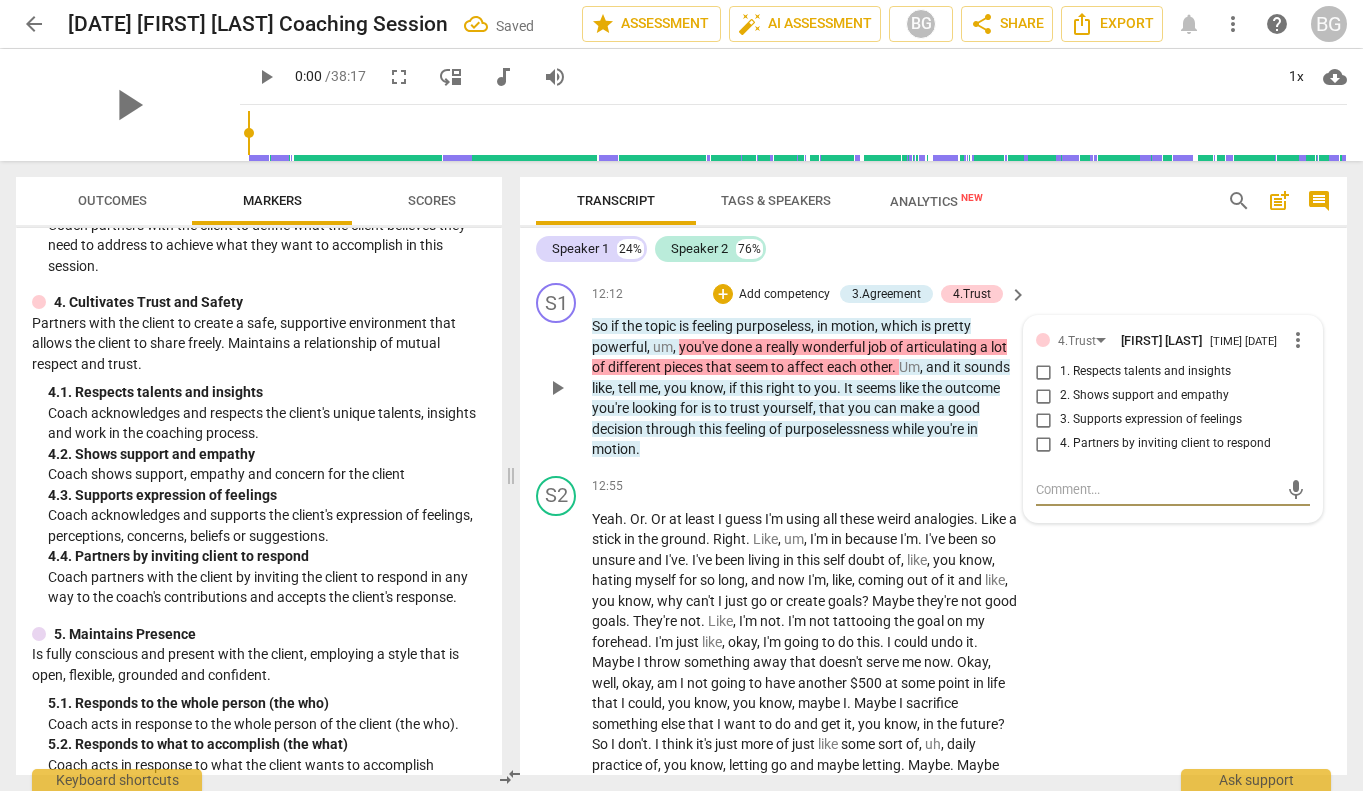 click on "1. Respects talents and insights" at bounding box center (1044, 372) 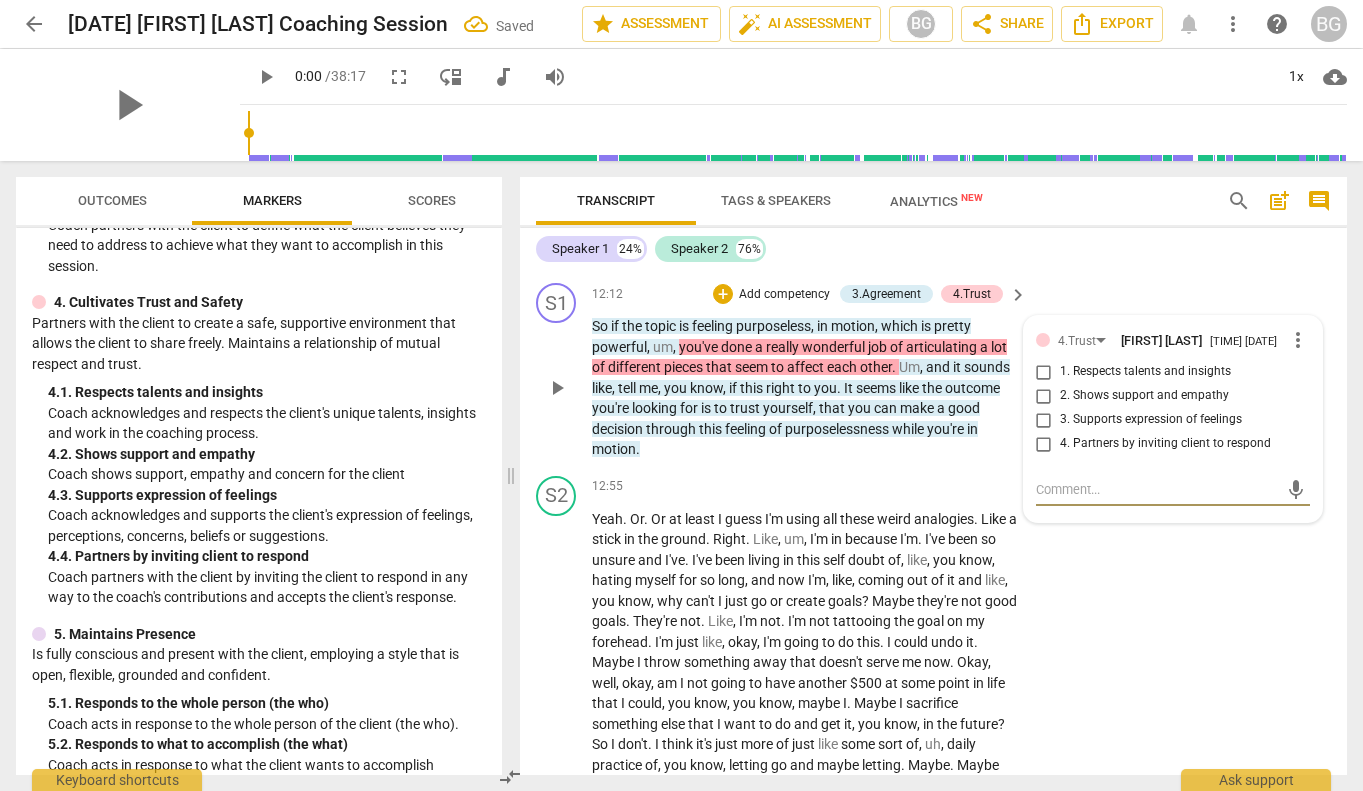 checkbox on "true" 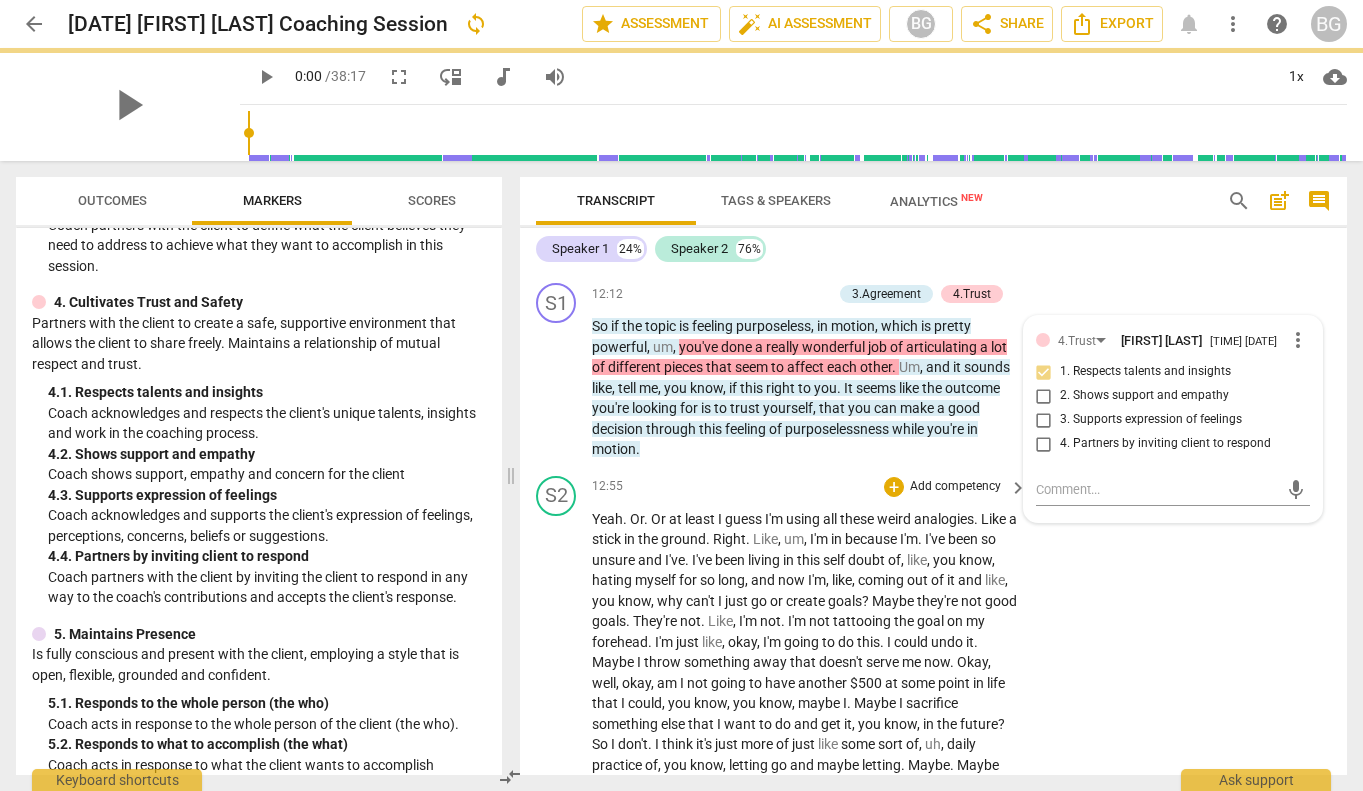 click on "S2 play_arrow pause 12:55 + Add competency keyboard_arrow_right Yeah .   Or .   Or   at   least   I   guess   I'm   using   all   these   weird   analogies .   Like   a   stick   in   the   ground .   Right .   Like ,   um ,   I'm   in   because   I'm .   I've   been   so   unsure   and   I've .   I've   been   living   in   this   self   doubt   of ,   like ,   you   know ,   hating   myself   for   so   long ,   and   now   I'm ,   like ,   coming   out   of   it   and   like ,   you   know ,   why   can't   I   just   go   or   create   goals ?   Maybe   they're   not   good   goals .   They're   not .   Like ,   I'm   not .   I'm   not   tattooing   the   goal   on   my   forehead .   I'm   just   like ,   okay ,   I'm   going   to   do   this .   I   could   undo   it .   Maybe   I   throw   something   away   that   doesn't   serve   me   now .   Okay ,   well ,   okay ,   am   I   not   going   to   have   another   $500   at   some   point   in   life   that   I   could ,   you   know ,   you   know ," at bounding box center [933, 892] 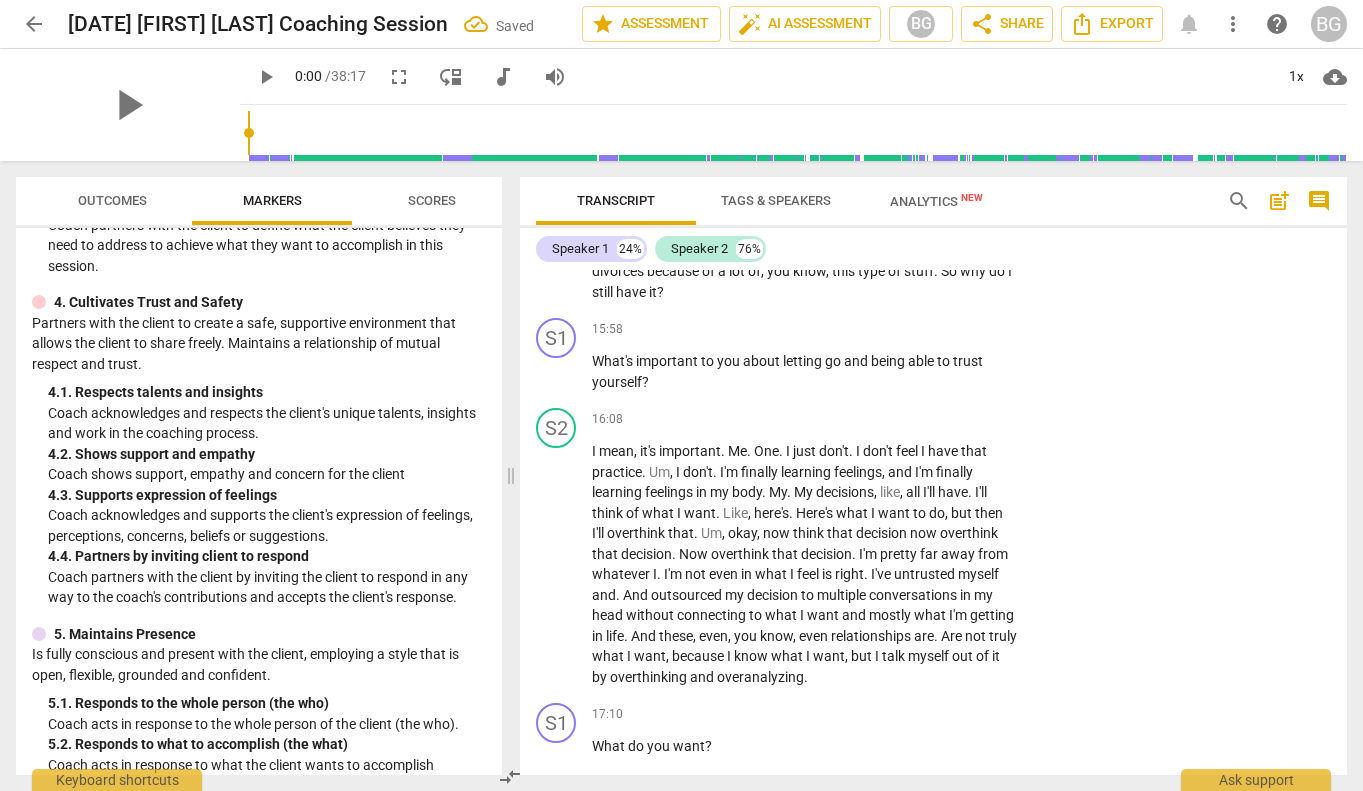 scroll, scrollTop: 4607, scrollLeft: 0, axis: vertical 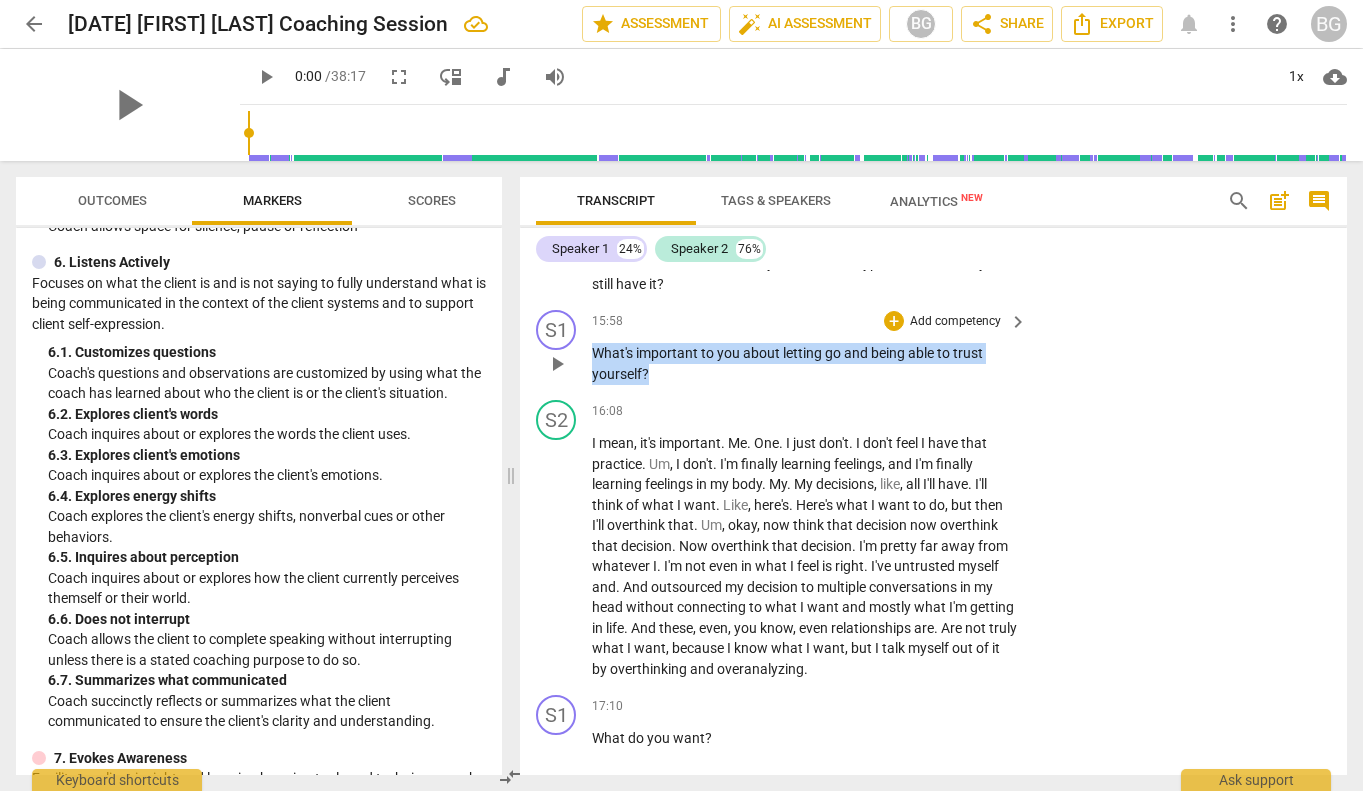 drag, startPoint x: 660, startPoint y: 389, endPoint x: 583, endPoint y: 375, distance: 78.26238 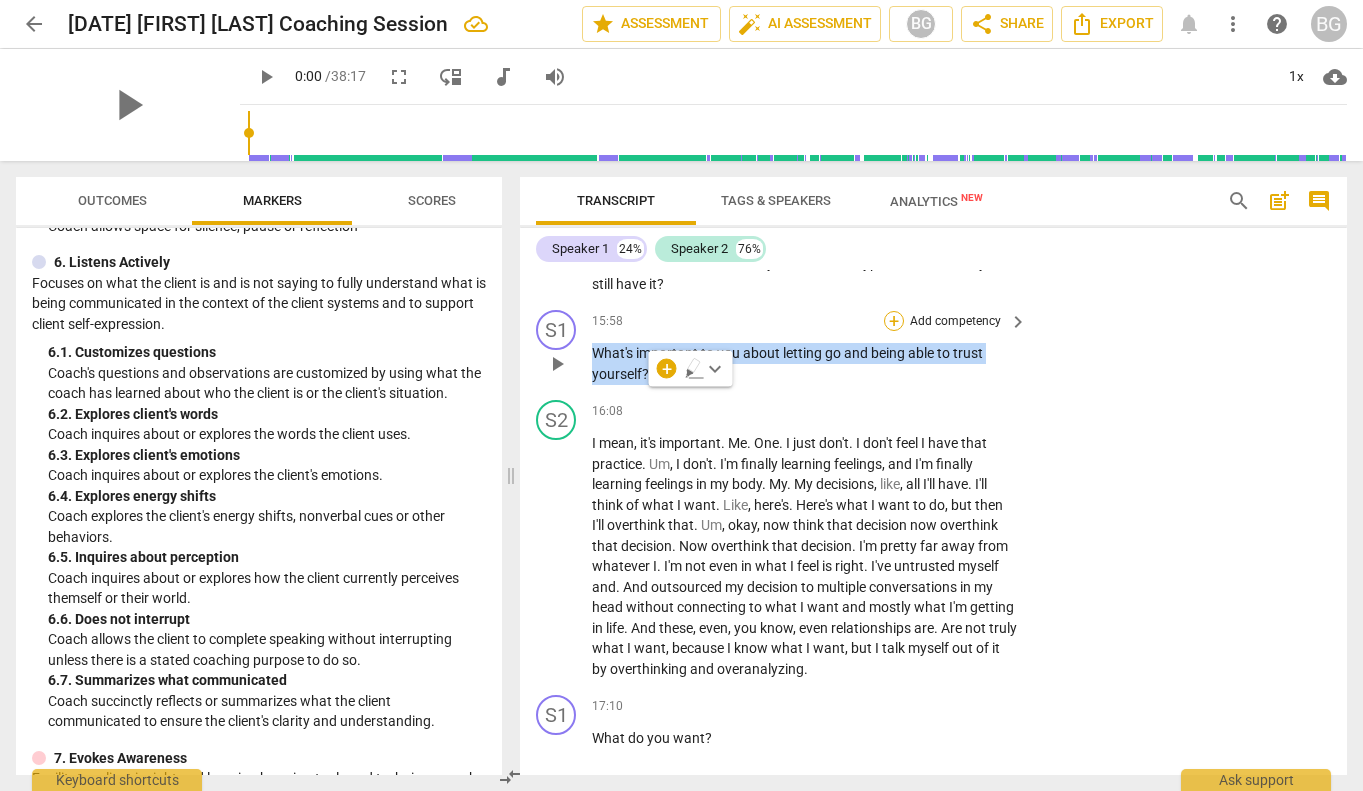 click on "+" at bounding box center [894, 321] 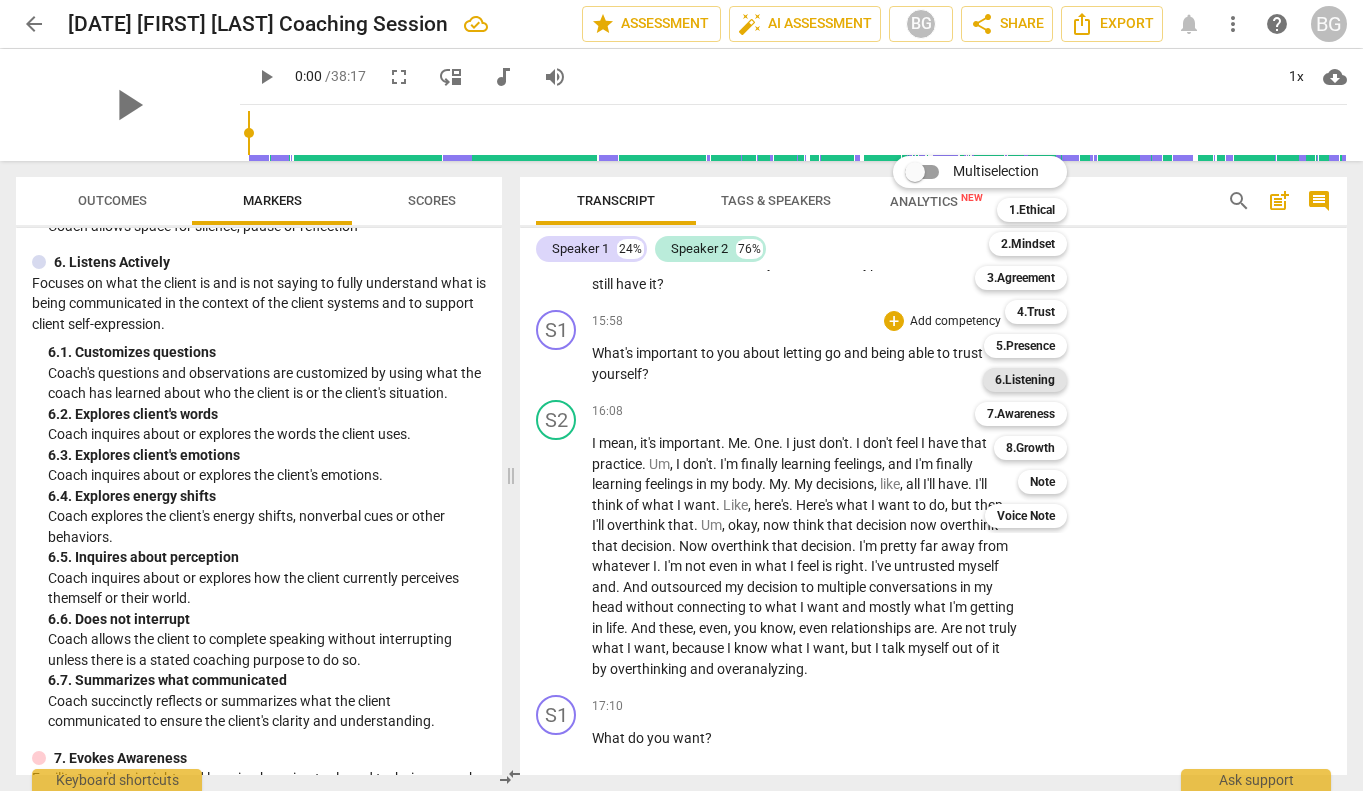 click on "6.Listening" at bounding box center [1025, 380] 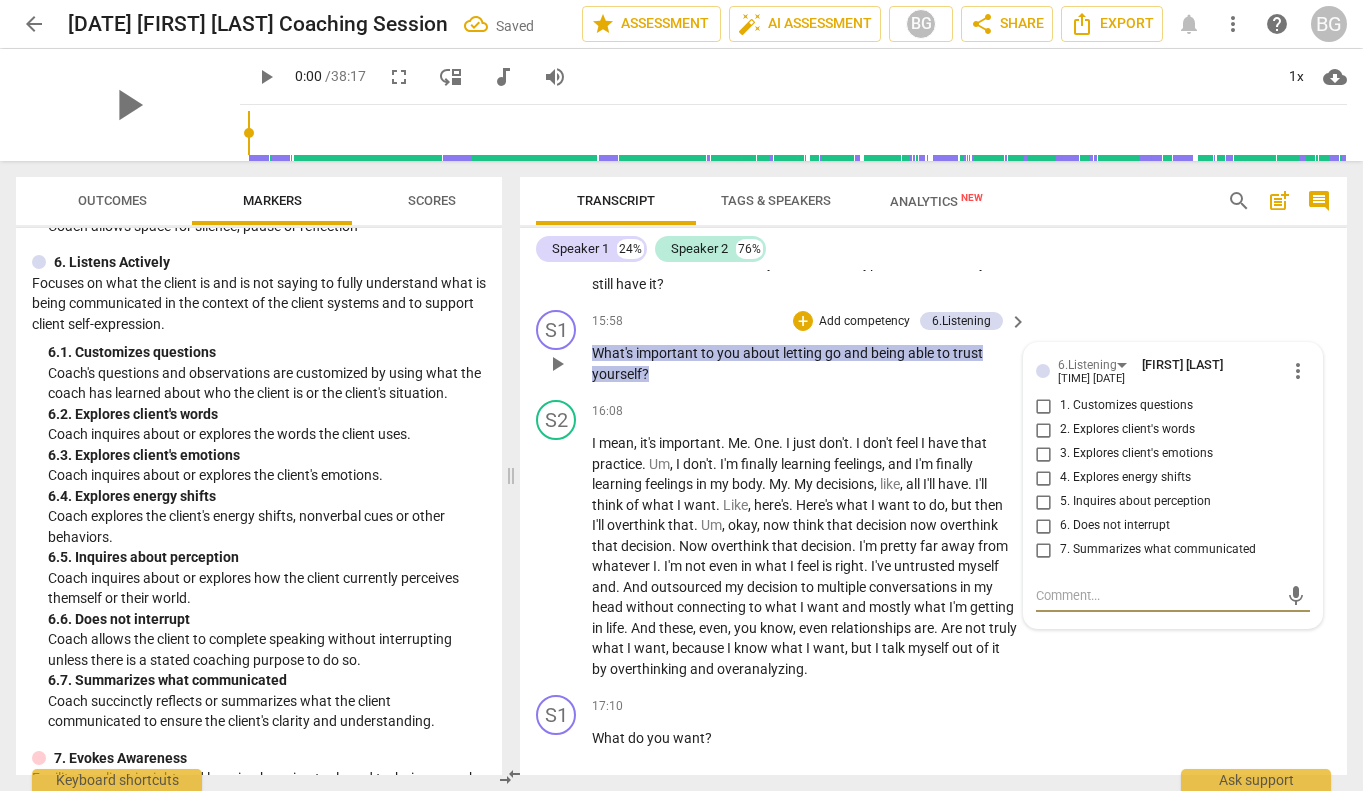 click on "2. Explores client's words" at bounding box center [1044, 430] 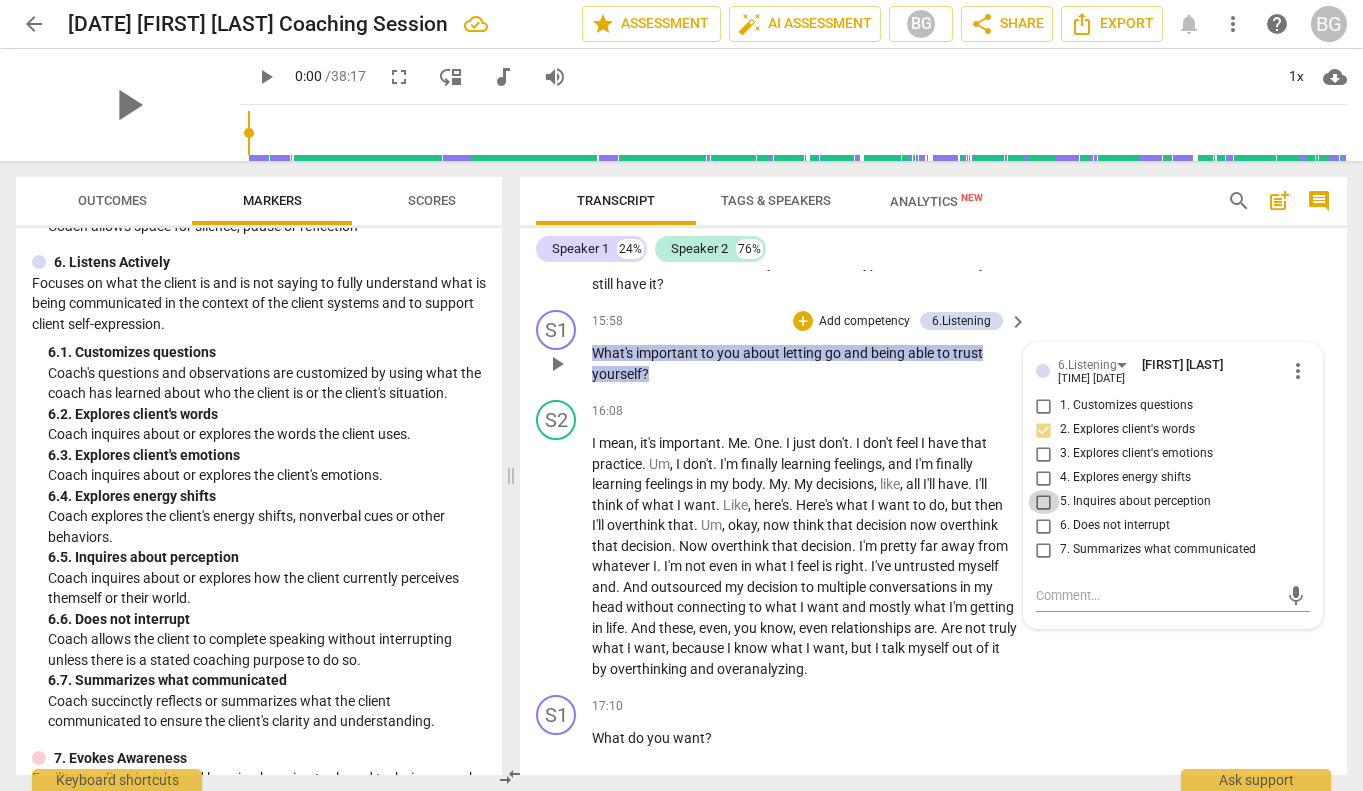 click on "5. Inquires about perception" at bounding box center (1044, 502) 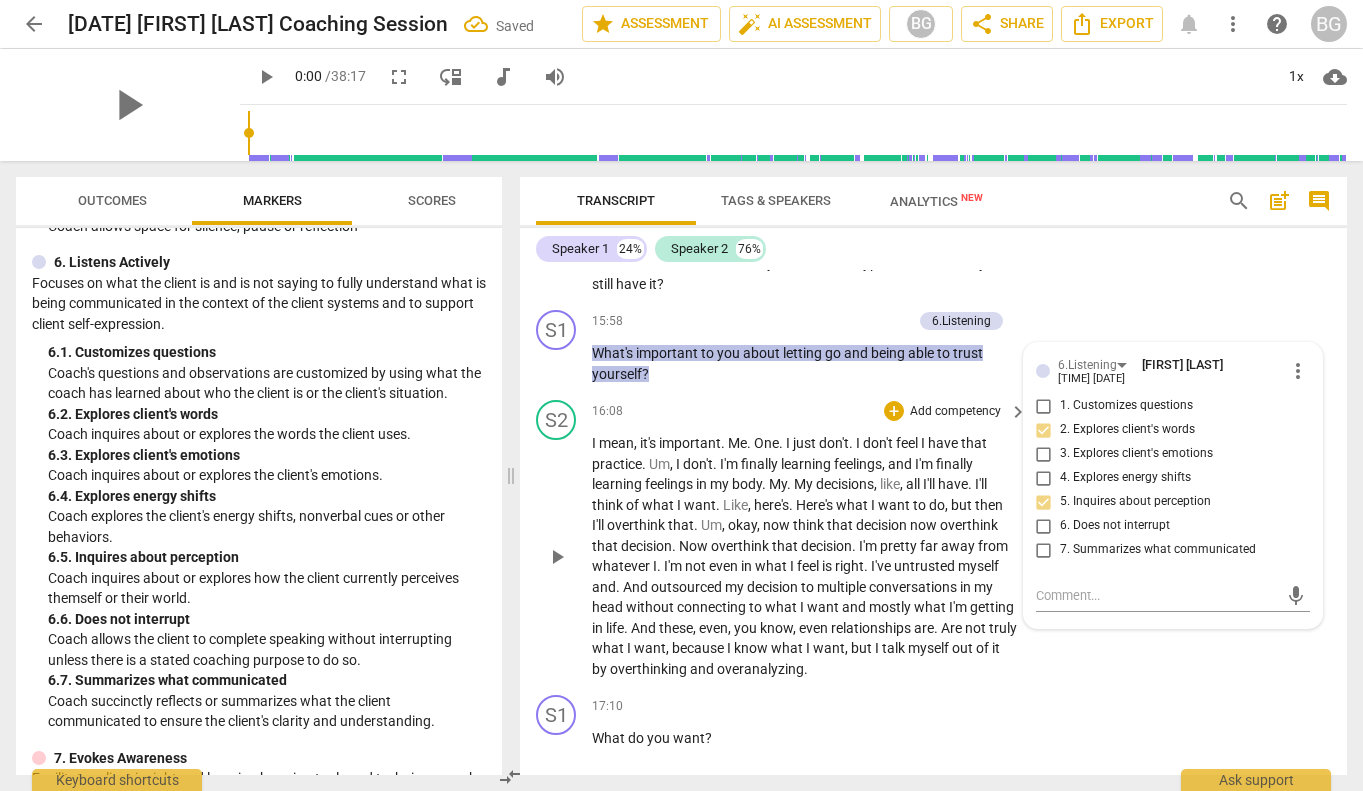 click on "I   mean ,   it's   important .   Me .   One .   I   just   don't .   I   don't   feel   I   have   that   practice .   Um ,   I   don't .   I'm   finally   learning   feelings ,   and   I'm   finally   learning   feelings   in   my   body .   My .   My   decisions ,   like ,   all   I'll   have .   I'll   think   of   what   I   want .   Like ,   here's .   Here's   what   I   want   to   do ,   but   then   I'll   overthink   that .   Um ,   okay ,   now   think   that   decision   now   overthink   that   decision .   Now   overthink   that   decision .   I'm   pretty   far   away   from   whatever   I .   I'm   not   even   in   what   I   feel   is   right .   I've   untrusted   myself   and .   And   outsourced   my   decision   to   multiple   conversations   in   my   head   without   connecting   to   what   I   want   and   mostly   what   I'm   getting   in   life .   And   these ,   even ,   you   know ,   even   relationships   are .   Are   not   truly   what   I   want ,   because   I   know" at bounding box center (804, 556) 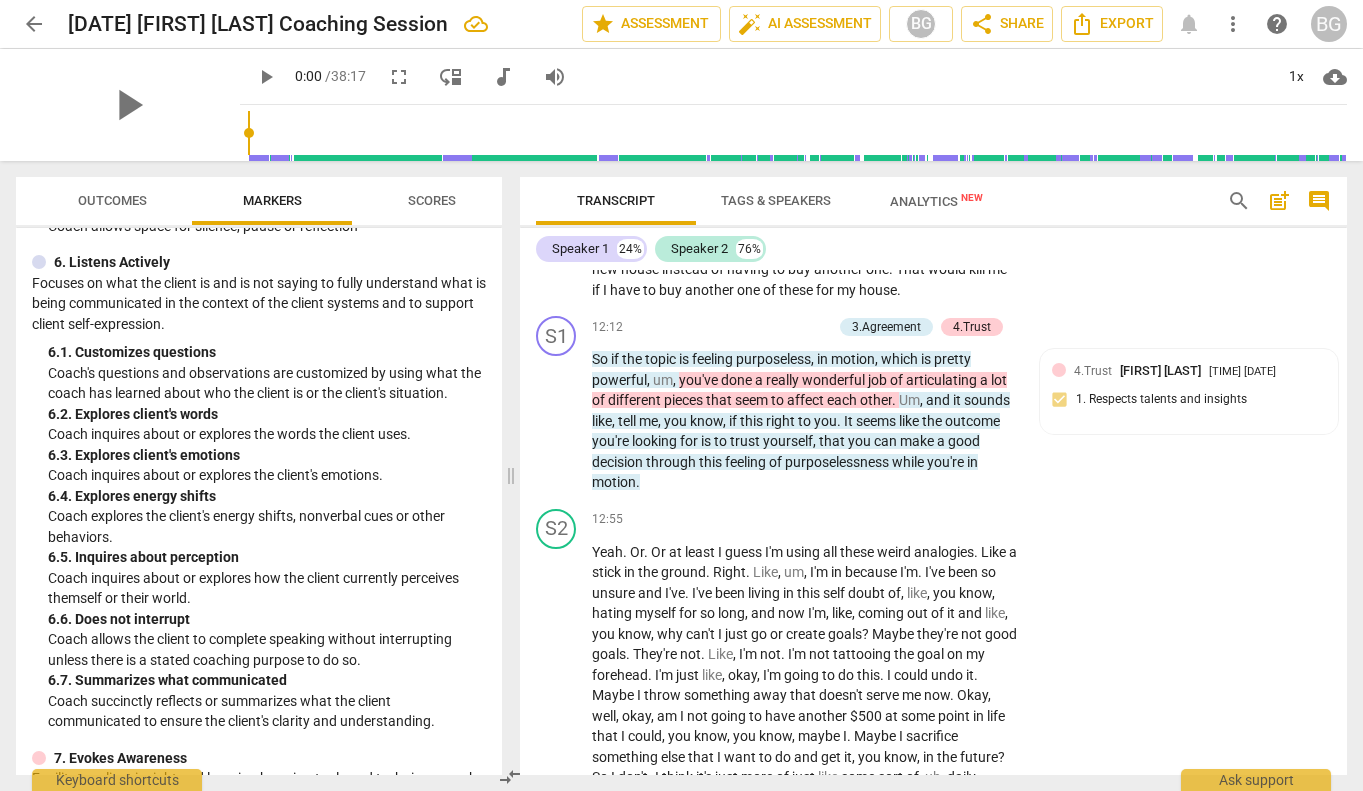 scroll, scrollTop: 3562, scrollLeft: 0, axis: vertical 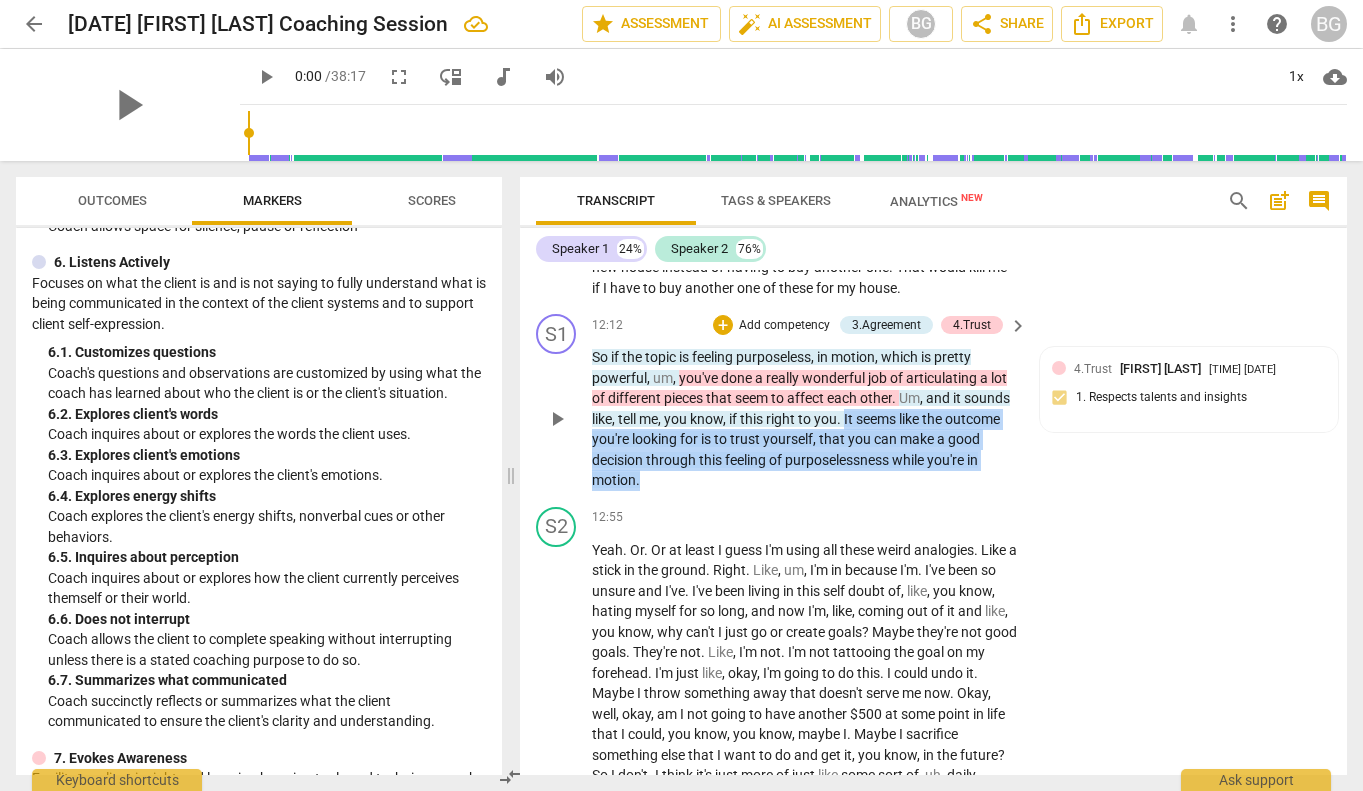 drag, startPoint x: 847, startPoint y: 436, endPoint x: 849, endPoint y: 501, distance: 65.03076 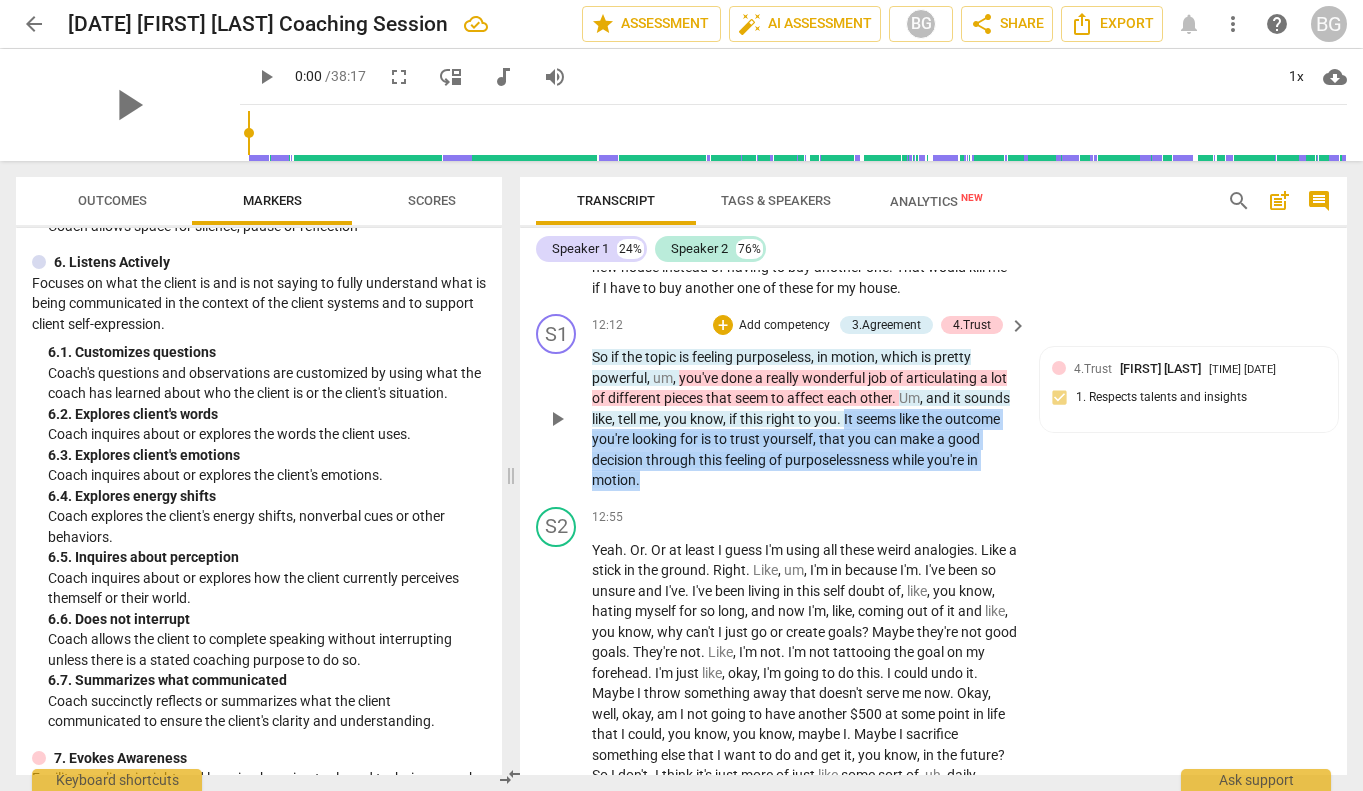 click on "So   if   the   topic   is   feeling   purposeless ,   in   motion ,   which   is   pretty   powerful ,   um ,   you've   done   a   really   wonderful   job   of   articulating   a   lot   of   different   pieces   that   seem   to   affect   each   other .   Um ,   and   it   sounds   like ,   tell   me ,   you   know ,   if   this   right   to   you .   It   seems   like   the   outcome   you're   looking   for   is   to   trust   yourself ,   that   you   can   make   a   good   decision   through   this   feeling   of   purposelessness   while   you're   in   motion ." at bounding box center (804, 419) 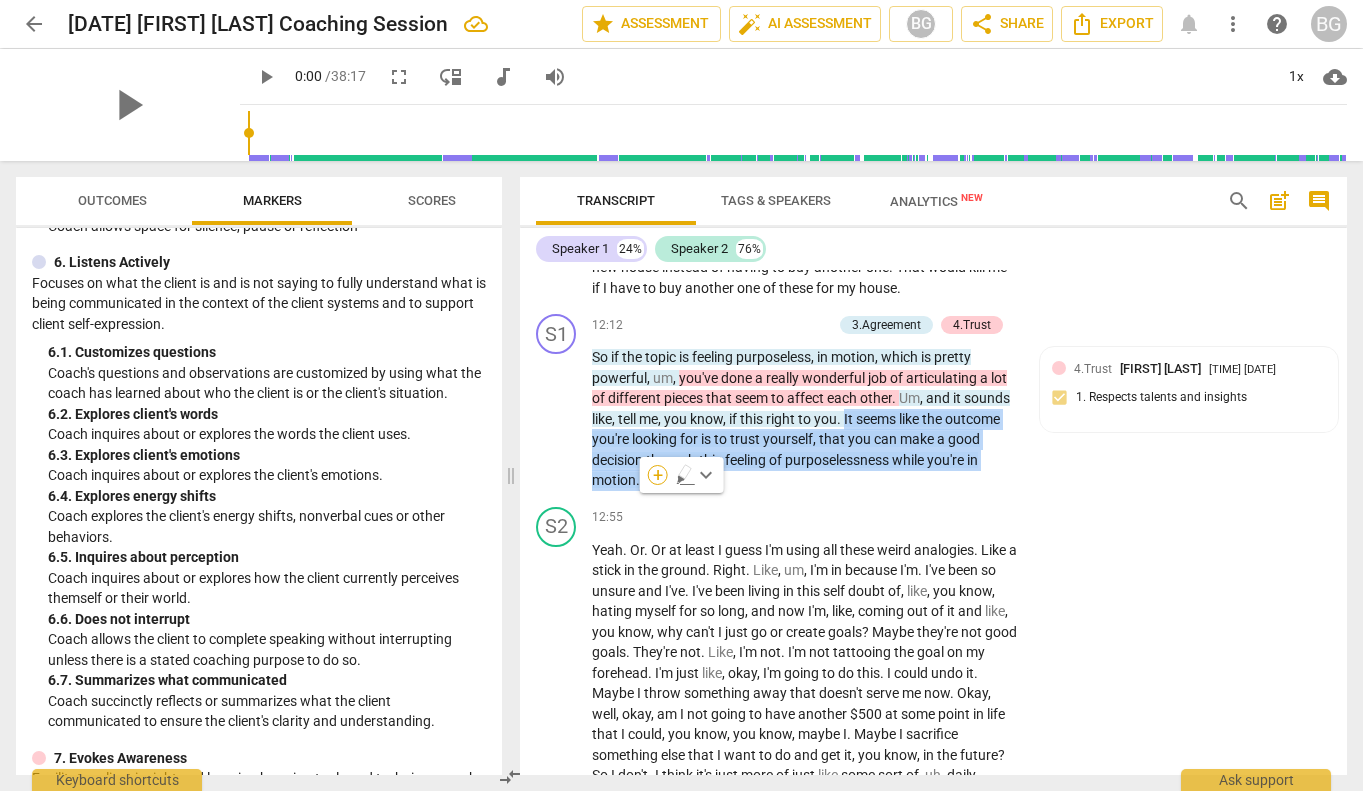 click on "+" at bounding box center (658, 475) 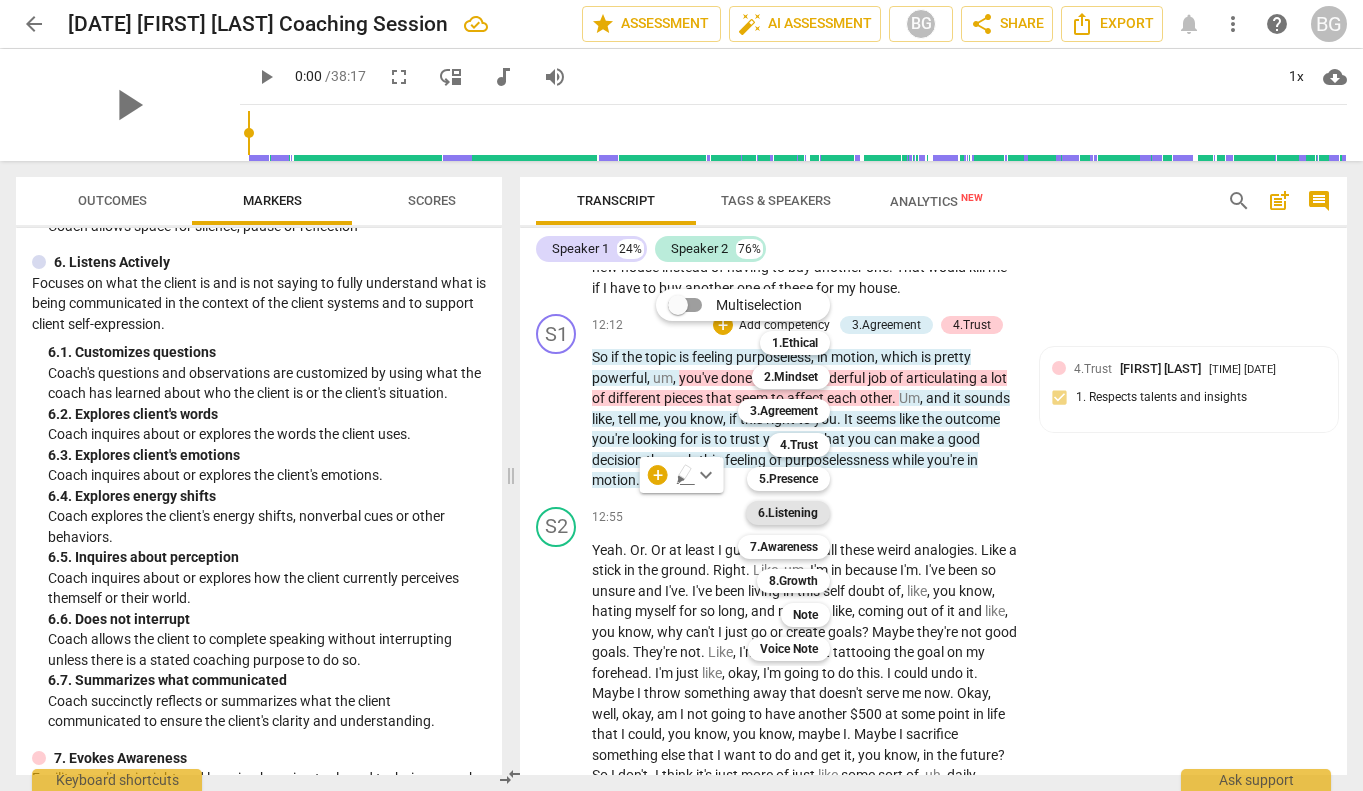 click on "6.Listening" at bounding box center (788, 513) 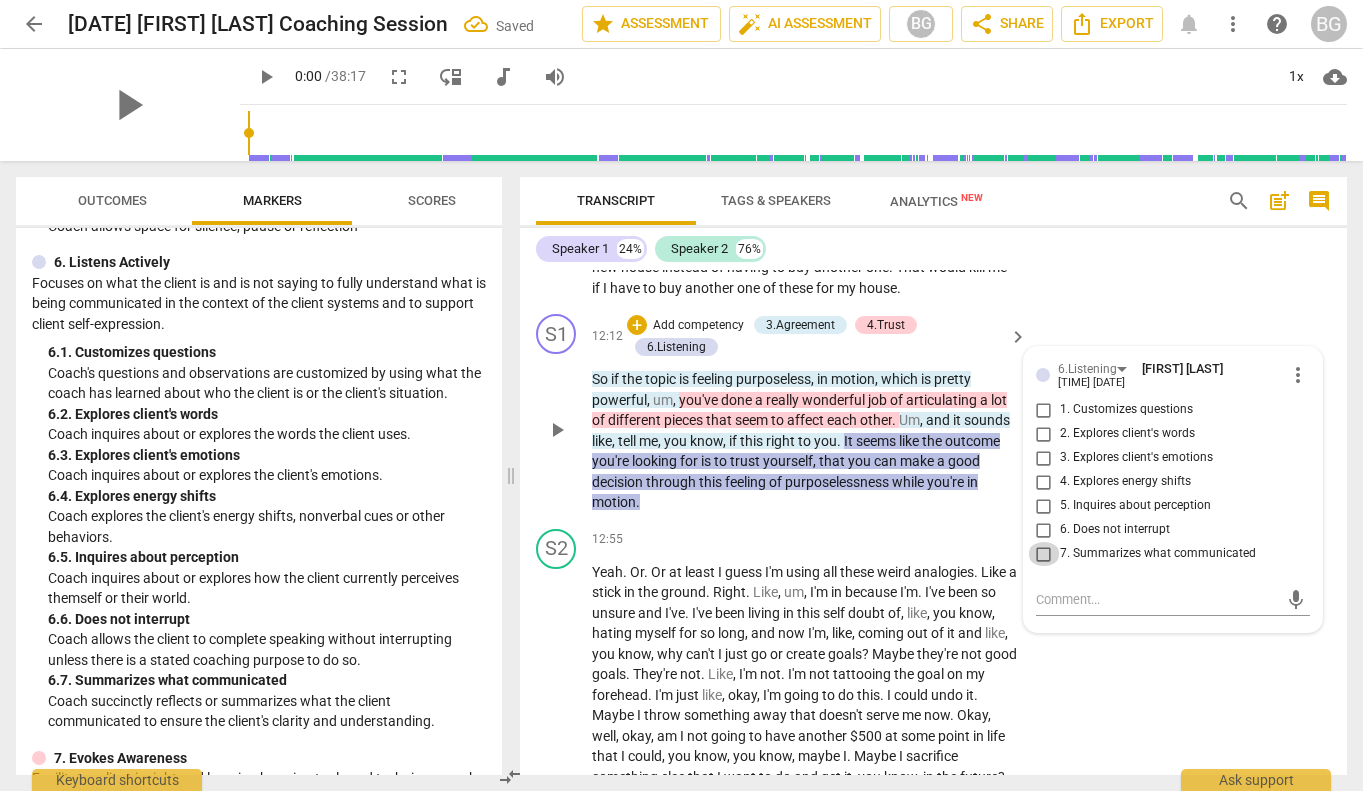 click on "7. Summarizes what communicated" at bounding box center (1044, 554) 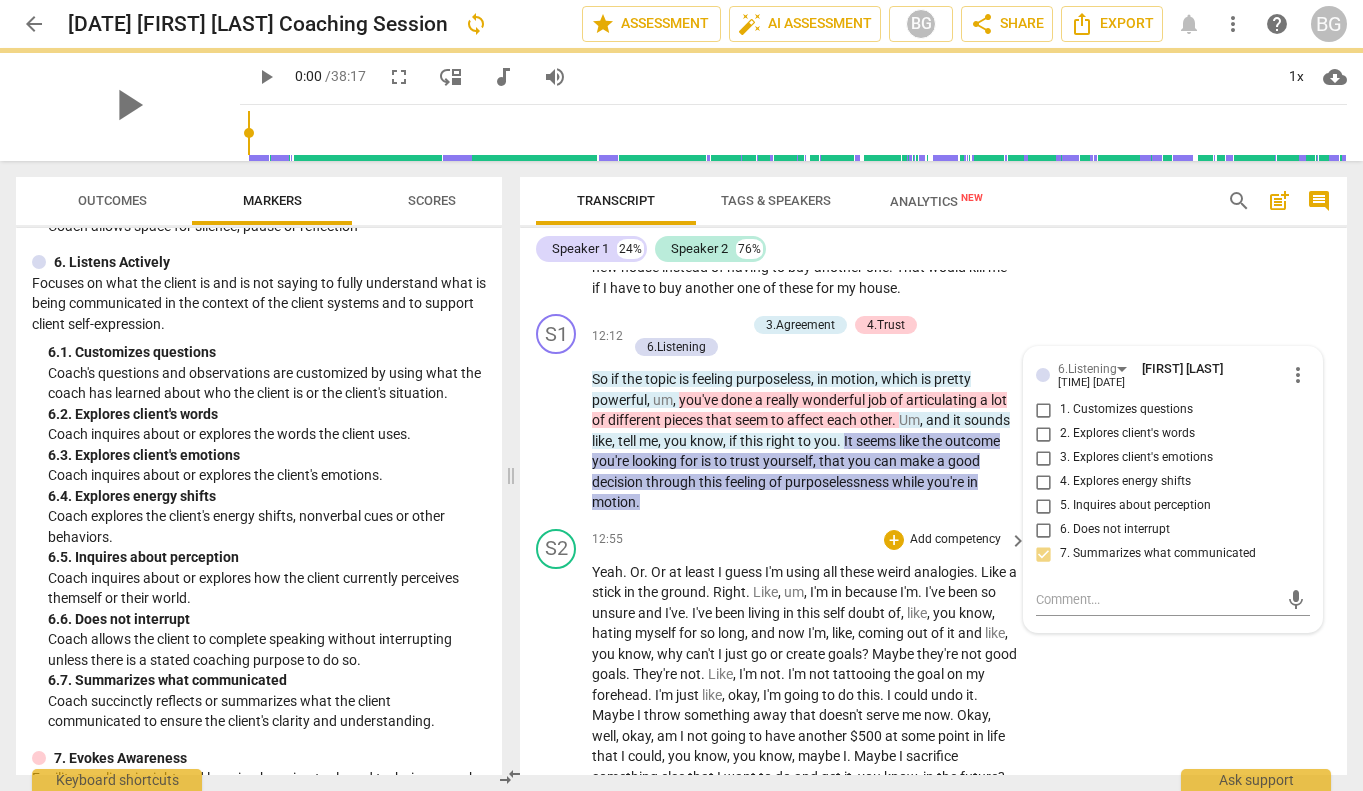 click on "long" at bounding box center (731, 633) 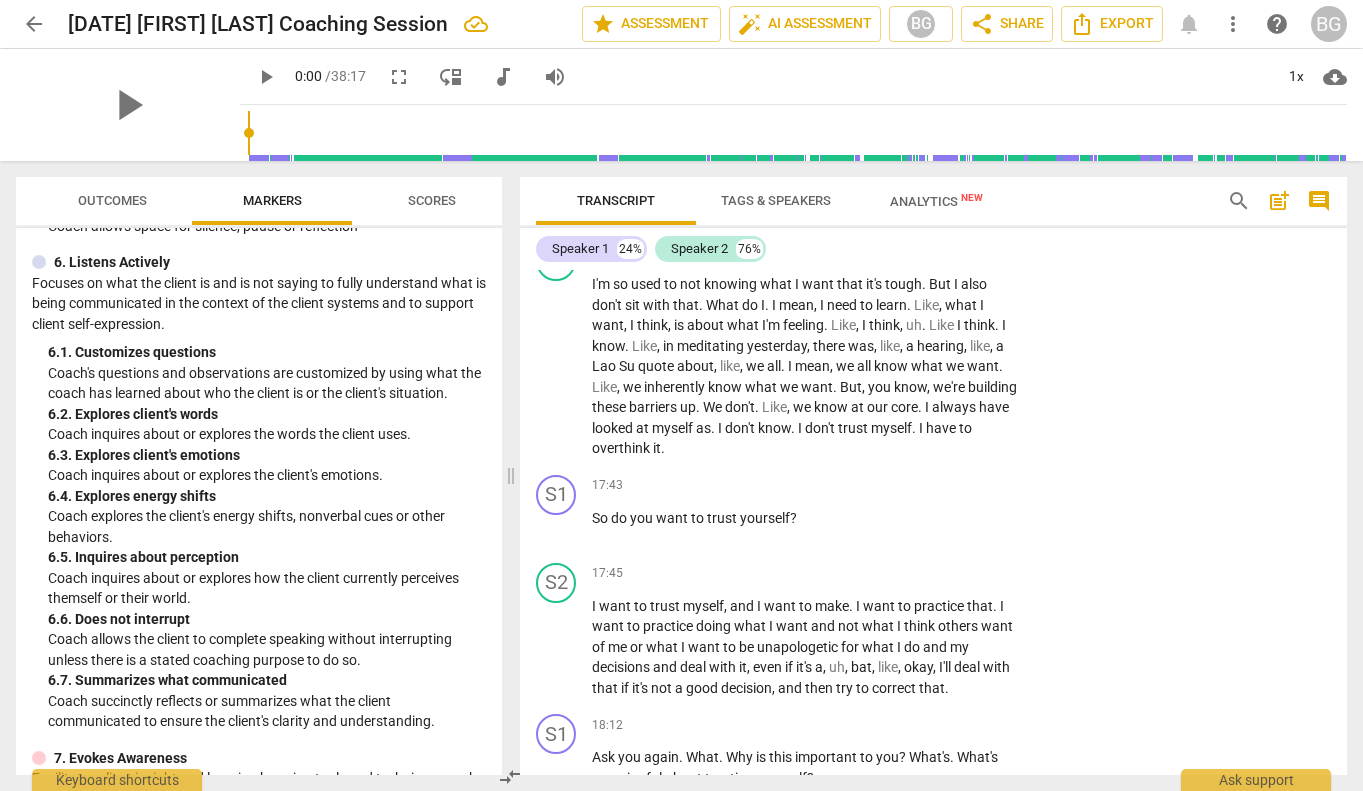scroll, scrollTop: 5175, scrollLeft: 0, axis: vertical 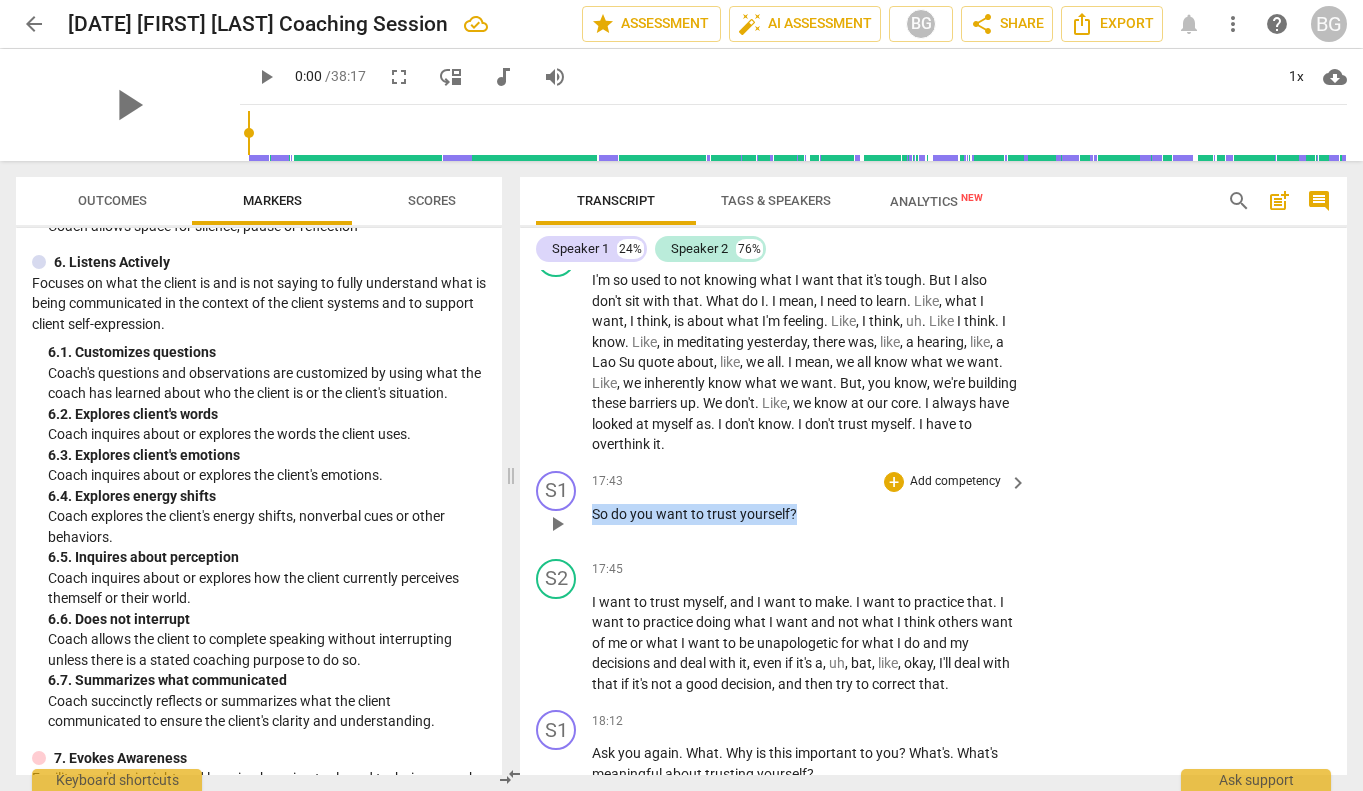 drag, startPoint x: 805, startPoint y: 532, endPoint x: 573, endPoint y: 529, distance: 232.0194 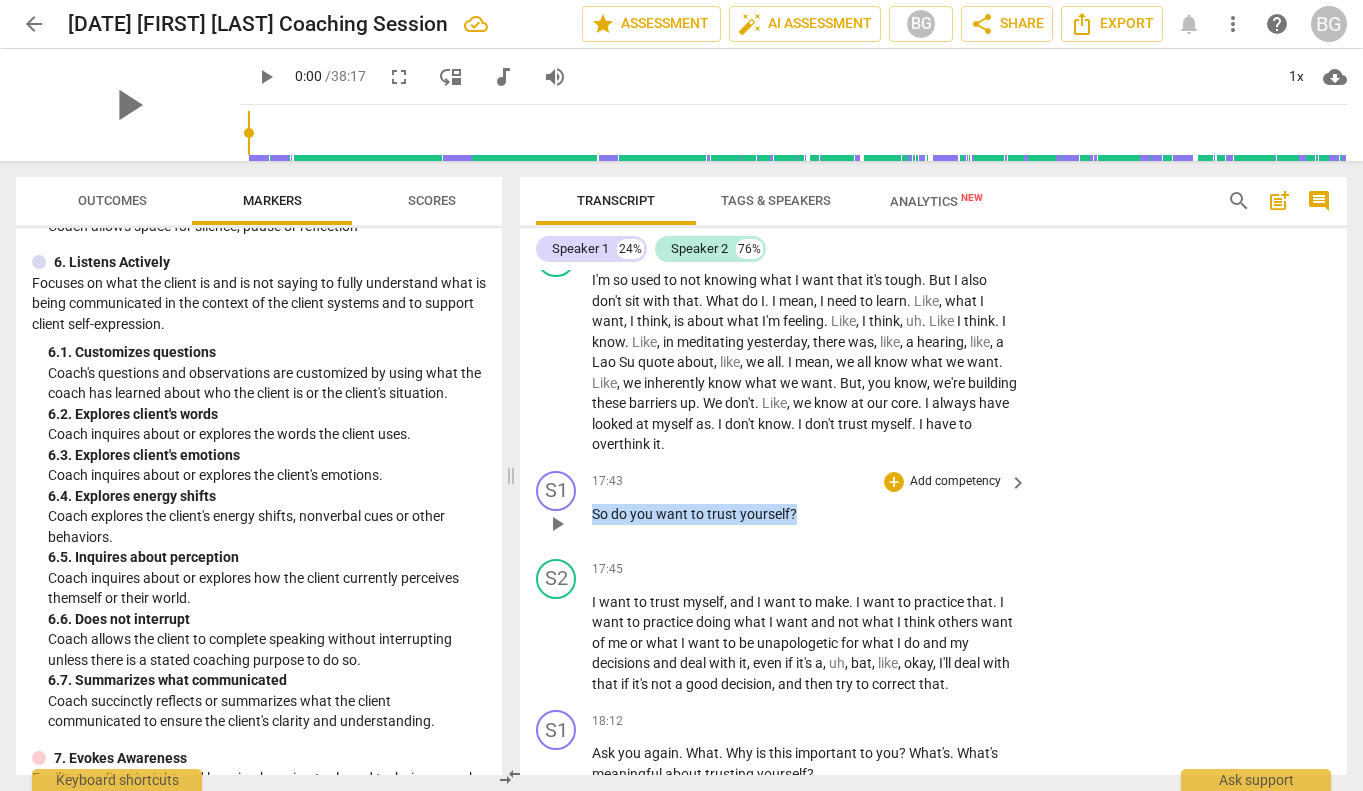 click on "S1 play_arrow pause 17:43 + Add competency keyboard_arrow_right So   do   you   want   to   trust   yourself ?" at bounding box center [933, 507] 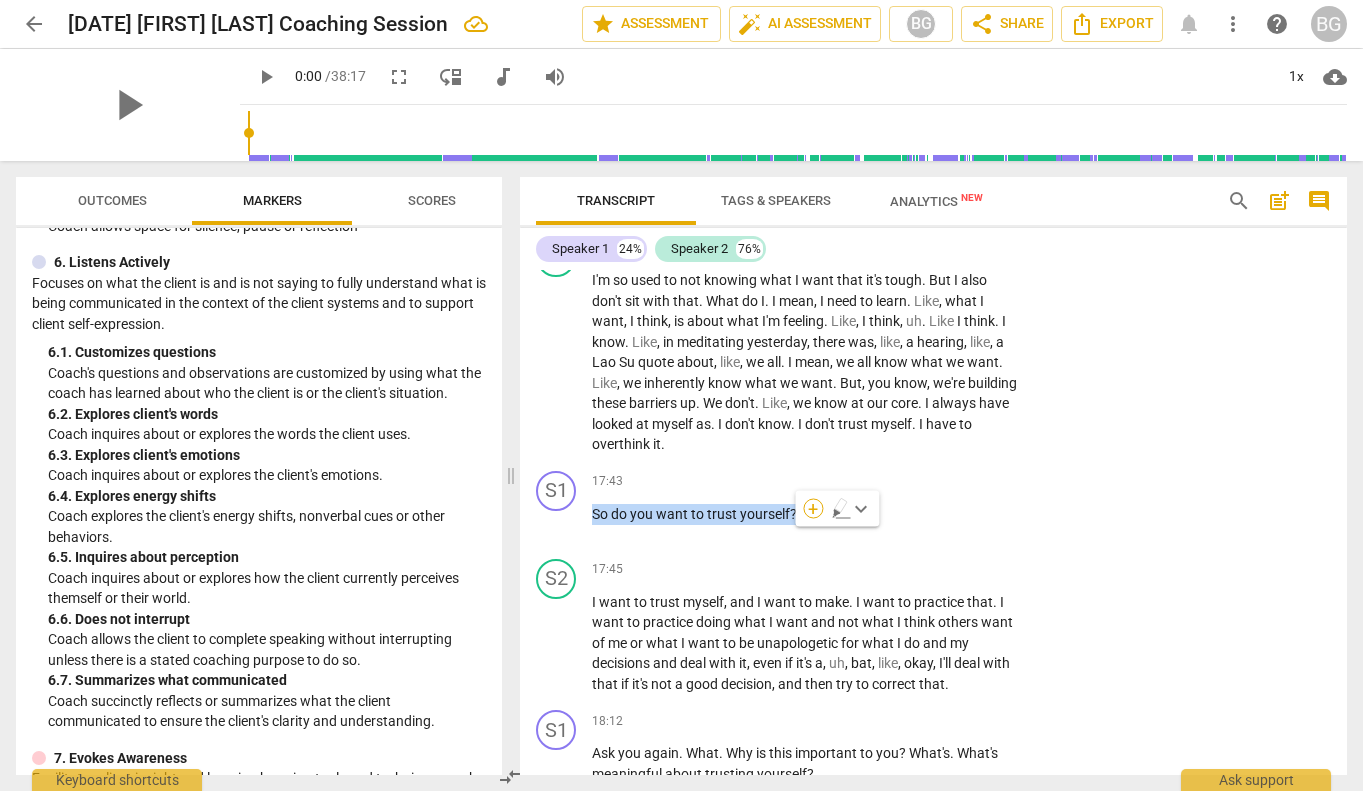 click on "+" at bounding box center [813, 509] 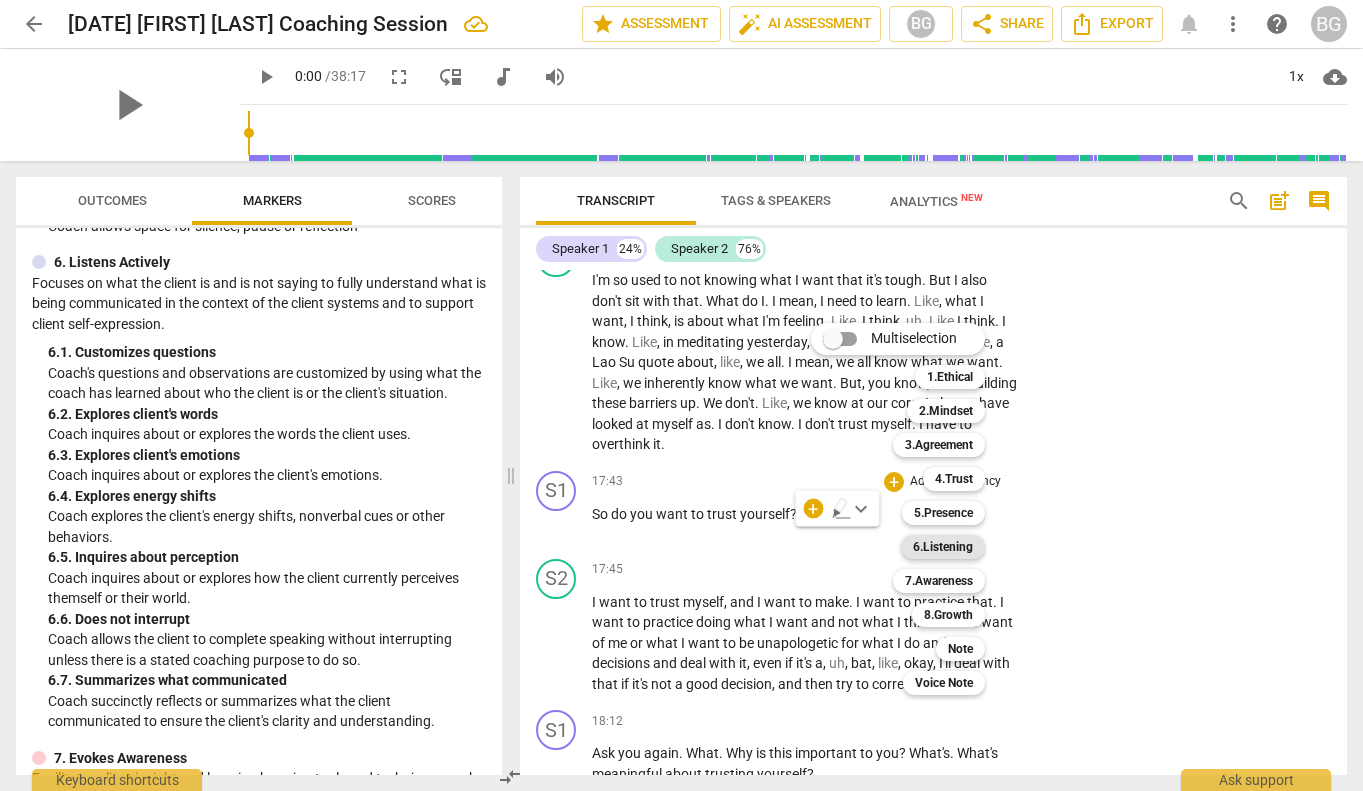 click on "6.Listening" at bounding box center (943, 547) 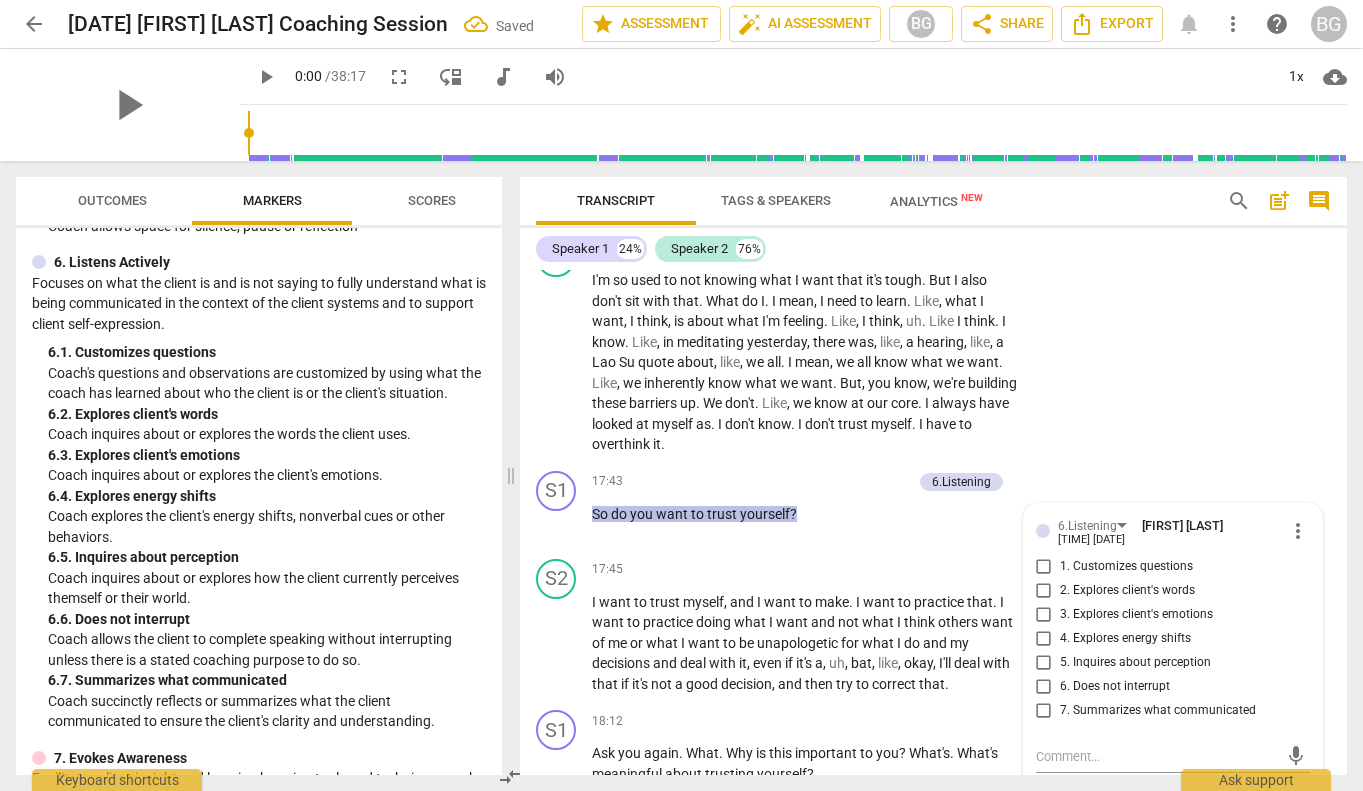 scroll, scrollTop: 5430, scrollLeft: 0, axis: vertical 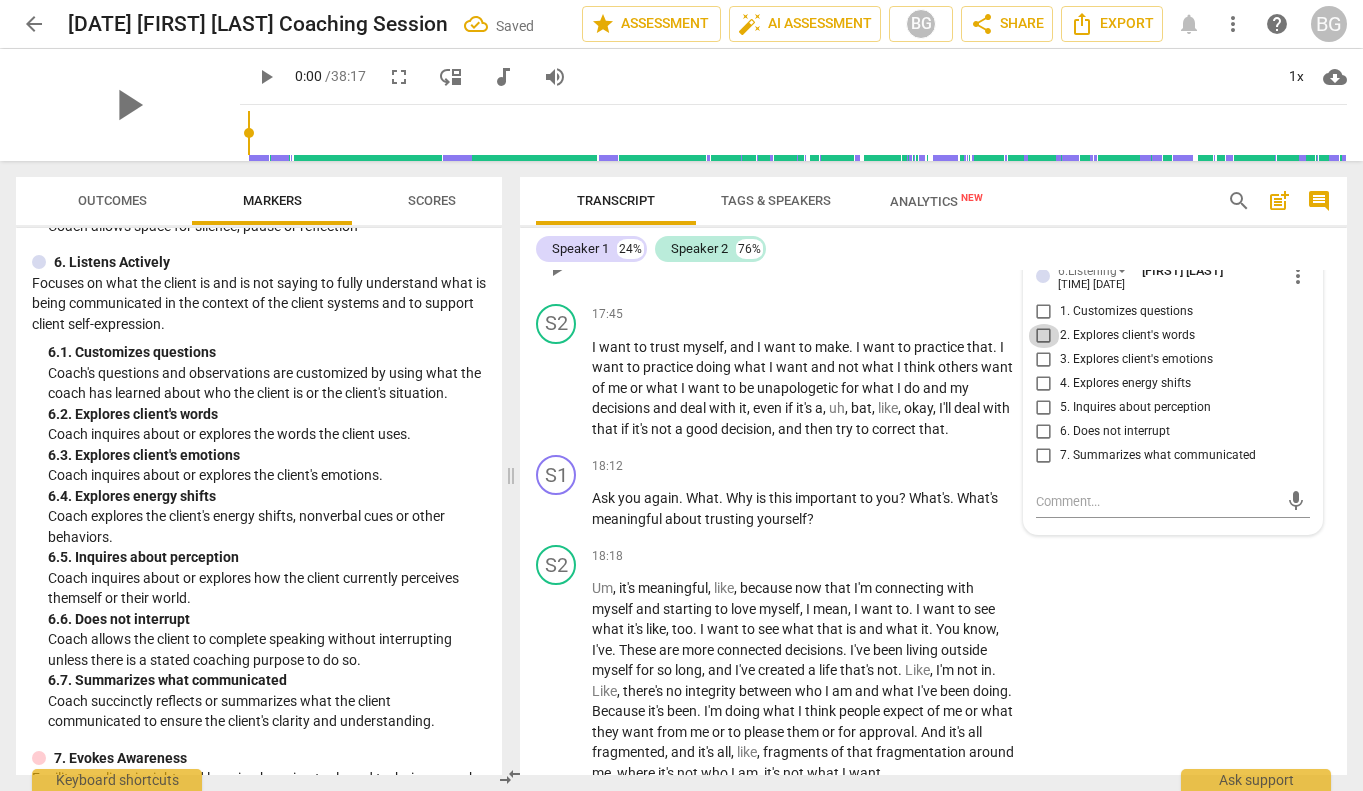 click on "2. Explores client's words" at bounding box center [1044, 336] 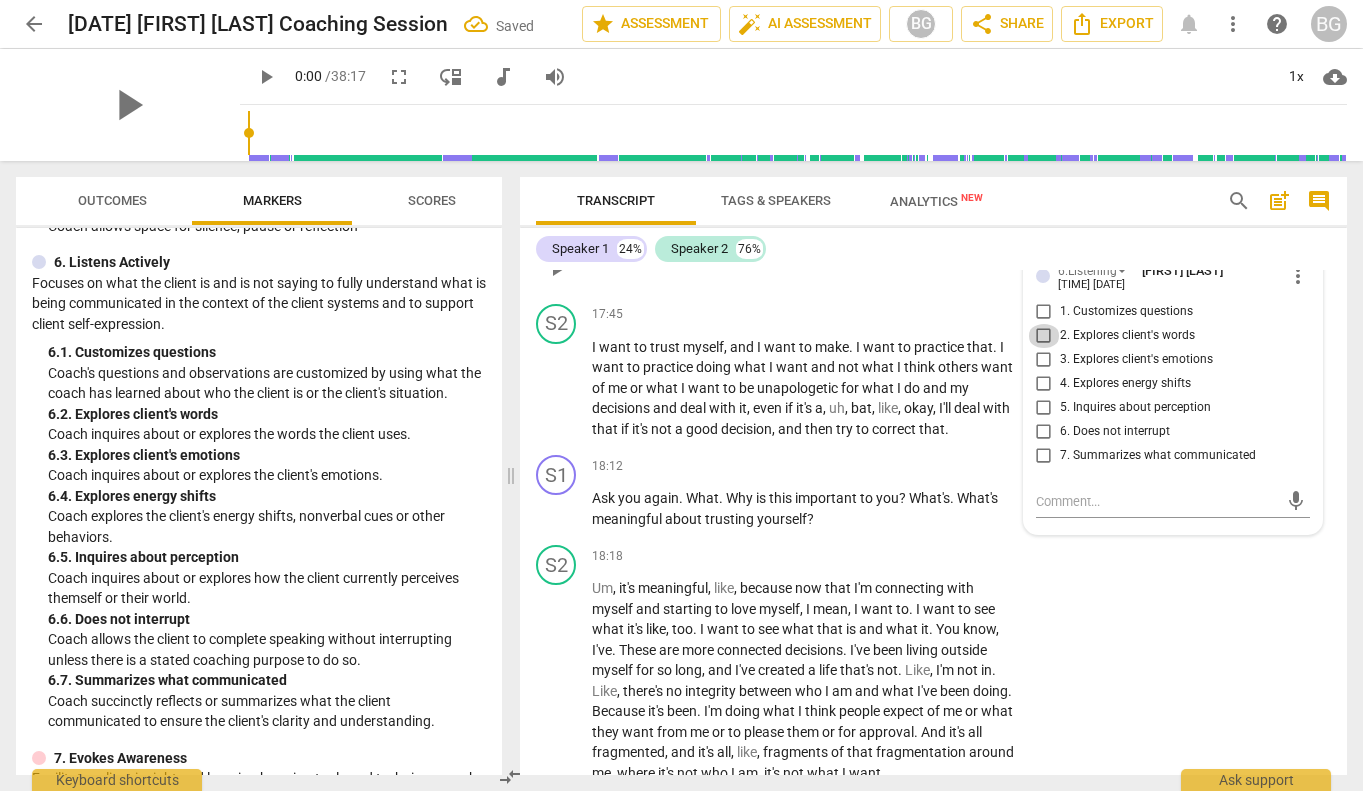 checkbox on "true" 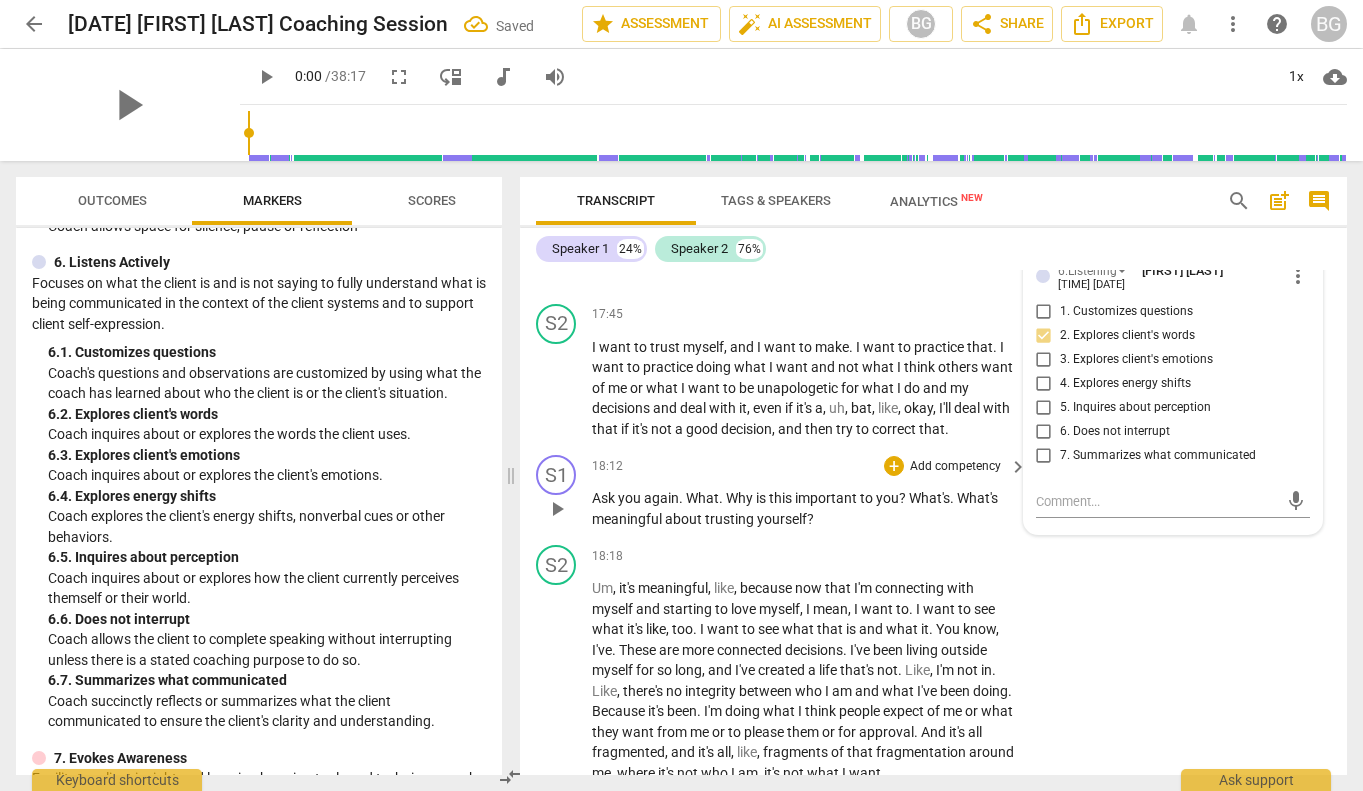 click on "+ Add competency keyboard_arrow_right" at bounding box center (954, 466) 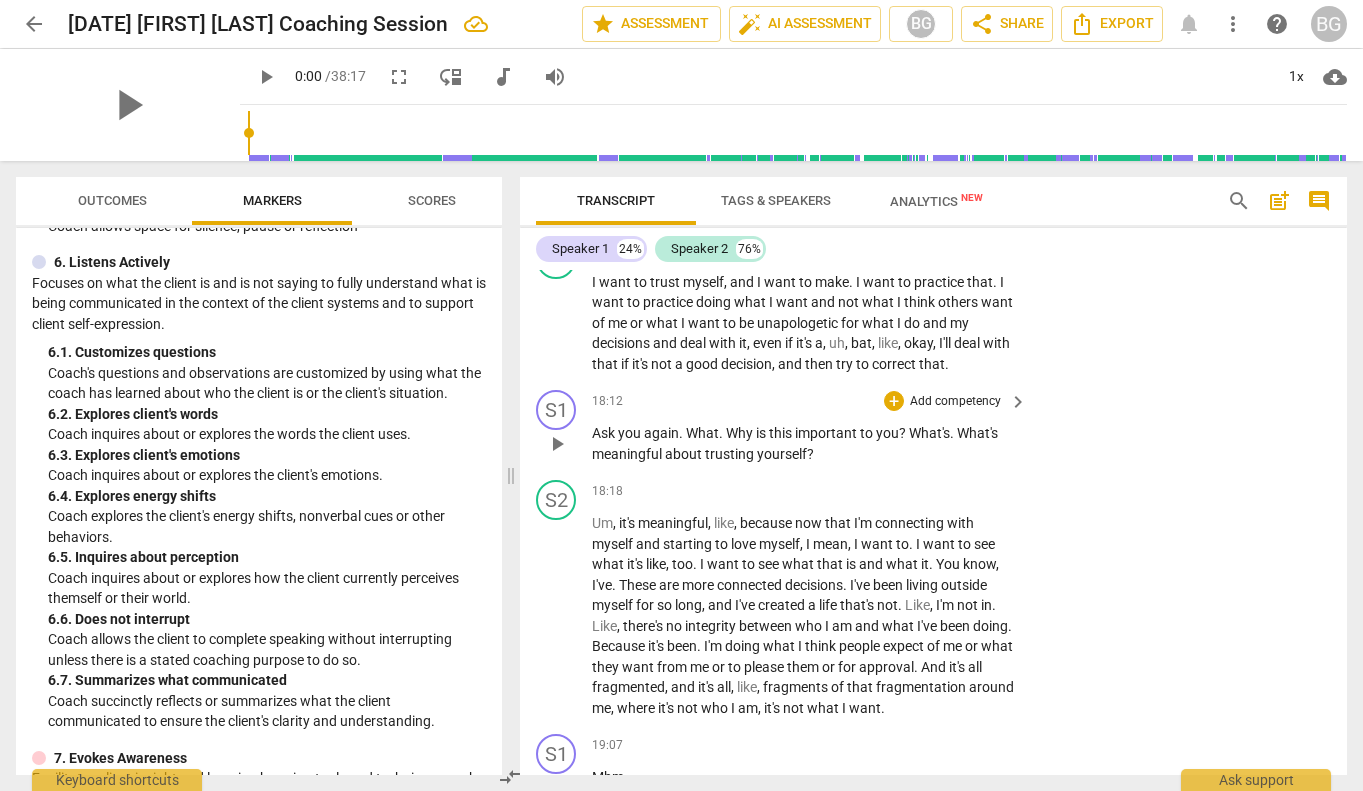 scroll, scrollTop: 5492, scrollLeft: 0, axis: vertical 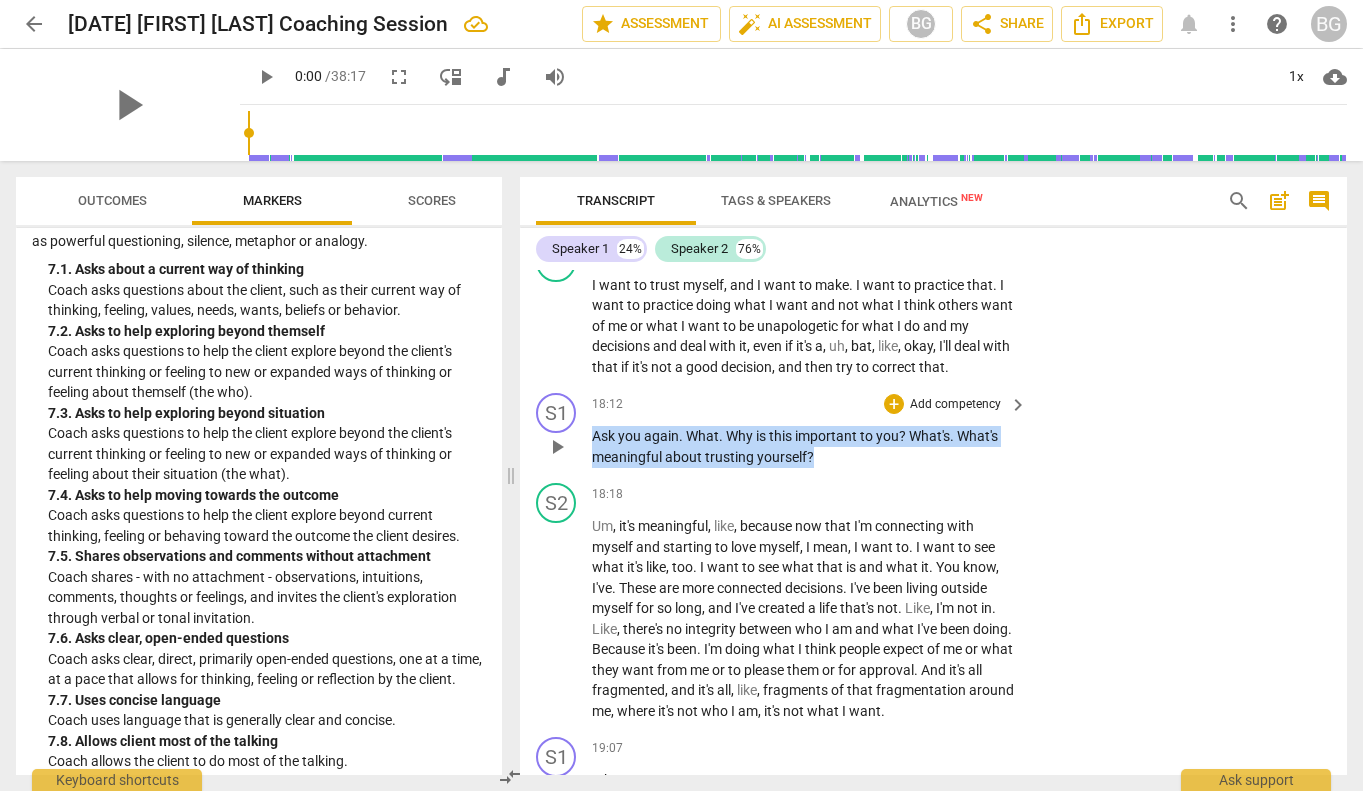 drag, startPoint x: 818, startPoint y: 480, endPoint x: 588, endPoint y: 455, distance: 231.3547 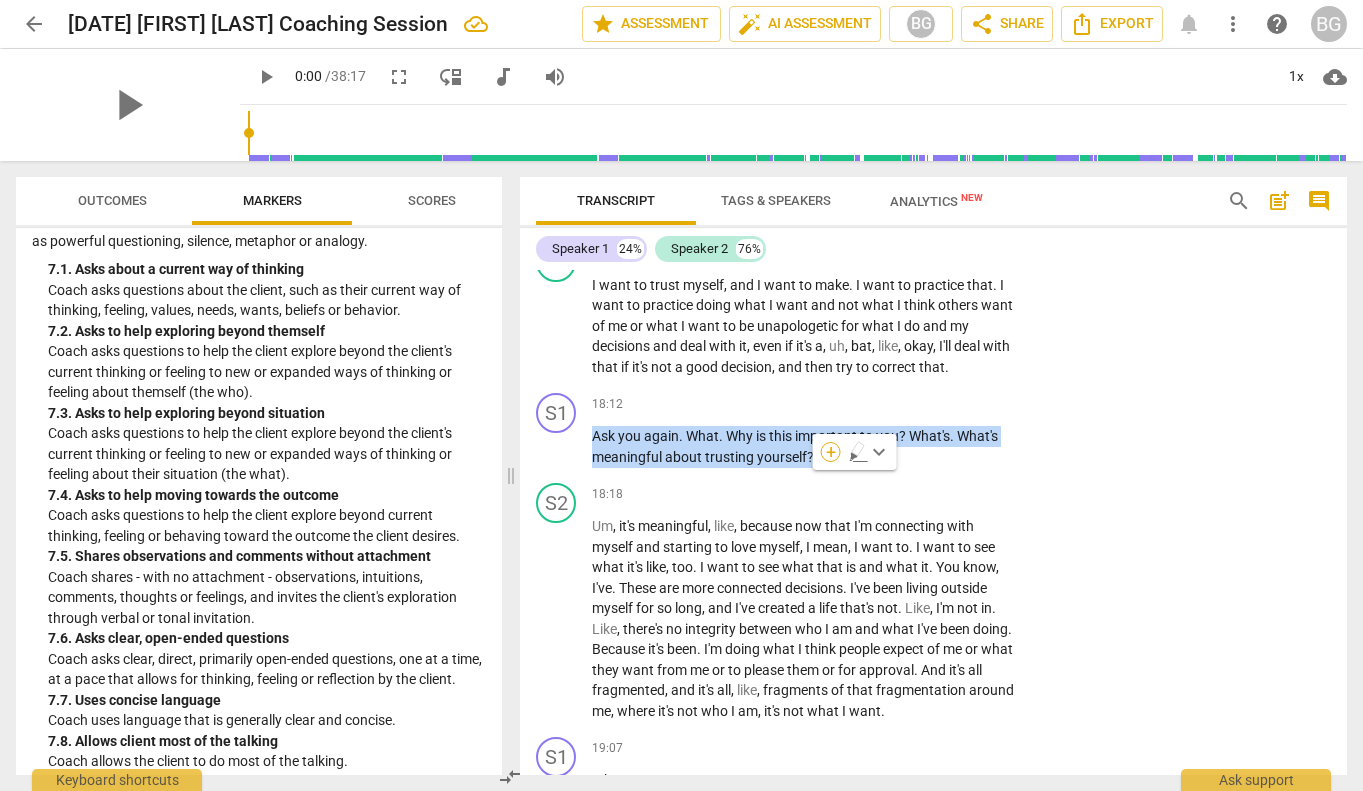 click on "+" at bounding box center (831, 452) 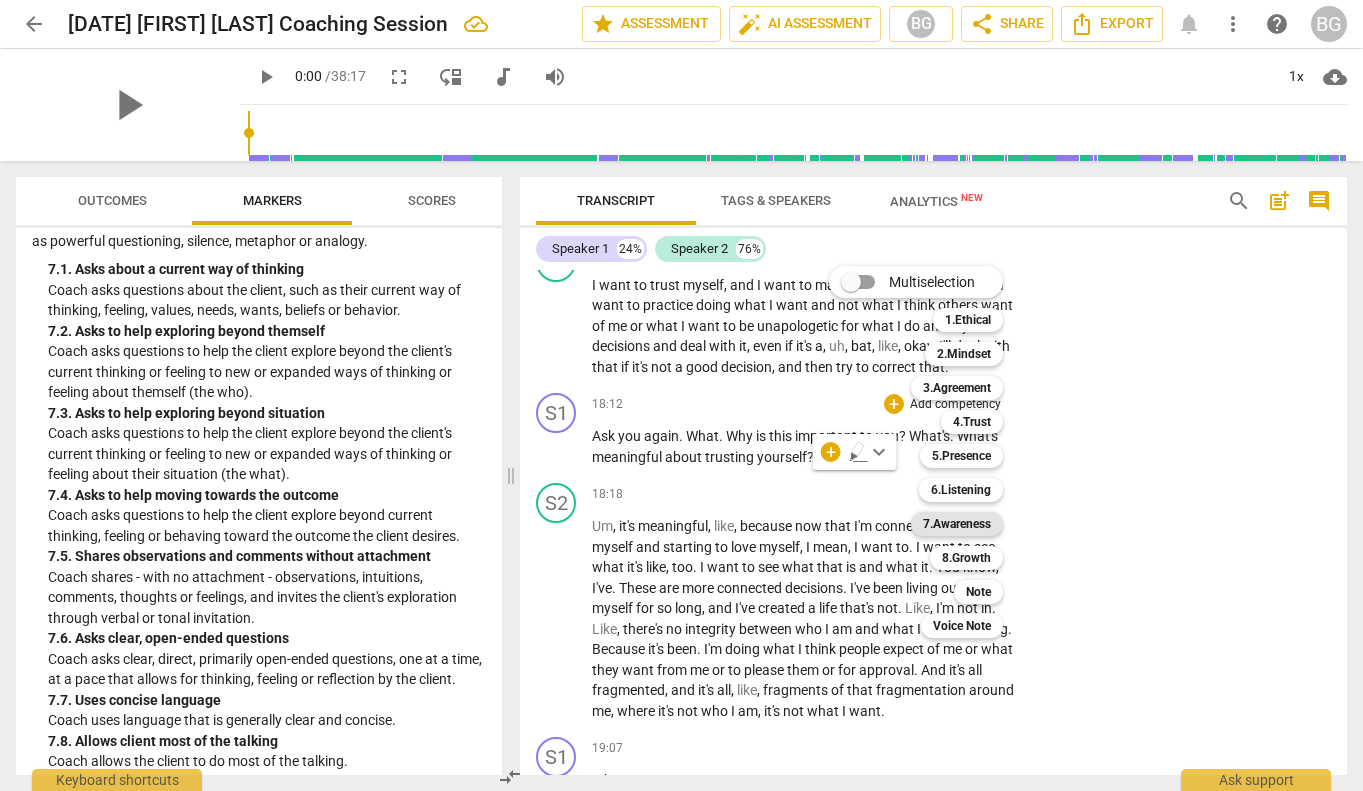 click on "7.Awareness" at bounding box center [957, 524] 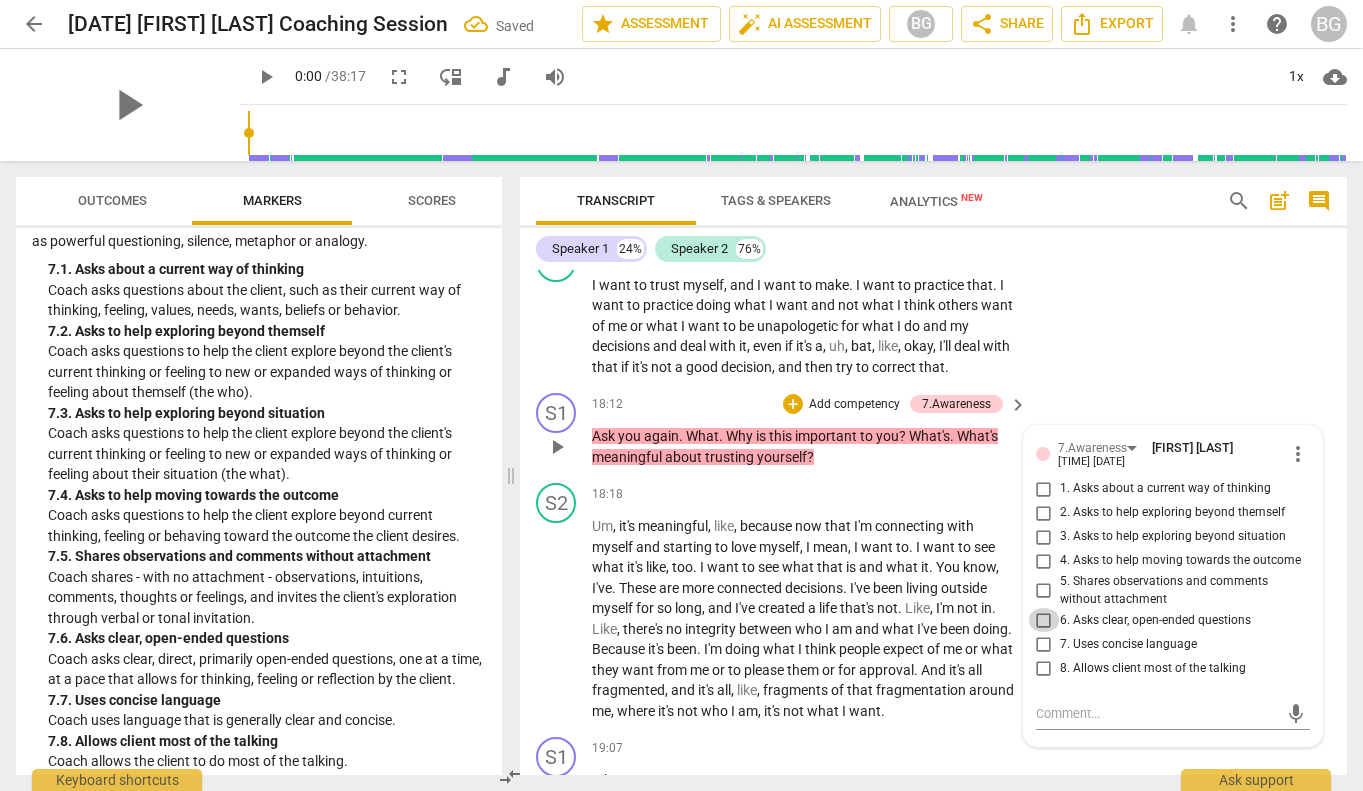 click on "6. Asks clear, open-ended questions" at bounding box center [1044, 620] 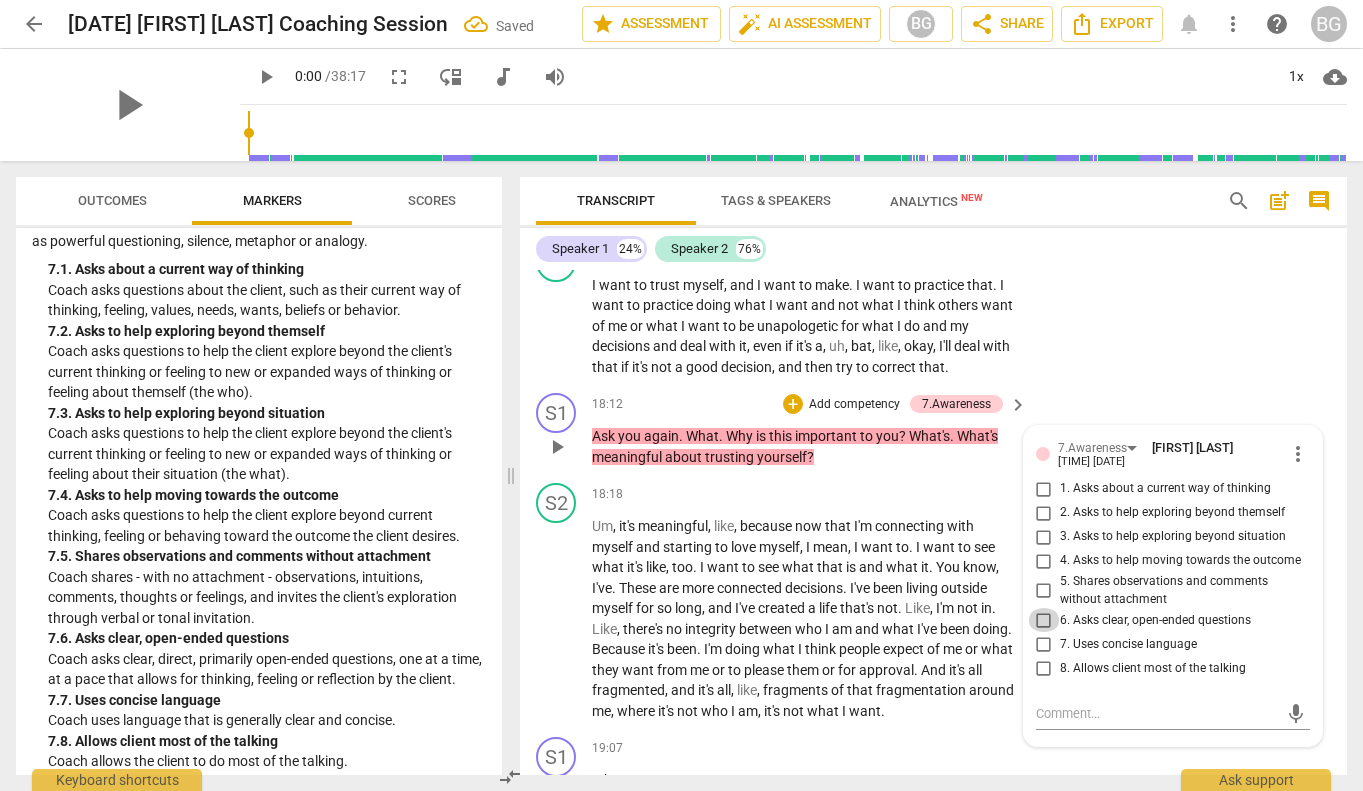 checkbox on "true" 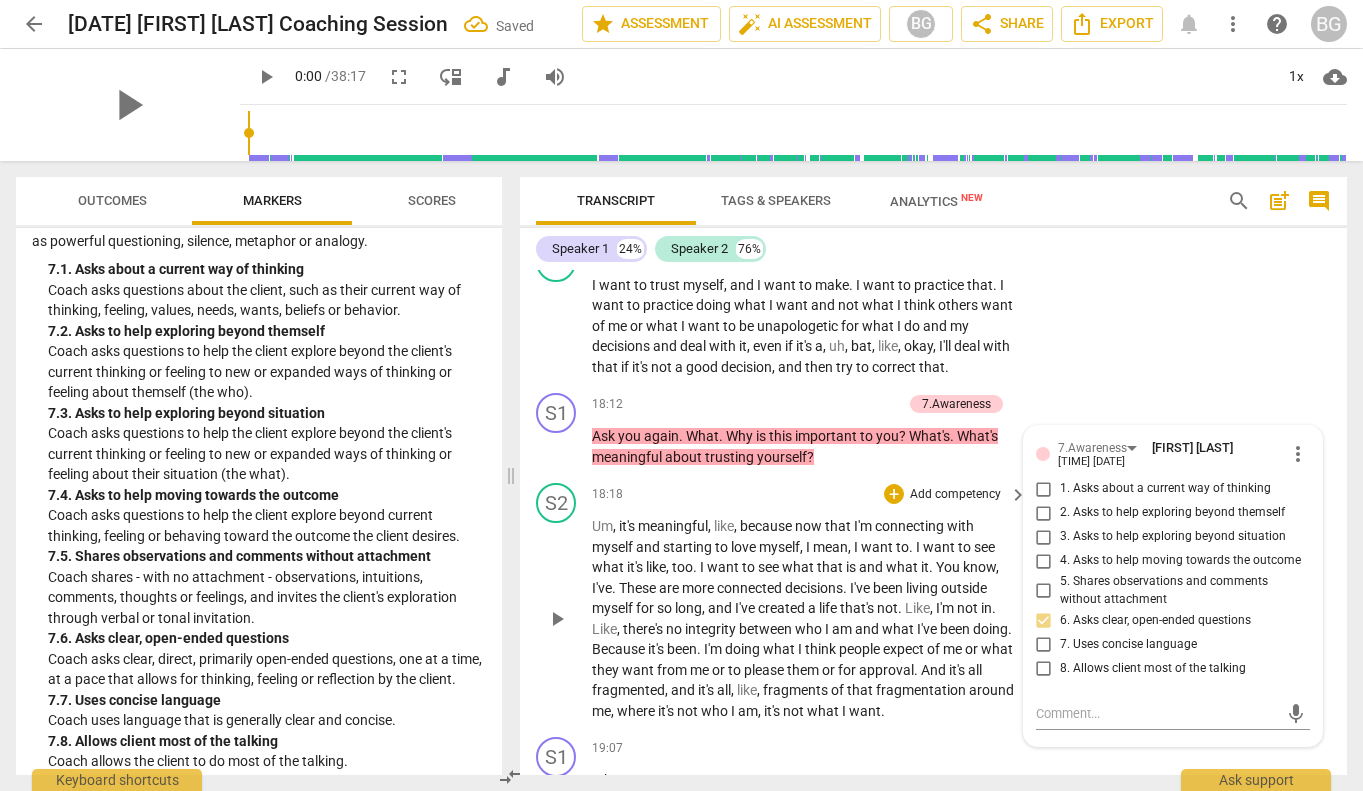 click on "Um ,   it's   meaningful ,   like ,   because   now   that   I'm   connecting   with   myself   and   starting   to   love   myself ,   I   mean ,   I   want   to .   I   want   to   see   what   it's   like ,   too .   I   want   to   see   what   that   is   and   what   it .   You   know ,   I've .   These   are   more   connected   decisions .   I've   been   living   outside   myself   for   so   long ,   and   I've   created   a   life   that's   not .   Like ,   I'm   not   in .   Like ,   there's   no   integrity   between   who   I   am   and   what   I've   been   doing .   Because   it's   been .   I'm   doing   what   I   think   people   expect   of   me   or   what   they   want   from   me   or   to   please   them   or   for   approval .   And   it's   all   fragmented ,   and   it's   all ,   like ,   fragments   of   that   fragmentation   around   me ,   where   it's   not   who   I   am ,   it's   not   what   I   want ." at bounding box center (804, 618) 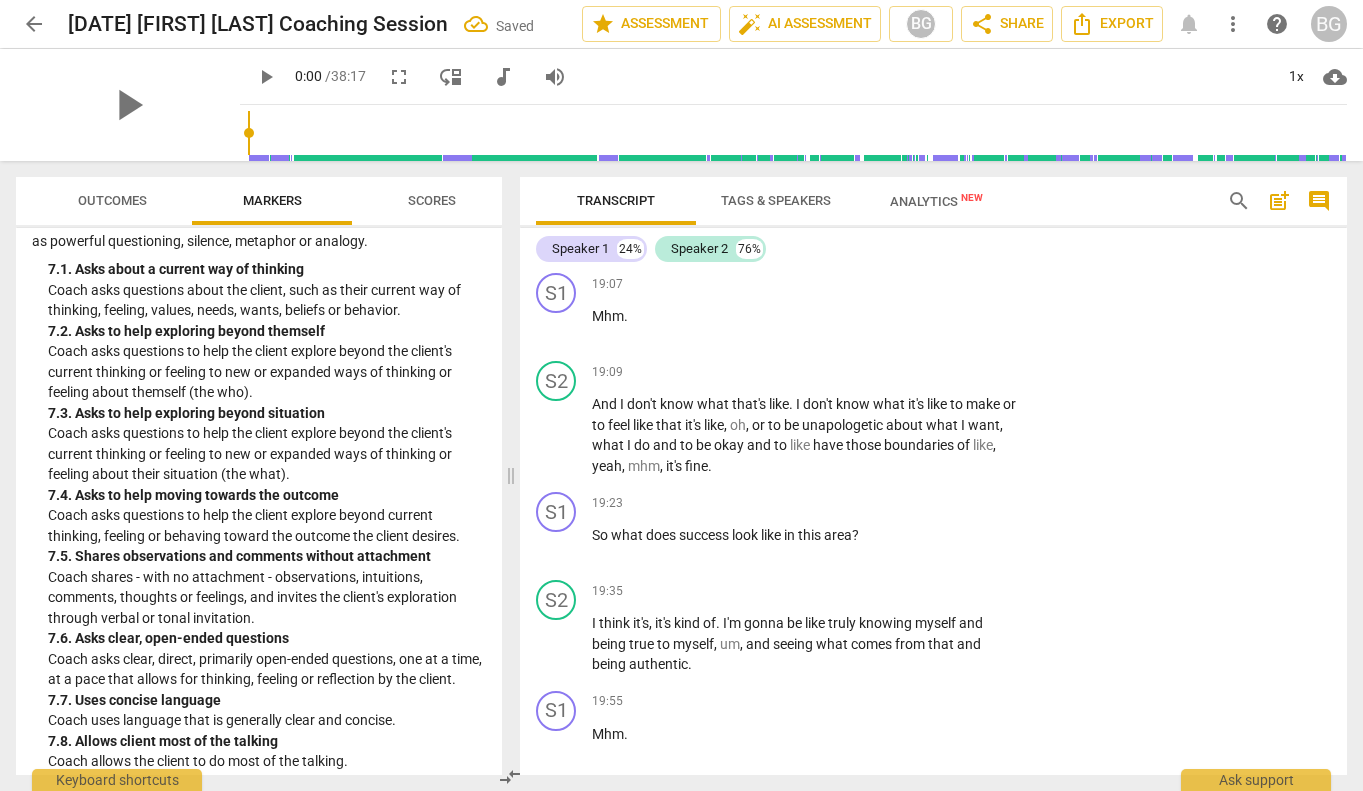 scroll, scrollTop: 5959, scrollLeft: 0, axis: vertical 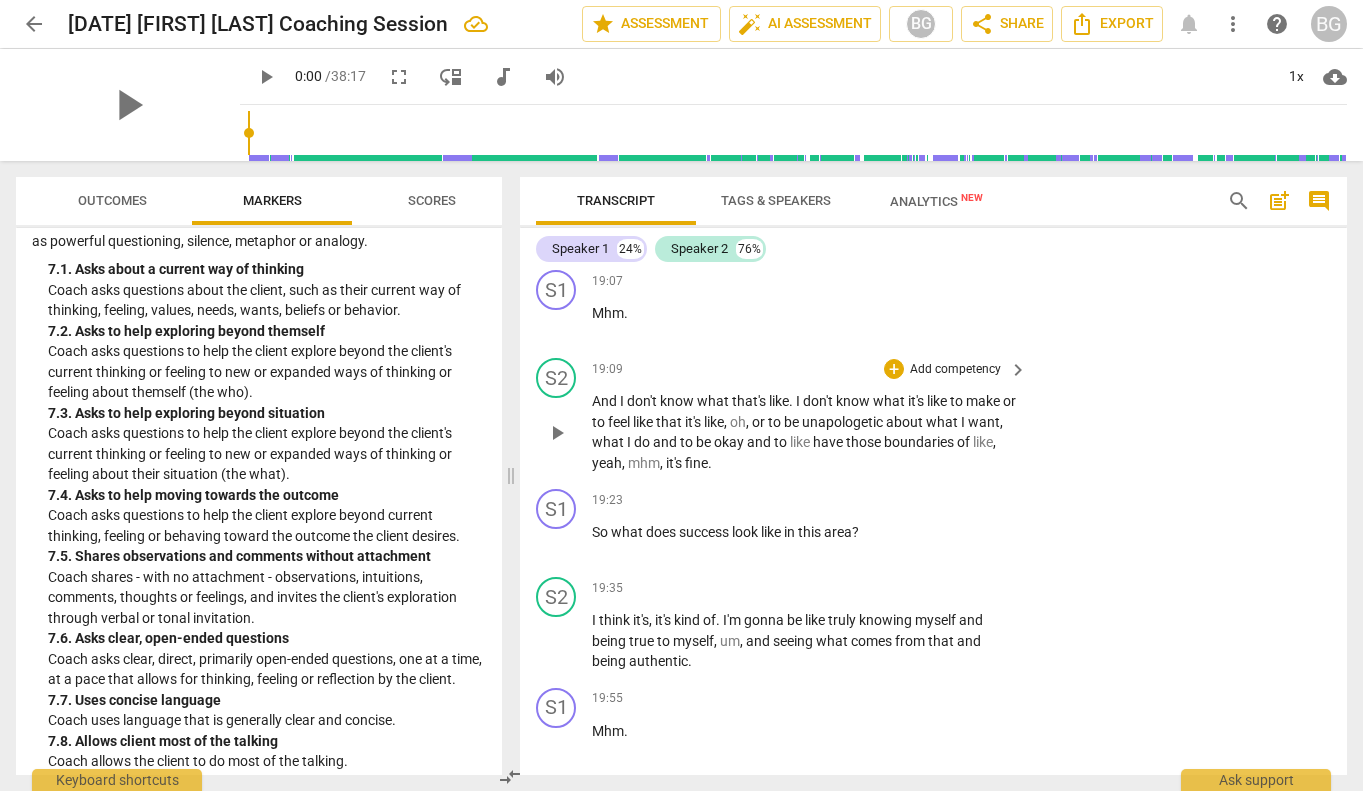 click on "okay" at bounding box center [730, 442] 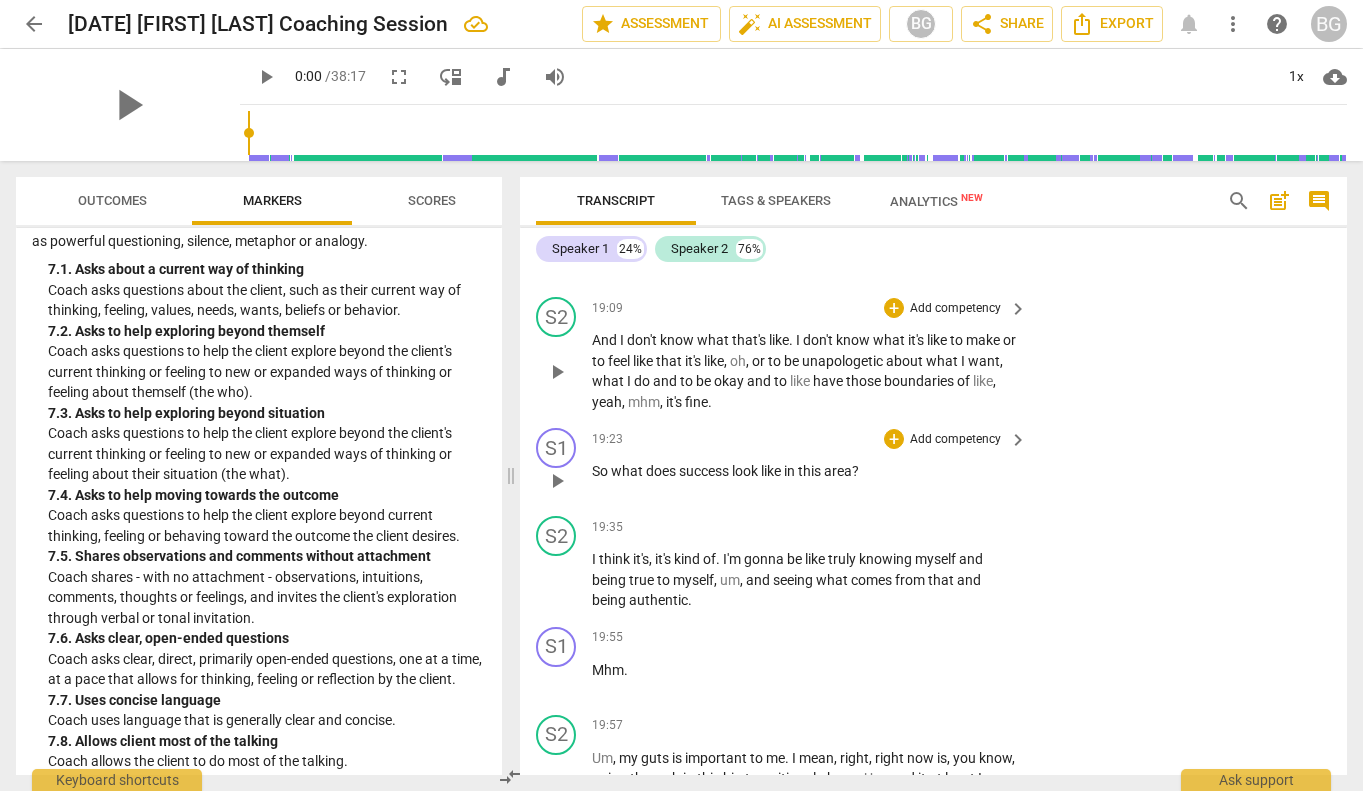 scroll, scrollTop: 6025, scrollLeft: 0, axis: vertical 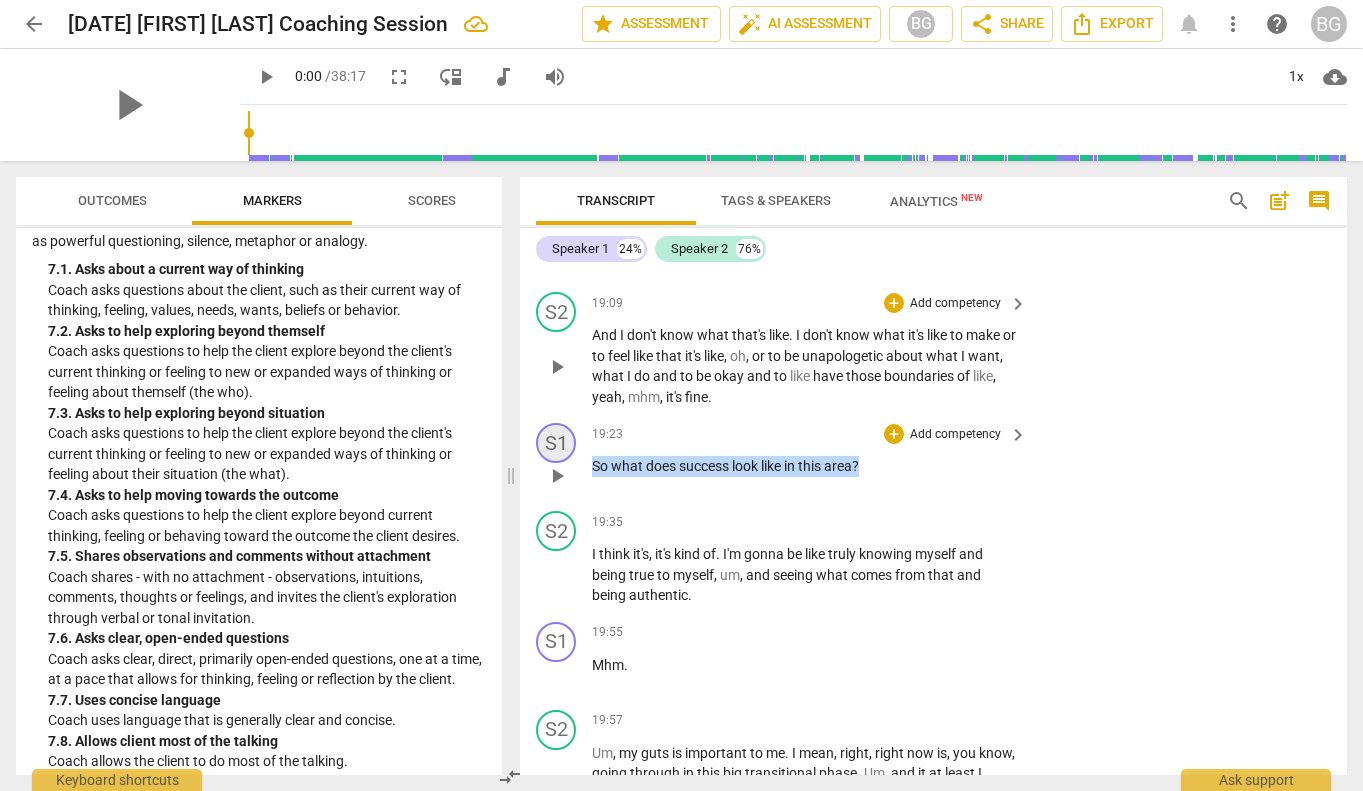 drag, startPoint x: 870, startPoint y: 485, endPoint x: 567, endPoint y: 470, distance: 303.37106 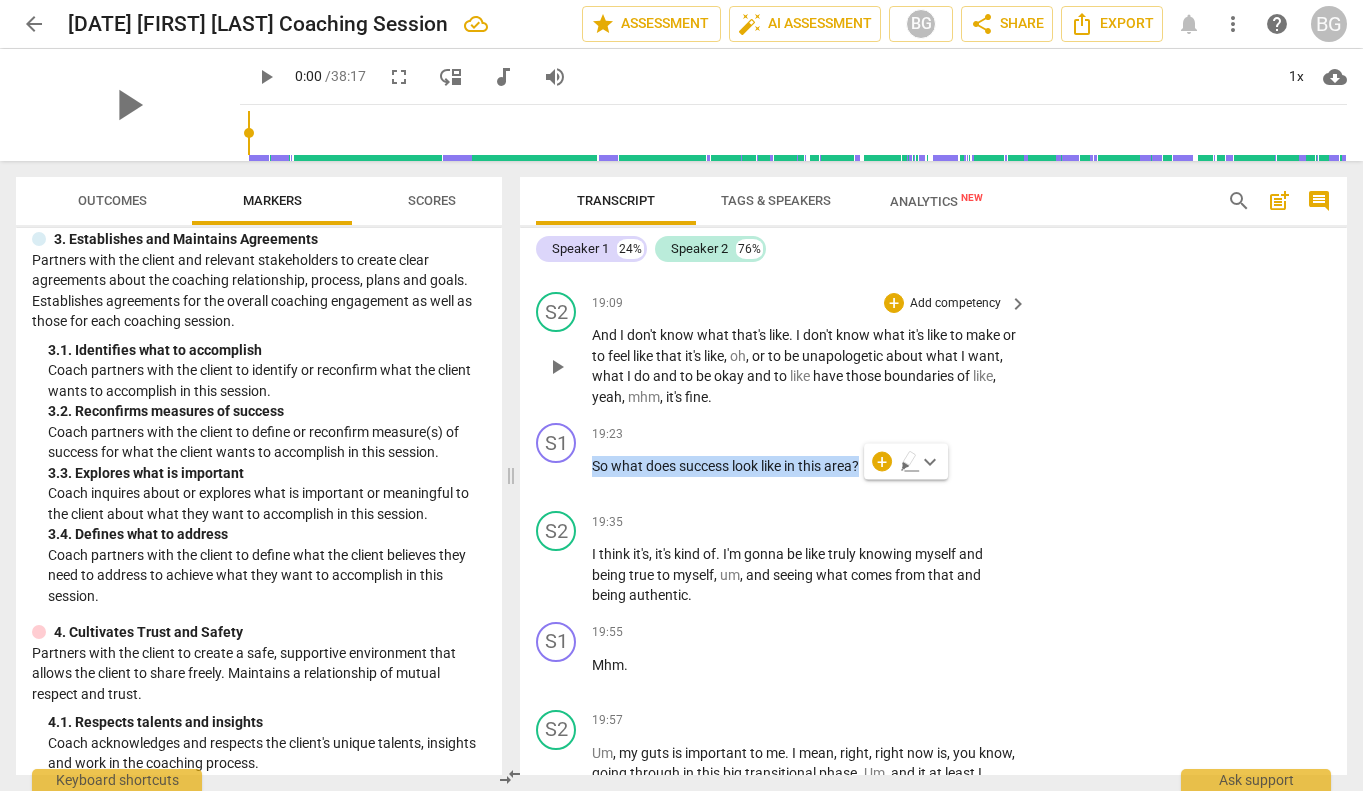 scroll, scrollTop: 359, scrollLeft: 0, axis: vertical 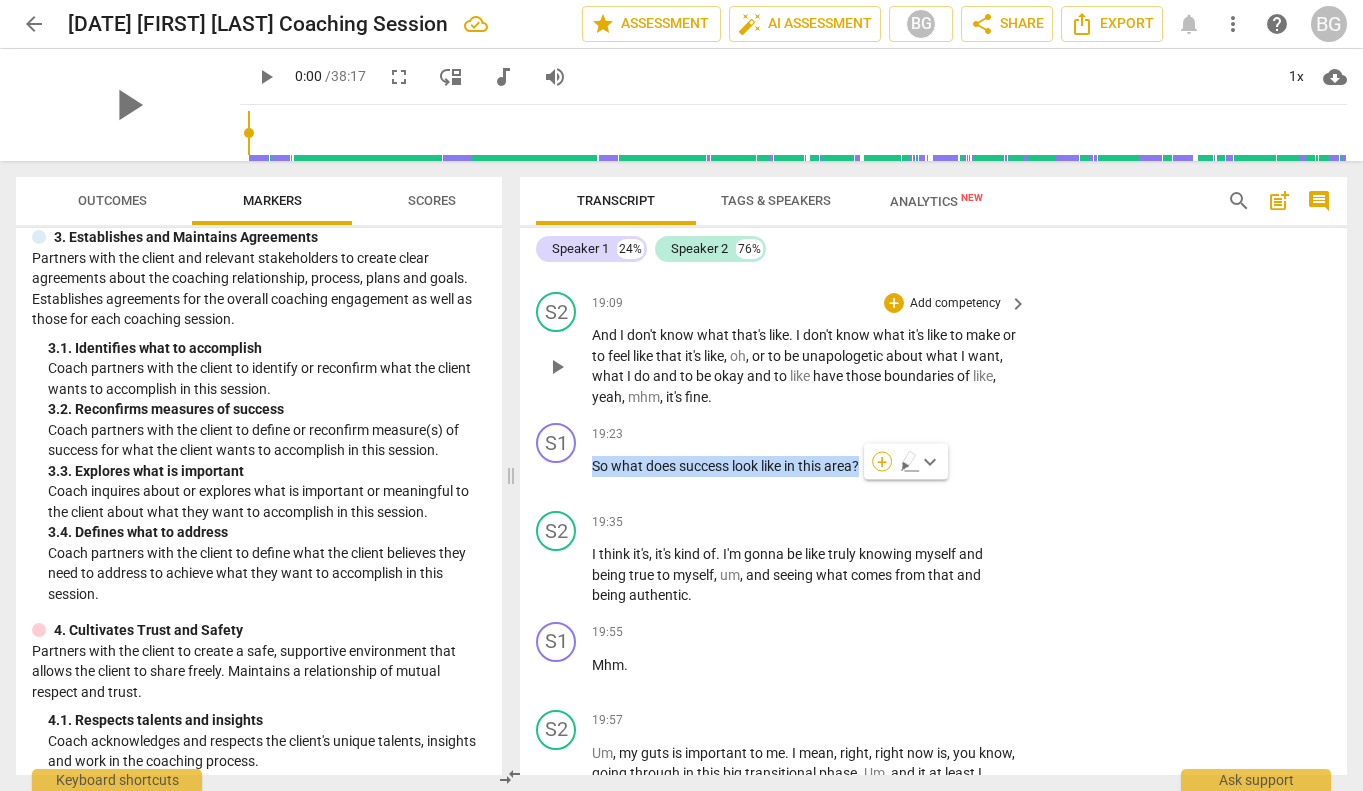 click on "+" at bounding box center (882, 462) 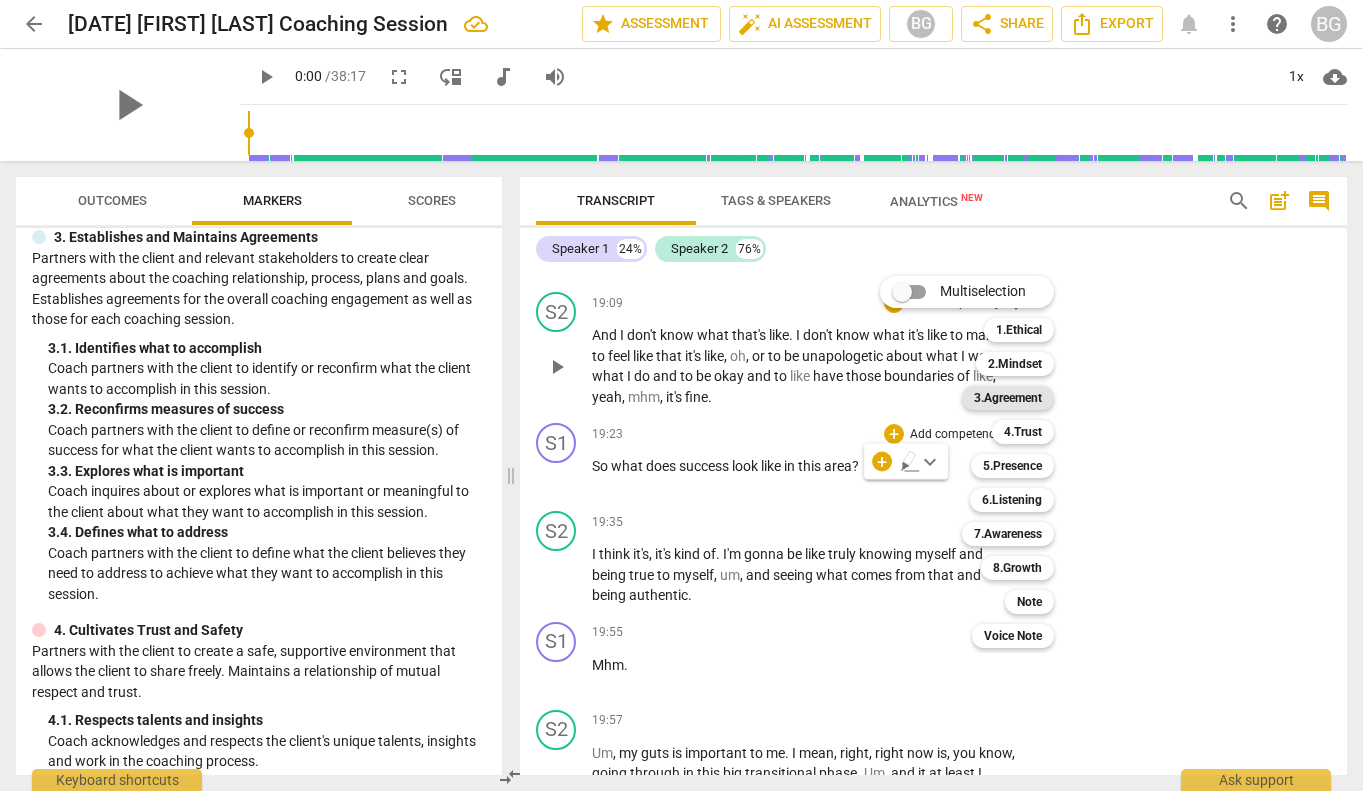 click on "3.Agreement" at bounding box center (1008, 398) 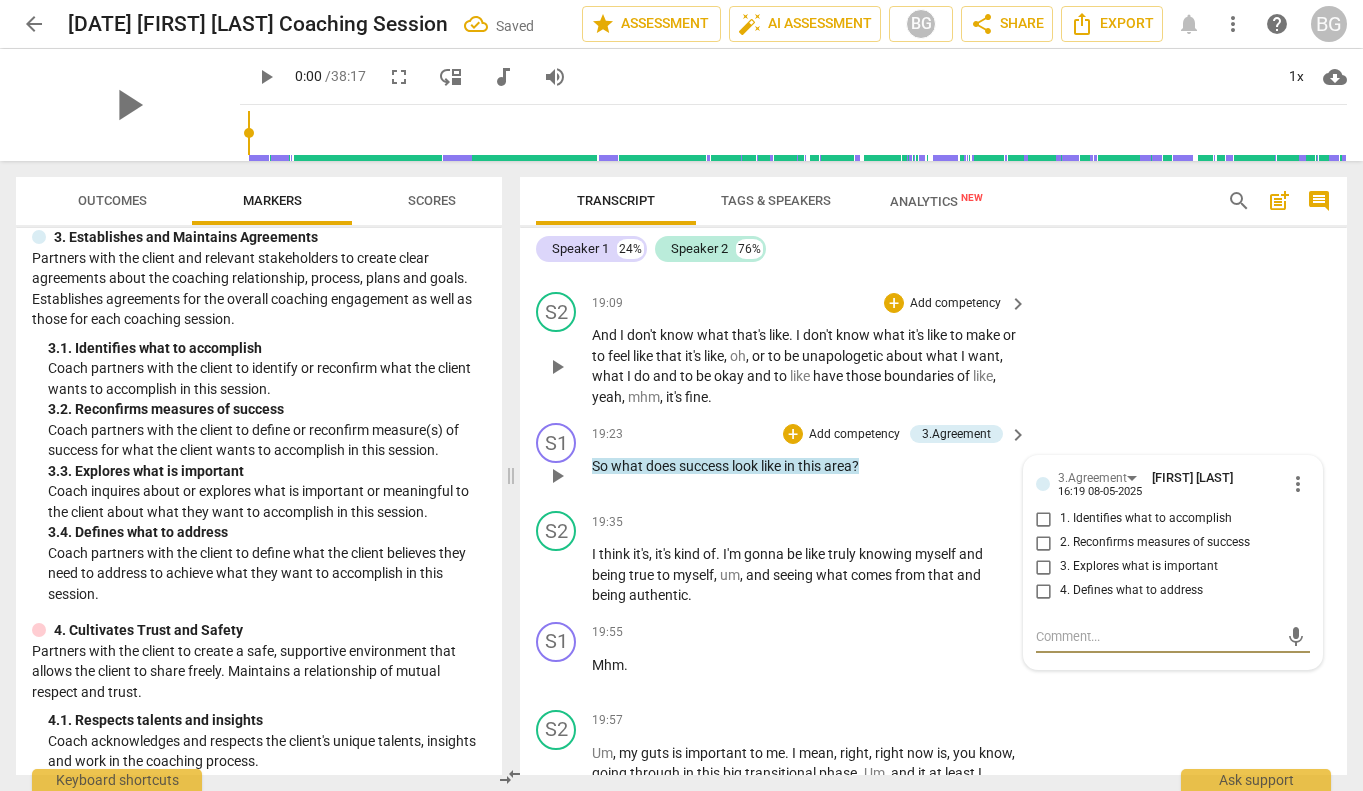 click on "3. Explores what is important" at bounding box center (1044, 567) 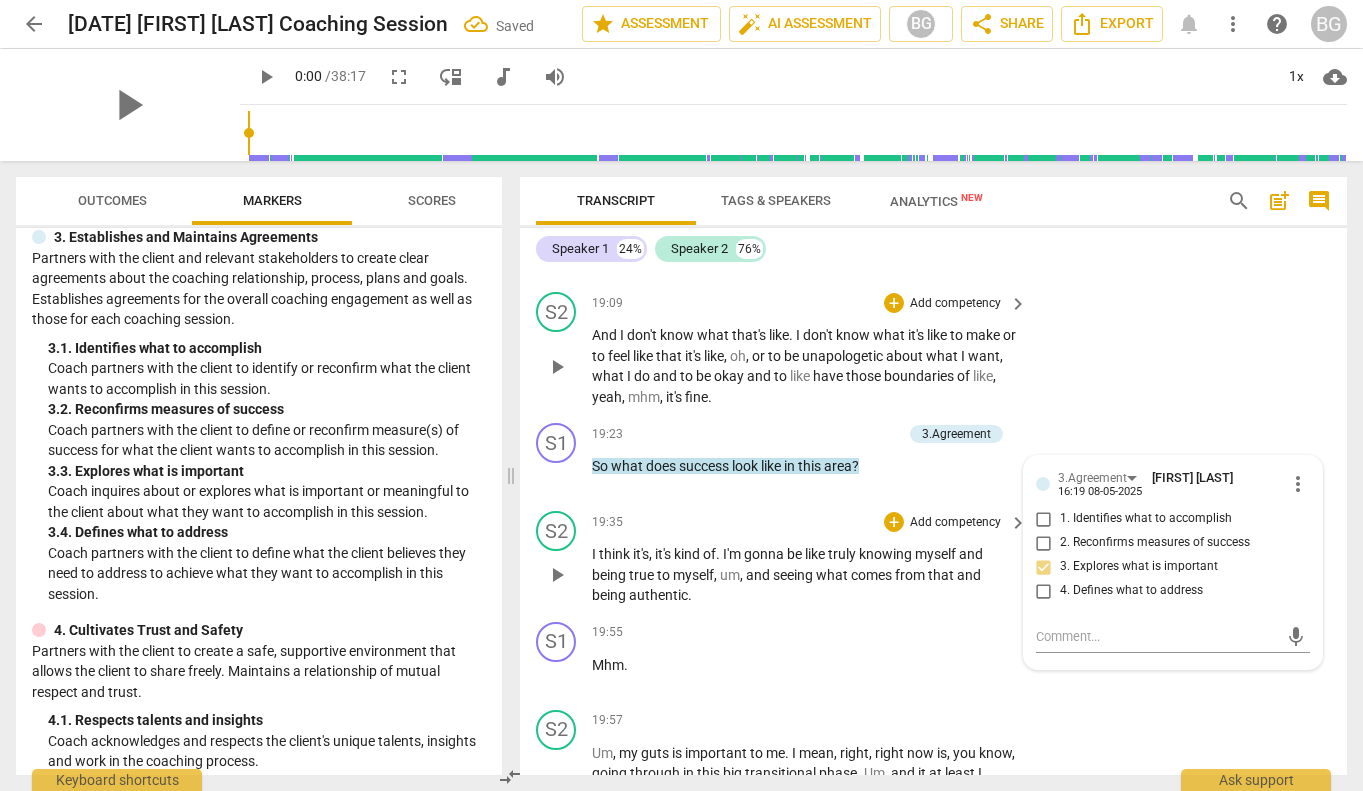 click on "like" at bounding box center [816, 554] 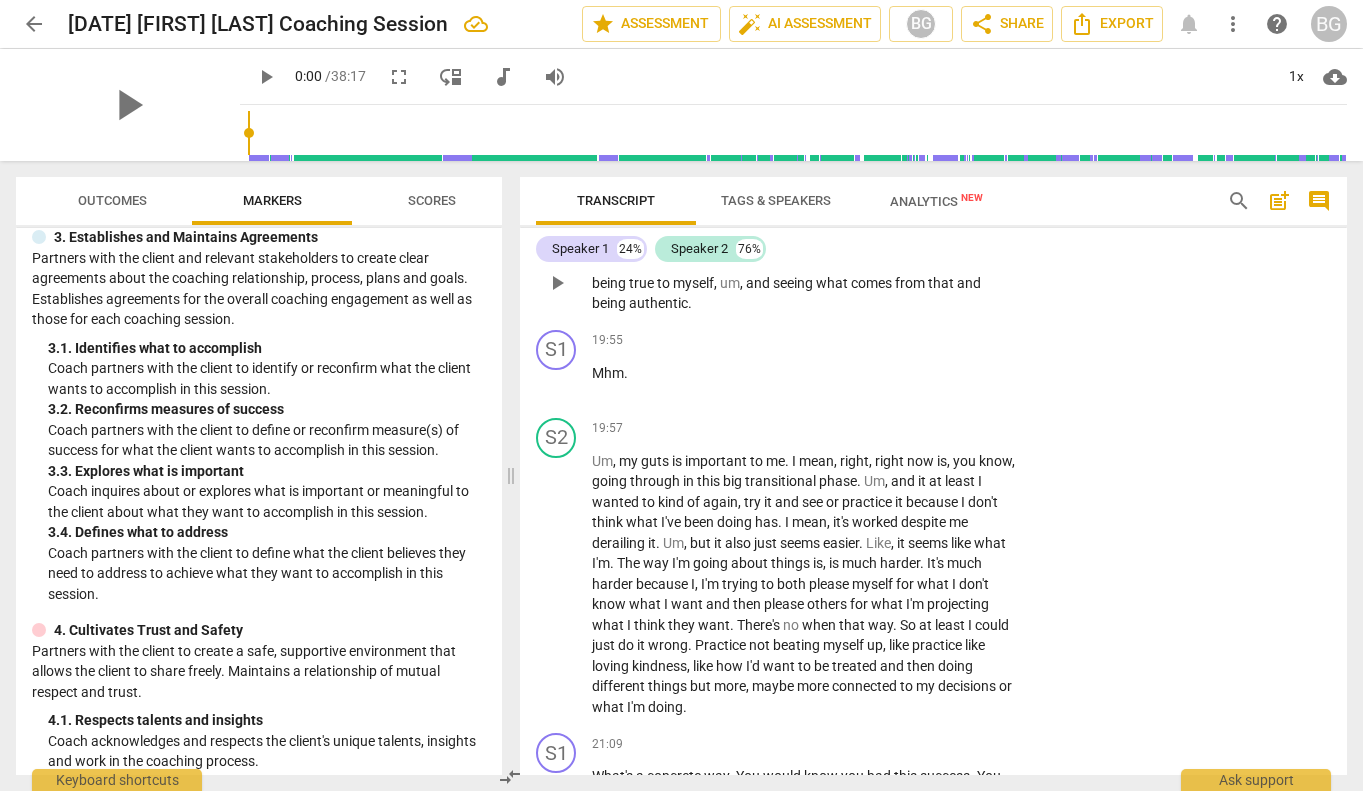 scroll, scrollTop: 6319, scrollLeft: 0, axis: vertical 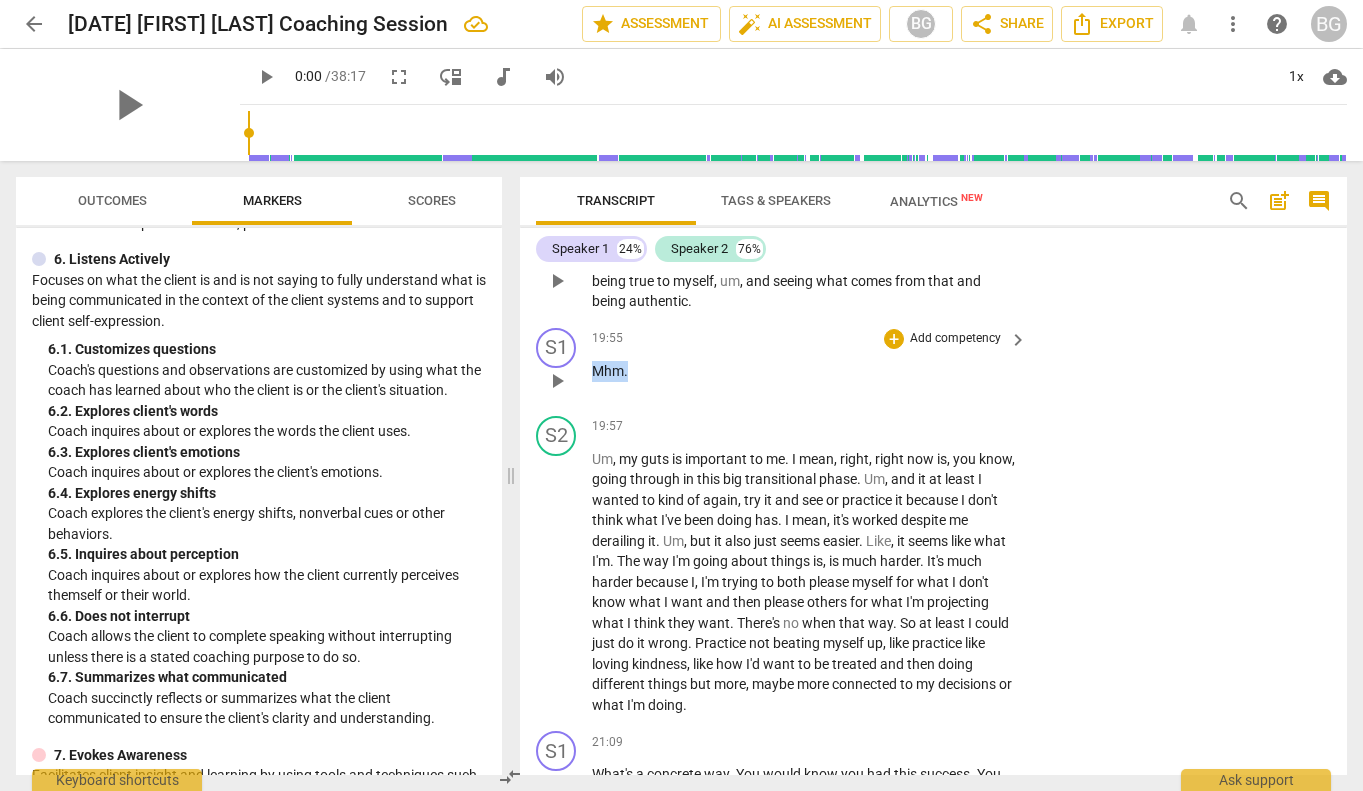 drag, startPoint x: 631, startPoint y: 396, endPoint x: 588, endPoint y: 391, distance: 43.289722 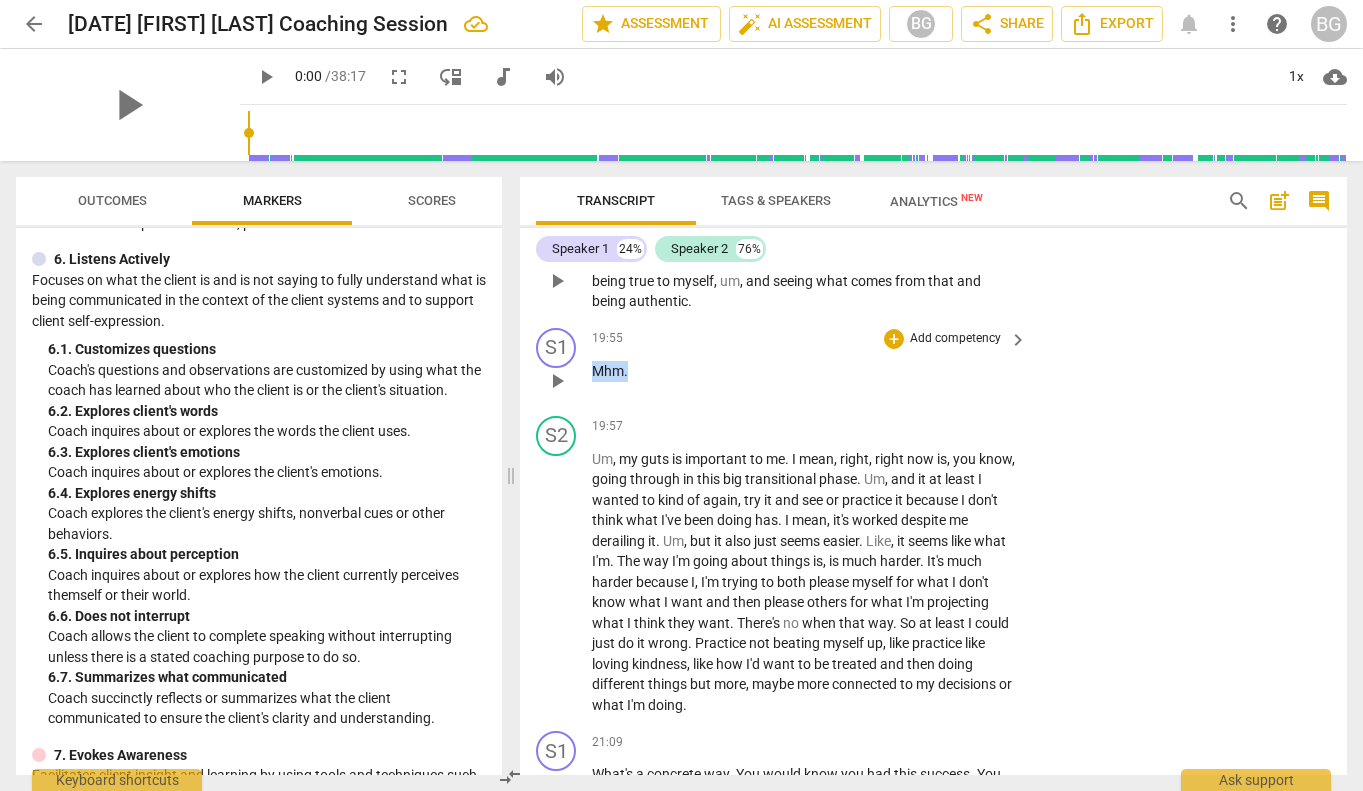 click on "S1 play_arrow pause 19:55 + Add competency keyboard_arrow_right Mhm ." at bounding box center (933, 364) 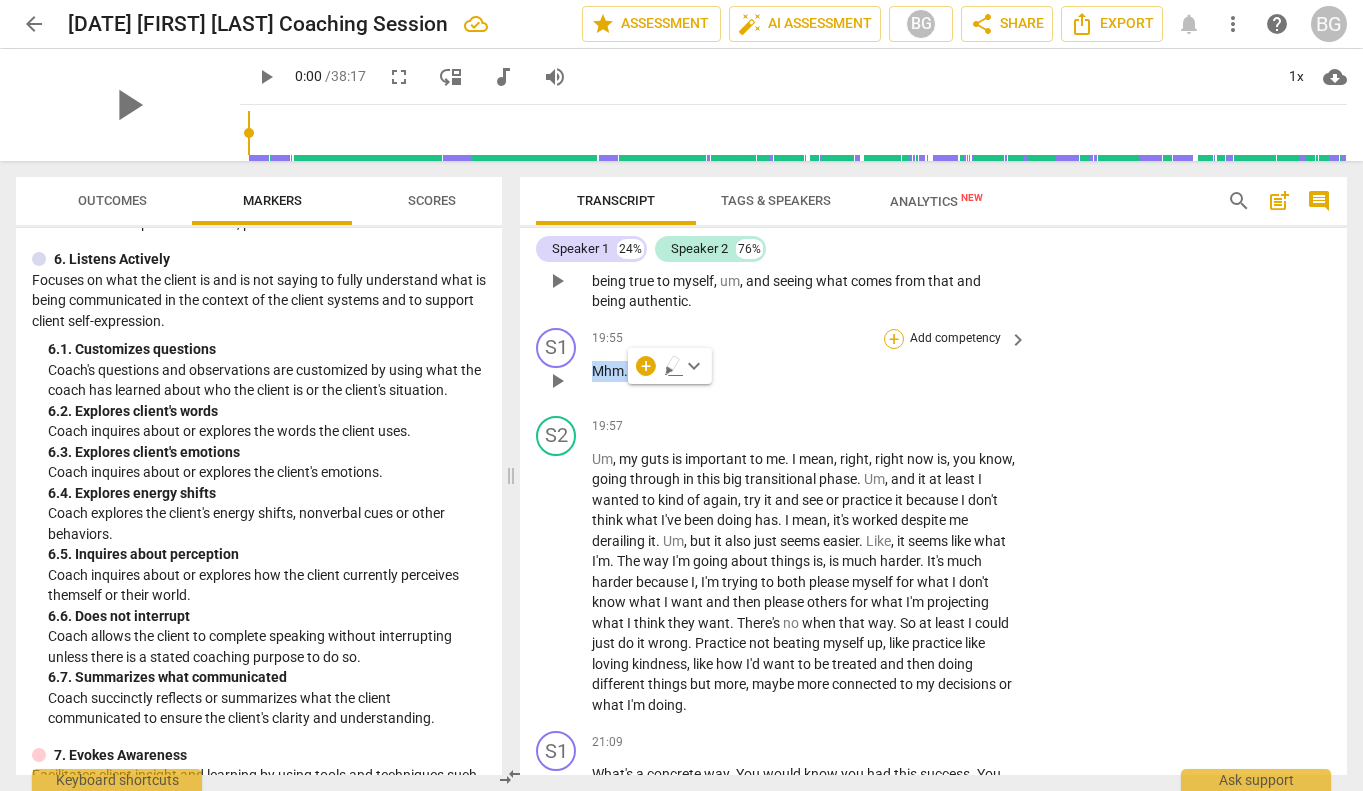 click on "+" at bounding box center [894, 339] 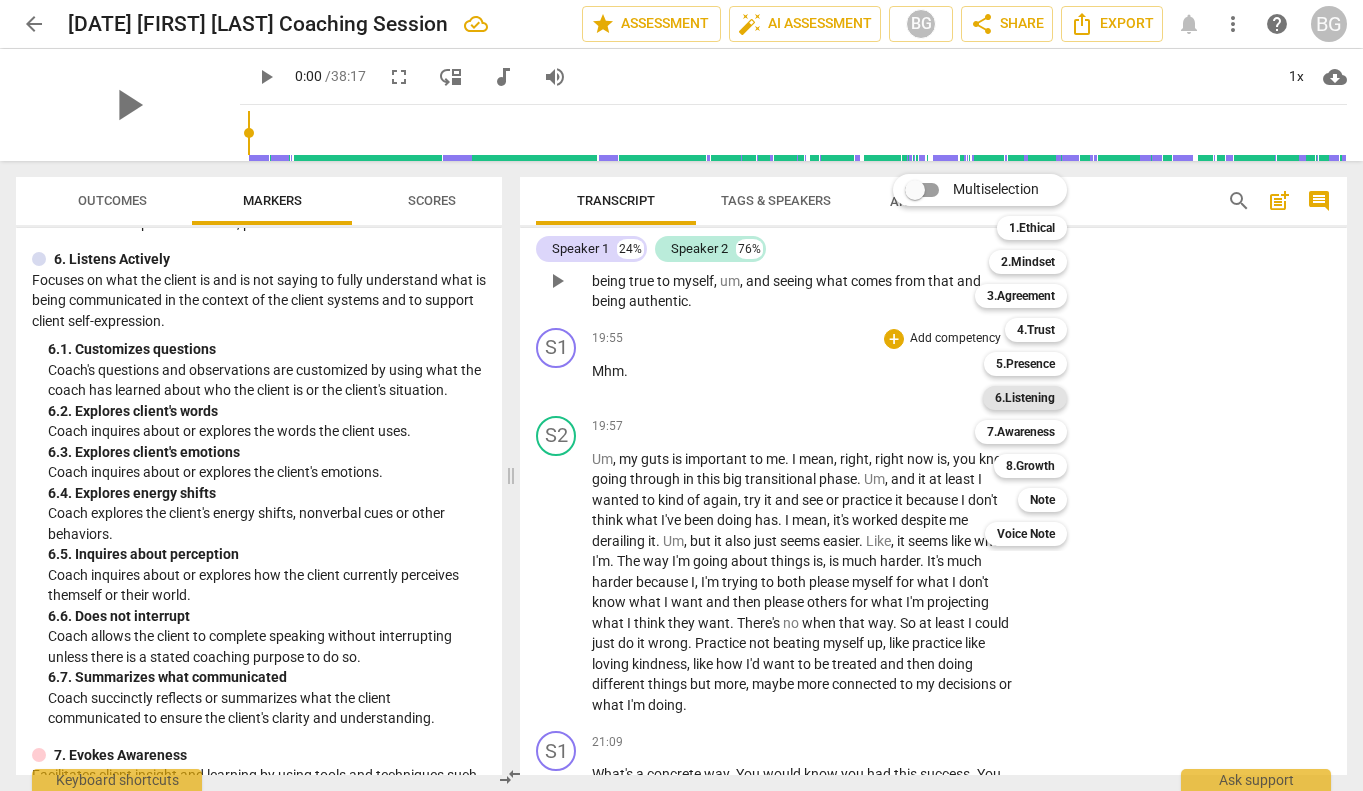 click on "6.Listening" at bounding box center [1025, 398] 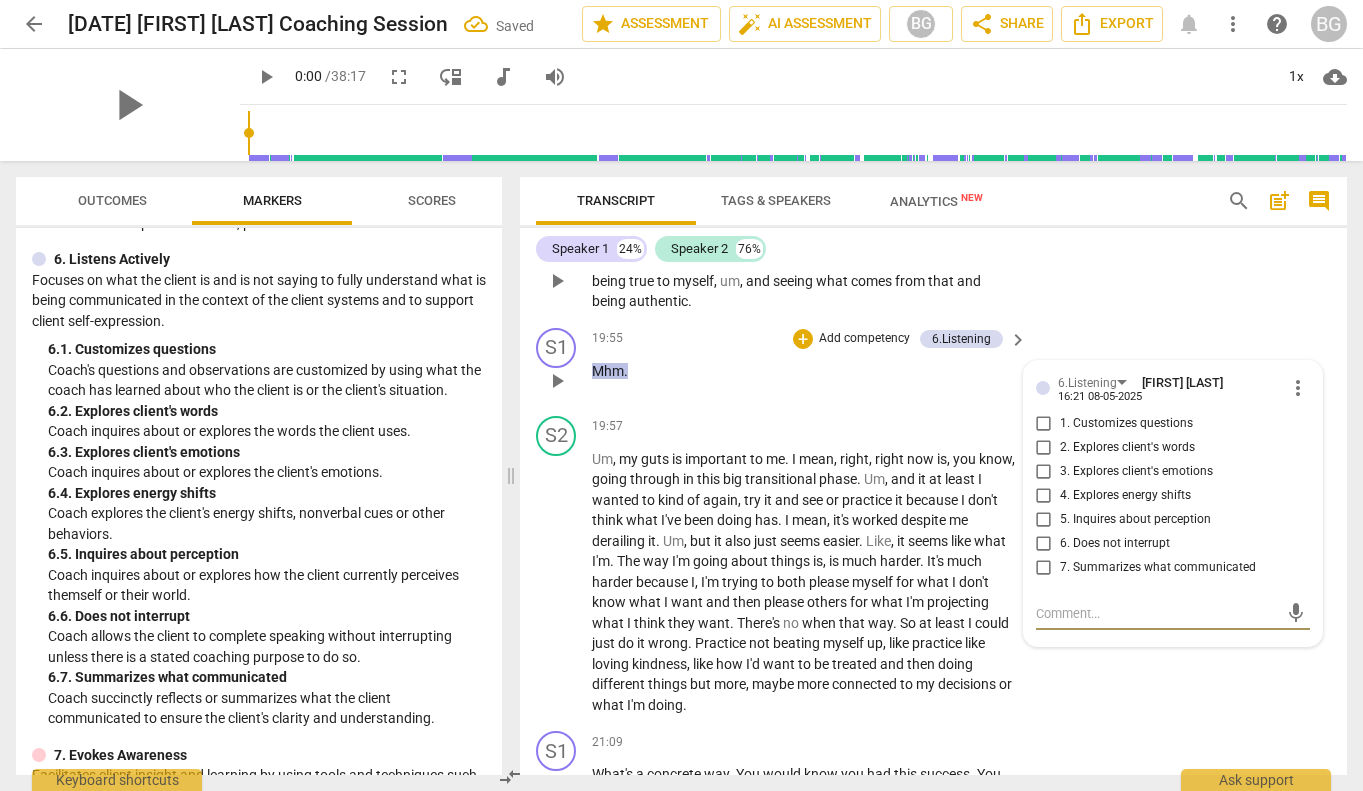 click on "6. Does not interrupt" at bounding box center (1044, 544) 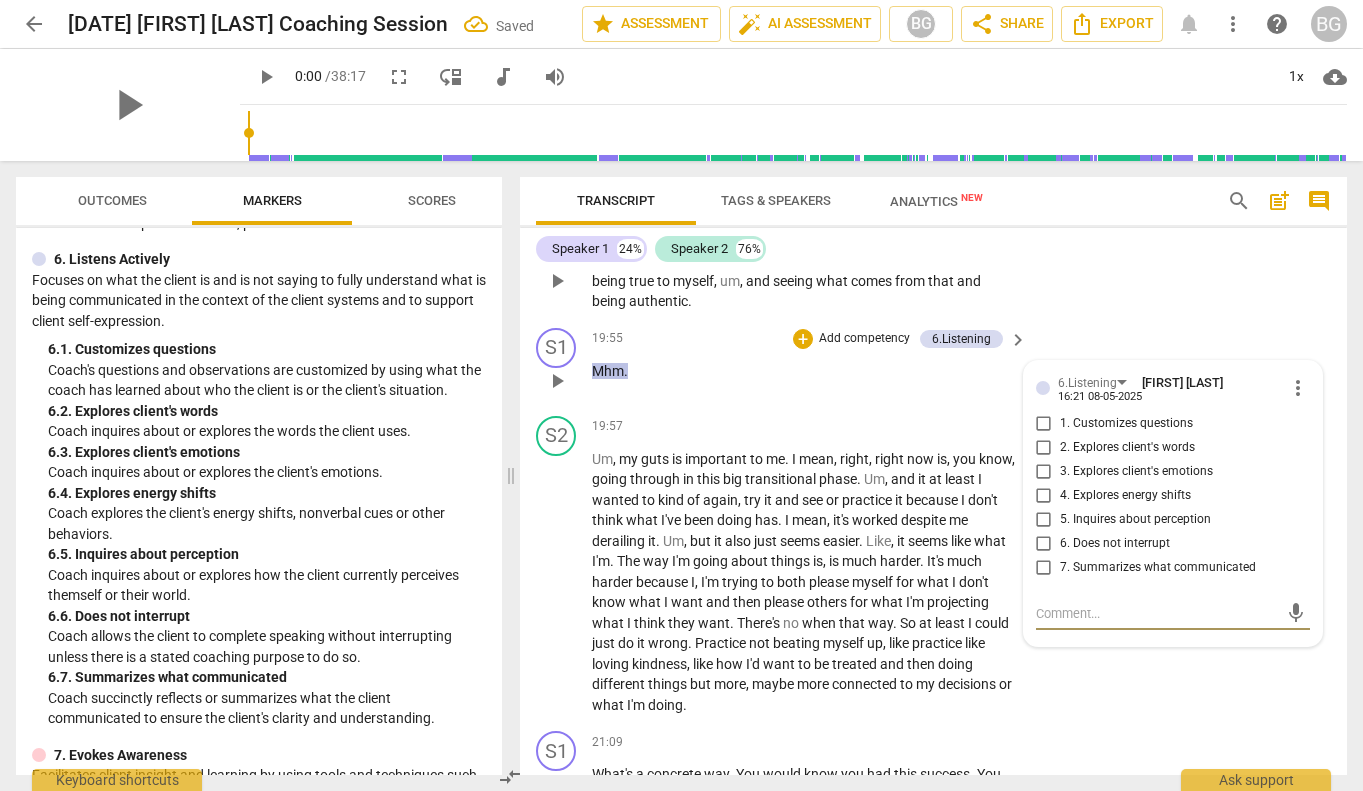 checkbox on "true" 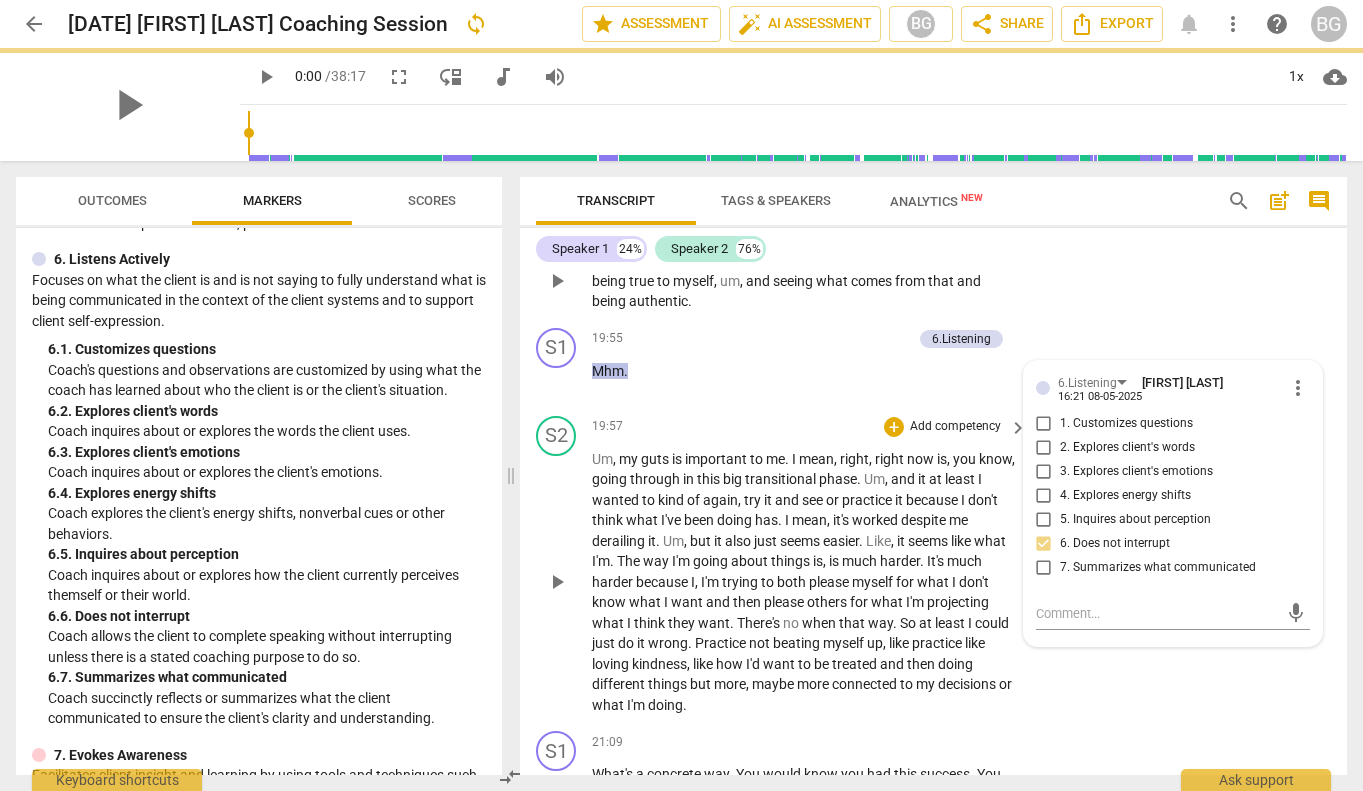 click on "Um ,   my   guts   is   important   to   me .   I   mean ,   right ,   right   now   is ,   you   know ,   going   through   in   this   big   transitional   phase .   Um ,   and   it   at   least   I   wanted   to   kind   of   again ,   try   it   and   see   or   practice   it   because   I   don't   think   what   I've   been   doing   has .   I   mean ,   it's   worked   despite   me   derailing   it .   Um ,   but   it   also   just   seems   easier .   Like ,   it   seems   like   what   I'm .   The   way   I'm   going   about   things   is ,   is   much   harder .   It's   much   harder   because   I ,   I'm   trying   to   both   please   myself   for   what   I   don't   know   what   I   want   and   then   please   others   for   what   I'm   projecting   what   I   think   they   want .   There's   no   when   that   way .   So   at   least   I   could   just   do   it   wrong .   Practice   not   beating   myself   up ,   like   practice   like   loving   kindness ,   like   how   I'd   want" at bounding box center (804, 582) 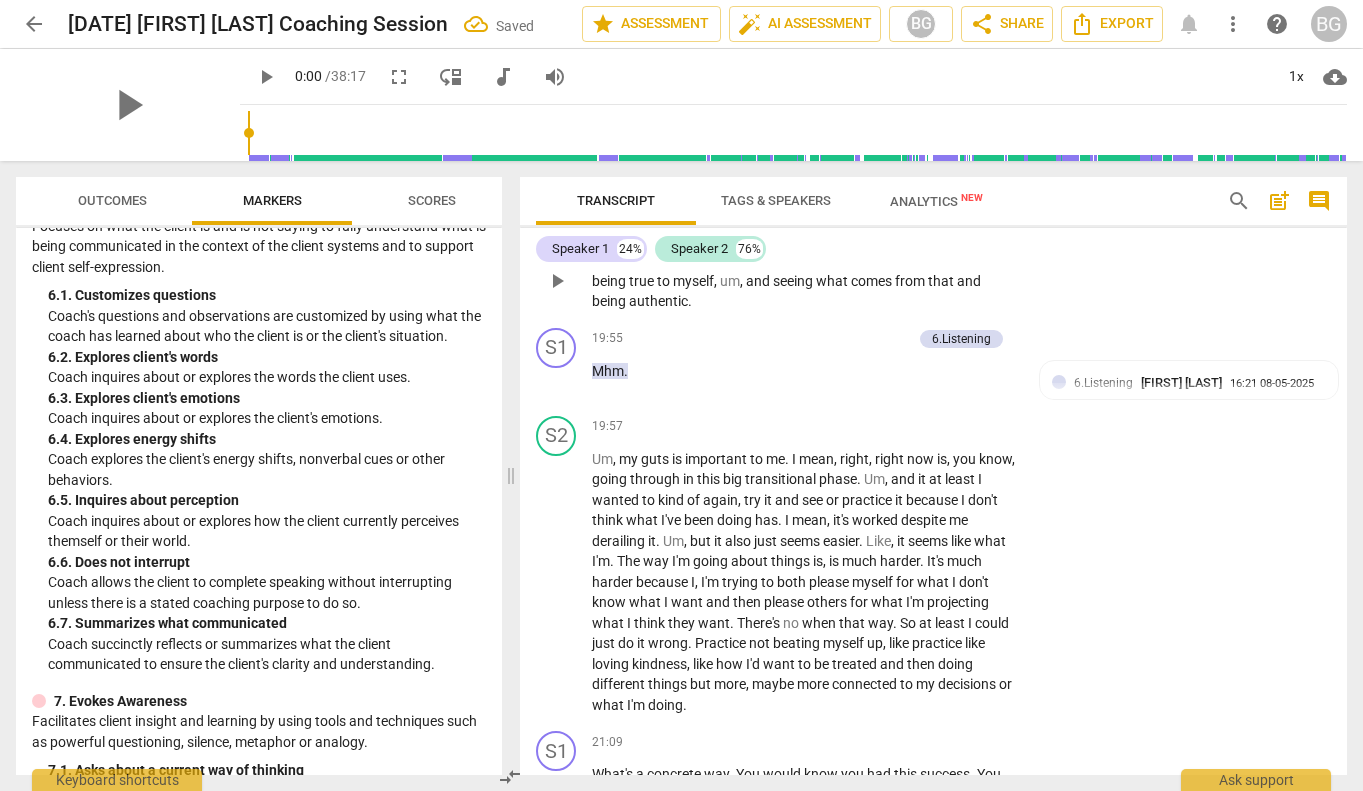 scroll, scrollTop: 1474, scrollLeft: 0, axis: vertical 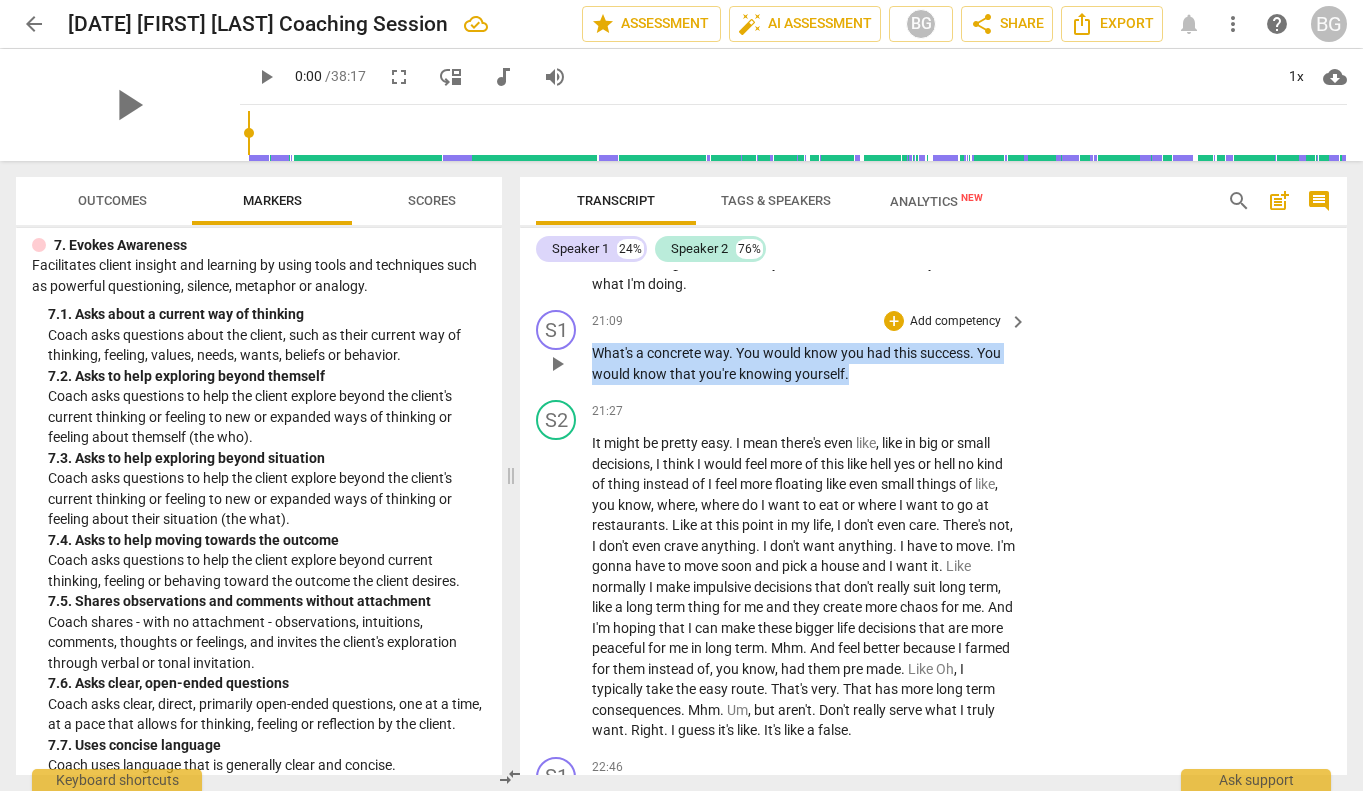 drag, startPoint x: 867, startPoint y: 397, endPoint x: 587, endPoint y: 366, distance: 281.71085 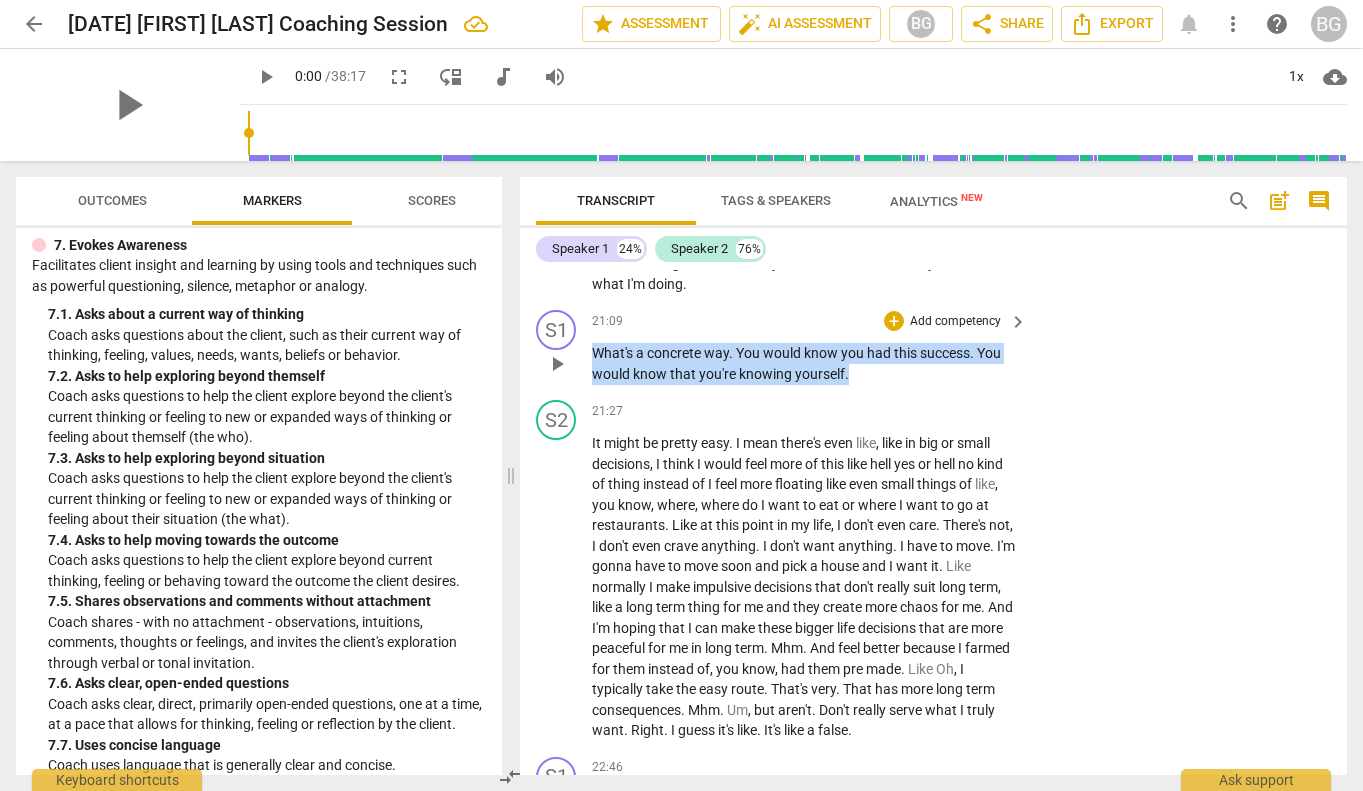 click on "S1 play_arrow pause 21:09 + Add competency keyboard_arrow_right What's   a   concrete   way .   You   would   know   you   had   this   success .   You   would   know   that   you're   knowing   yourself ." at bounding box center (933, 347) 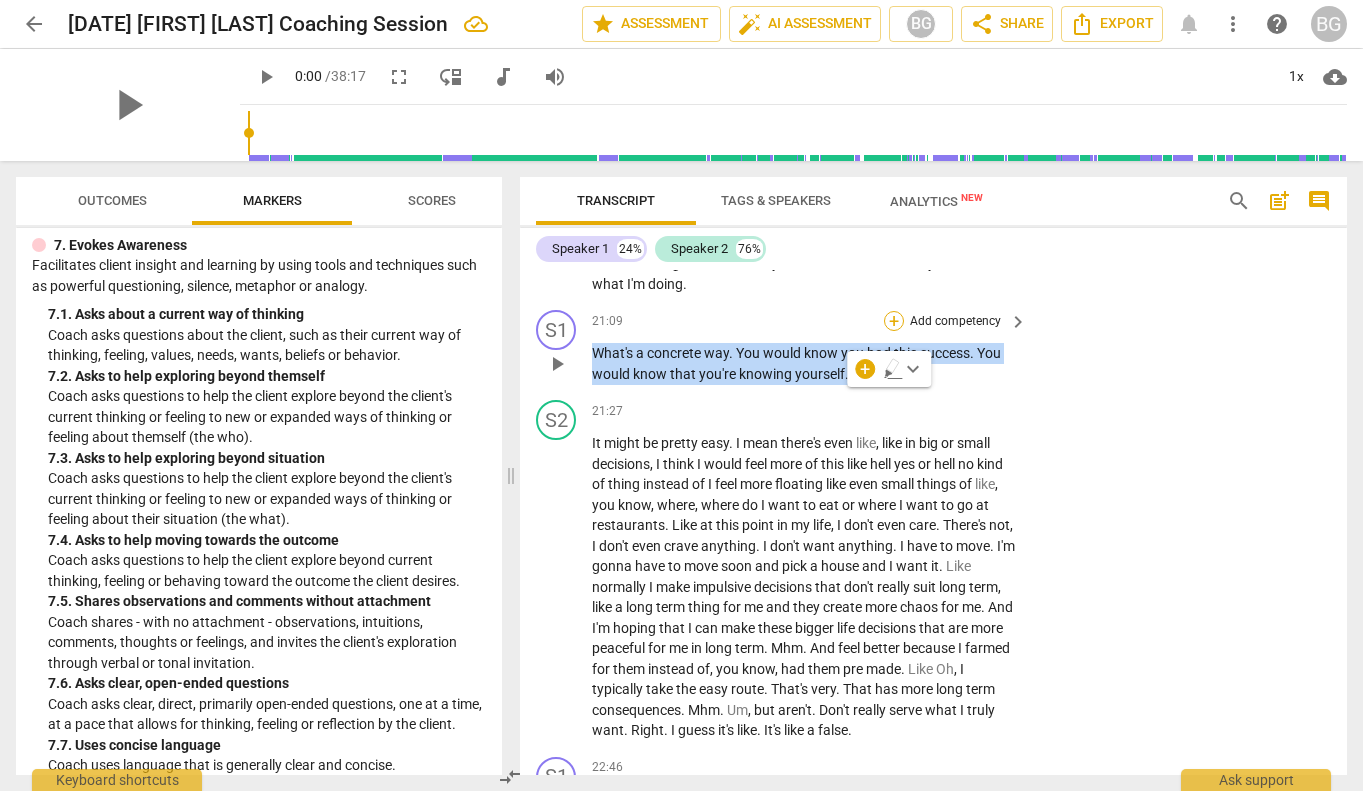 click on "+" at bounding box center (894, 321) 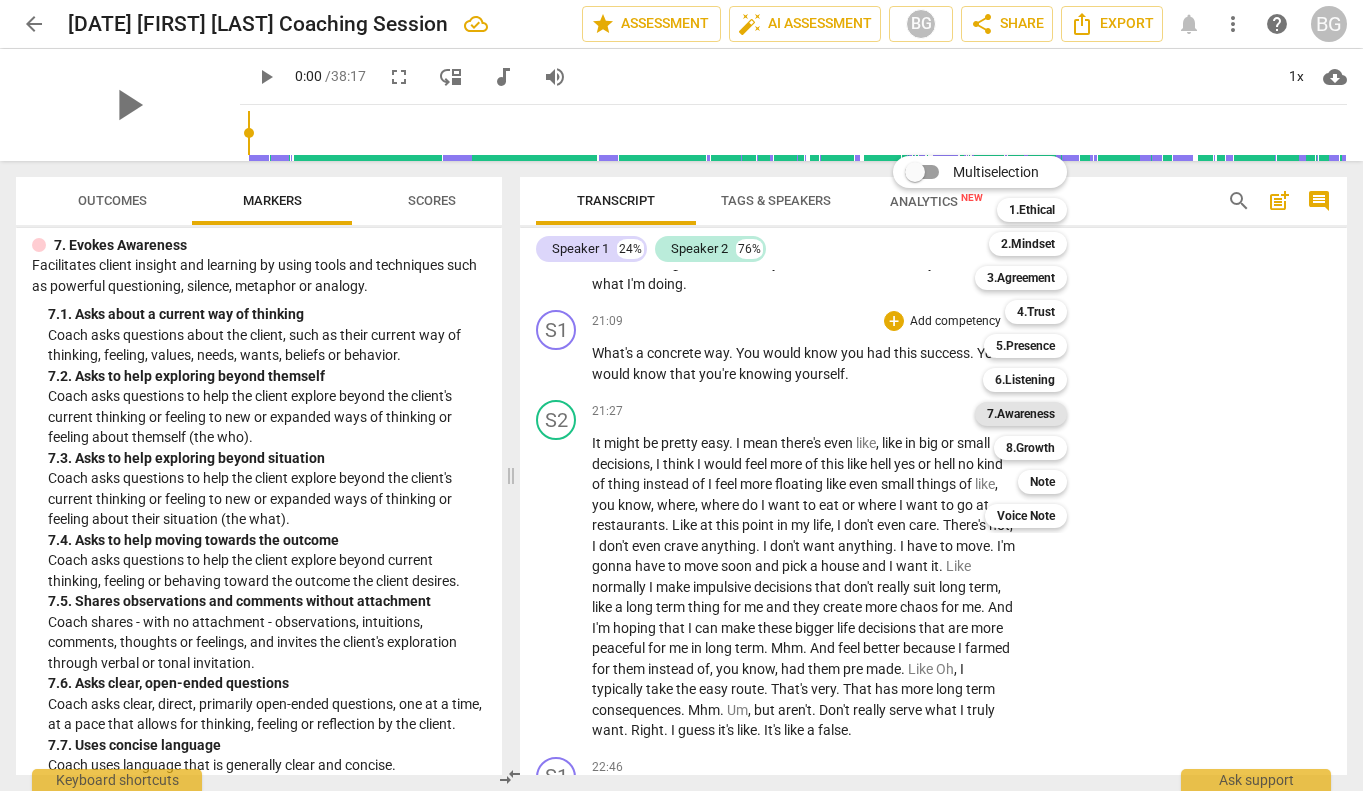click on "7.Awareness" at bounding box center [1021, 414] 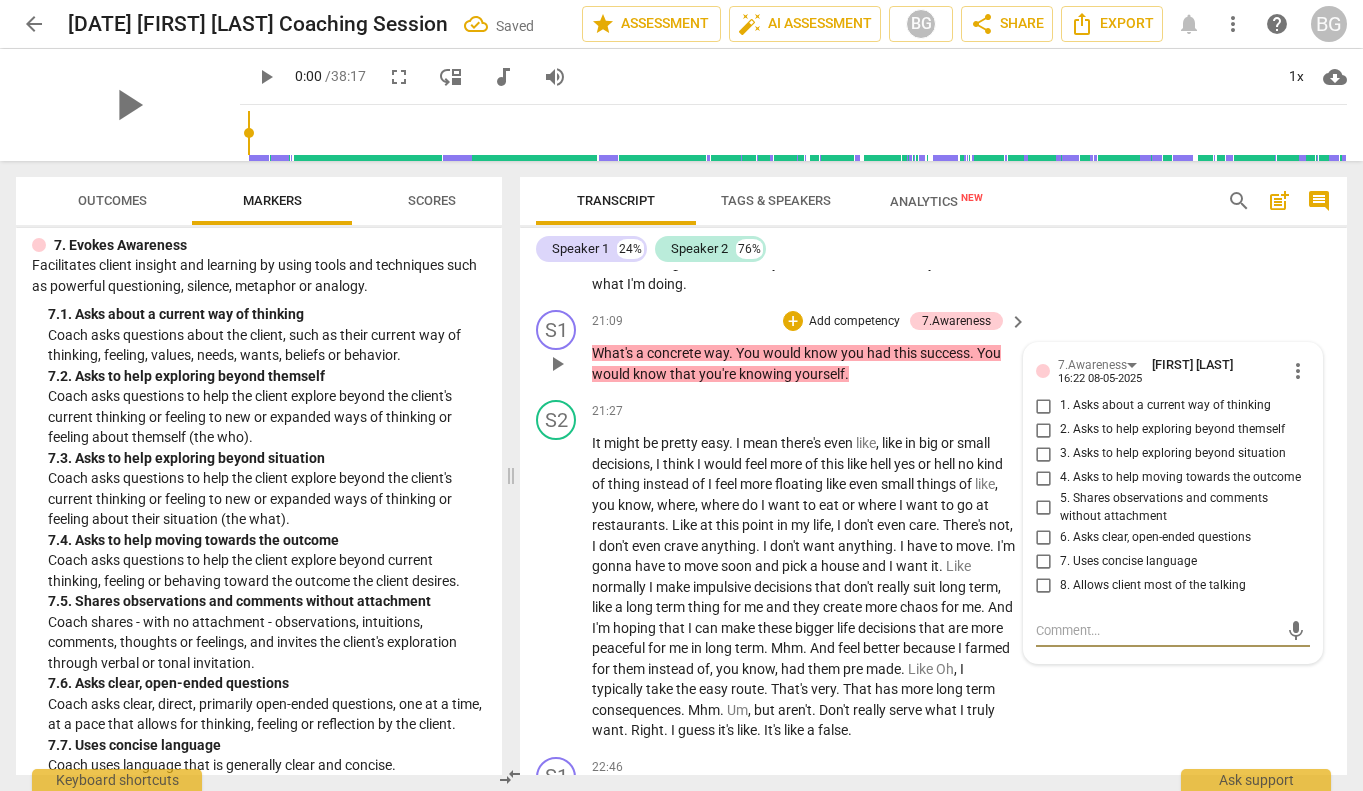 click on "3. Asks to help exploring beyond situation" at bounding box center (1044, 454) 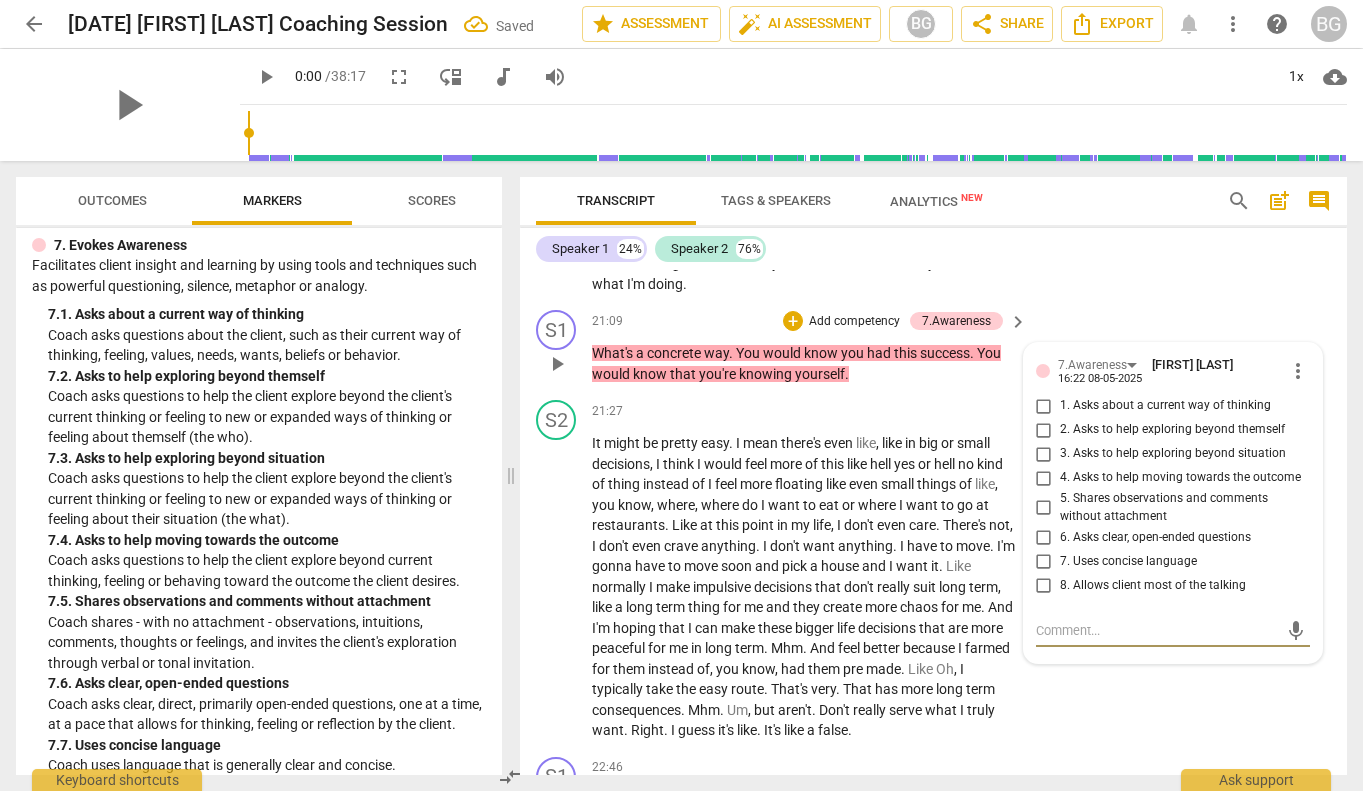 checkbox on "true" 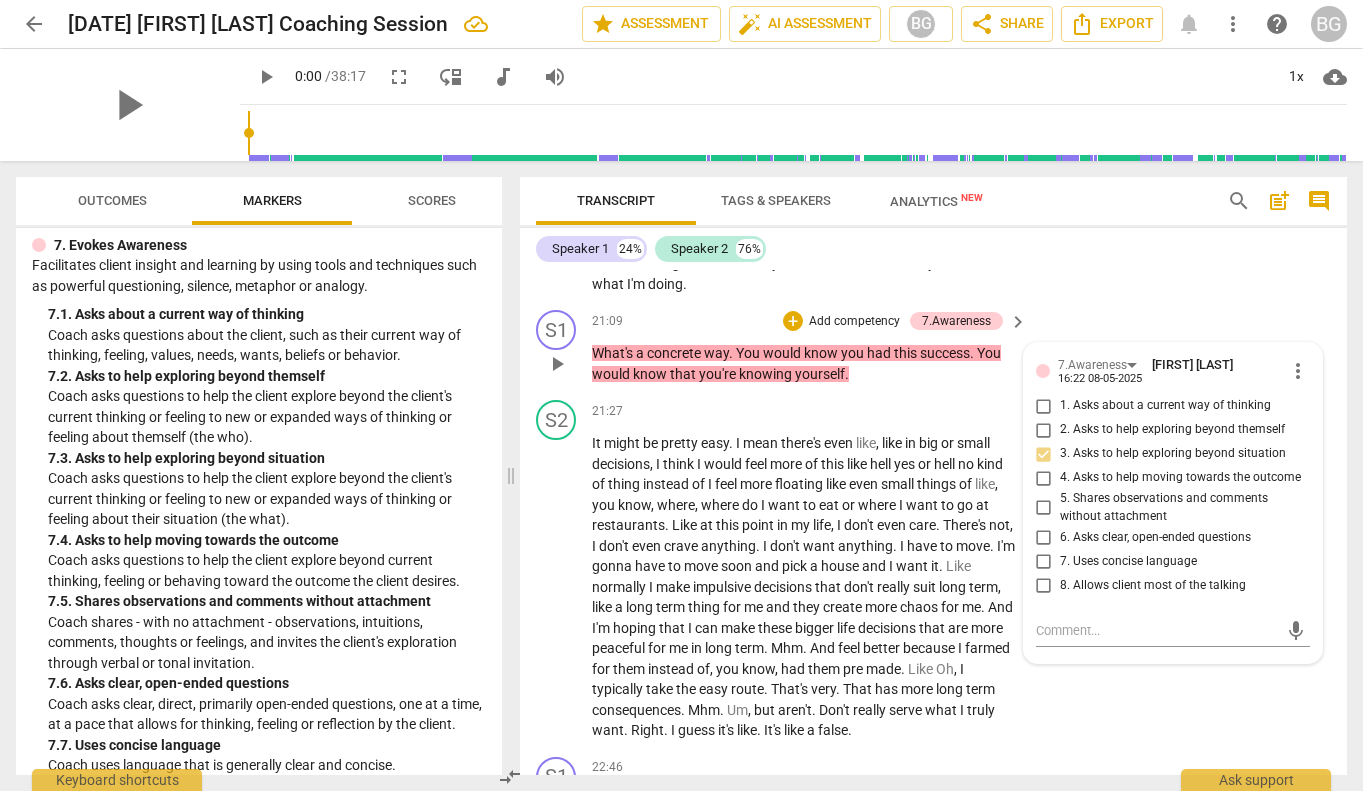click on "4. Asks to help moving towards the outcome" at bounding box center (1044, 478) 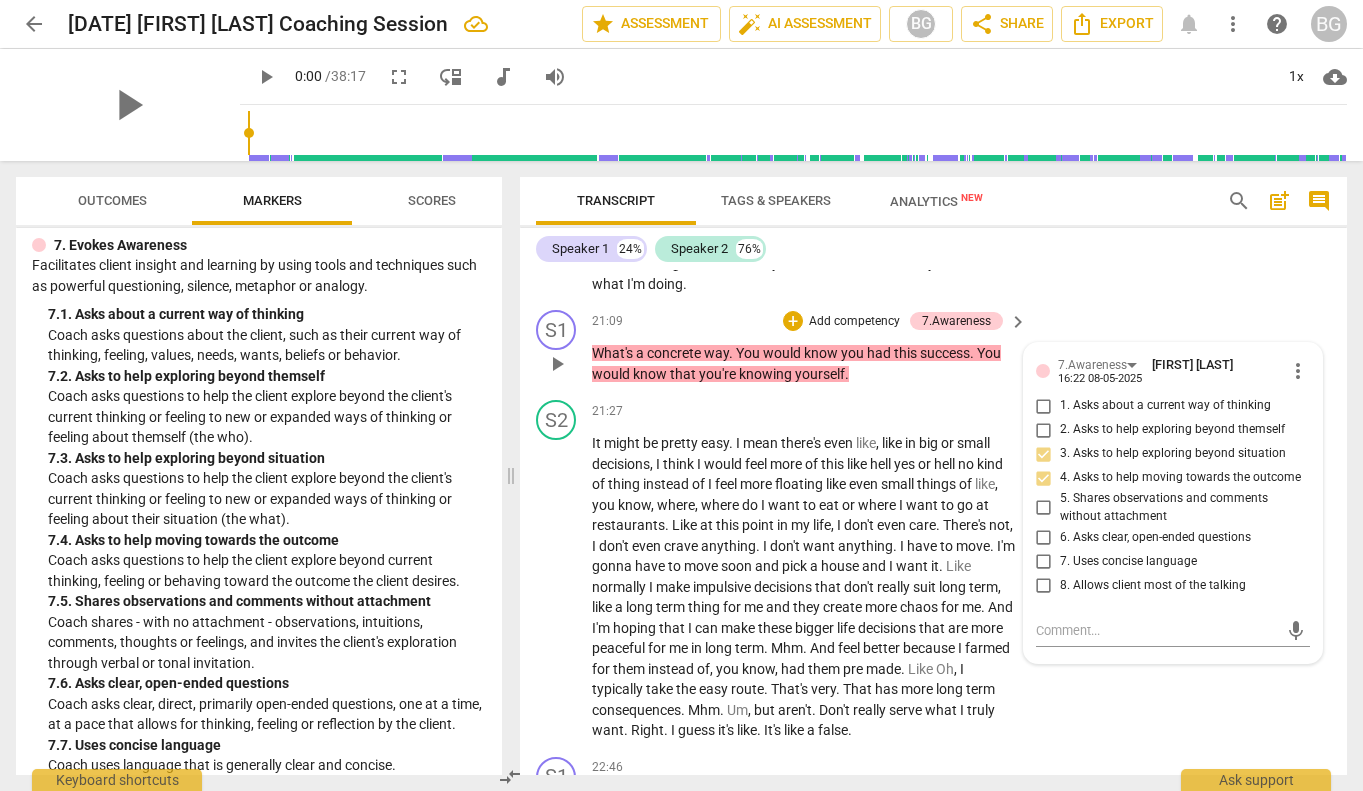 click on "6. Asks clear, open-ended questions" at bounding box center (1044, 537) 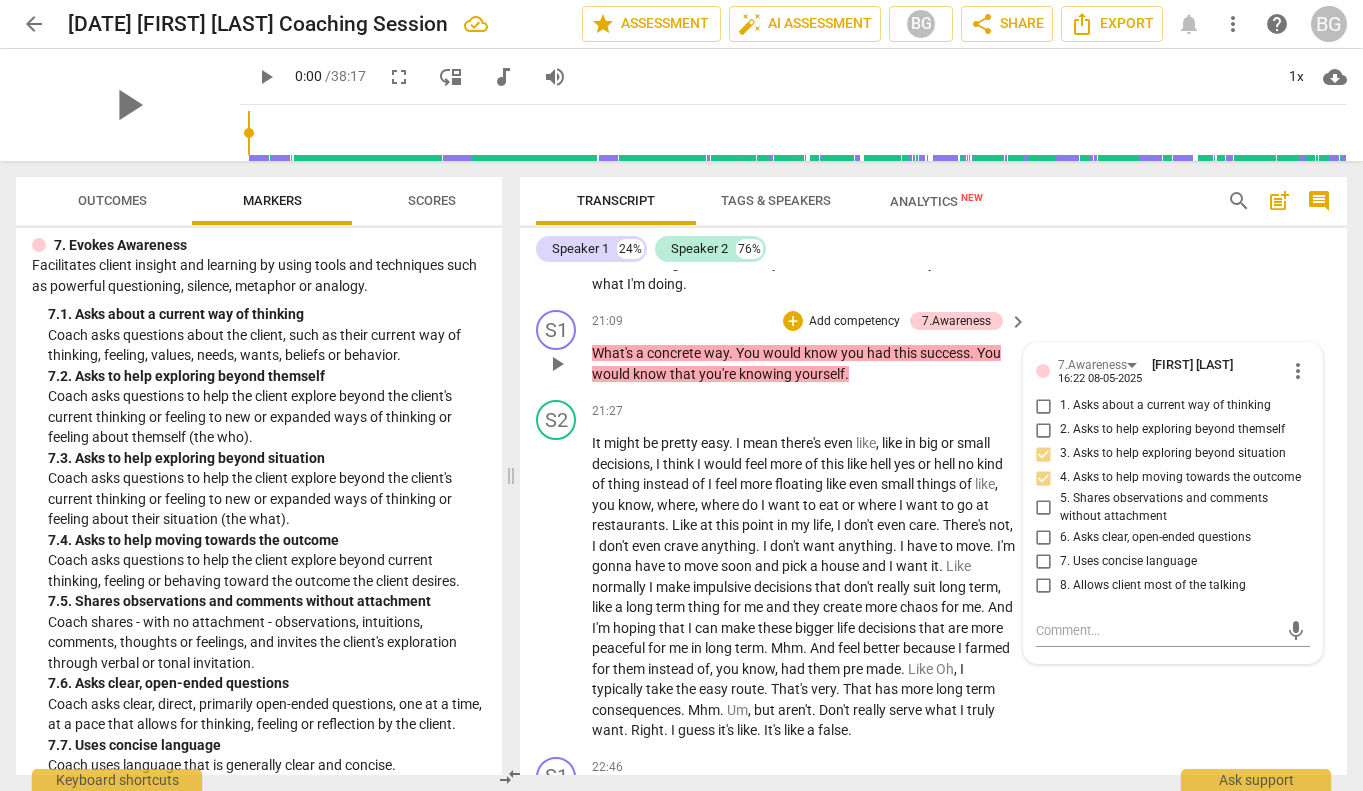 checkbox on "true" 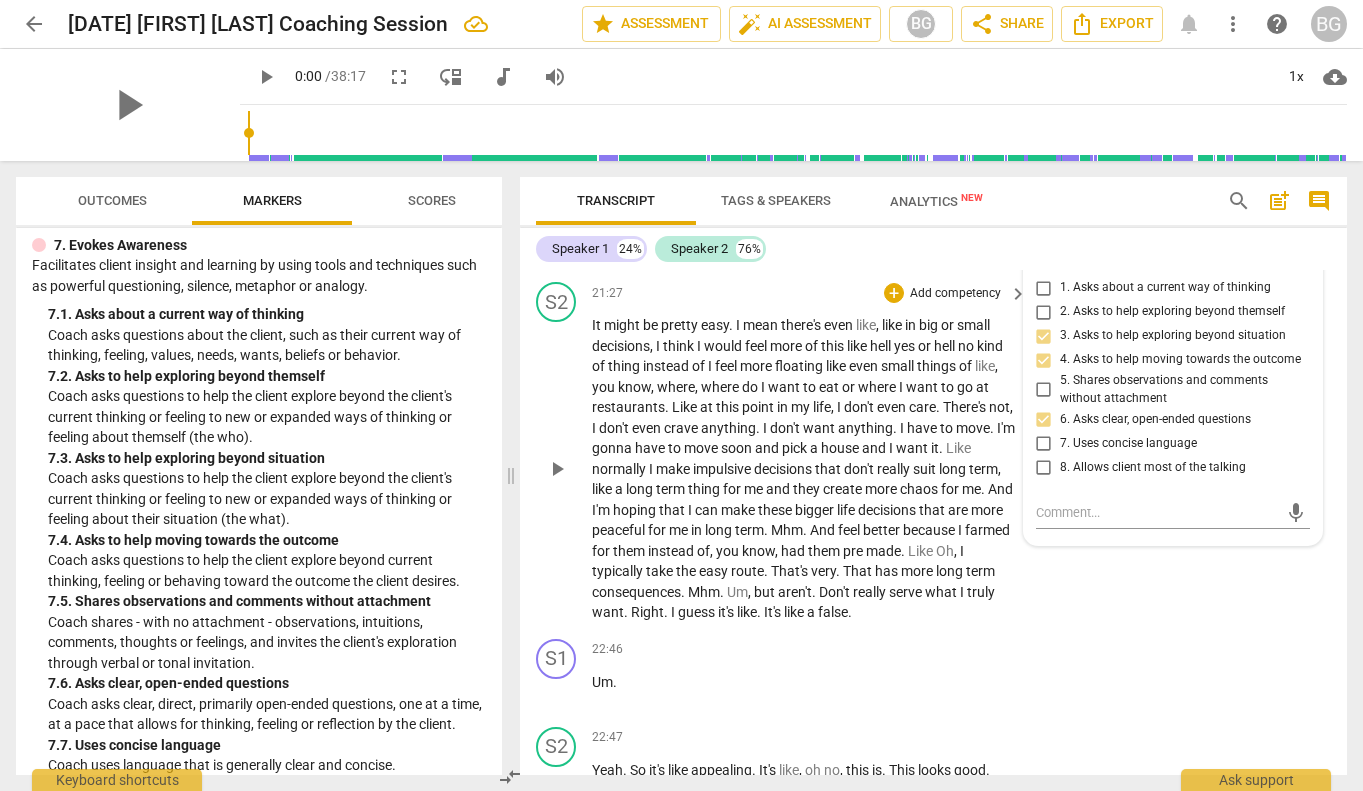 scroll, scrollTop: 6834, scrollLeft: 0, axis: vertical 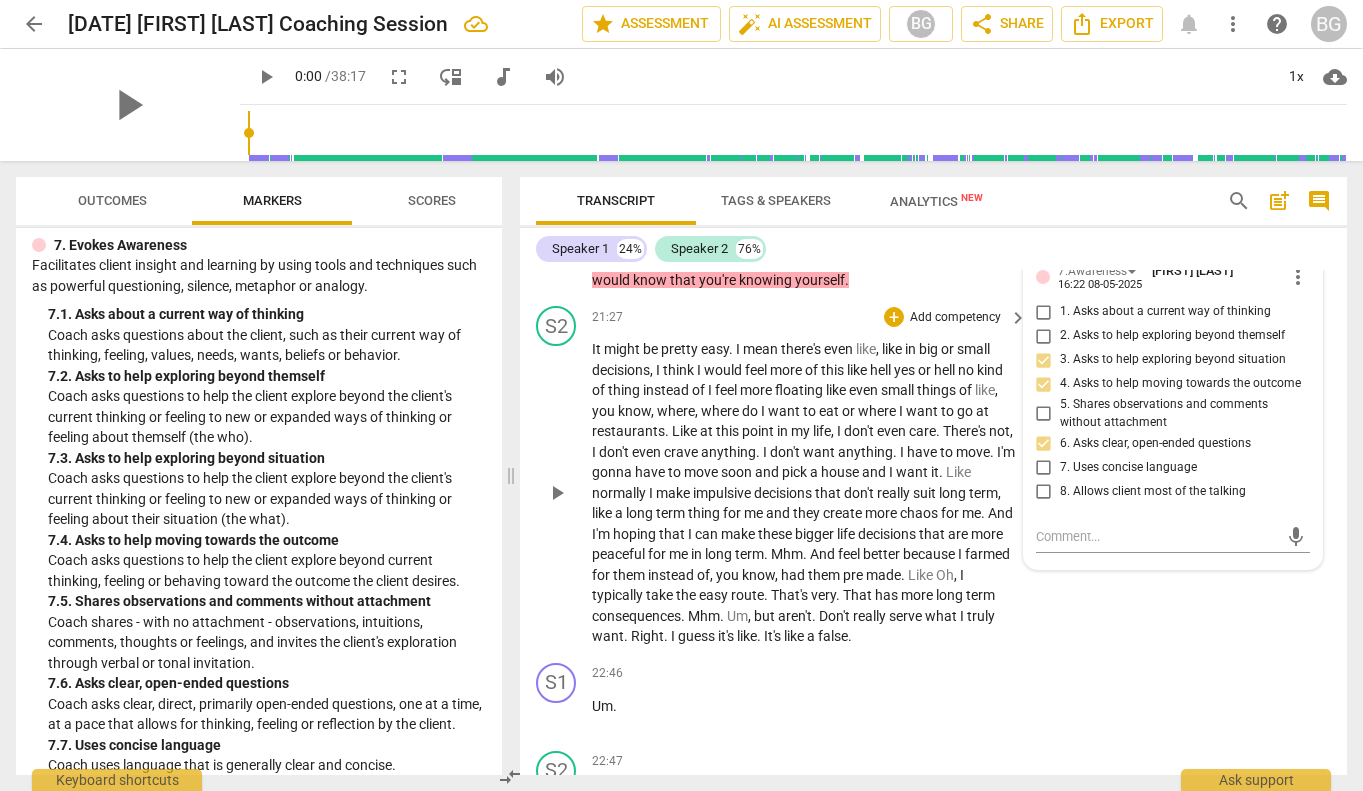 click on "don't" at bounding box center [860, 431] 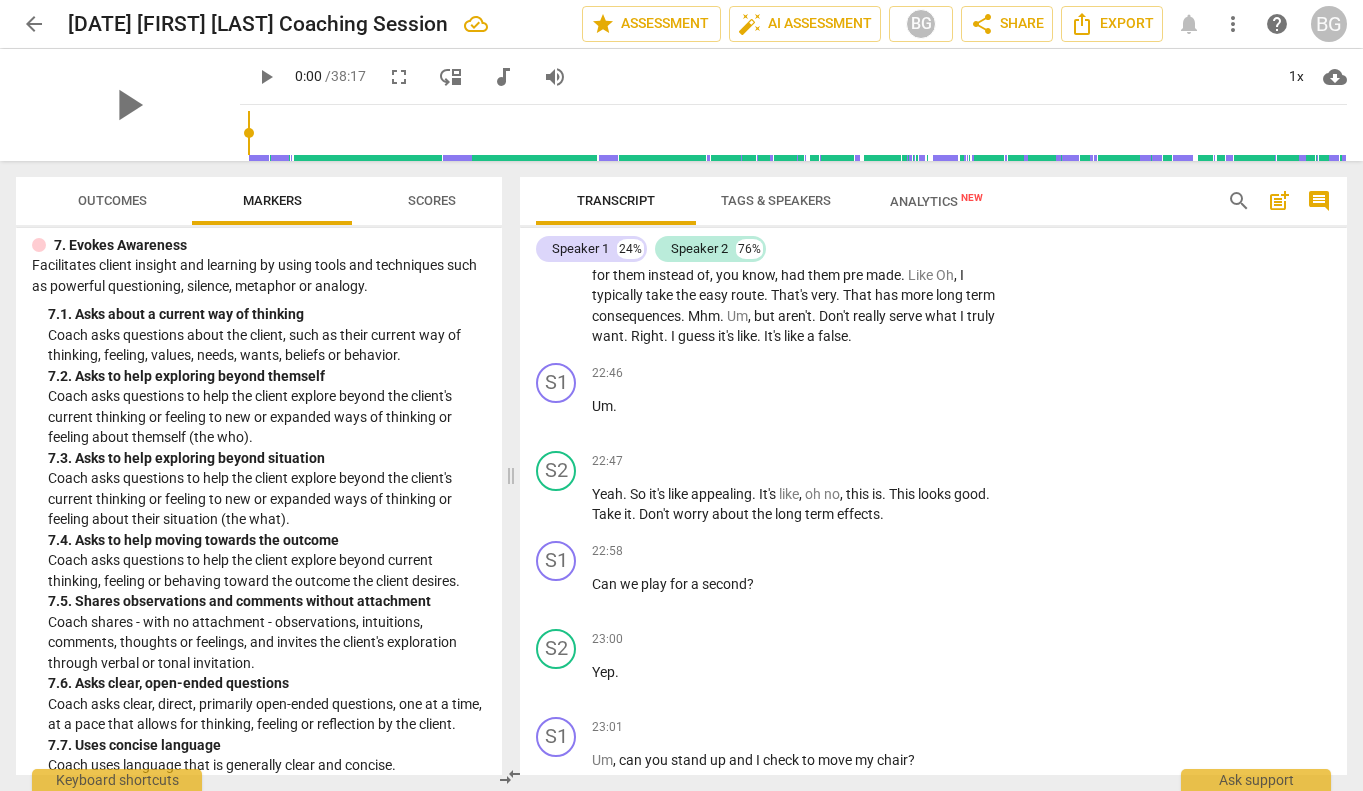 scroll, scrollTop: 7148, scrollLeft: 0, axis: vertical 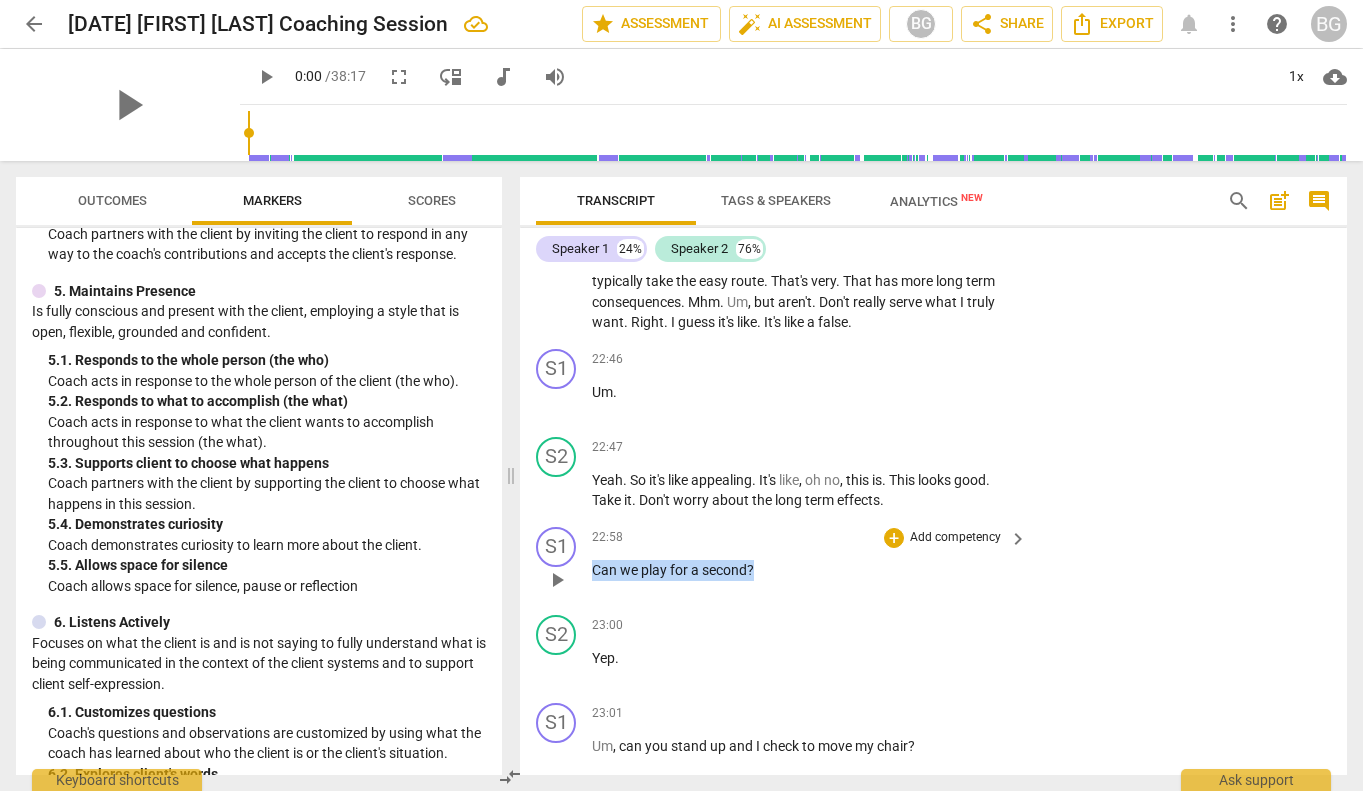 drag, startPoint x: 762, startPoint y: 589, endPoint x: 579, endPoint y: 587, distance: 183.01093 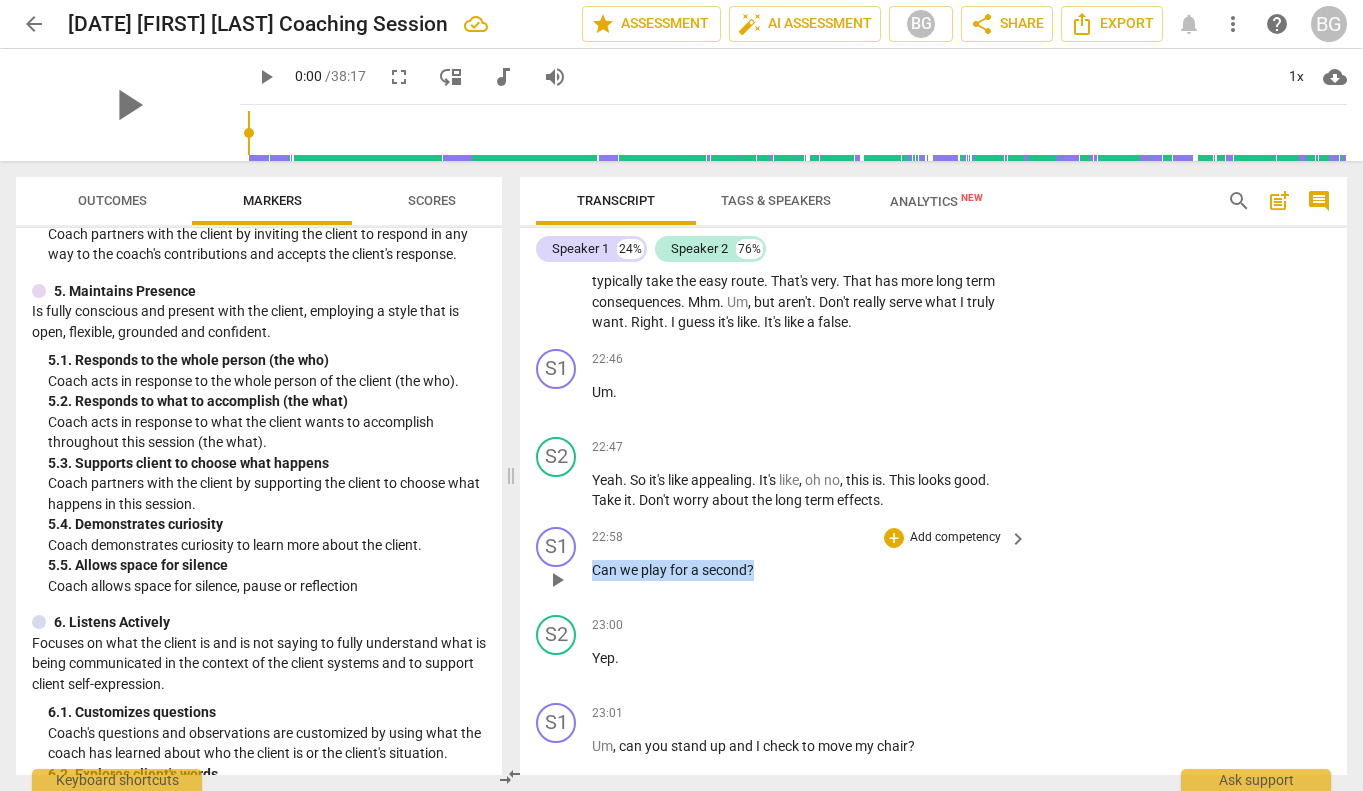 click on "S1 play_arrow pause 22:58 + Add competency keyboard_arrow_right Can   we   play   for   a   second ?" at bounding box center [933, 563] 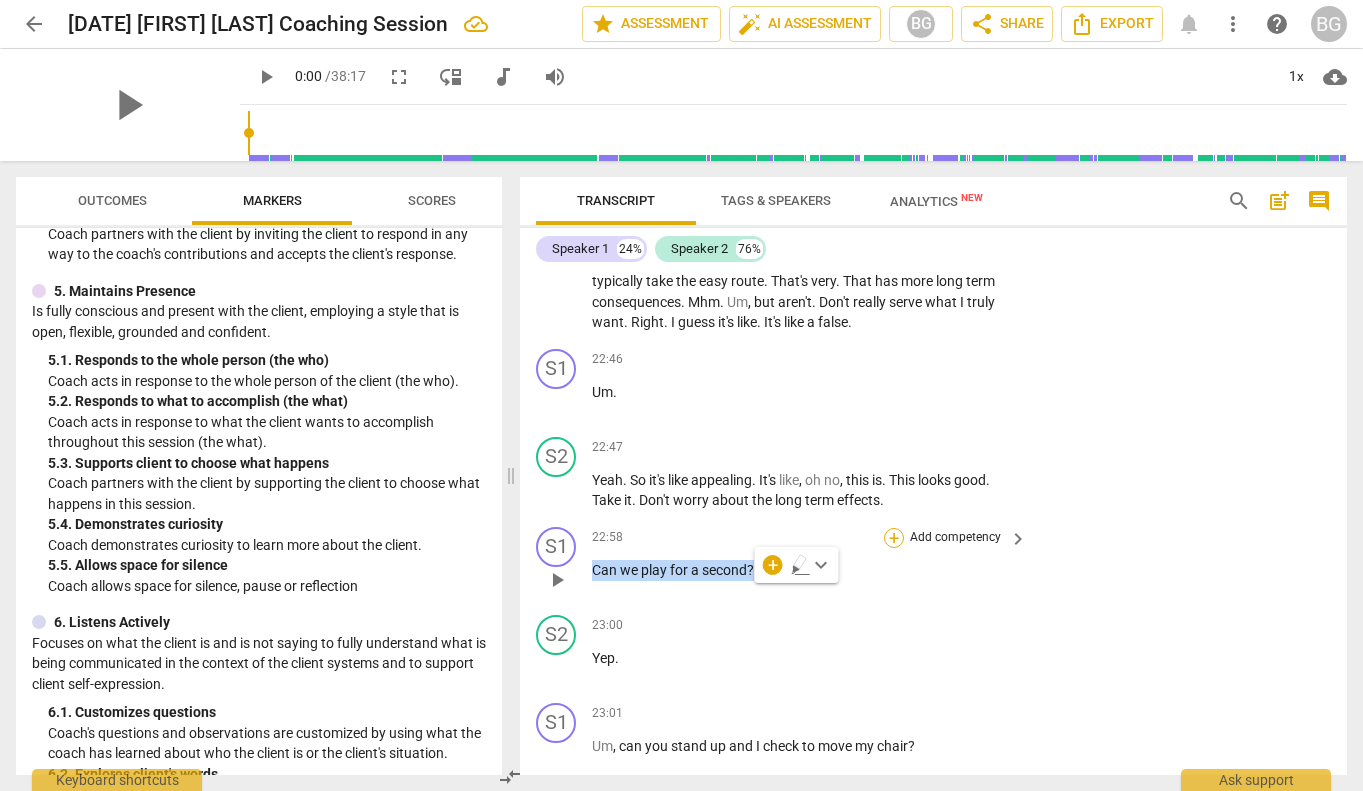 click on "+" at bounding box center (894, 538) 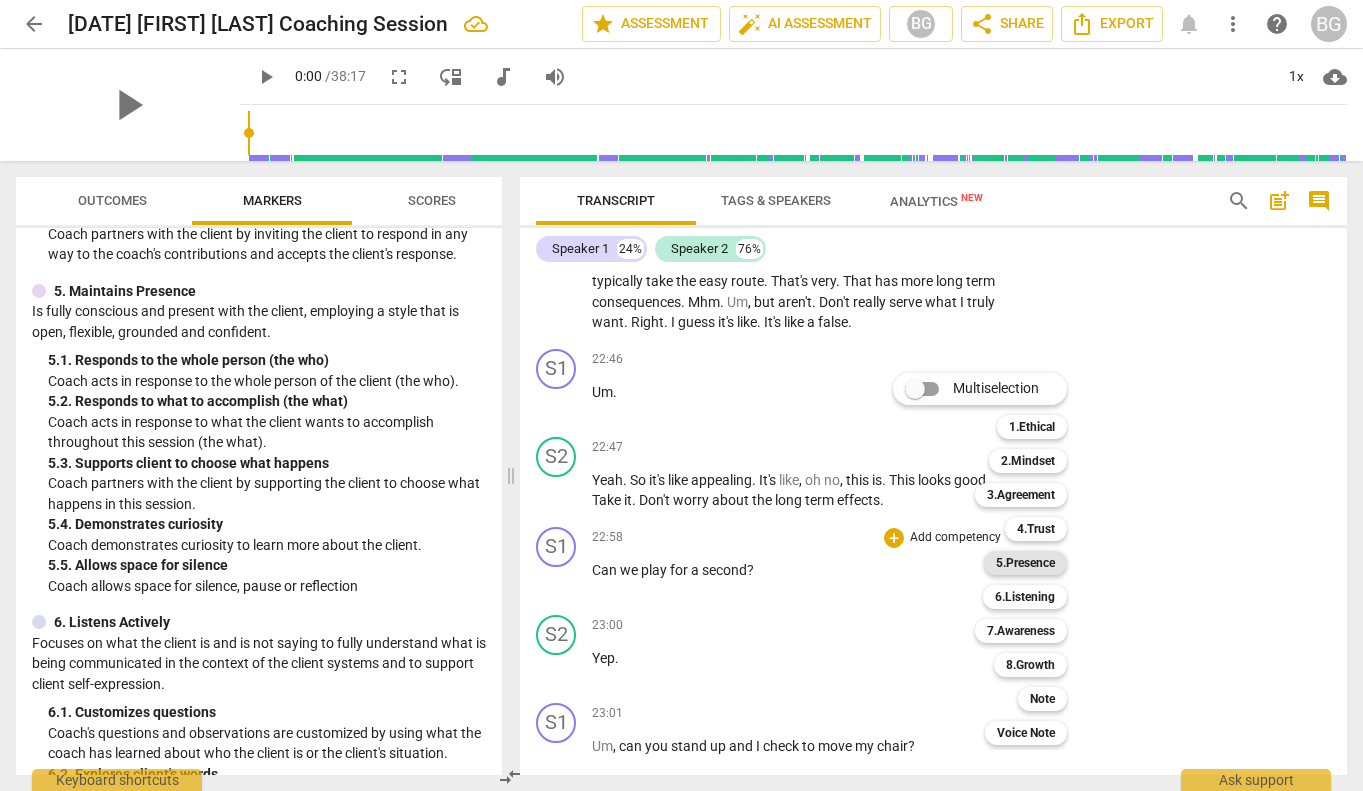 click on "5.Presence" at bounding box center [1025, 563] 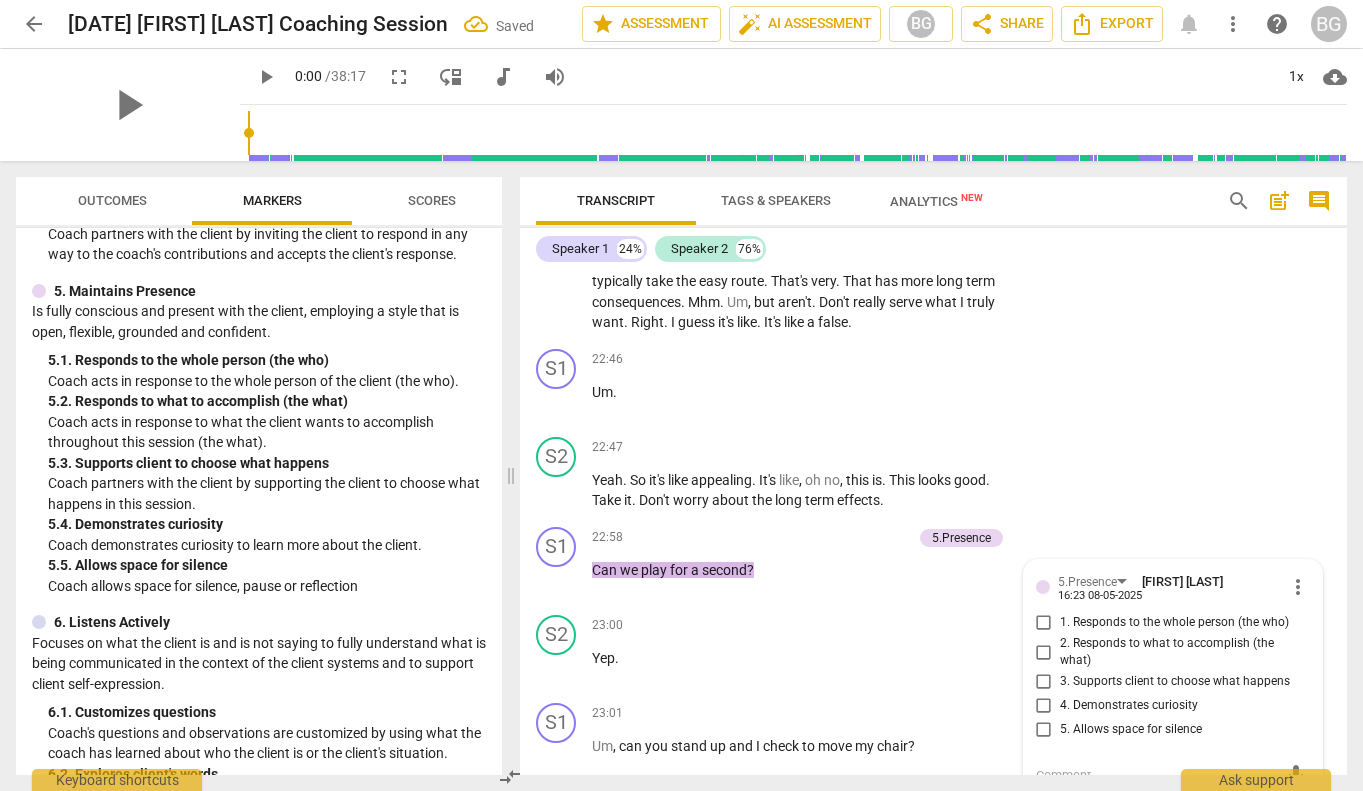 scroll, scrollTop: 7422, scrollLeft: 0, axis: vertical 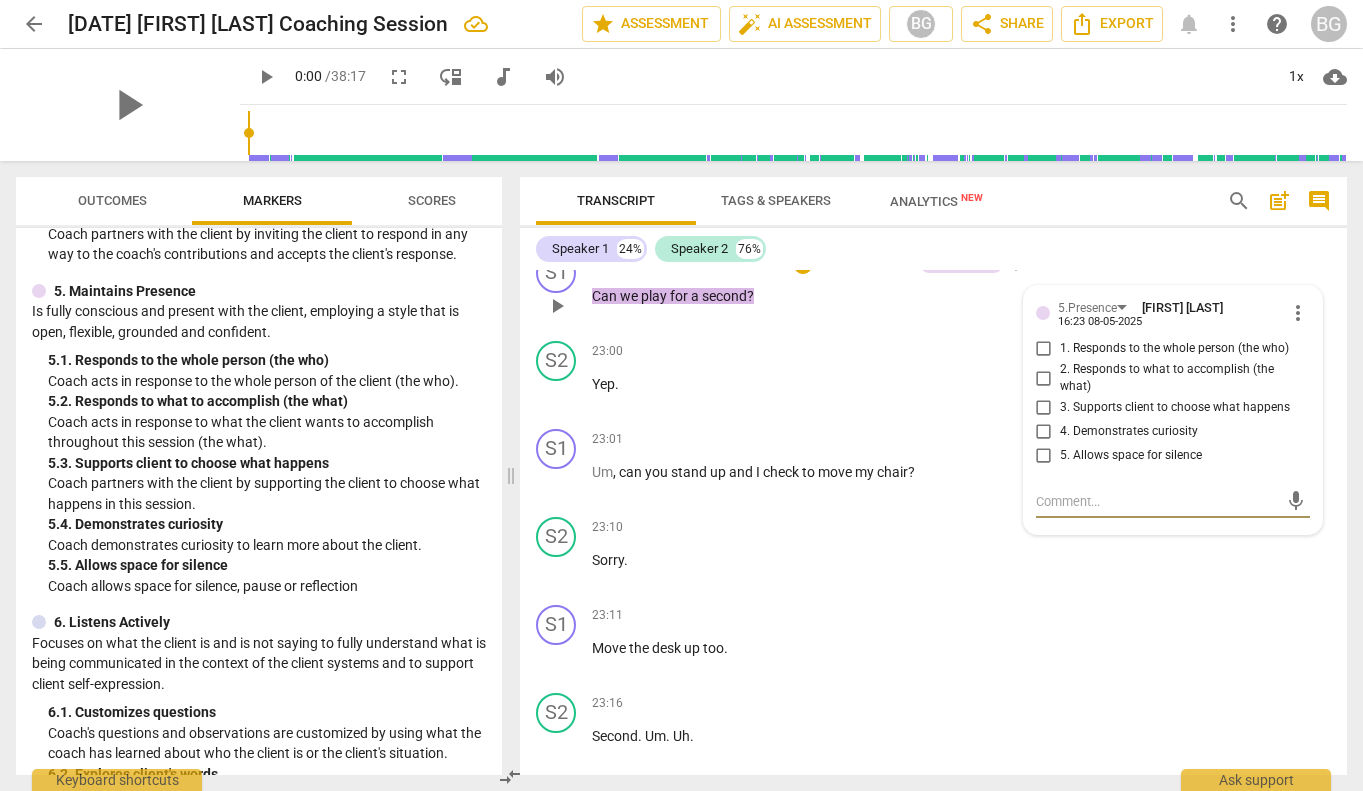 click on "1. Responds to the whole person (the who)" at bounding box center (1044, 349) 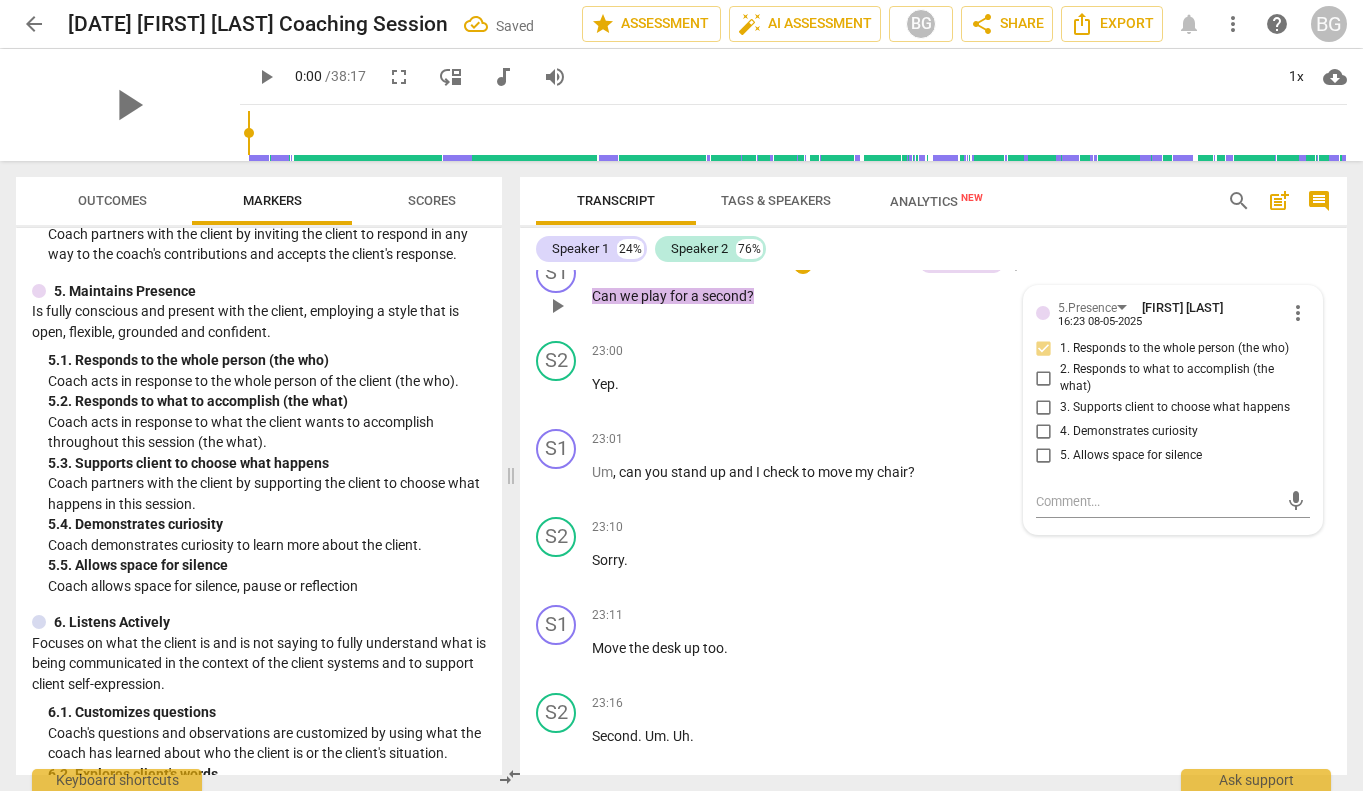 click on "2. Responds to what to accomplish (the what)" at bounding box center (1044, 378) 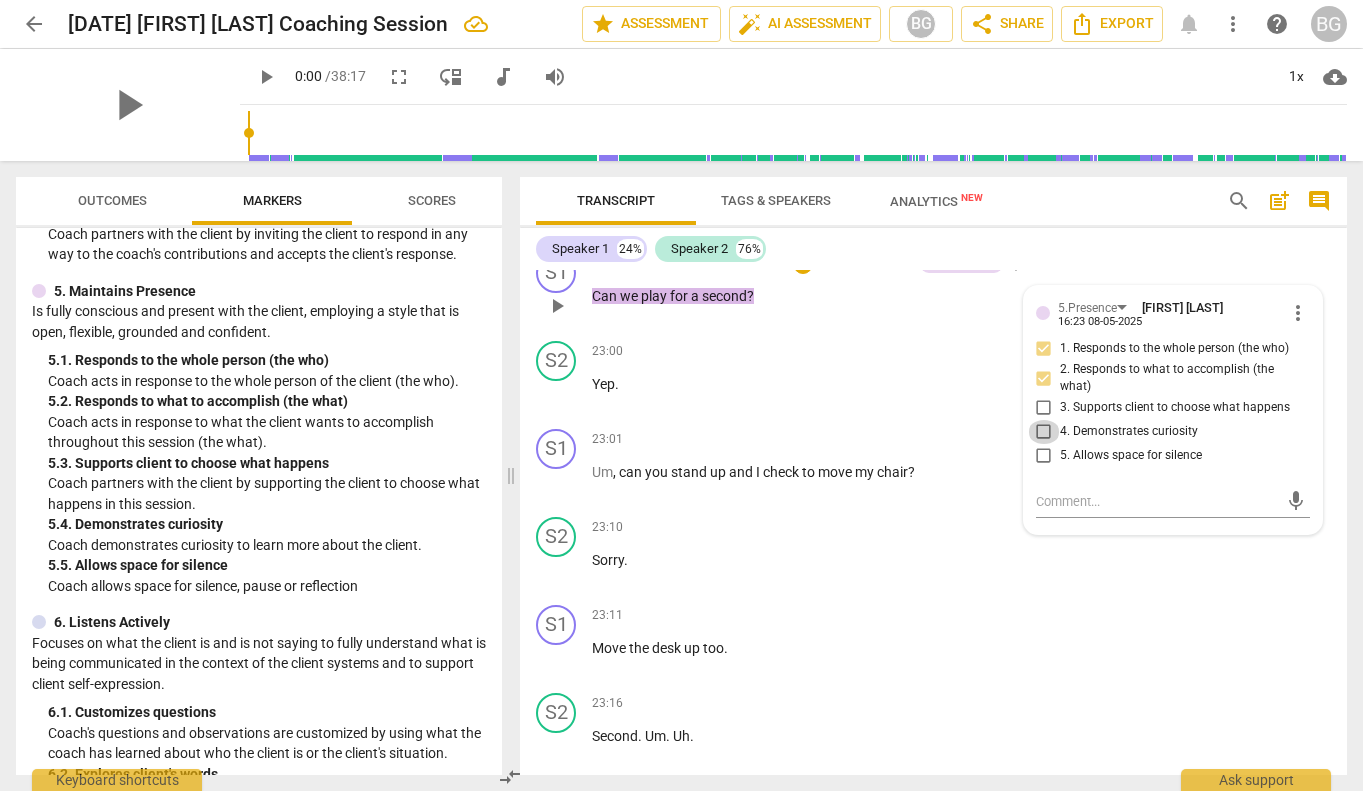 click on "4. Demonstrates curiosity" at bounding box center [1044, 432] 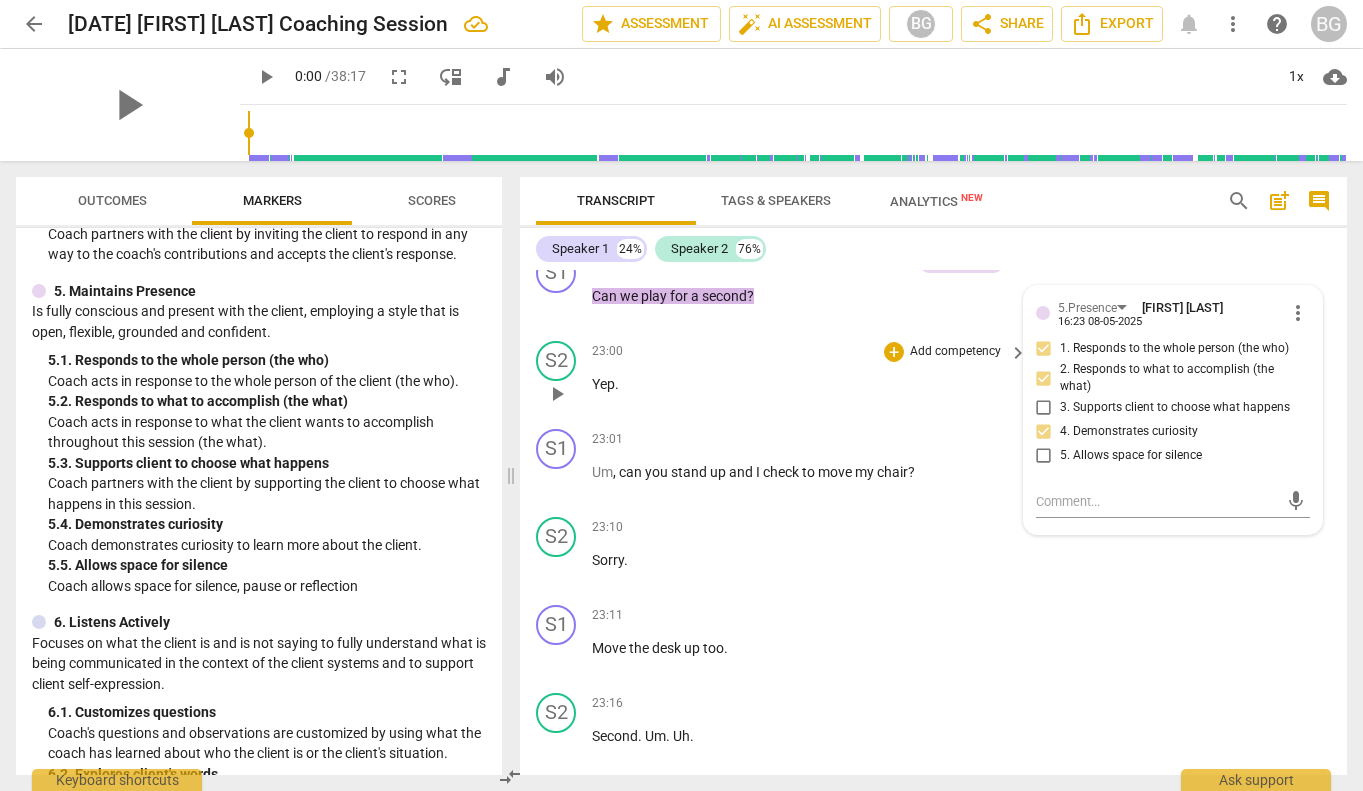click on "S2 play_arrow pause 23:00 + Add competency keyboard_arrow_right Yep ." at bounding box center (933, 377) 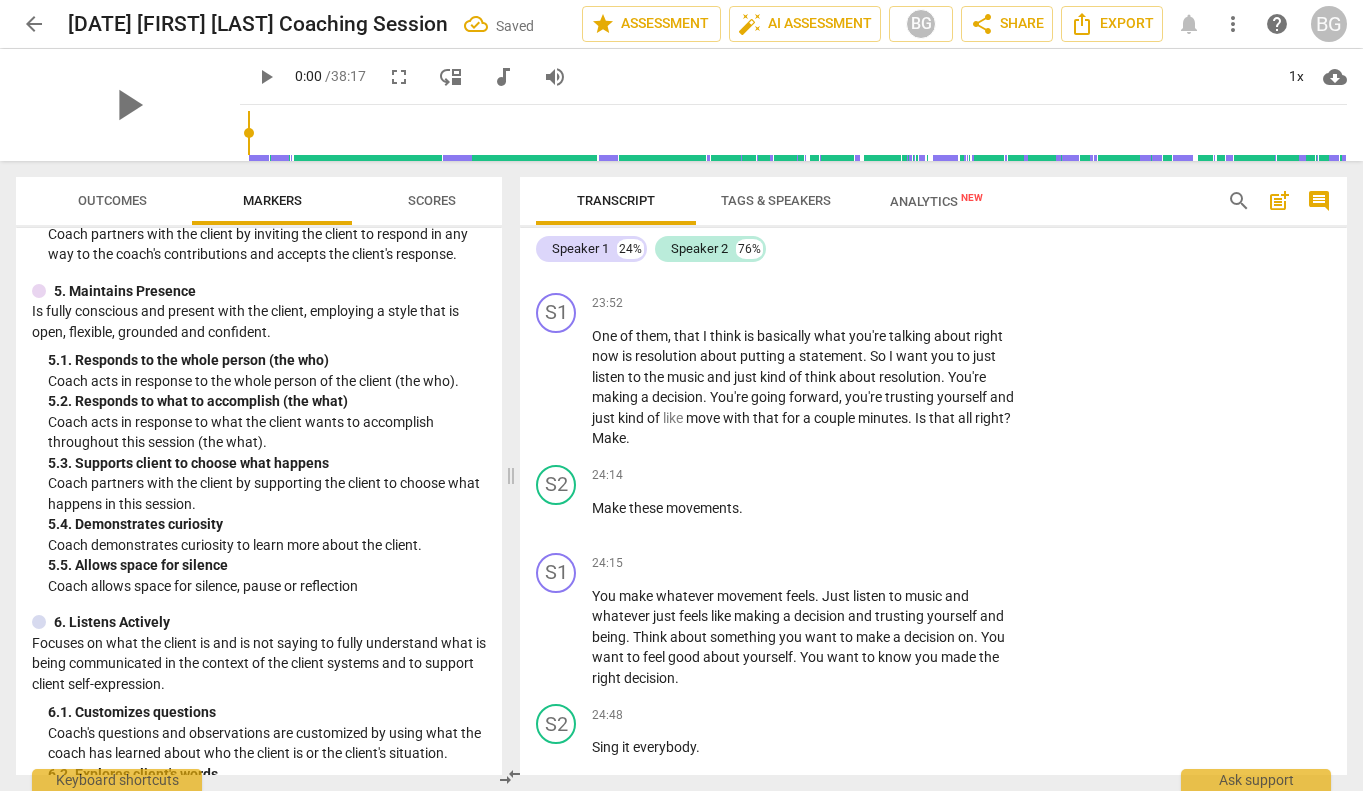 scroll, scrollTop: 8087, scrollLeft: 0, axis: vertical 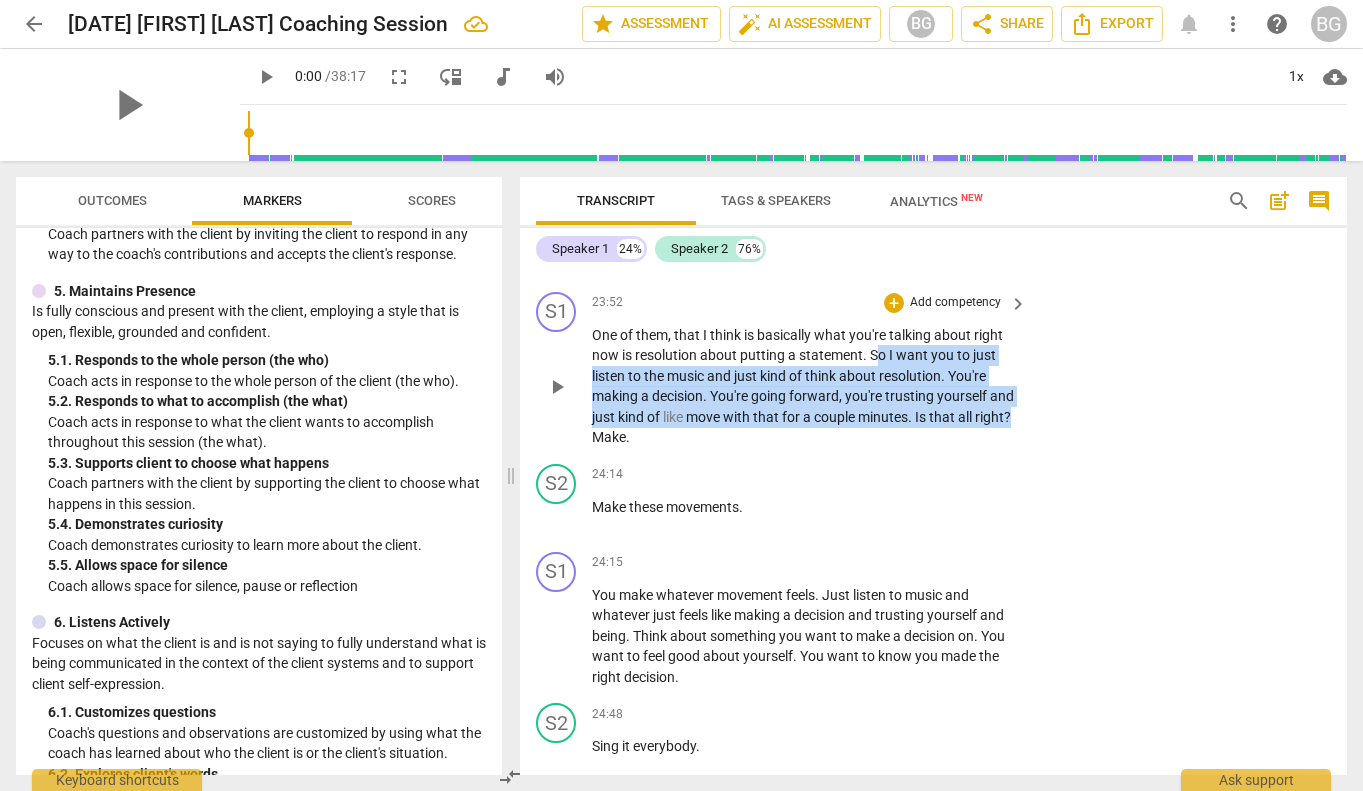 drag, startPoint x: 875, startPoint y: 378, endPoint x: 1024, endPoint y: 440, distance: 161.38463 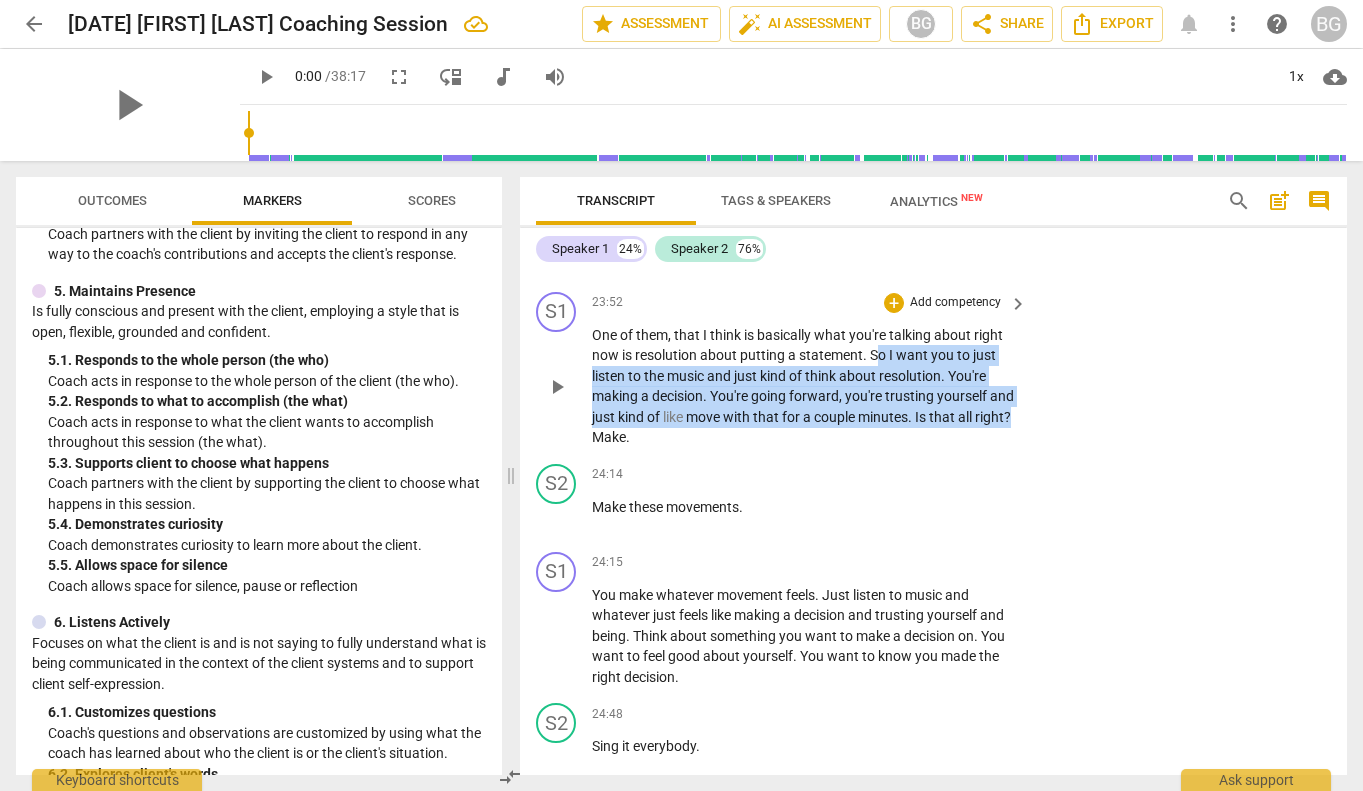click on "One   of   them ,   that   I   think   is   basically   what   you're   talking   about   right   now   is   resolution   about   putting   a   statement .   So   I   want   you   to   just   listen   to   the   music   and   just   kind   of   think   about   resolution .   You're   making   a   decision .   You're   going   forward ,   you're   trusting   yourself   and   just   kind   of   like   move   with   that   for   a   couple   minutes .   Is   that   all   right ?   Make ." at bounding box center (810, 386) 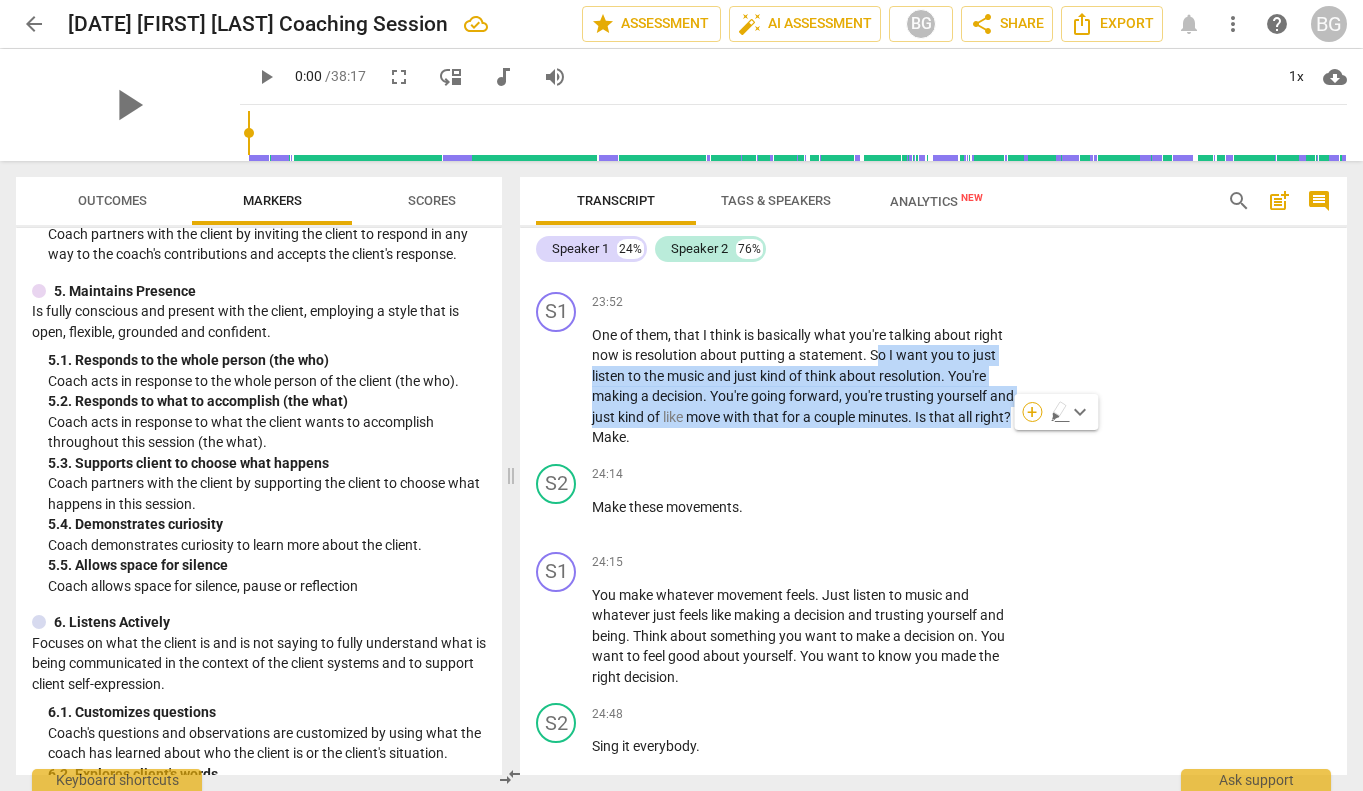 click on "+" at bounding box center (1032, 412) 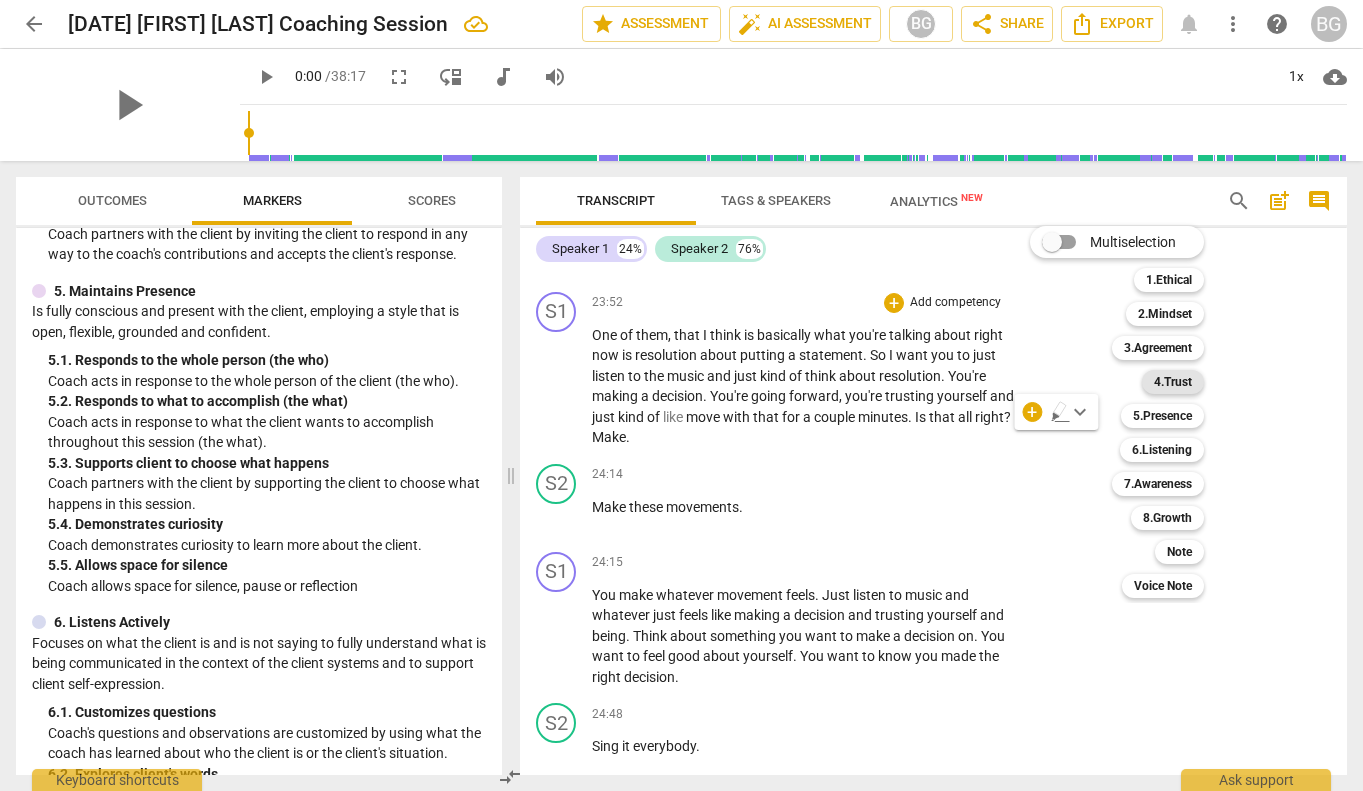 click on "4.Trust" at bounding box center [1173, 382] 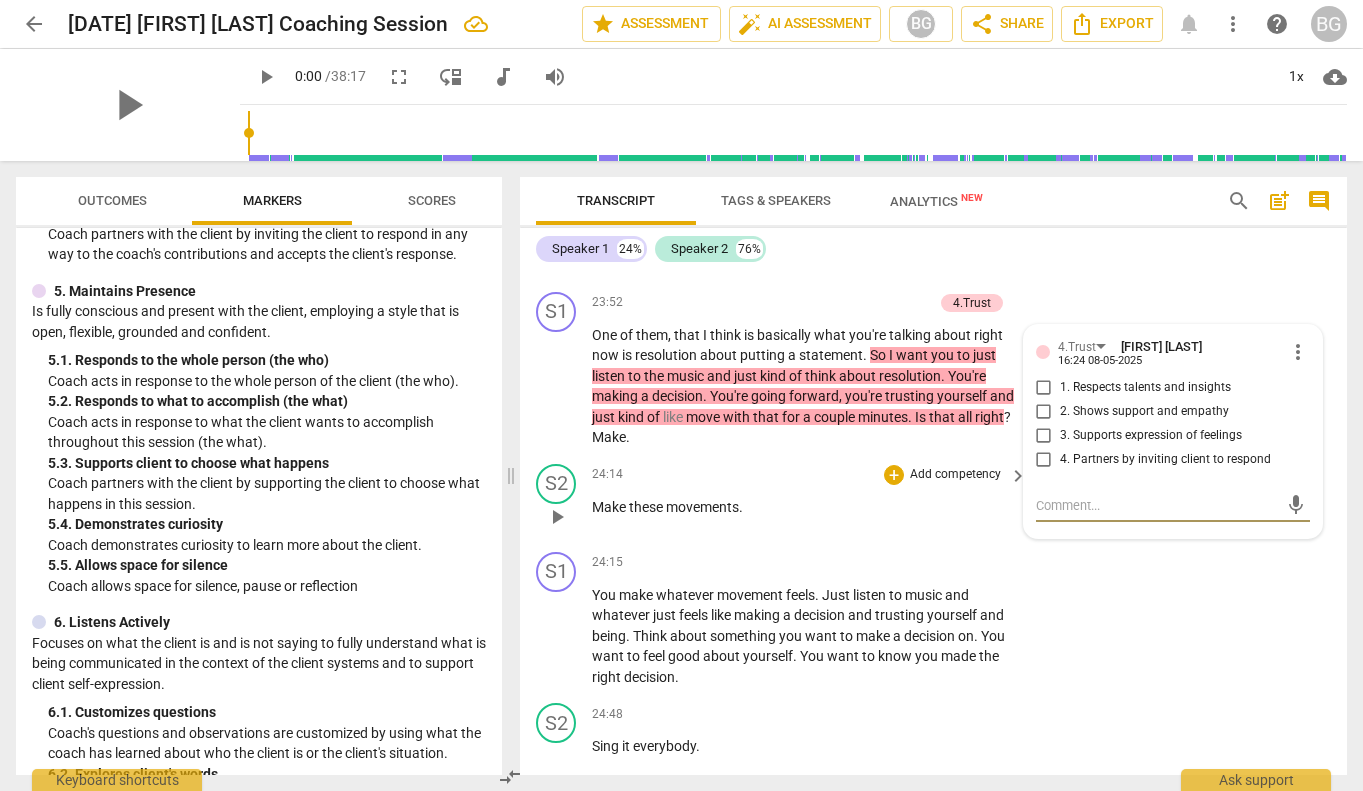 click on "+ Add competency keyboard_arrow_right" at bounding box center [954, 475] 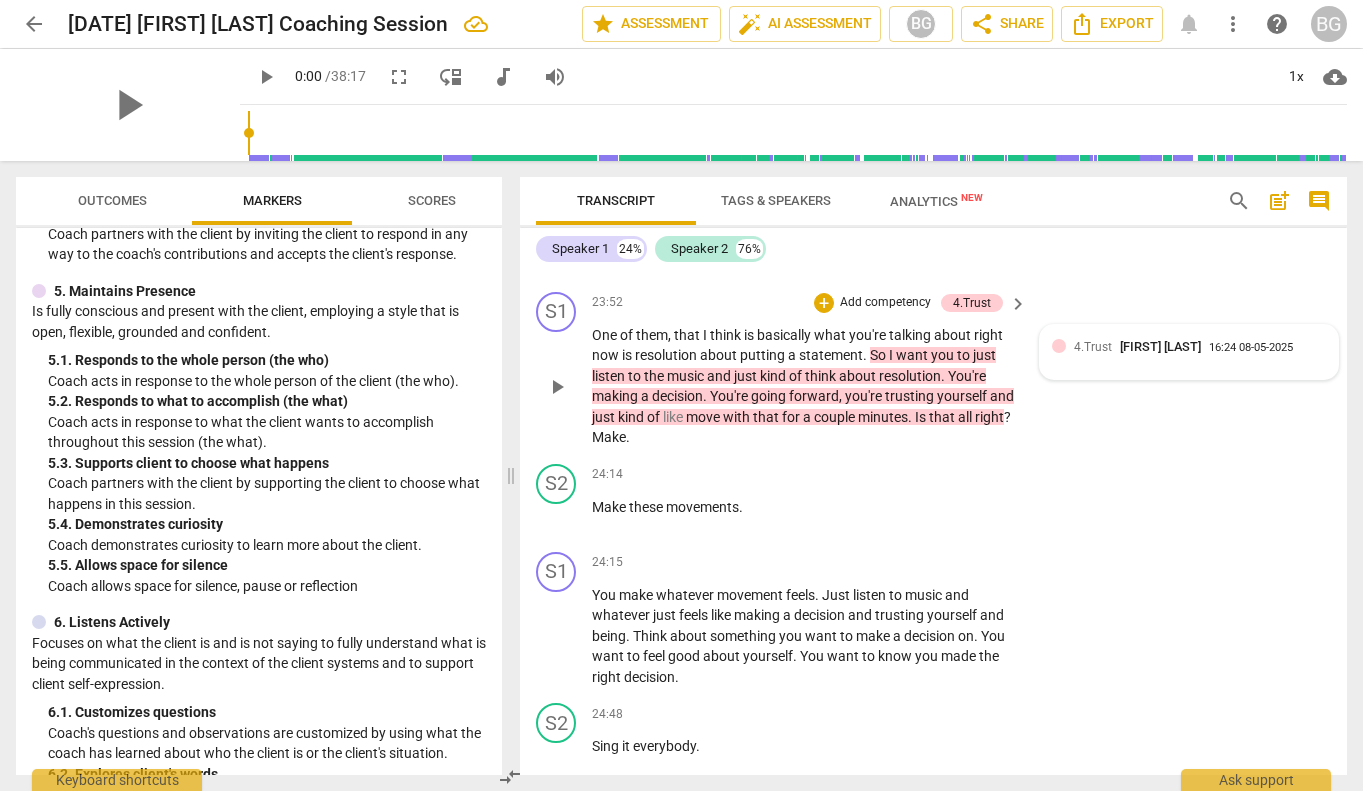 click on "4.Trust [FIRST] [LAST] [TIME] [DATE]" at bounding box center [1189, 346] 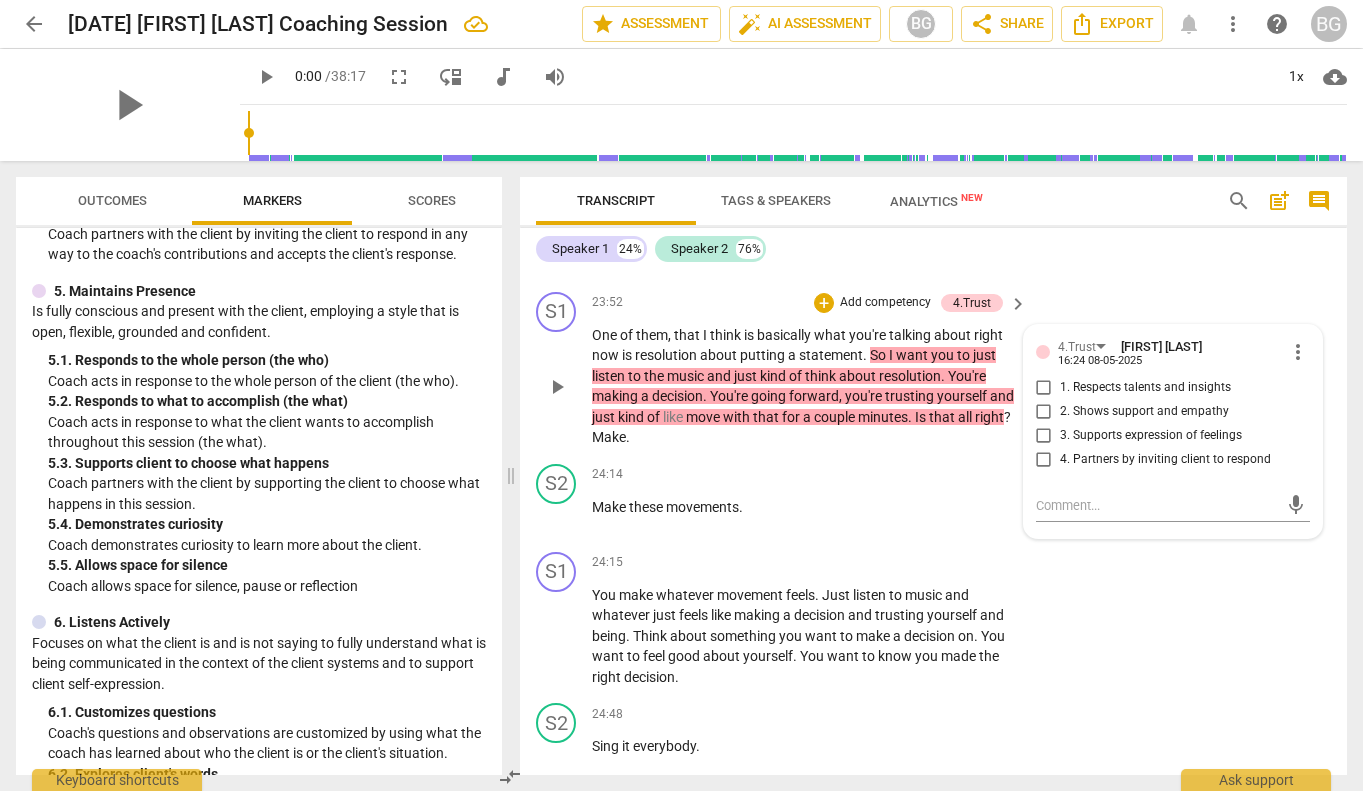 click at bounding box center (1043, 352) 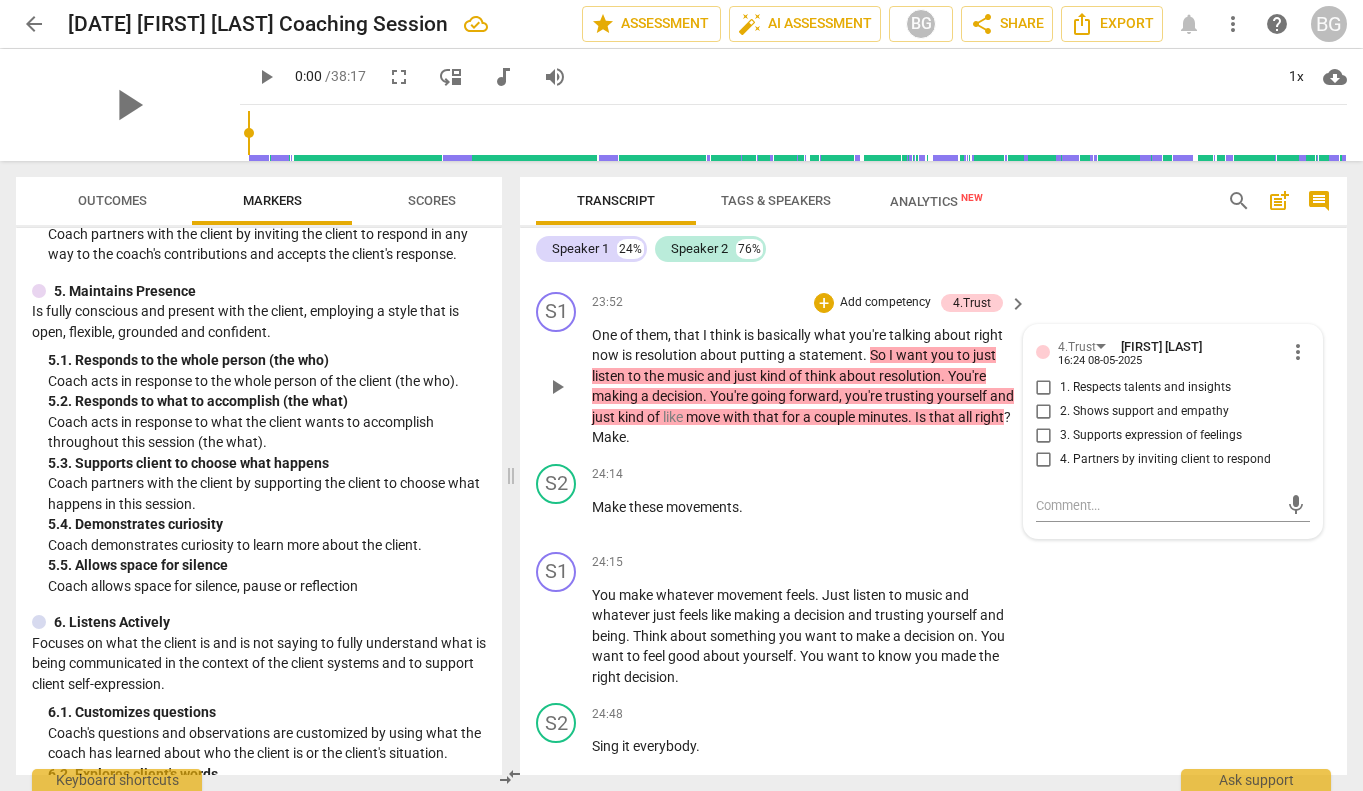 click on "more_vert" at bounding box center (1298, 352) 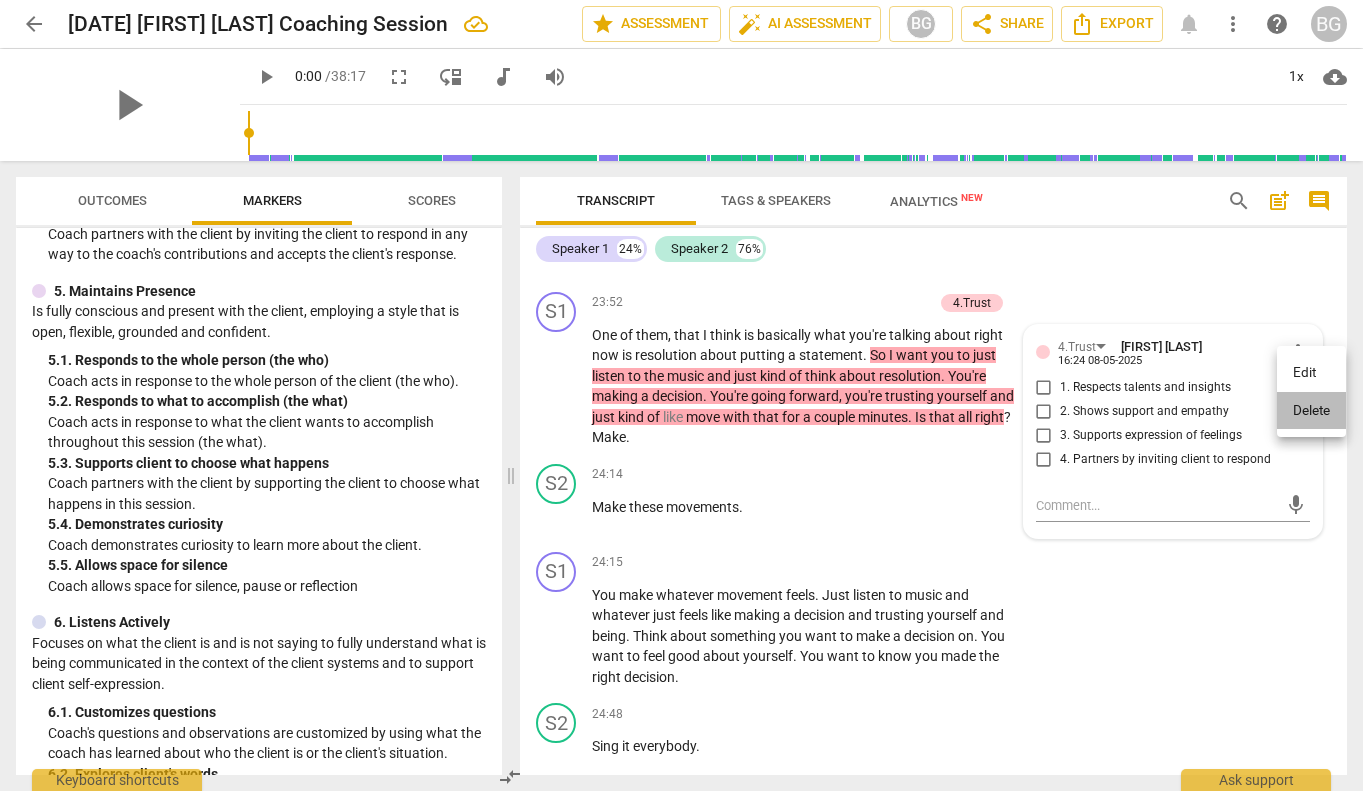 click on "Delete" at bounding box center (1311, 411) 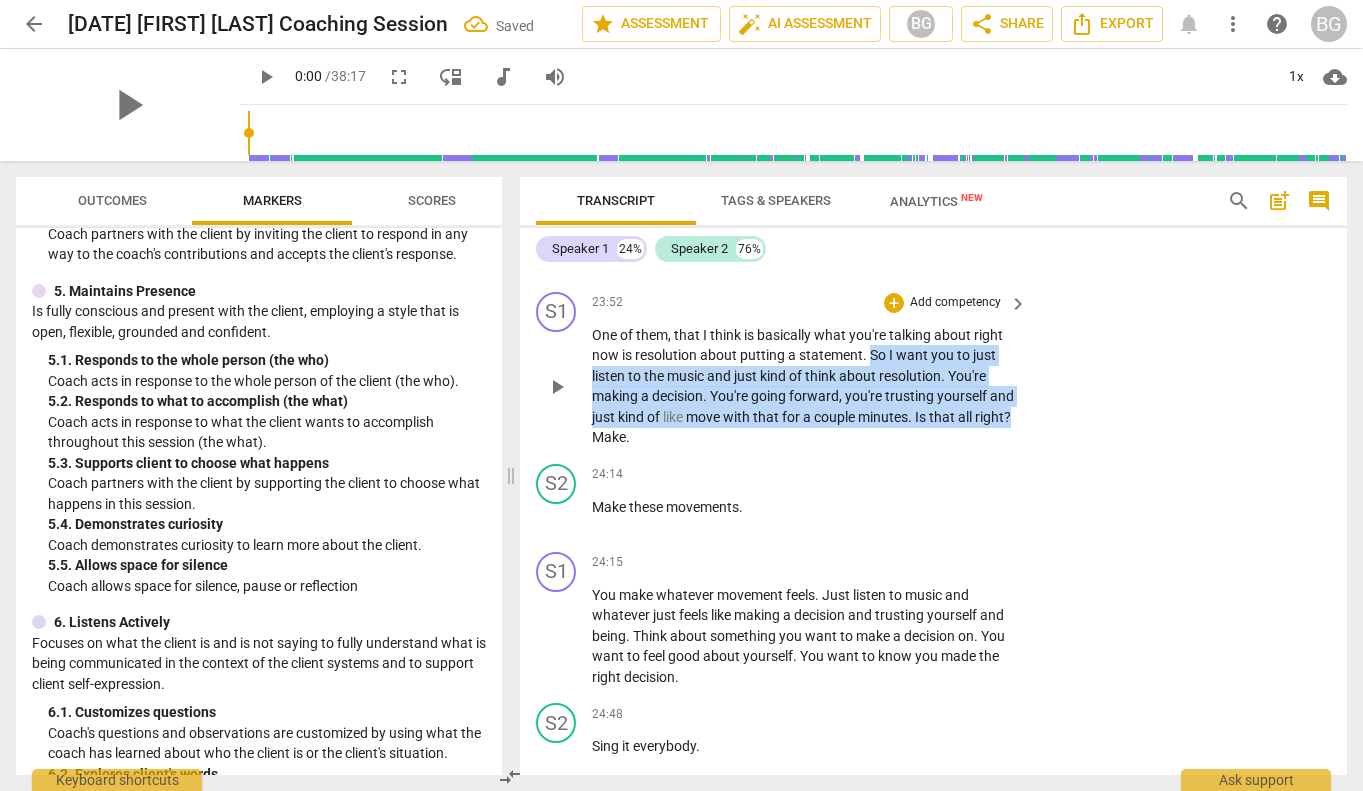 drag, startPoint x: 1026, startPoint y: 438, endPoint x: 871, endPoint y: 380, distance: 165.49623 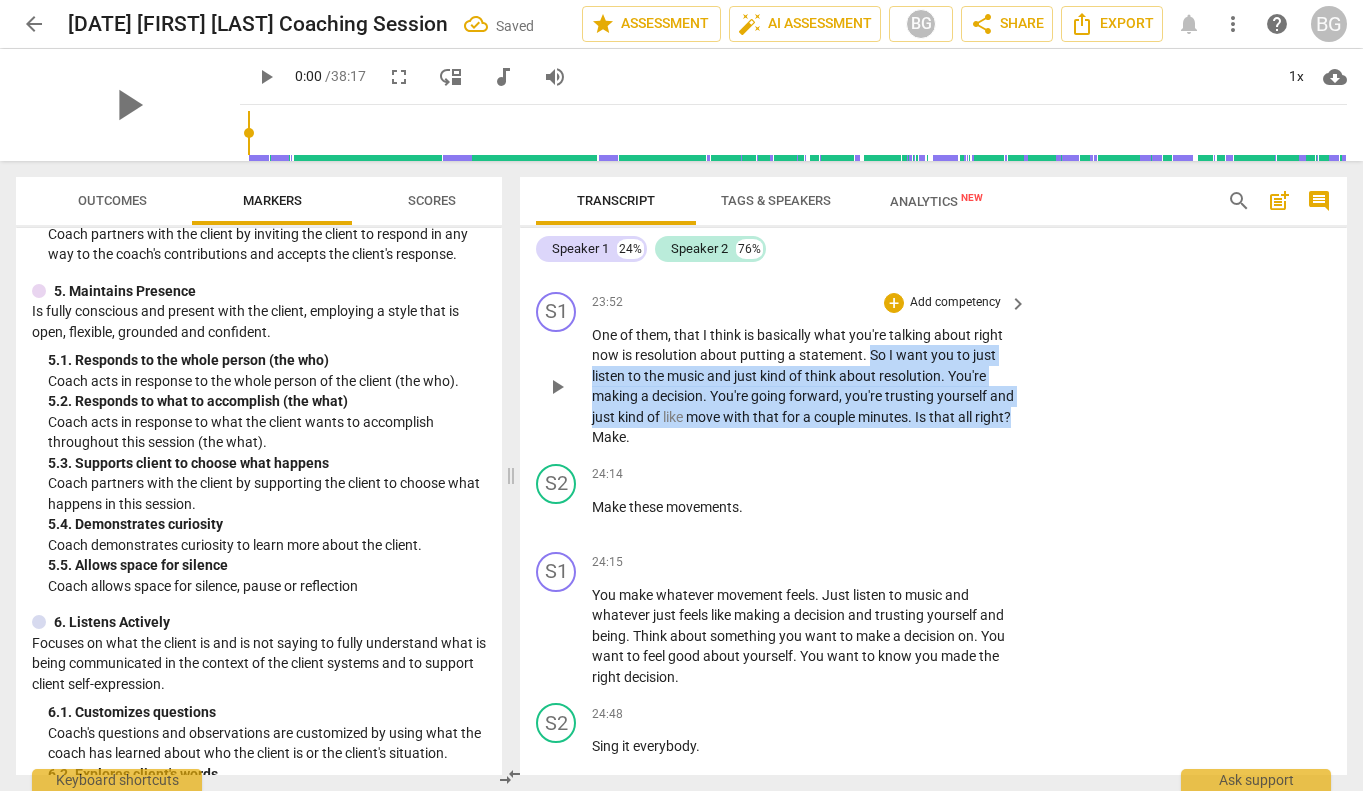 click on "One   of   them ,   that   I   think   is   basically   what   you're   talking   about   right   now   is   resolution   about   putting   a   statement .   So   I   want   you   to   just   listen   to   the   music   and   just   kind   of   think   about   resolution .   You're   making   a   decision .   You're   going   forward ,   you're   trusting   yourself   and   just   kind   of   like   move   with   that   for   a   couple   minutes .   Is   that   all   right ?   Make ." at bounding box center (810, 386) 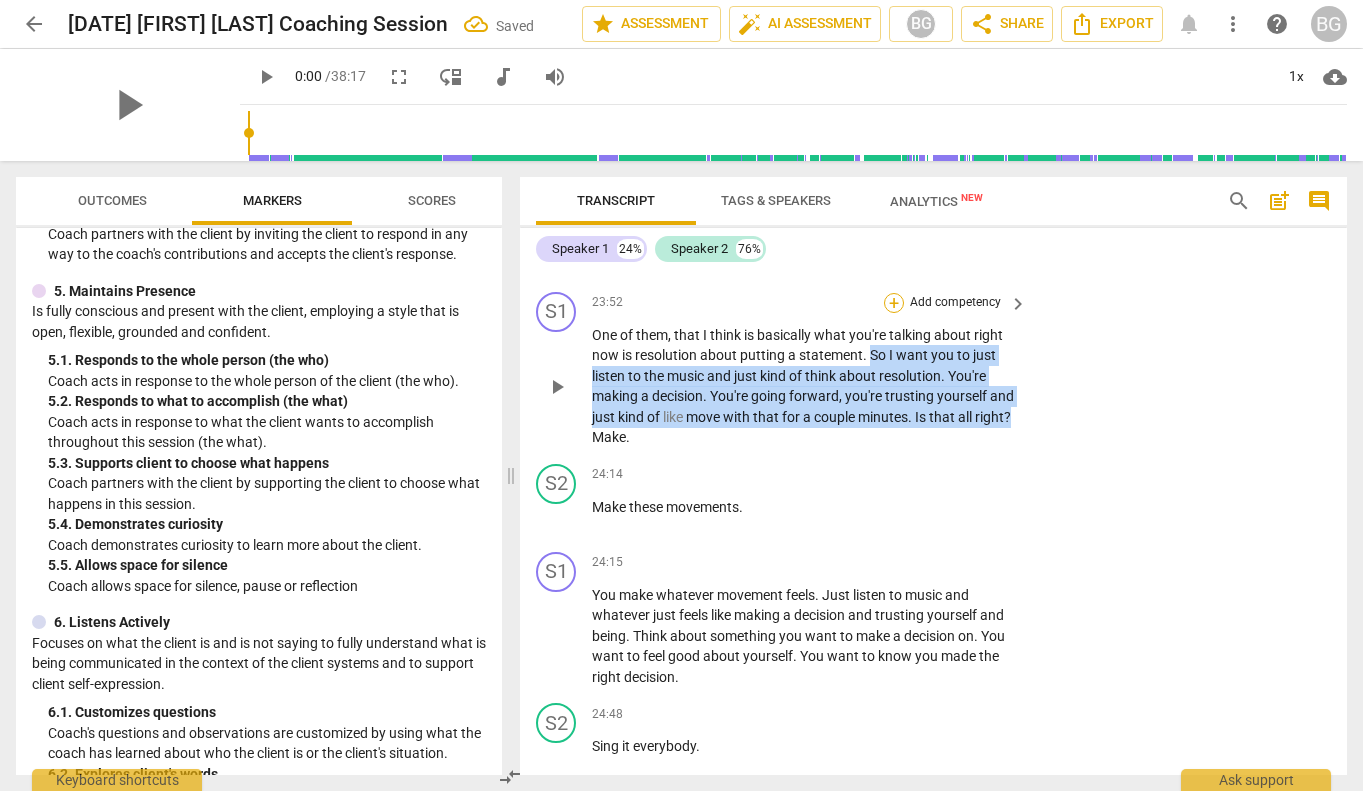click on "+" at bounding box center (894, 303) 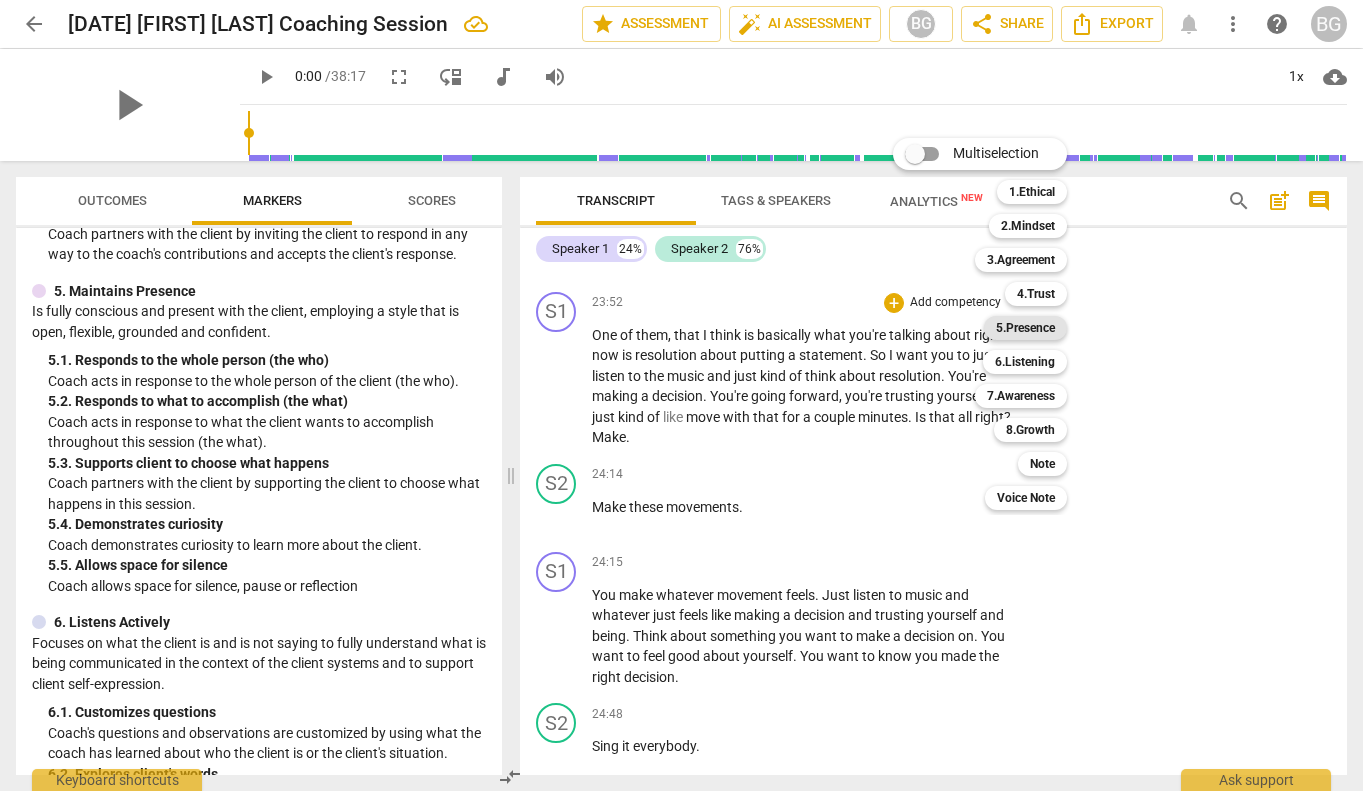 click on "5.Presence" at bounding box center [1025, 328] 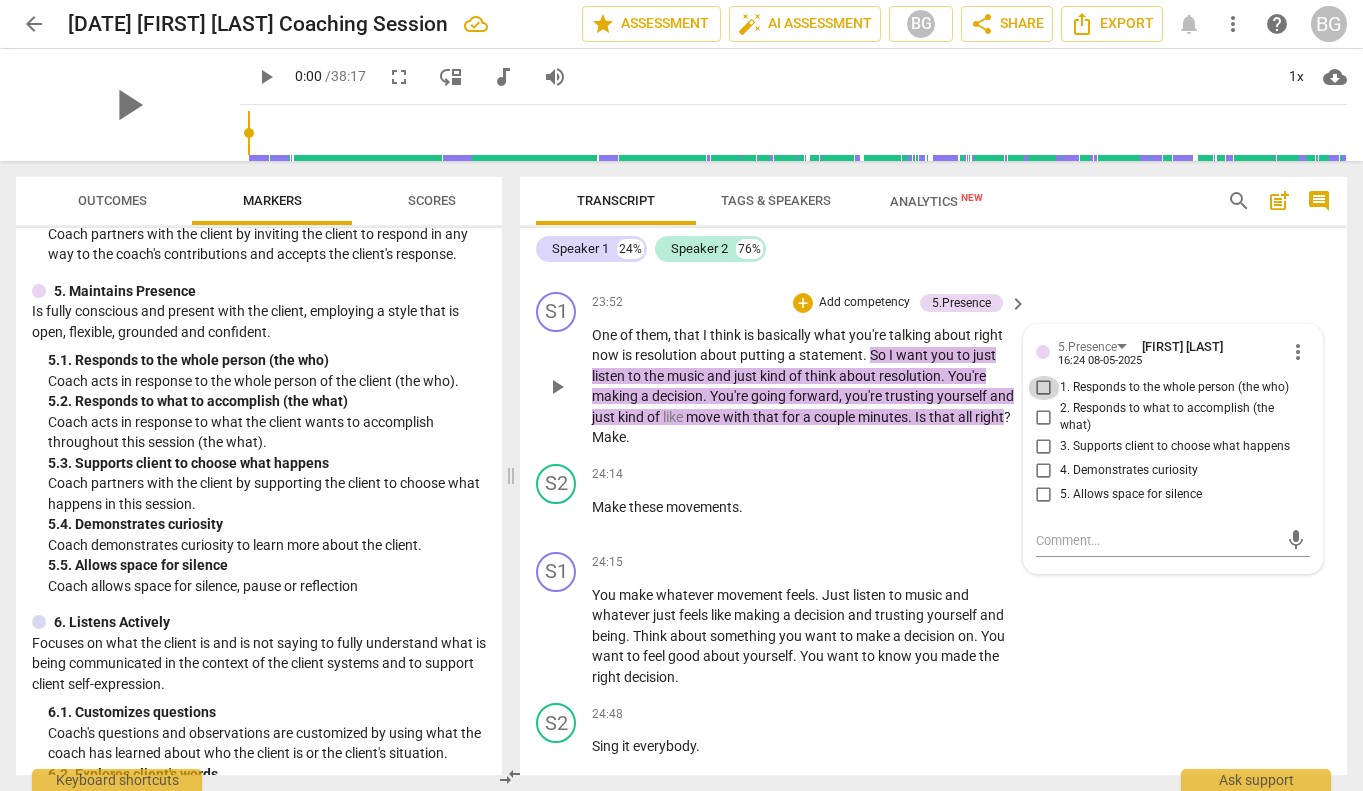 click on "1. Responds to the whole person (the who)" at bounding box center (1044, 388) 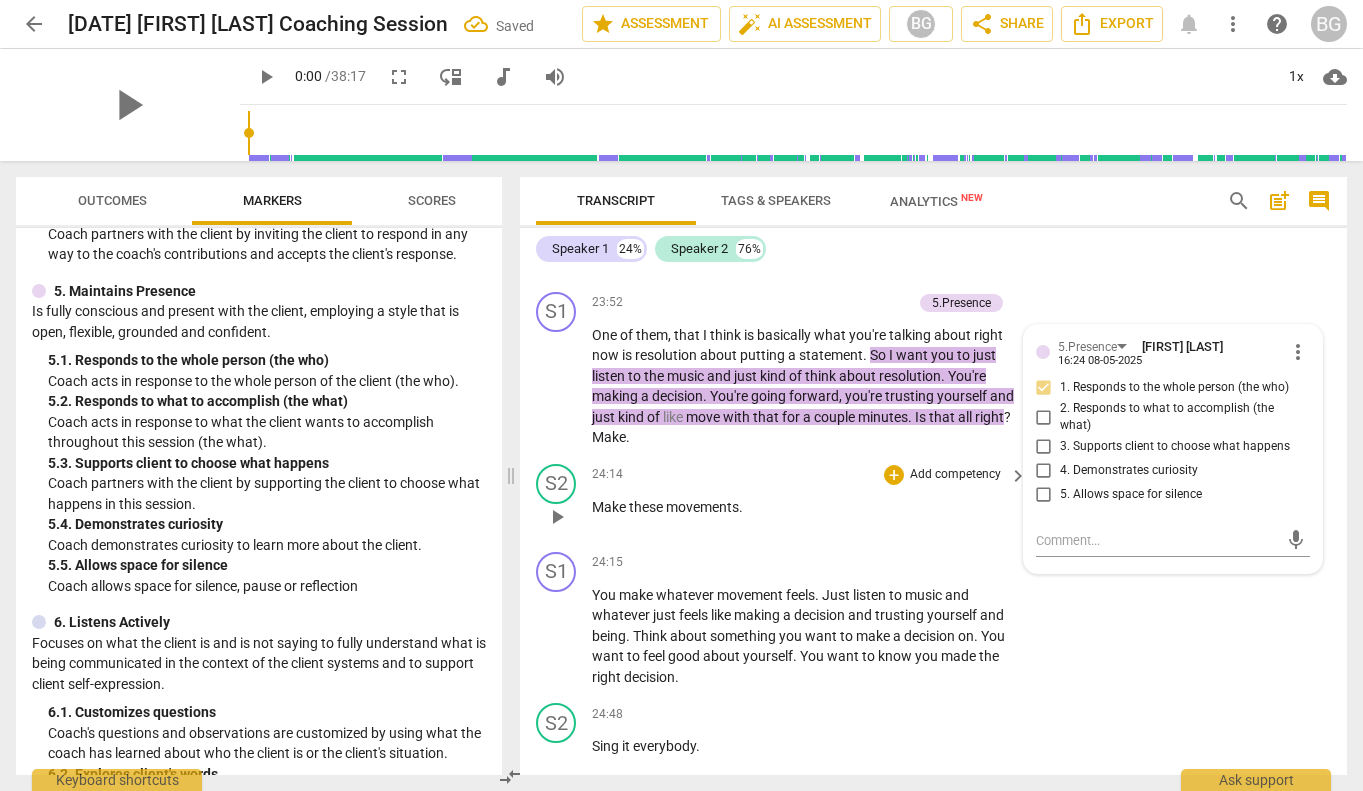 click on "24:14 + Add competency keyboard_arrow_right" at bounding box center [810, 475] 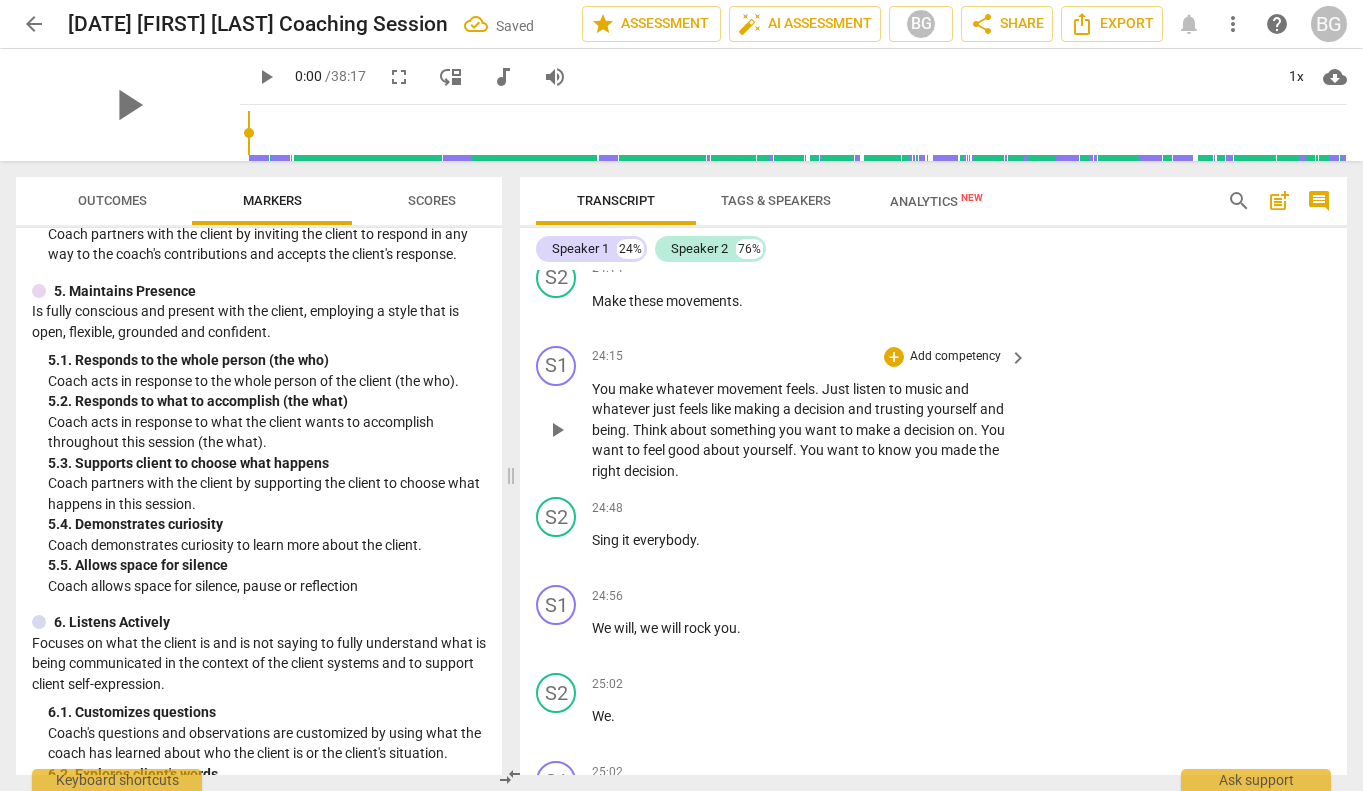 scroll, scrollTop: 8296, scrollLeft: 0, axis: vertical 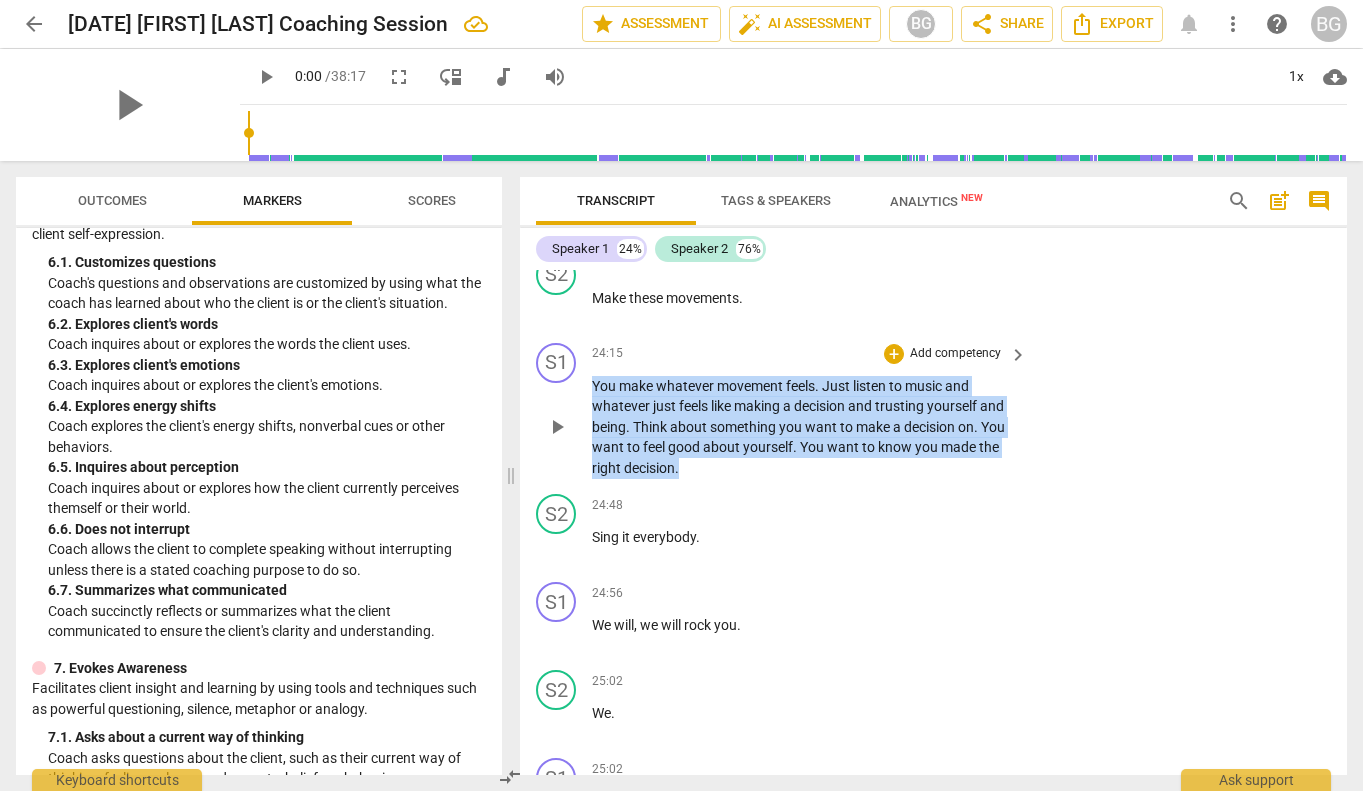 drag, startPoint x: 697, startPoint y: 486, endPoint x: 583, endPoint y: 400, distance: 142.80057 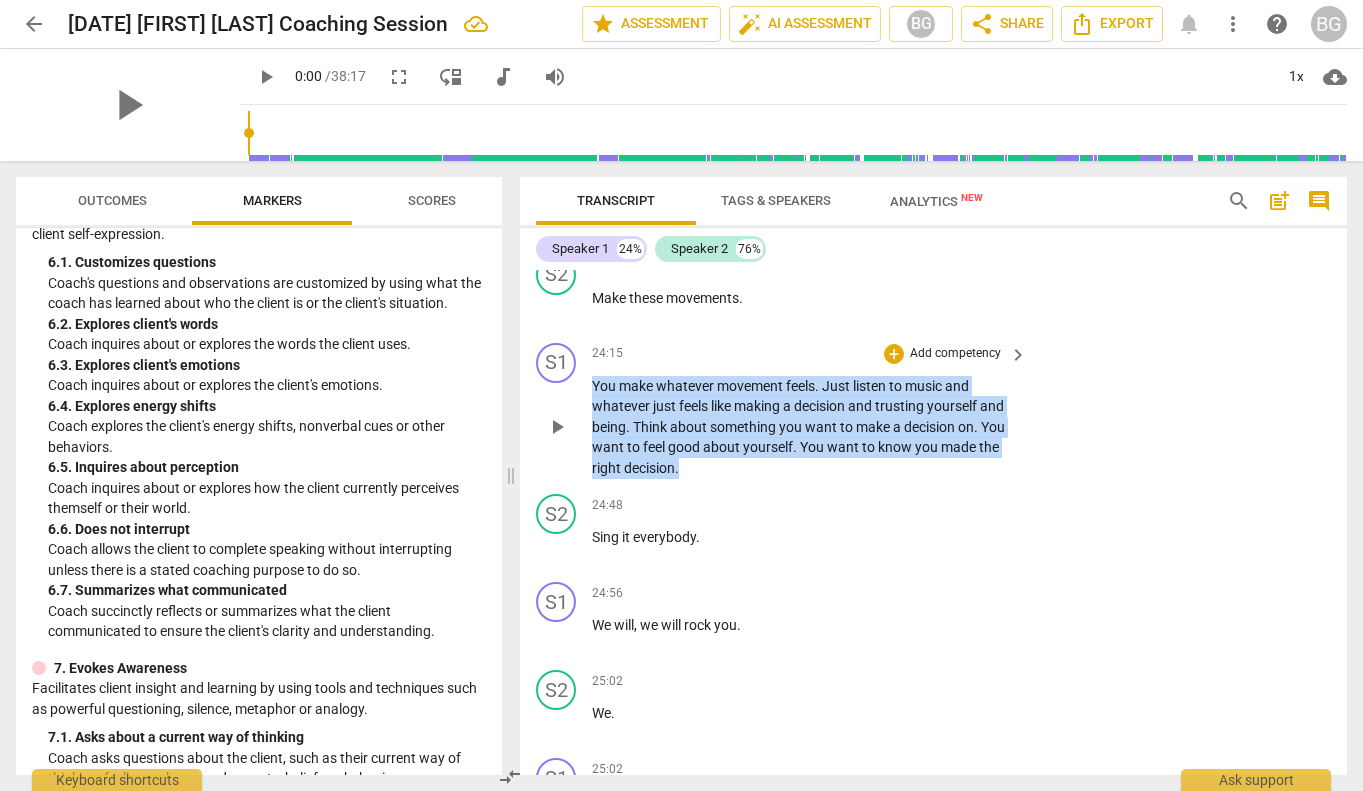 click on "S1 play_arrow pause 24:15 + Add competency keyboard_arrow_right You   make   whatever   movement   feels .   Just   listen   to   music   and   whatever   just   feels   like   making   a   decision   and   trusting   yourself   and   being .   Think   about   something   you   want   to   make   a   decision   on .   You   want   to   feel   good   about   yourself .   You   want   to   know   you   made   the   right   decision ." at bounding box center (933, 411) 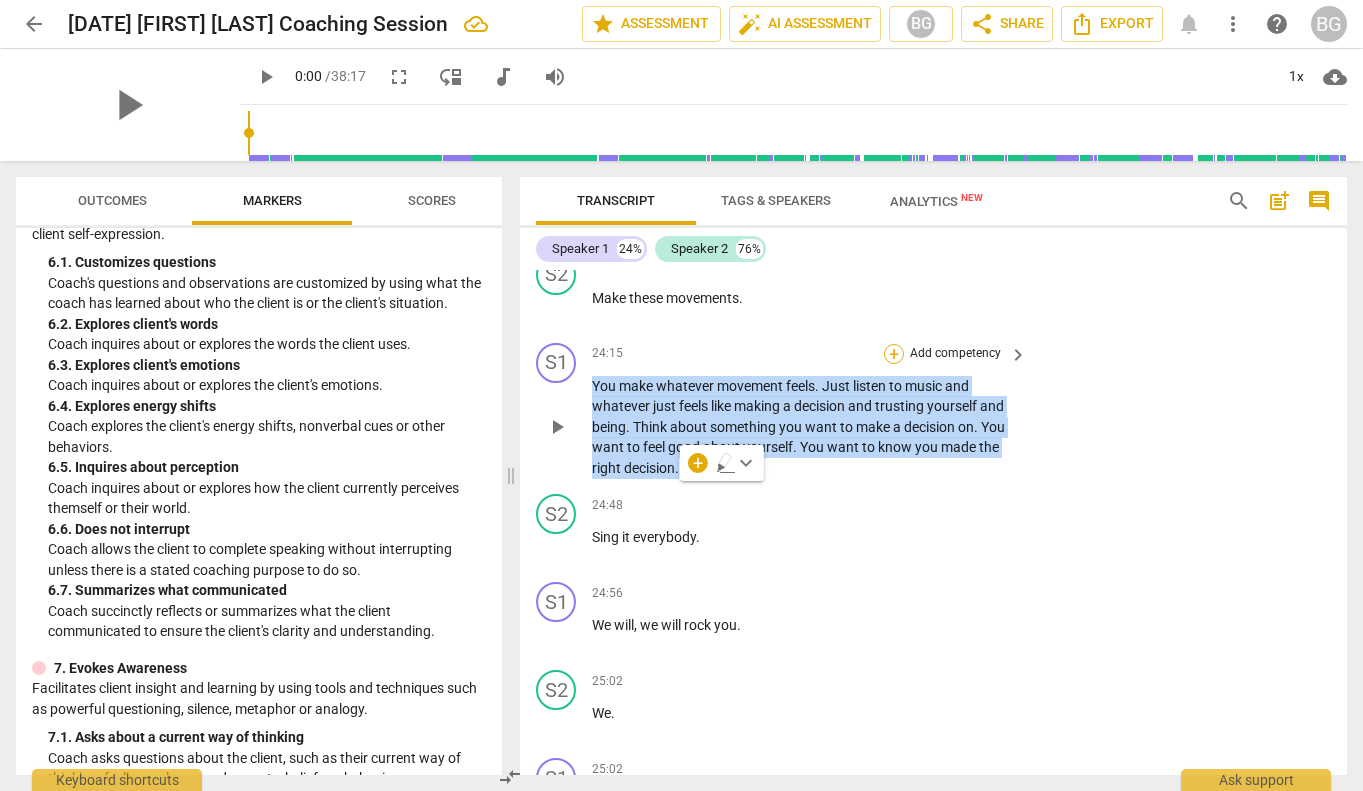 click on "+" at bounding box center (894, 354) 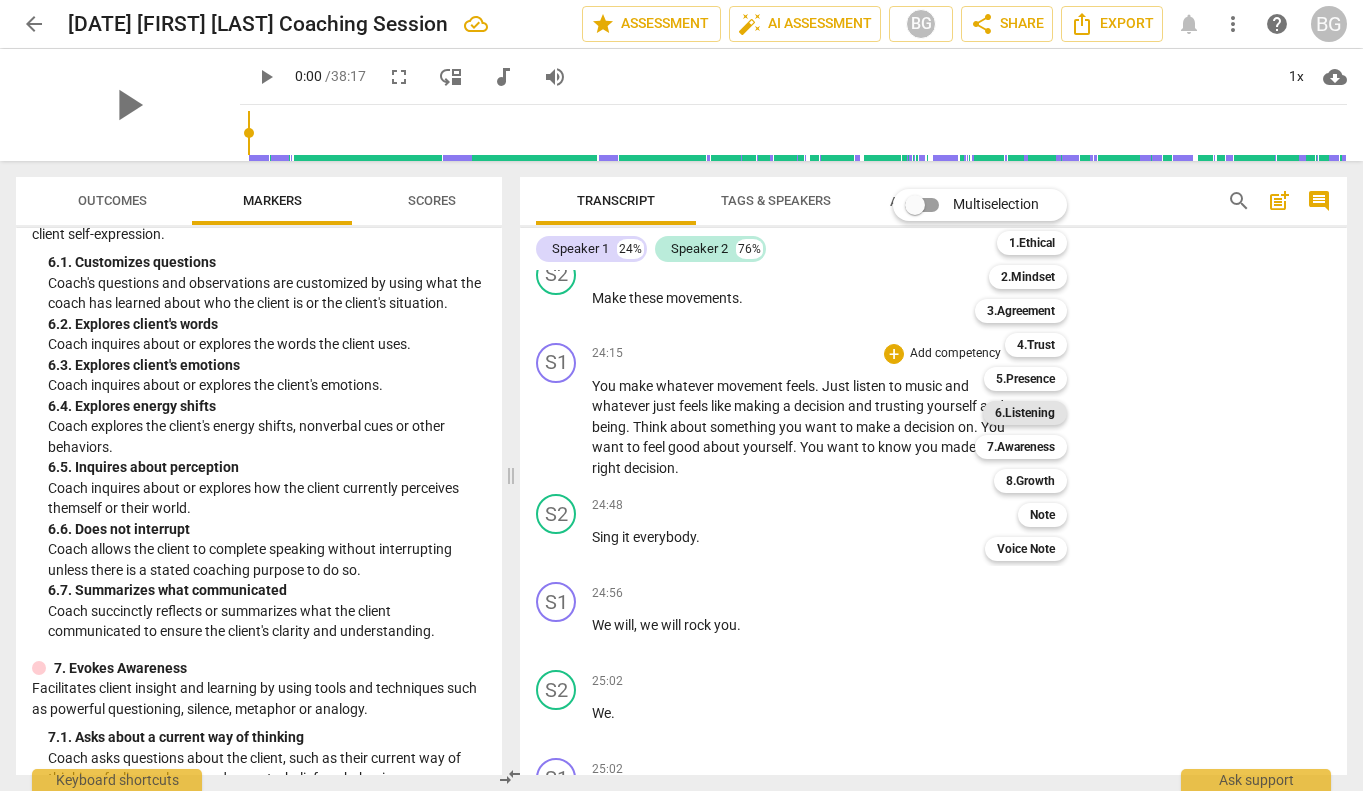 click on "6.Listening" at bounding box center [1025, 413] 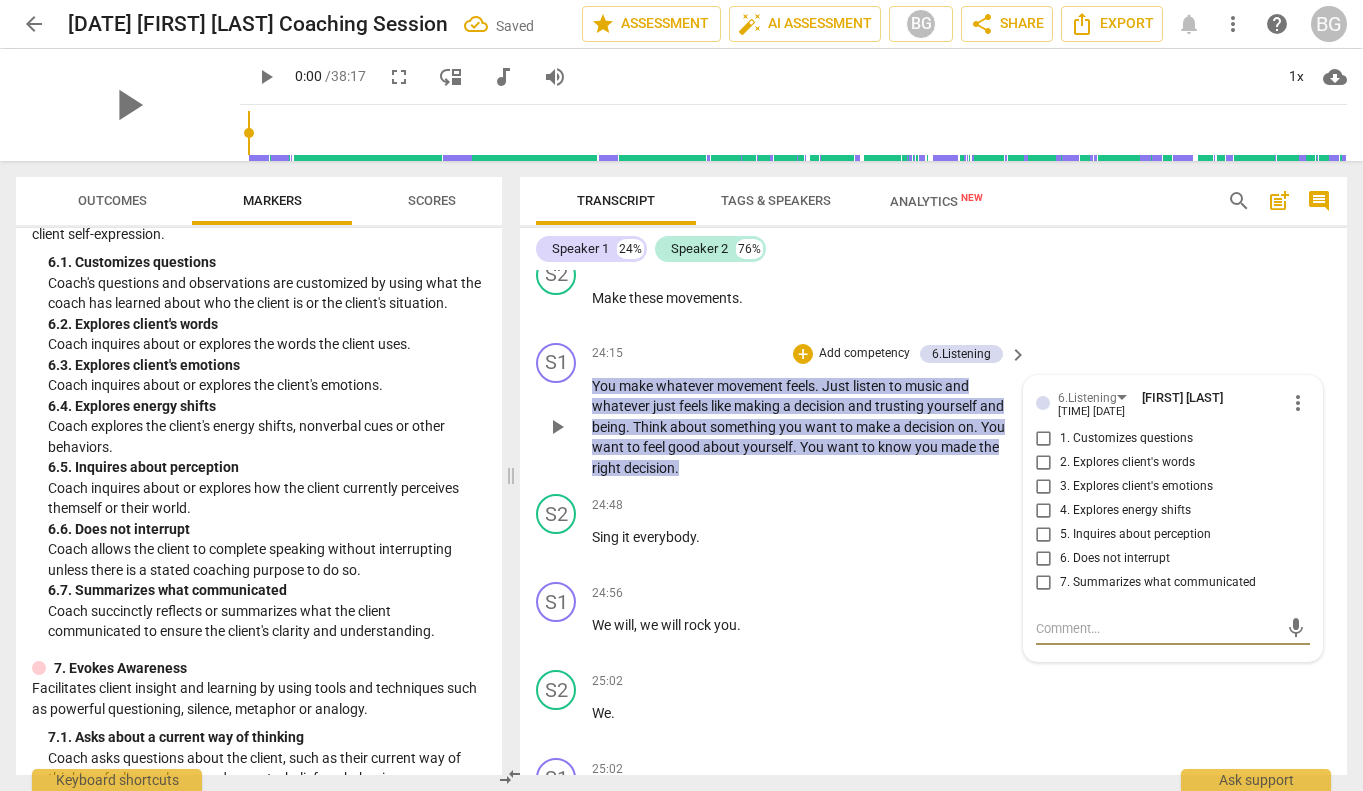 click on "2. Explores client's words" at bounding box center (1044, 463) 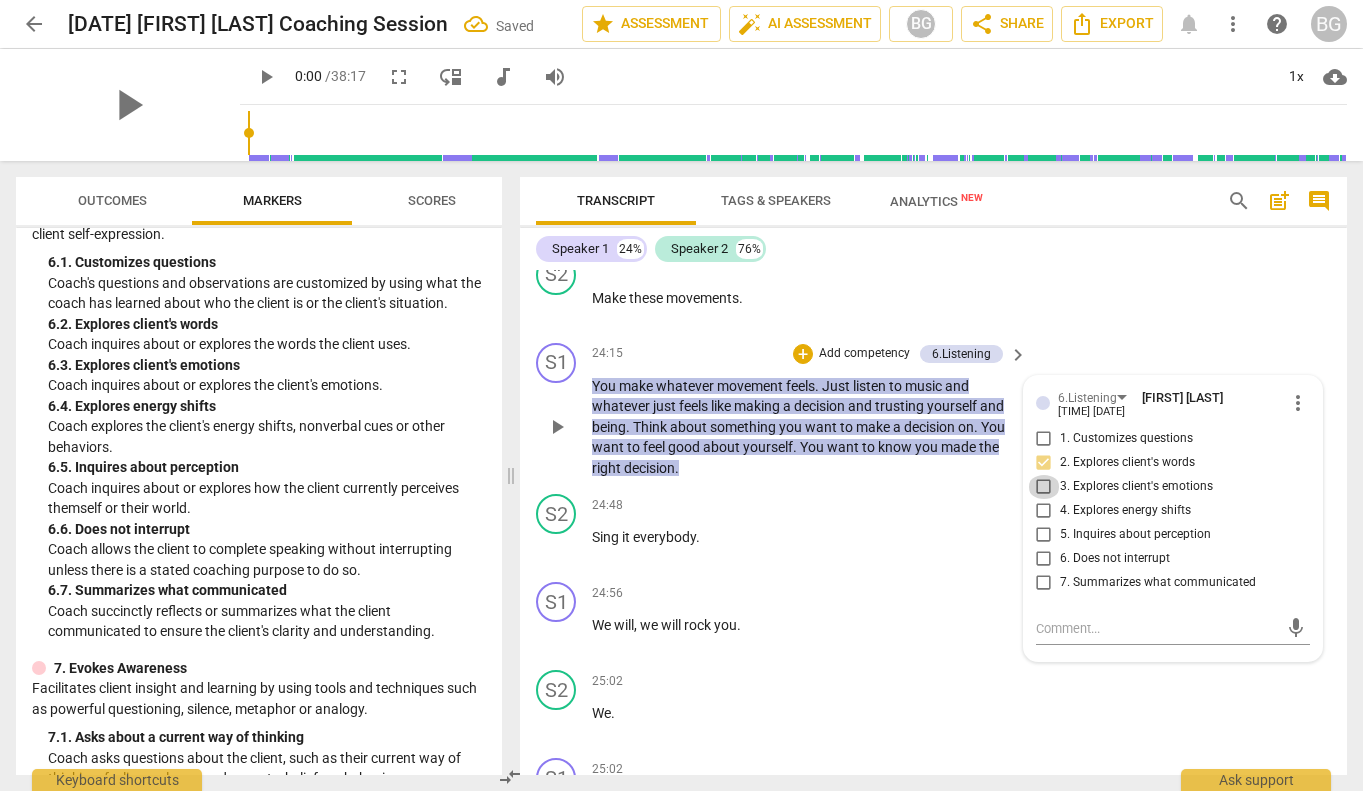 click on "3. Explores client's emotions" at bounding box center [1044, 487] 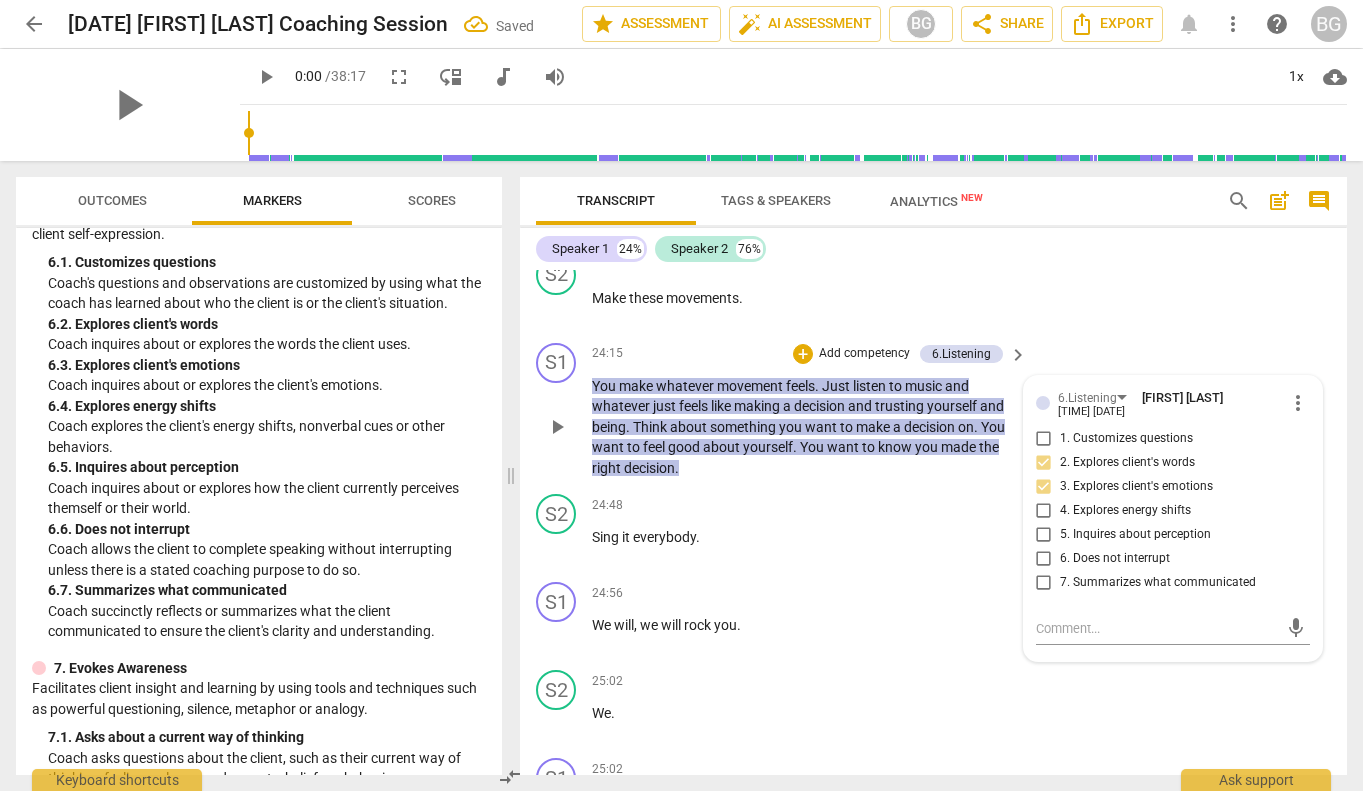 click on "4. Explores energy shifts" at bounding box center (1044, 511) 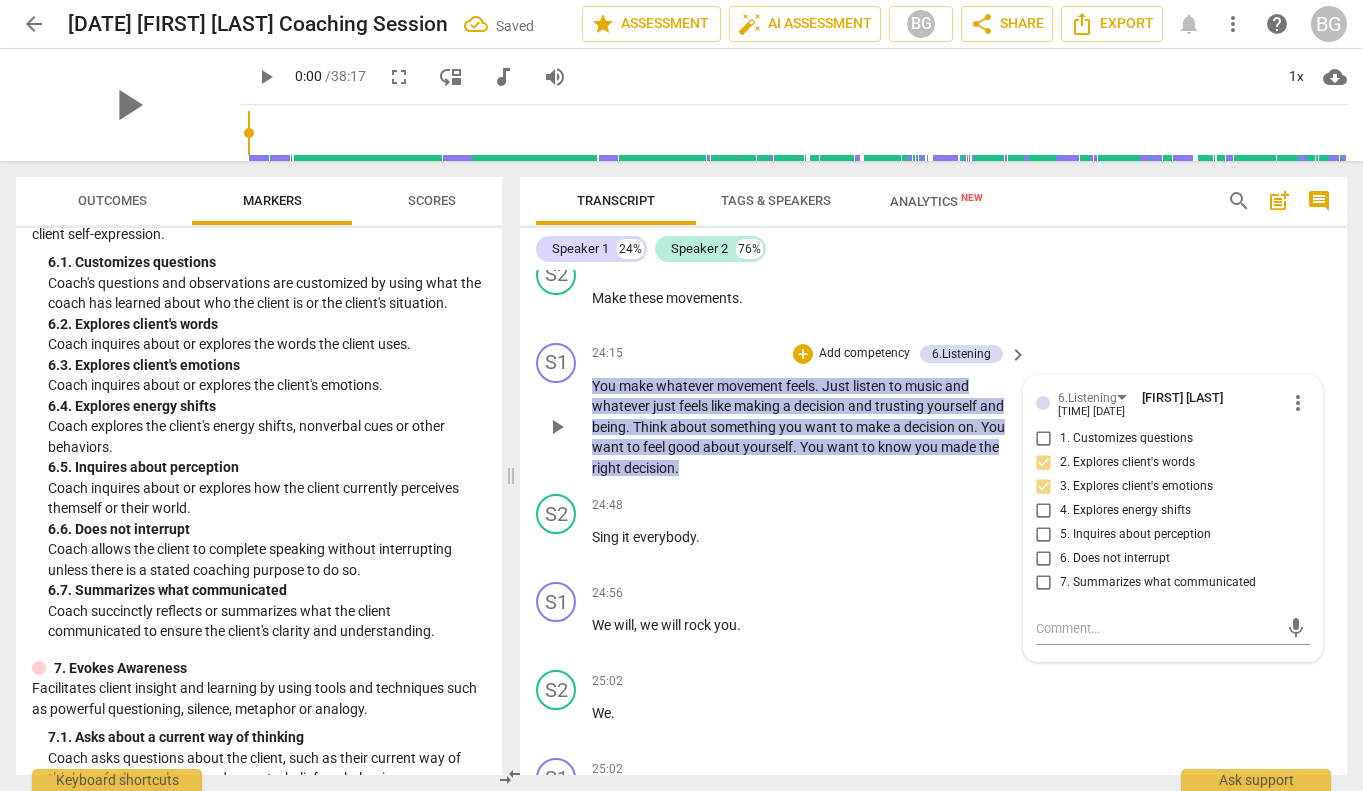 checkbox on "true" 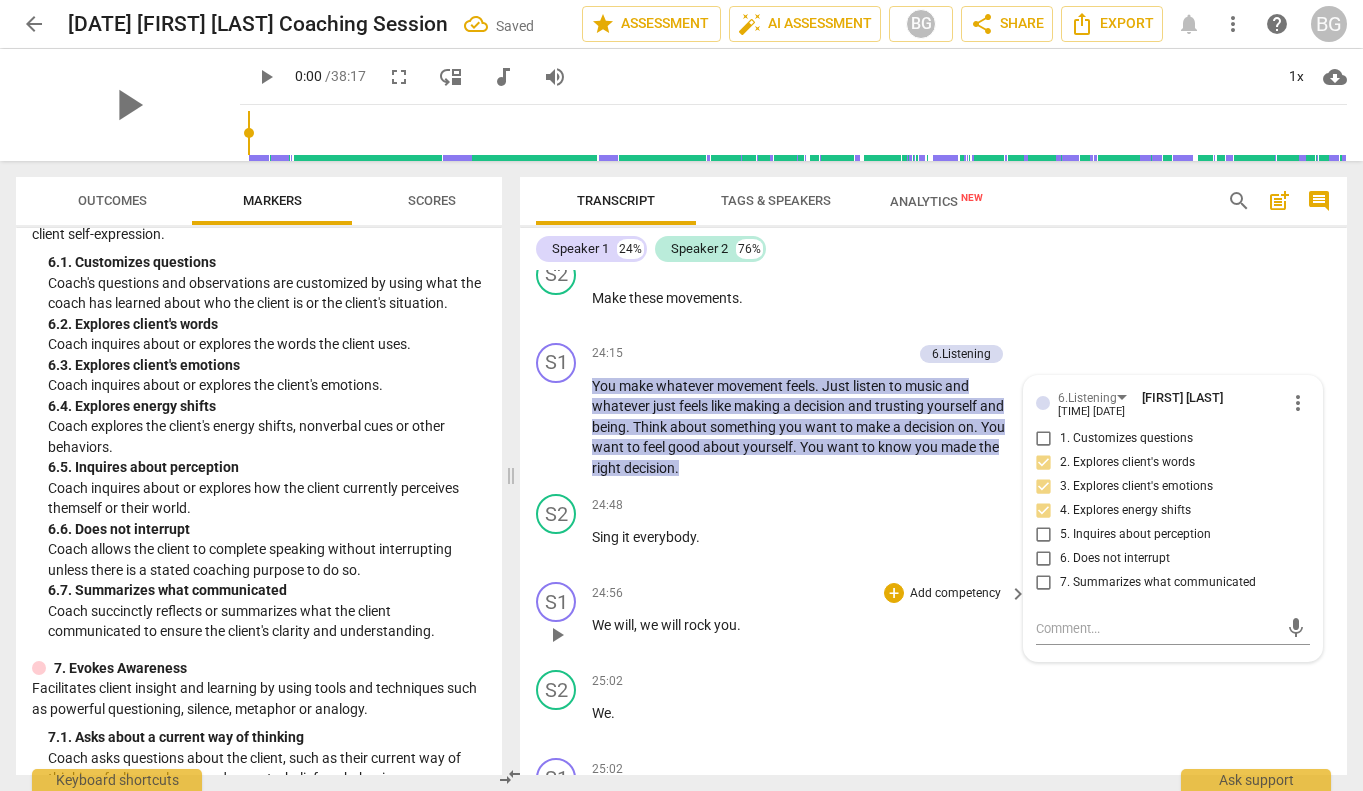 click on "24:56 + Add competency keyboard_arrow_right" at bounding box center [810, 593] 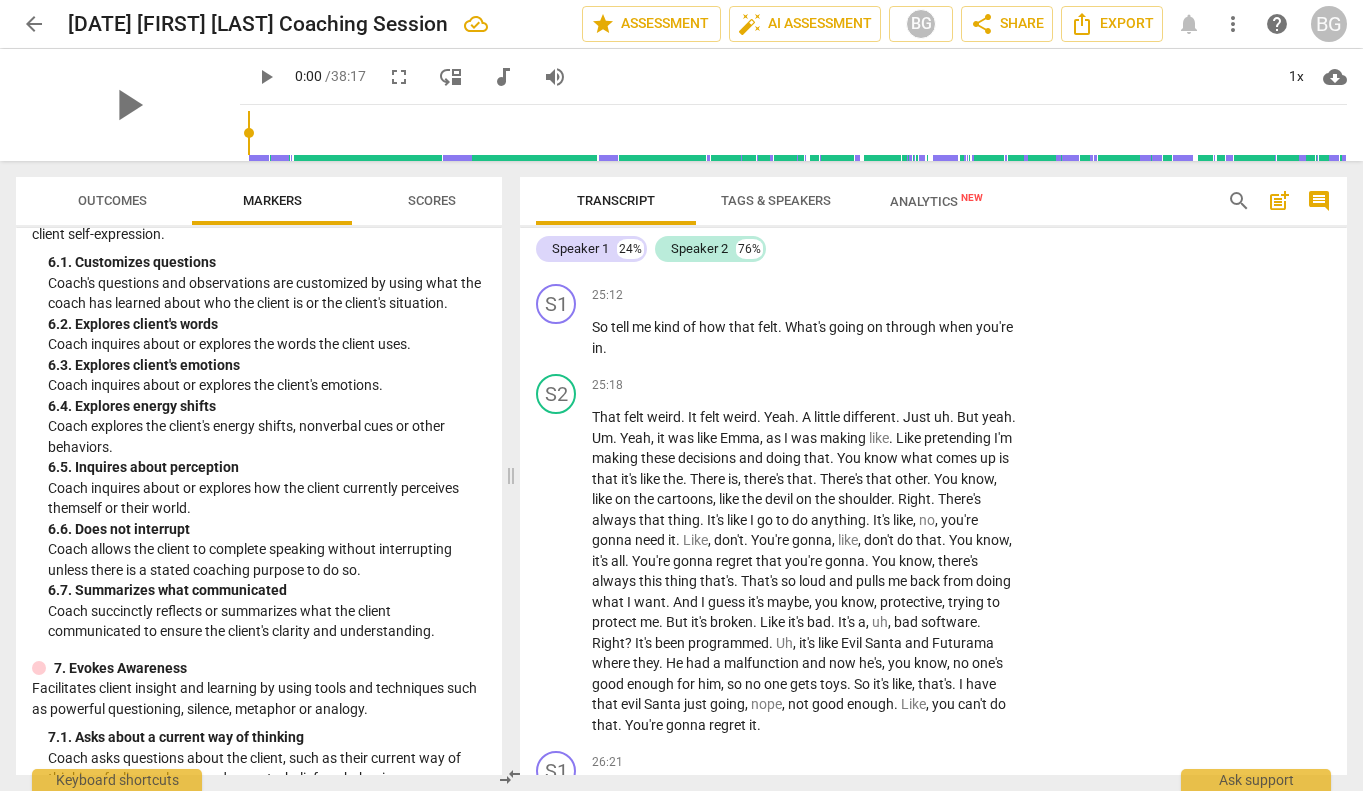 scroll, scrollTop: 8950, scrollLeft: 0, axis: vertical 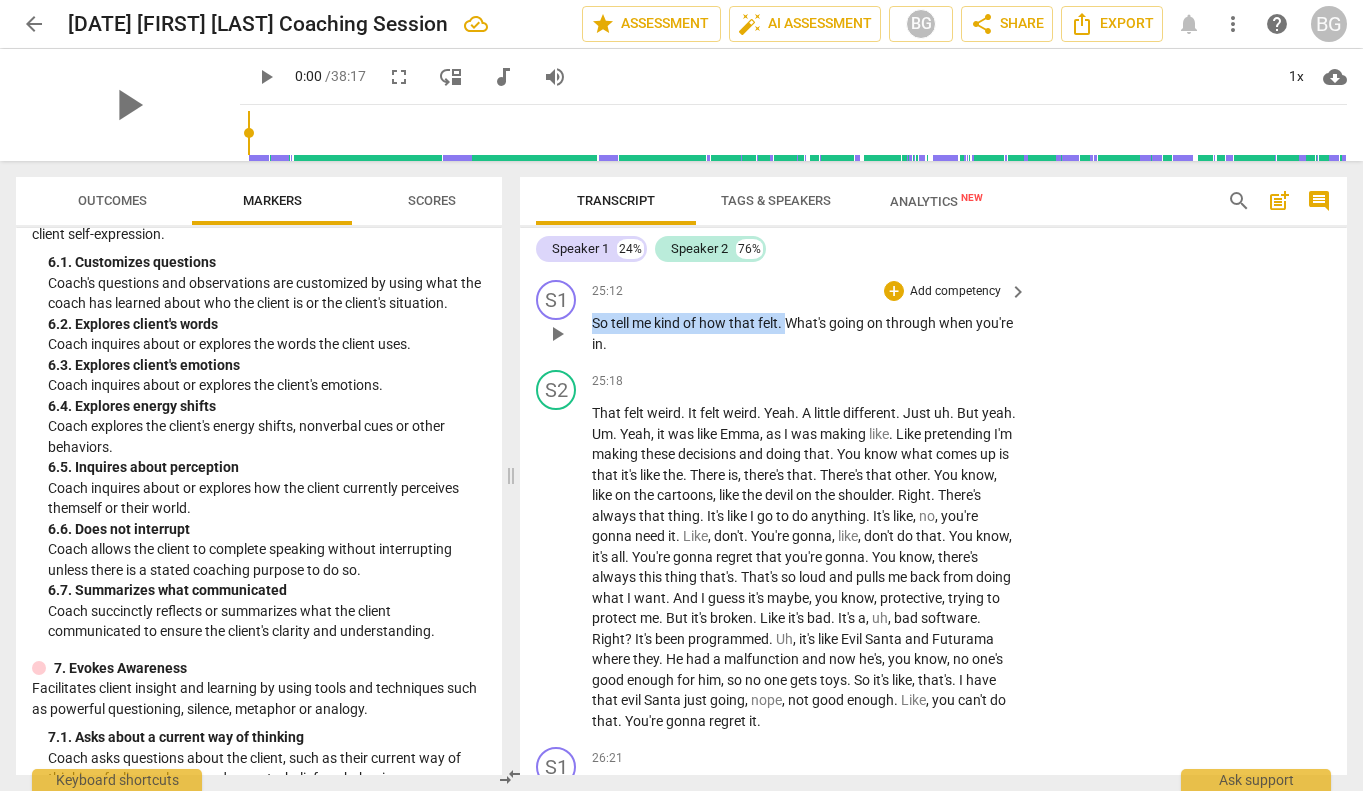 drag, startPoint x: 787, startPoint y: 342, endPoint x: 637, endPoint y: 329, distance: 150.56229 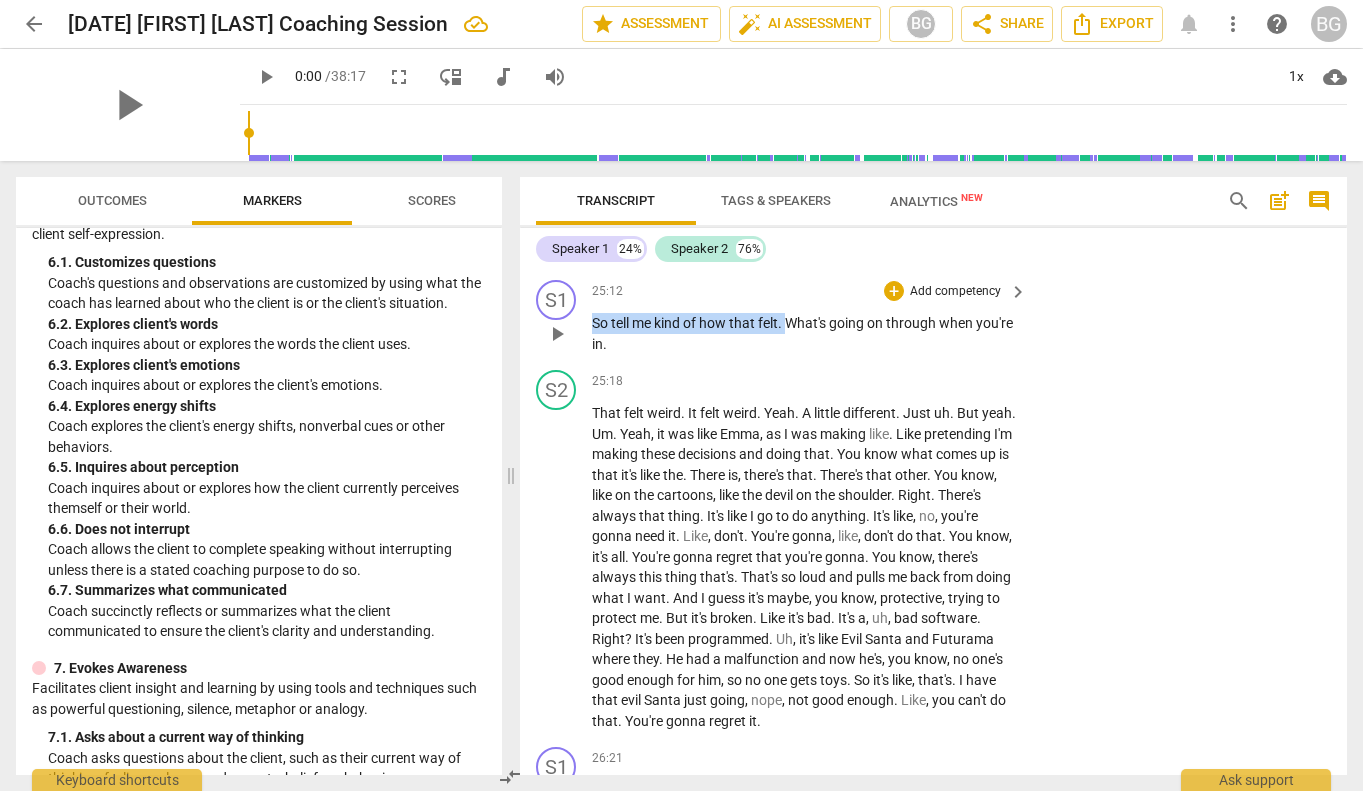 click on "25:12 + Add competency keyboard_arrow_right So   tell   me   kind   of   how   that   felt .   What's   going   on   through   when   you're   in ." at bounding box center (810, 317) 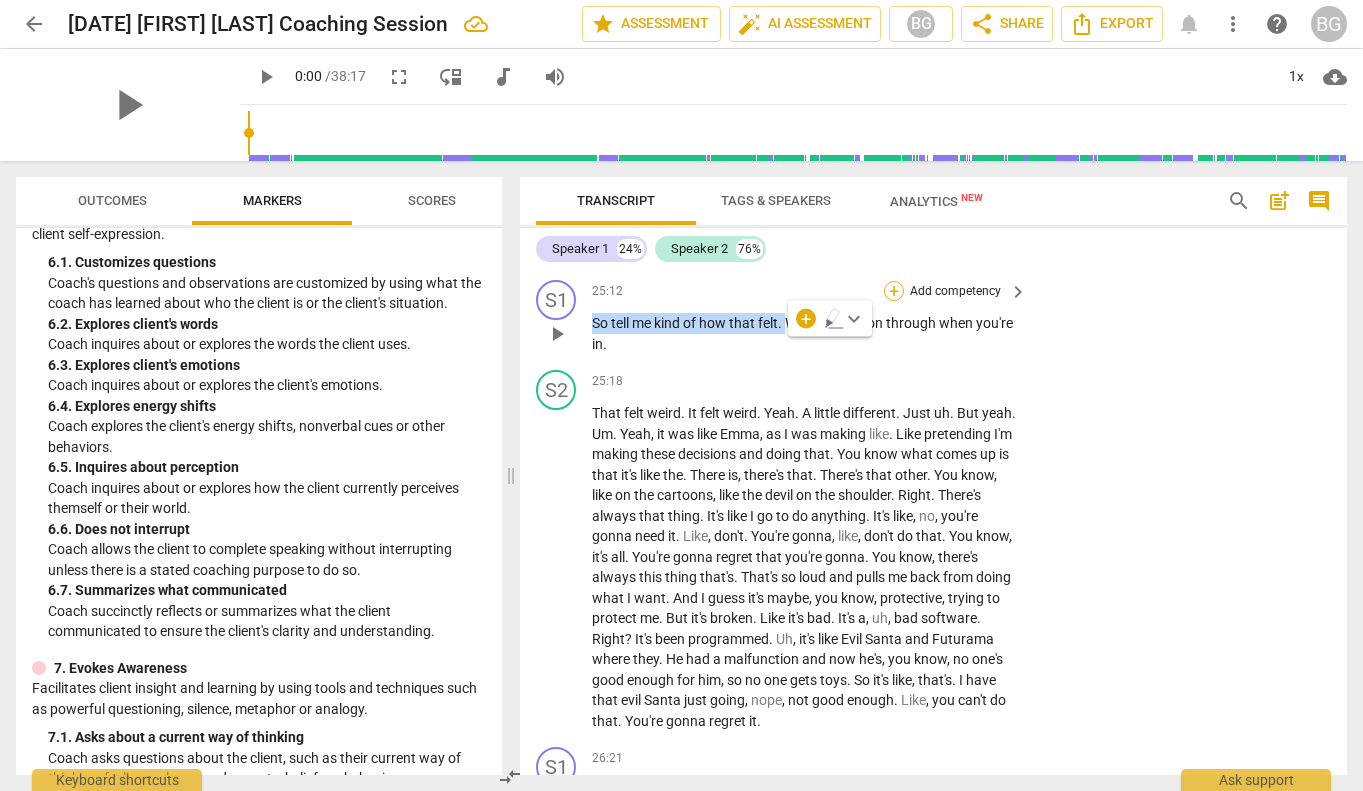 click on "+" at bounding box center (894, 291) 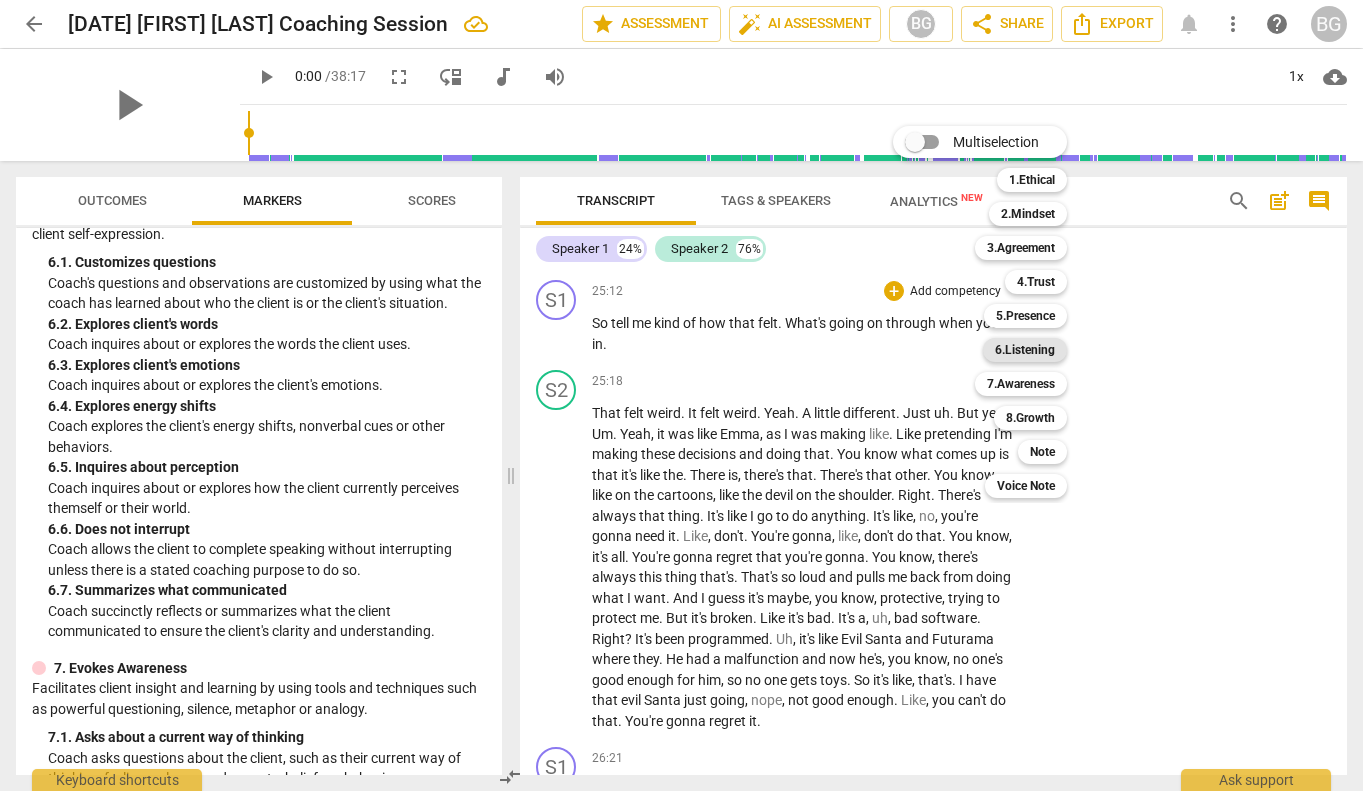 click on "6.Listening" at bounding box center (1025, 350) 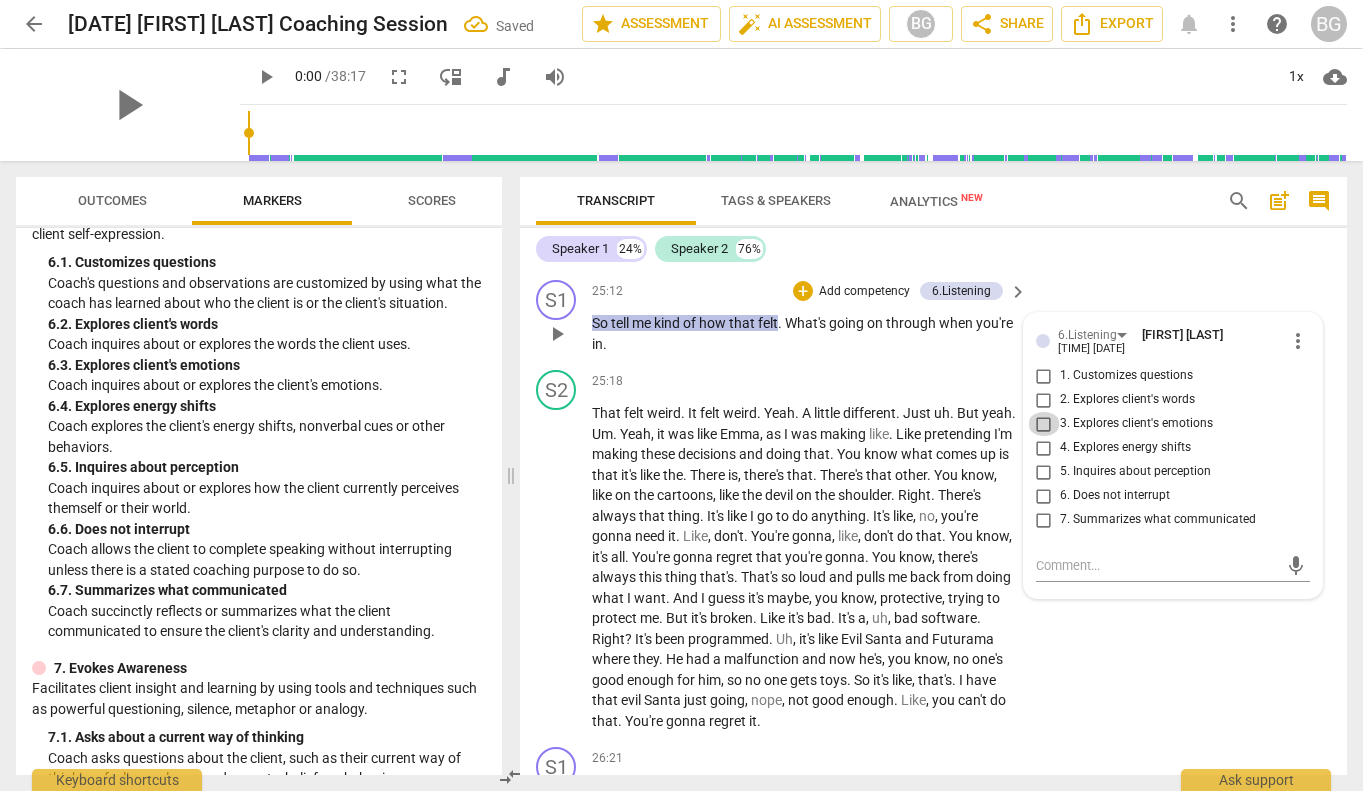 click on "3. Explores client's emotions" at bounding box center (1044, 424) 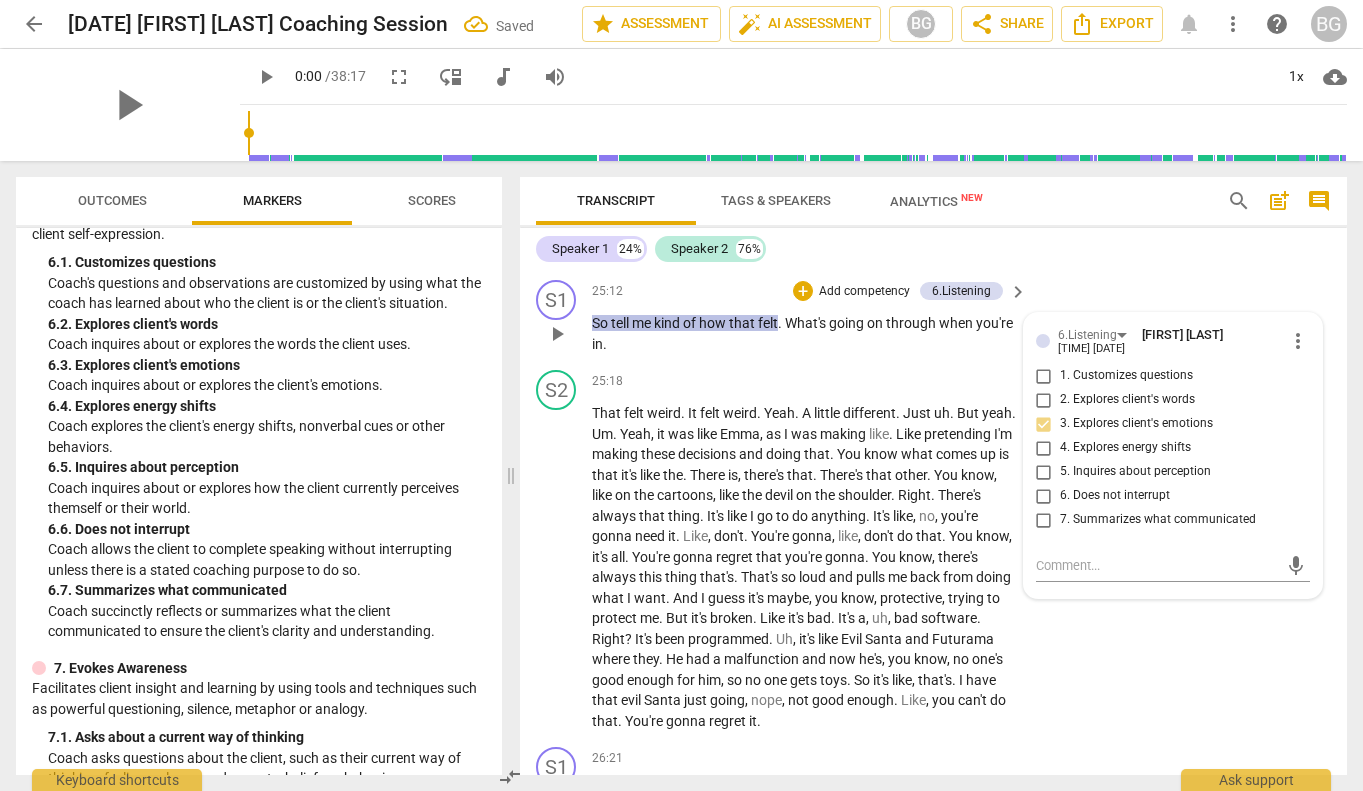 click on "4. Explores energy shifts" at bounding box center (1044, 448) 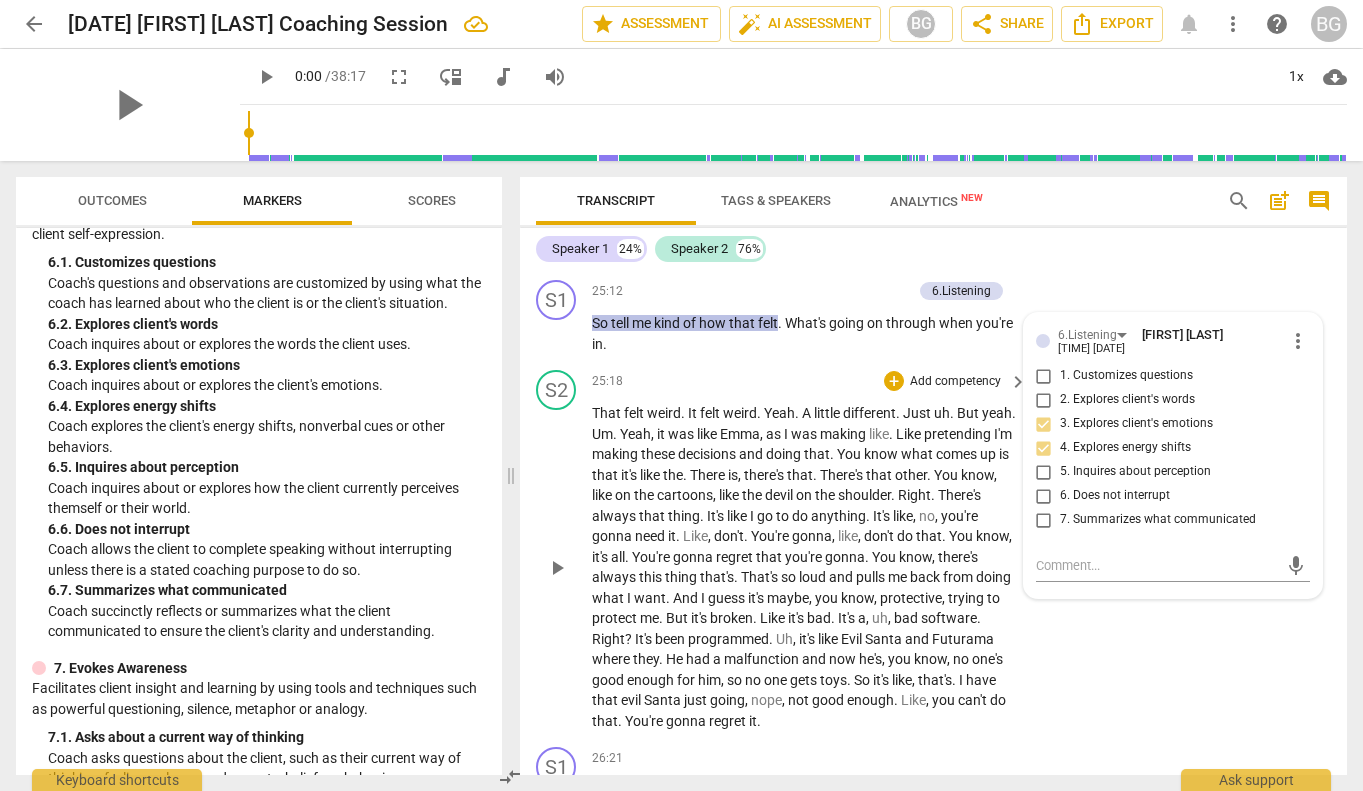 click on "doing" at bounding box center (785, 454) 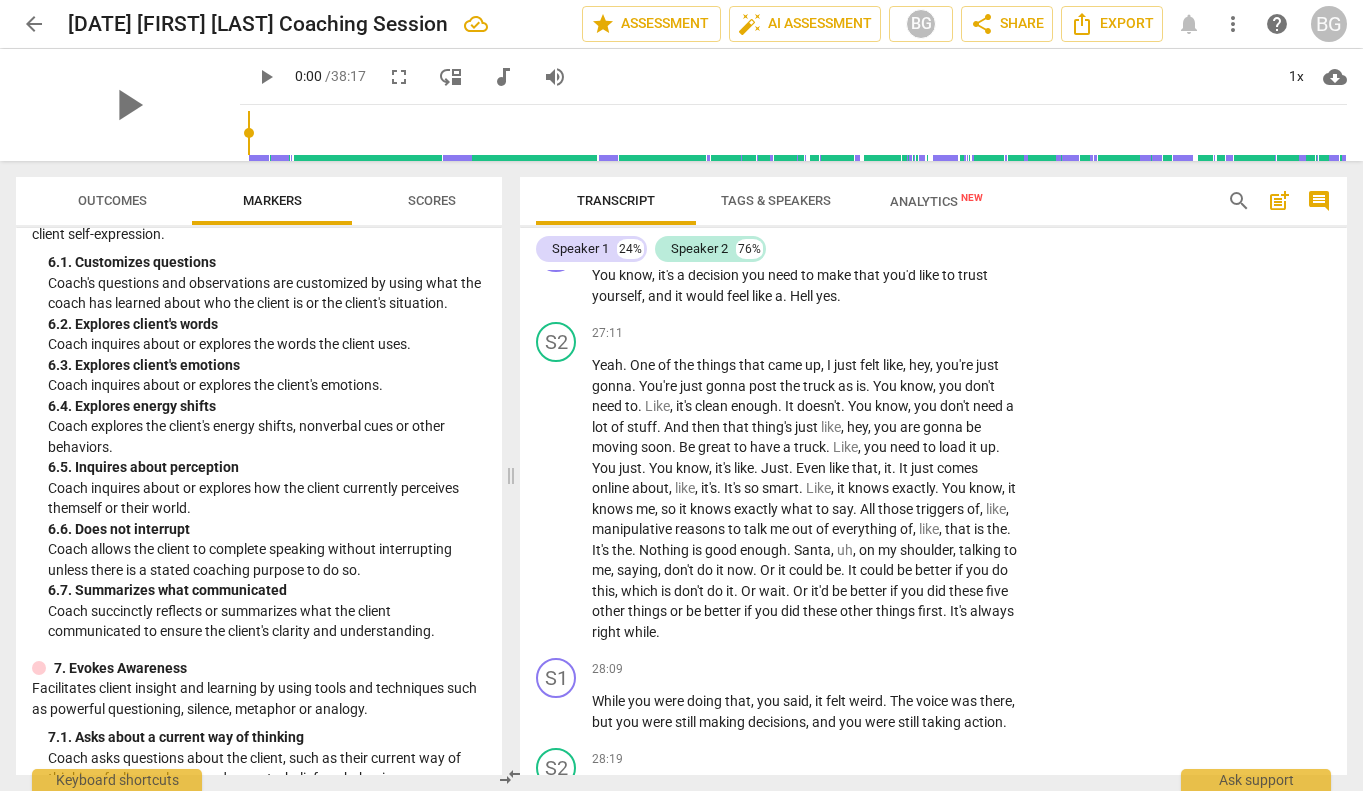 scroll, scrollTop: 9945, scrollLeft: 0, axis: vertical 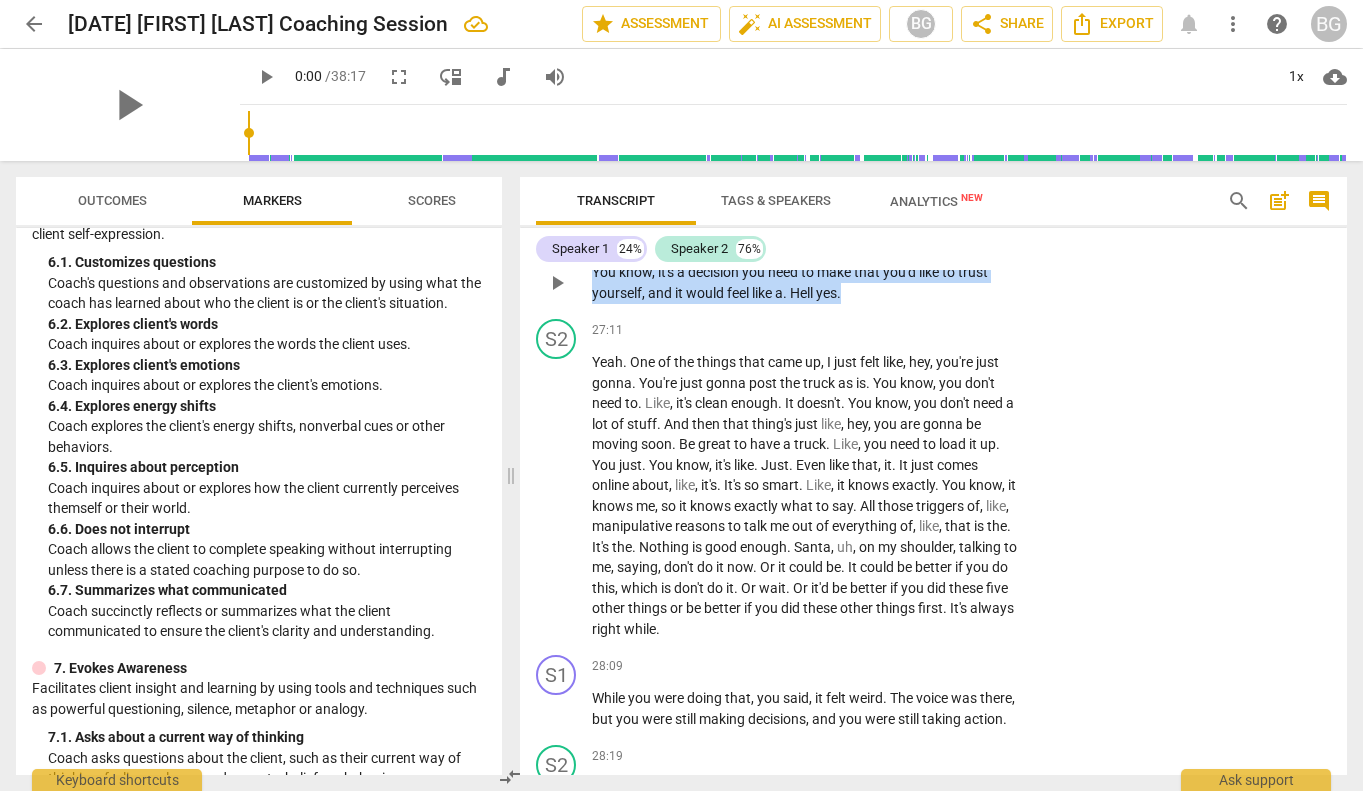 drag, startPoint x: 863, startPoint y: 327, endPoint x: 575, endPoint y: 297, distance: 289.5583 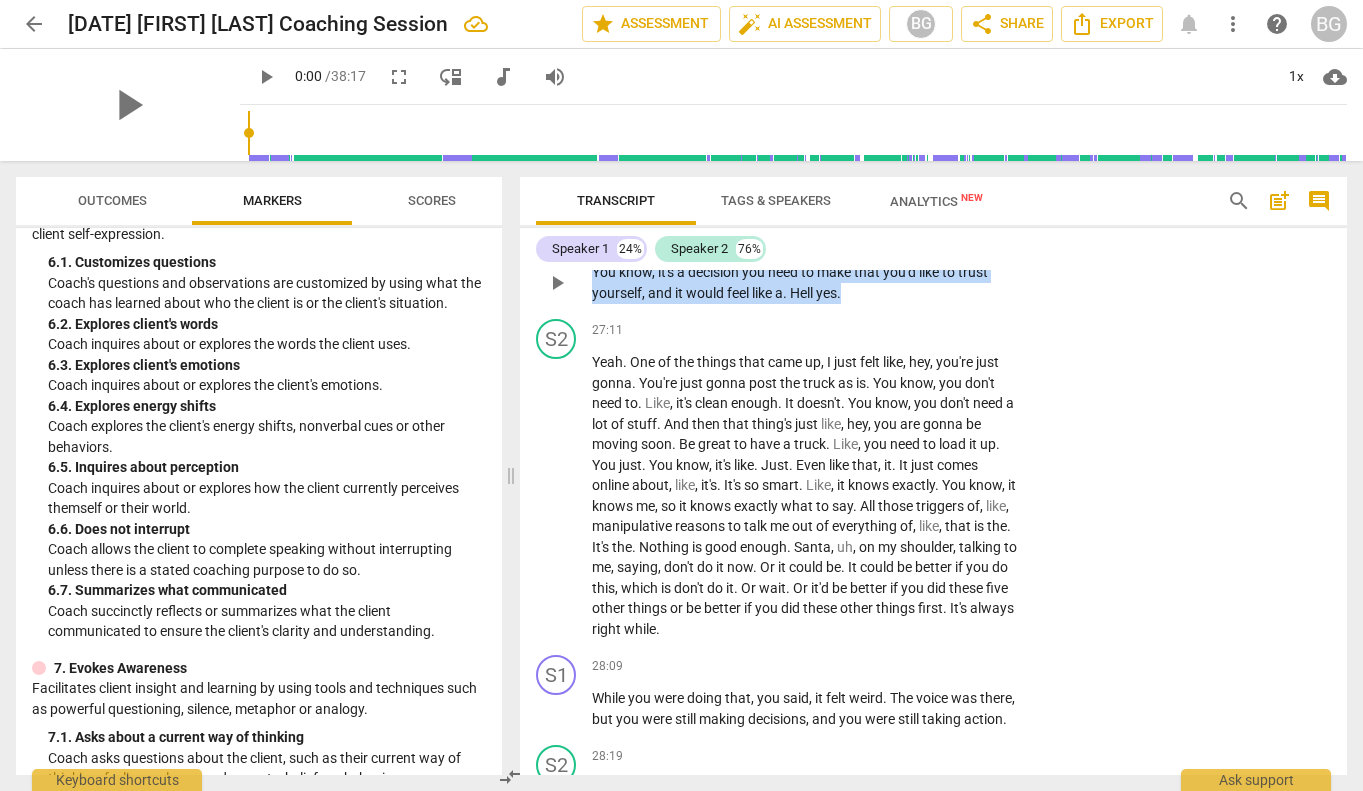 click on "S1 play_arrow pause 27:02 + Add competency keyboard_arrow_right You   know ,   it's   a   decision   you   need   to   make   that   you'd   like   to   trust   yourself ,   and   it   would   feel   like   a .   Hell   yes ." at bounding box center [933, 266] 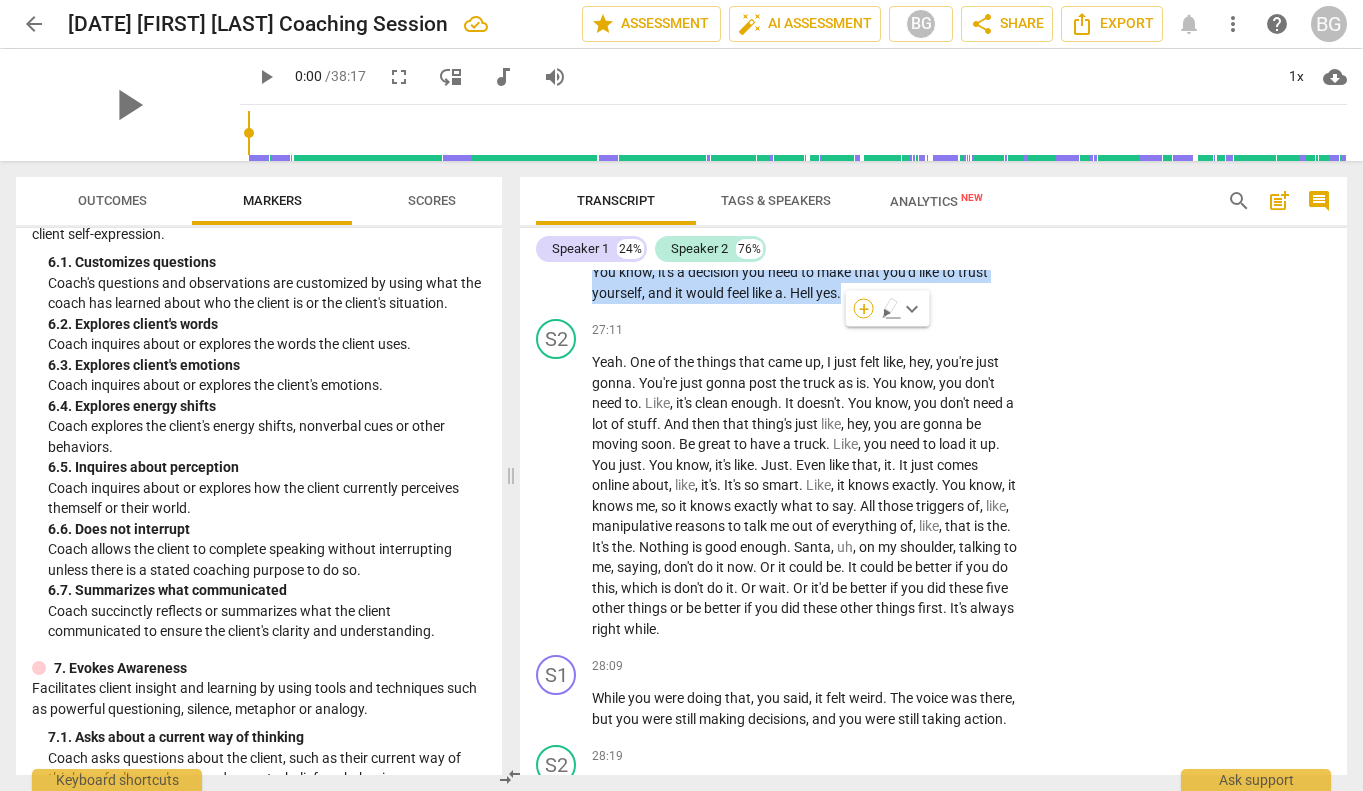 click on "+" at bounding box center (864, 309) 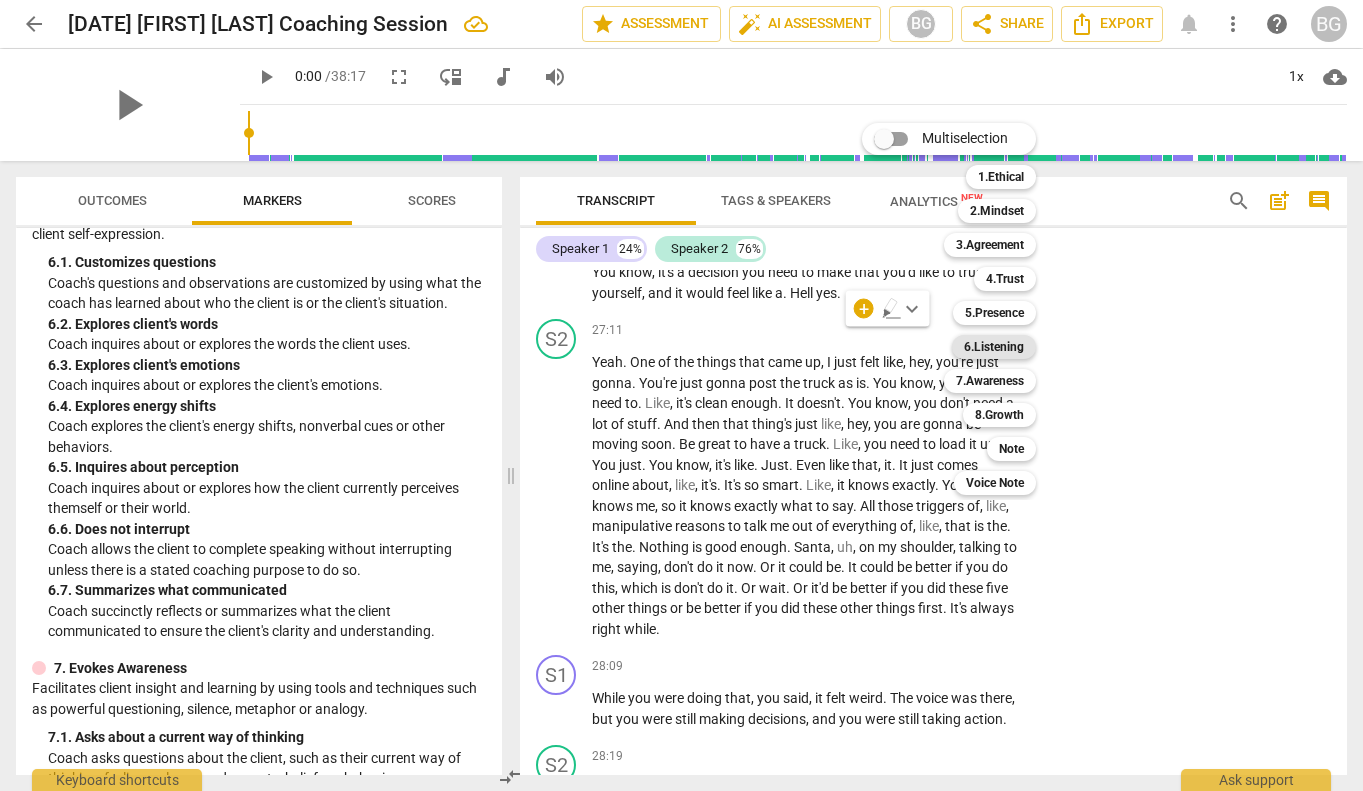 click on "6.Listening" at bounding box center [994, 347] 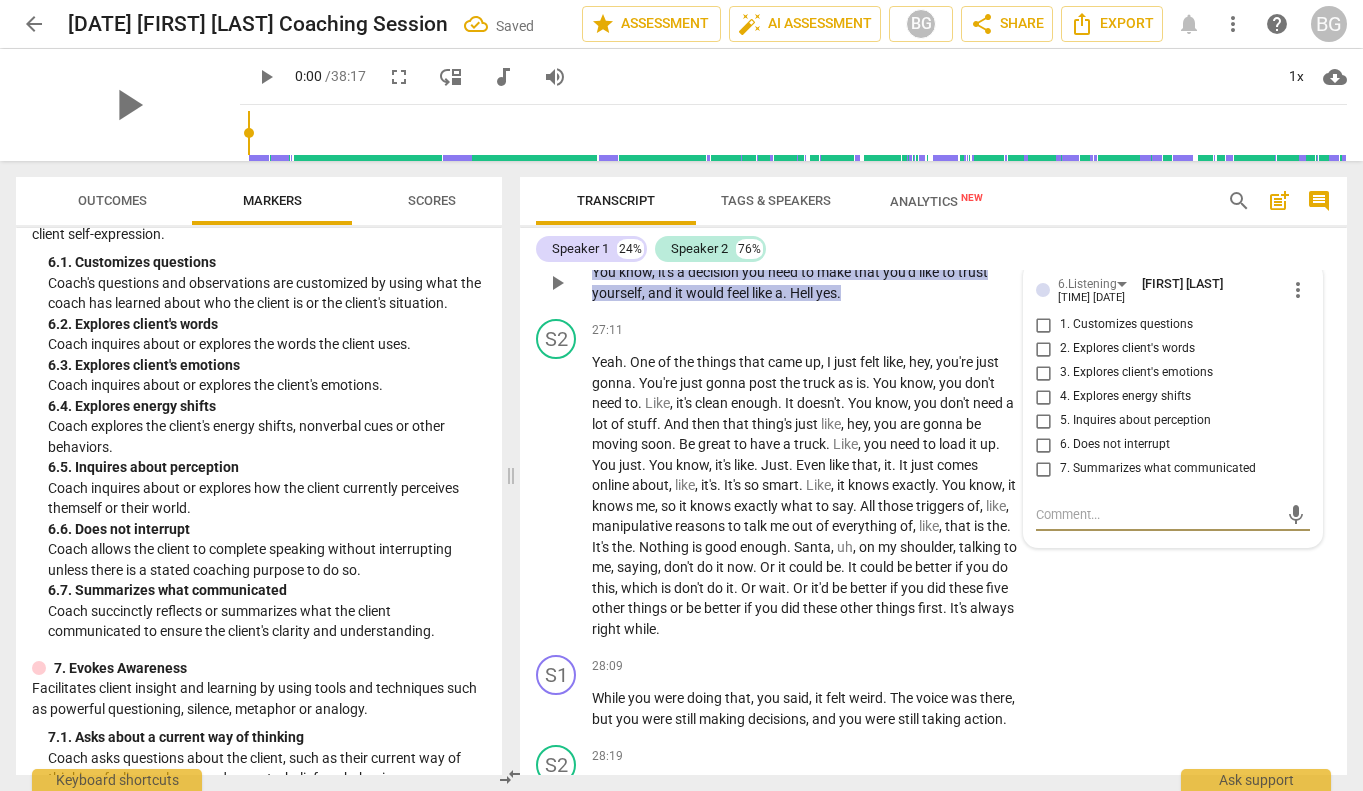 click on "2. Explores client's words" at bounding box center [1044, 349] 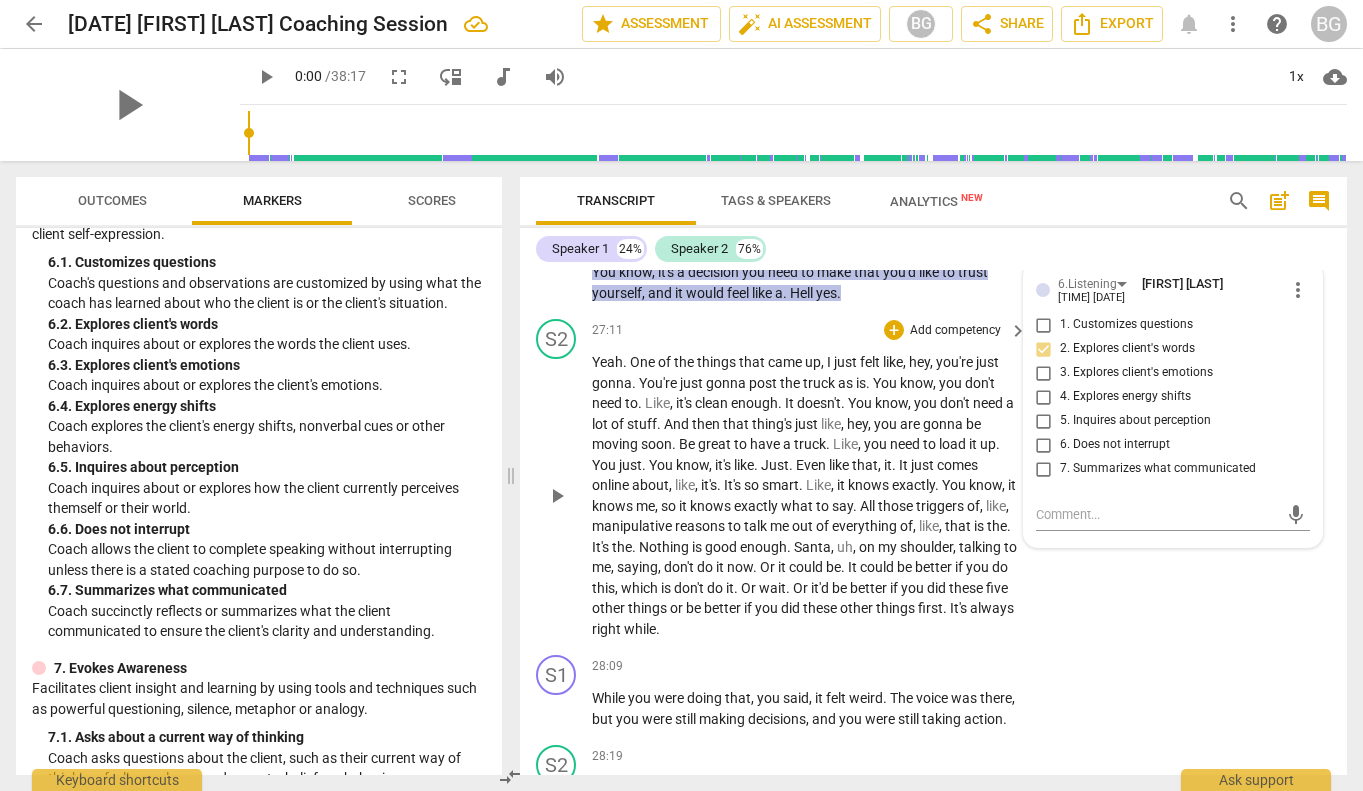 click on "Yeah .   One   of   the   things   that   came   up ,   I   just   felt   like ,   hey ,   you're   just   gonna .   You're   just   gonna   post   the   truck   as   is .   You   know ,   you   don't   need   to .   Like ,   it's   clean   enough .   It   doesn't .   You   know ,   you   don't   need   a   lot   of   stuff .   And   then   that   thing's   just   like ,   hey ,   you   are   gonna   be   moving   soon .   Be   great   to   have   a   truck .   Like ,   you   need   to   load   it   up .   You   just .   You   know ,   it's   like .   Just .   Even   like   that ,   it .   It   just   comes   online   about ,   like ,   it's .   It's   so   smart .   Like ,   it   knows   exactly .   You   know ,   it   knows   me ,   so   it   knows   exactly   what   to   say .   All   those   triggers   of ,   like ,   manipulative   reasons   to   talk   me   out   of   everything   of ,   like ,   that   is   the .   It's   the .   Nothing   is   good   enough .   Santa ,   uh ,   on   my   shoulder ," at bounding box center (804, 495) 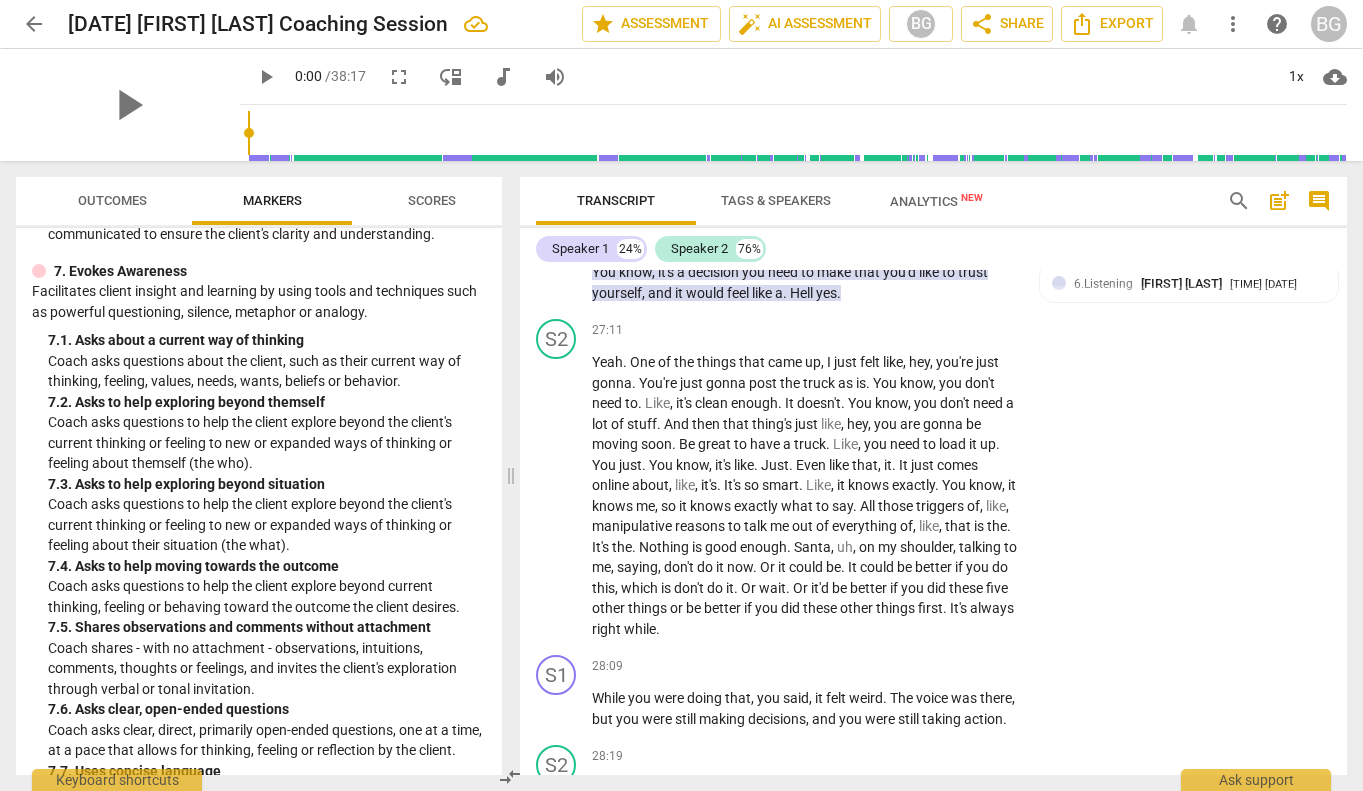 scroll, scrollTop: 1881, scrollLeft: 0, axis: vertical 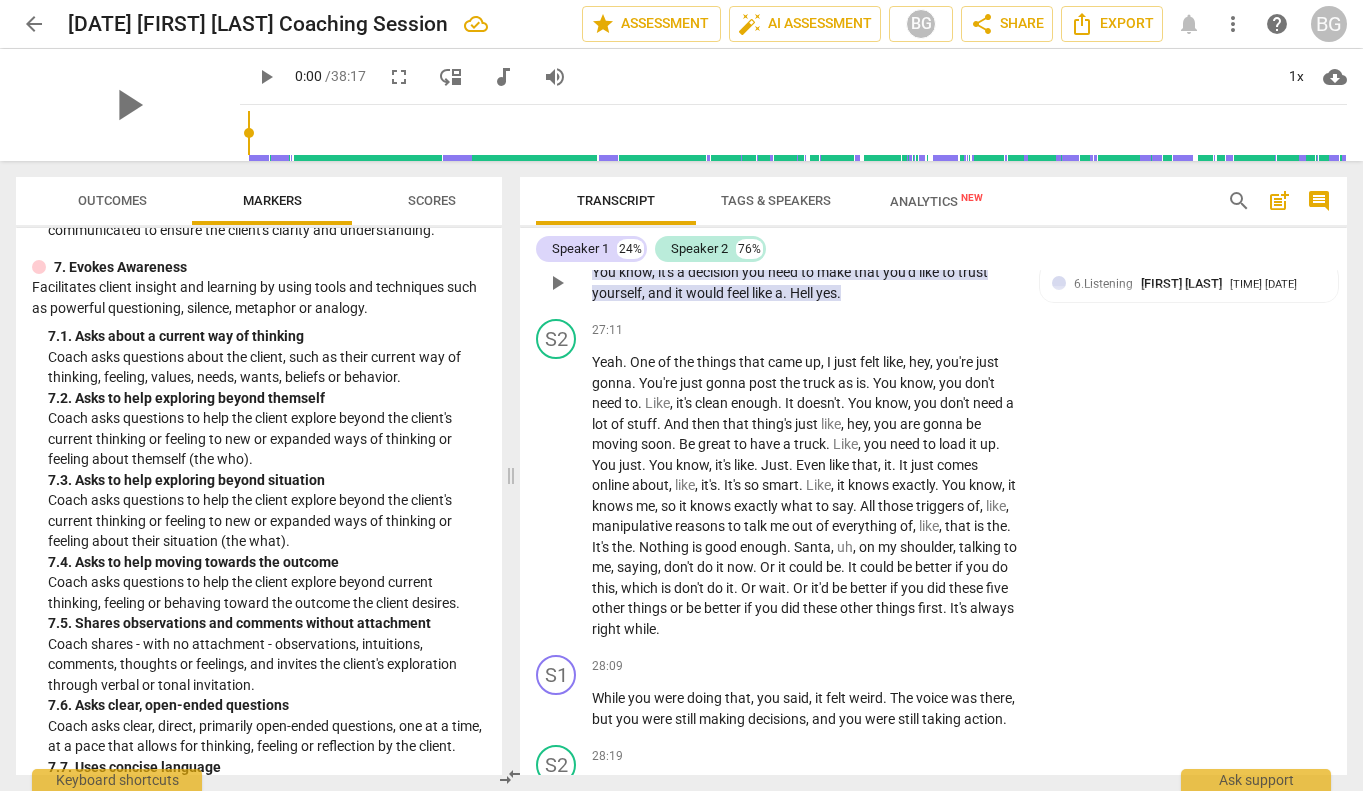 click on "You   know ,   it's   a   decision   you   need   to   make   that   you'd   like   to   trust   yourself ,   and   it   would   feel   like   a .   Hell   yes ." at bounding box center (804, 282) 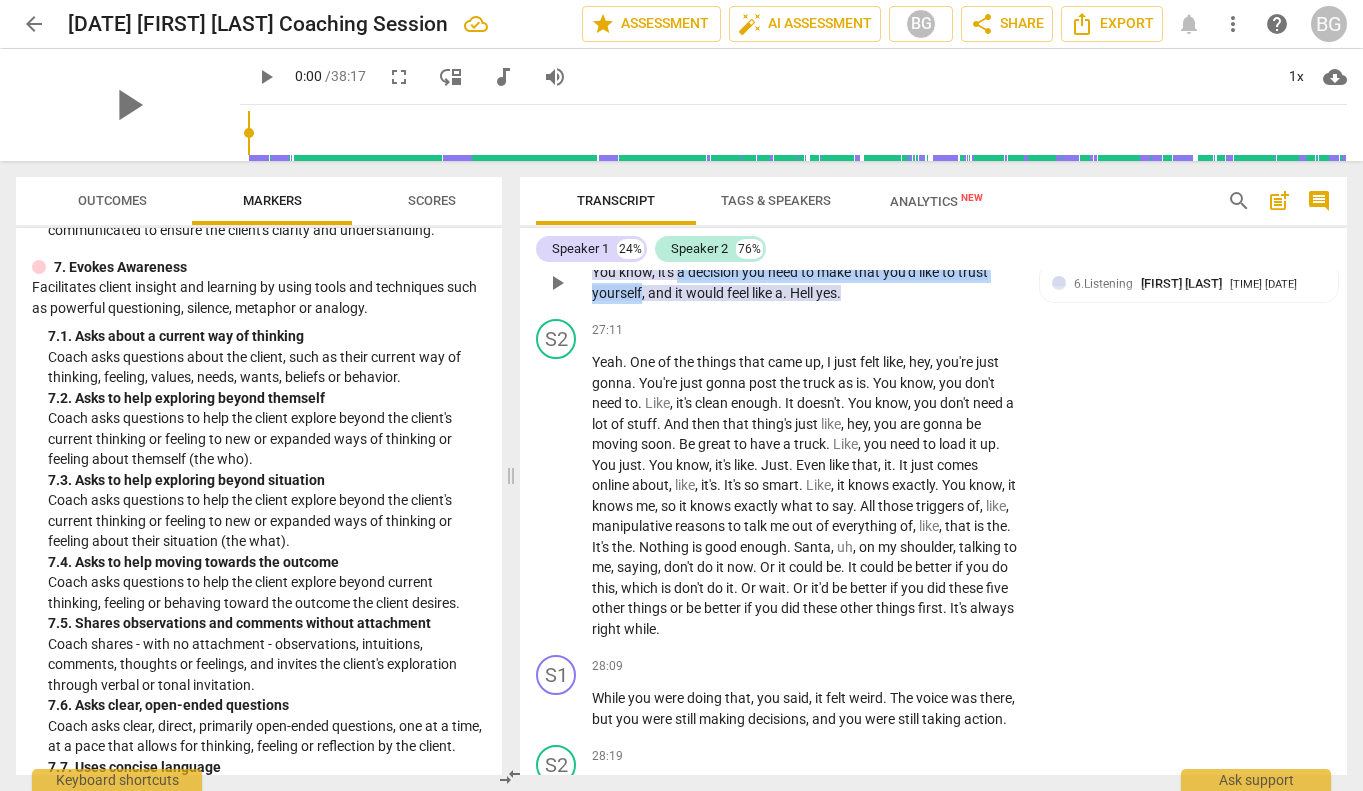 drag, startPoint x: 679, startPoint y: 312, endPoint x: 641, endPoint y: 335, distance: 44.418465 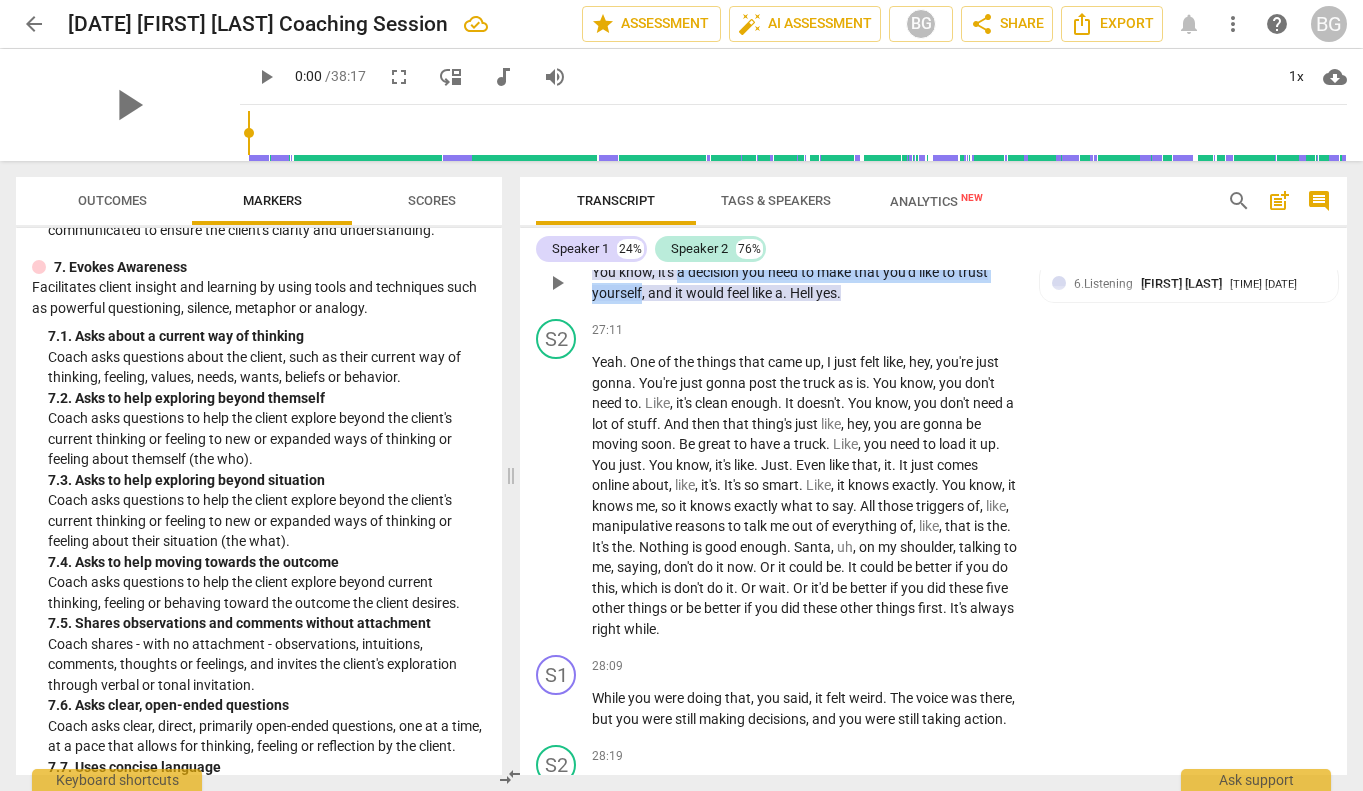 click on "You   know ,   it's   a   decision   you   need   to   make   that   you'd   like   to   trust   yourself ,   and   it   would   feel   like   a .   Hell   yes ." at bounding box center [804, 282] 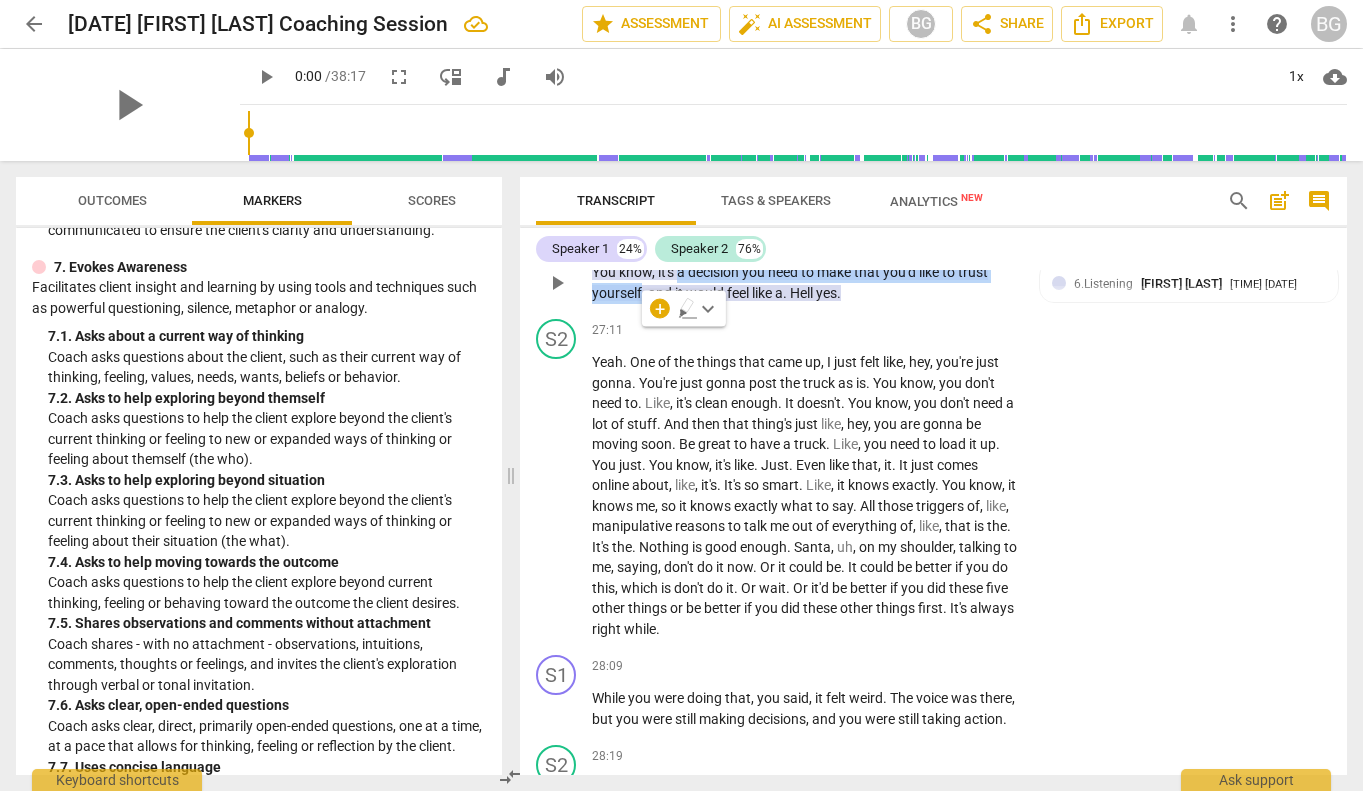 click on "+" at bounding box center (803, 240) 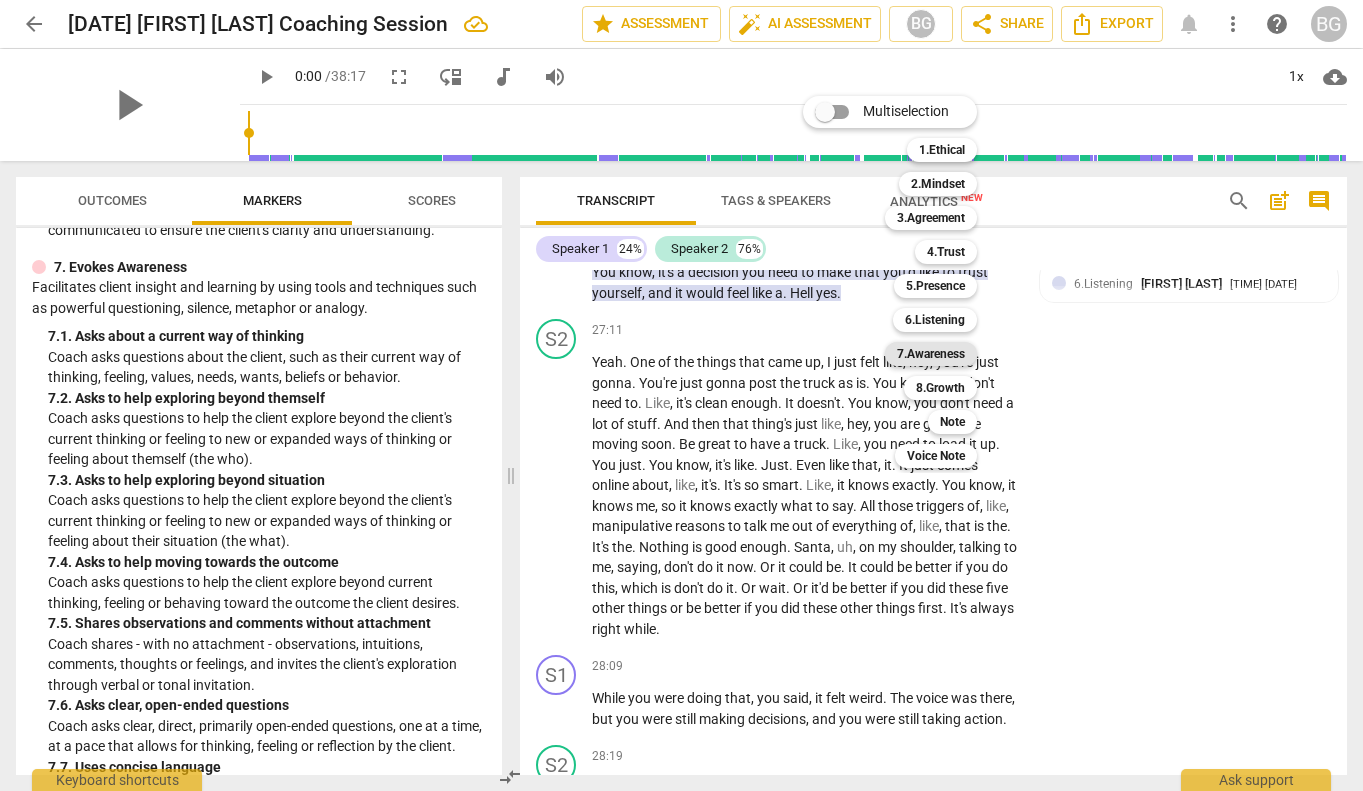 click on "7.Awareness" at bounding box center [931, 354] 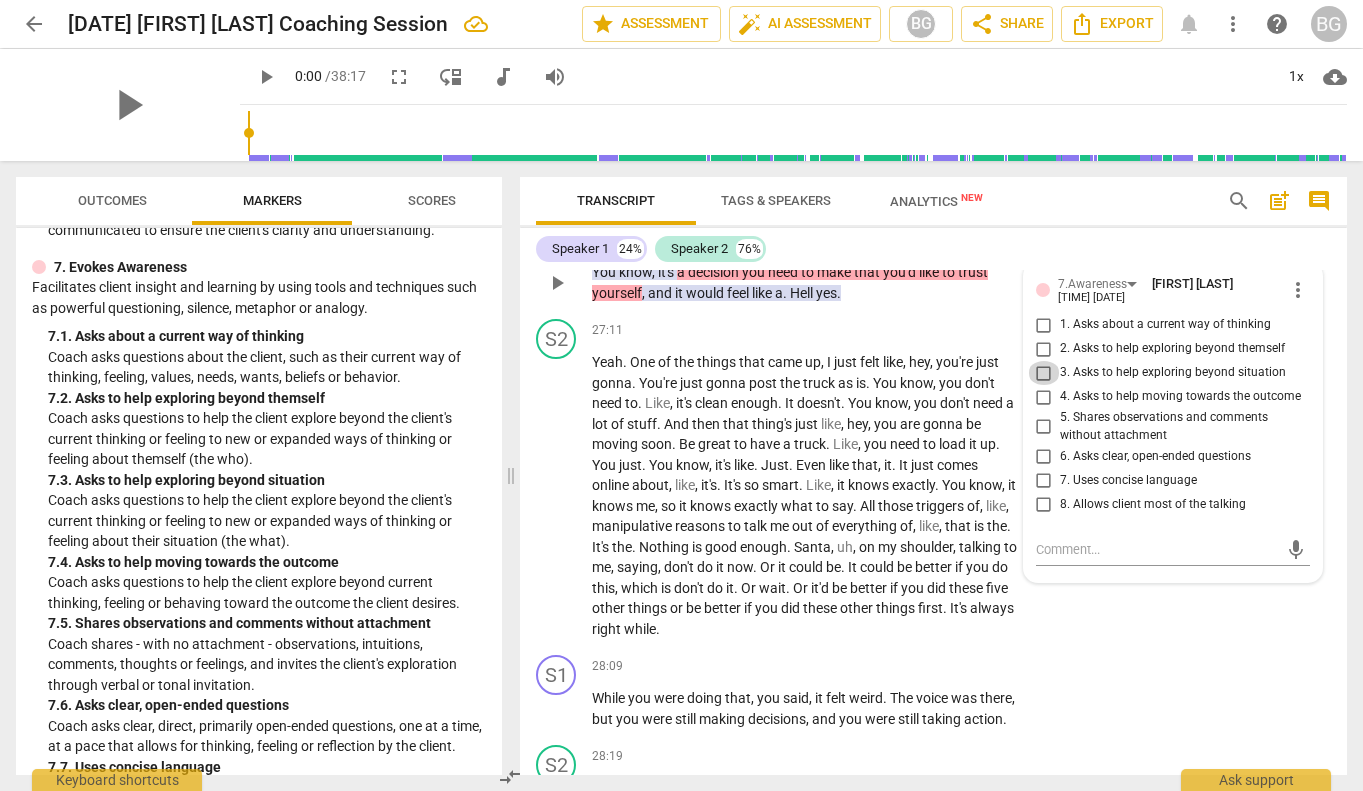 click on "3. Asks to help exploring beyond situation" at bounding box center [1044, 373] 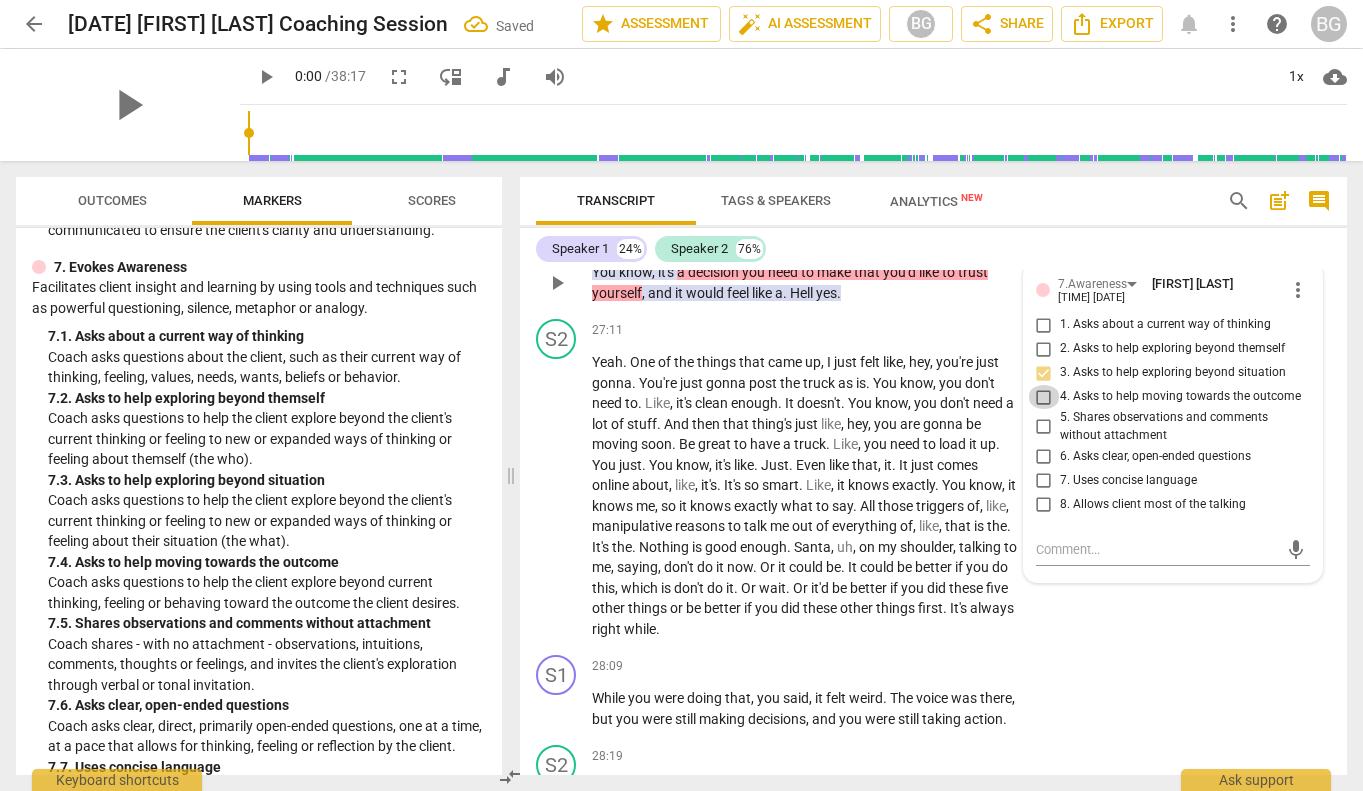 click on "4. Asks to help moving towards the outcome" at bounding box center (1044, 397) 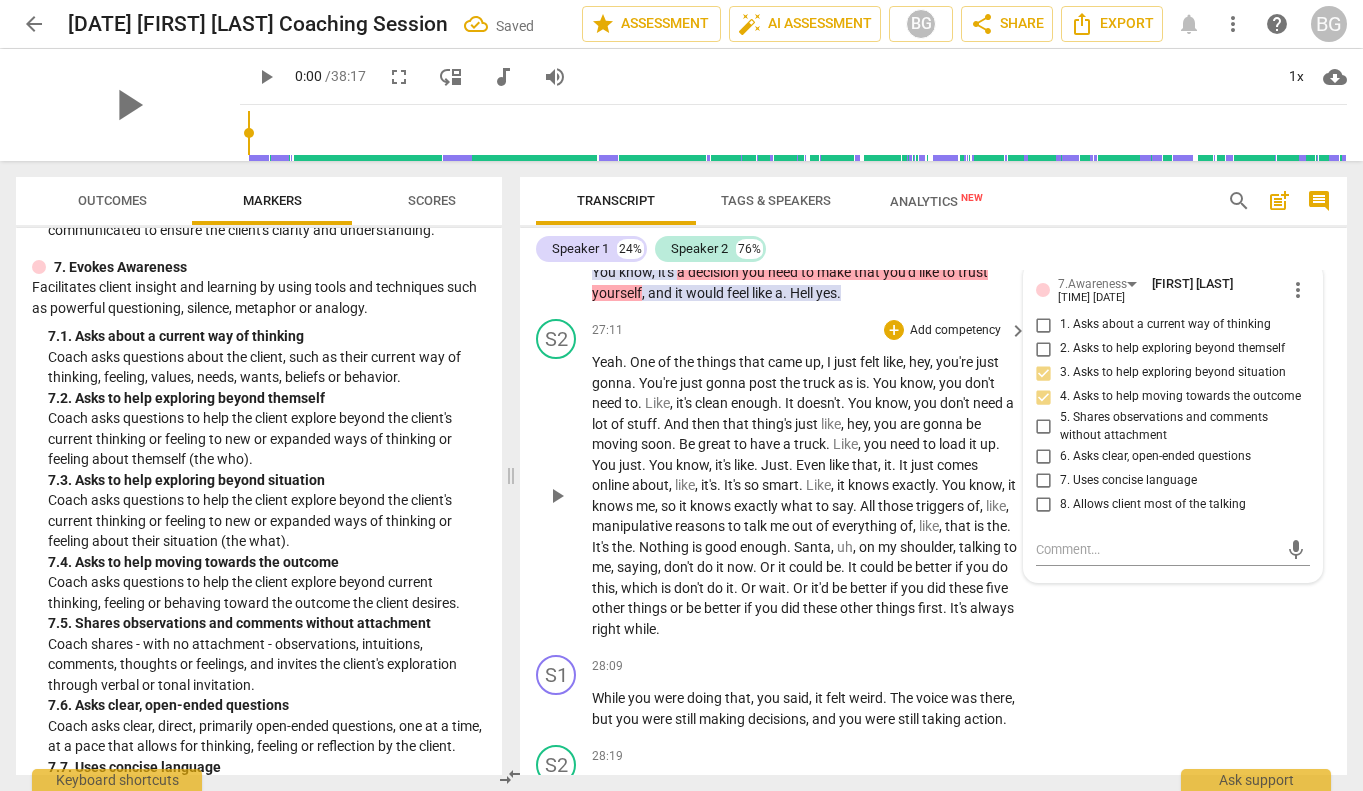 click on "Yeah .   One   of   the   things   that   came   up ,   I   just   felt   like ,   hey ,   you're   just   gonna .   You're   just   gonna   post   the   truck   as   is .   You   know ,   you   don't   need   to .   Like ,   it's   clean   enough .   It   doesn't .   You   know ,   you   don't   need   a   lot   of   stuff .   And   then   that   thing's   just   like ,   hey ,   you   are   gonna   be   moving   soon .   Be   great   to   have   a   truck .   Like ,   you   need   to   load   it   up .   You   just .   You   know ,   it's   like .   Just .   Even   like   that ,   it .   It   just   comes   online   about ,   like ,   it's .   It's   so   smart .   Like ,   it   knows   exactly .   You   know ,   it   knows   me ,   so   it   knows   exactly   what   to   say .   All   those   triggers   of ,   like ,   manipulative   reasons   to   talk   me   out   of   everything   of ,   like ,   that   is   the .   It's   the .   Nothing   is   good   enough .   Santa ,   uh ,   on   my   shoulder ," at bounding box center [804, 495] 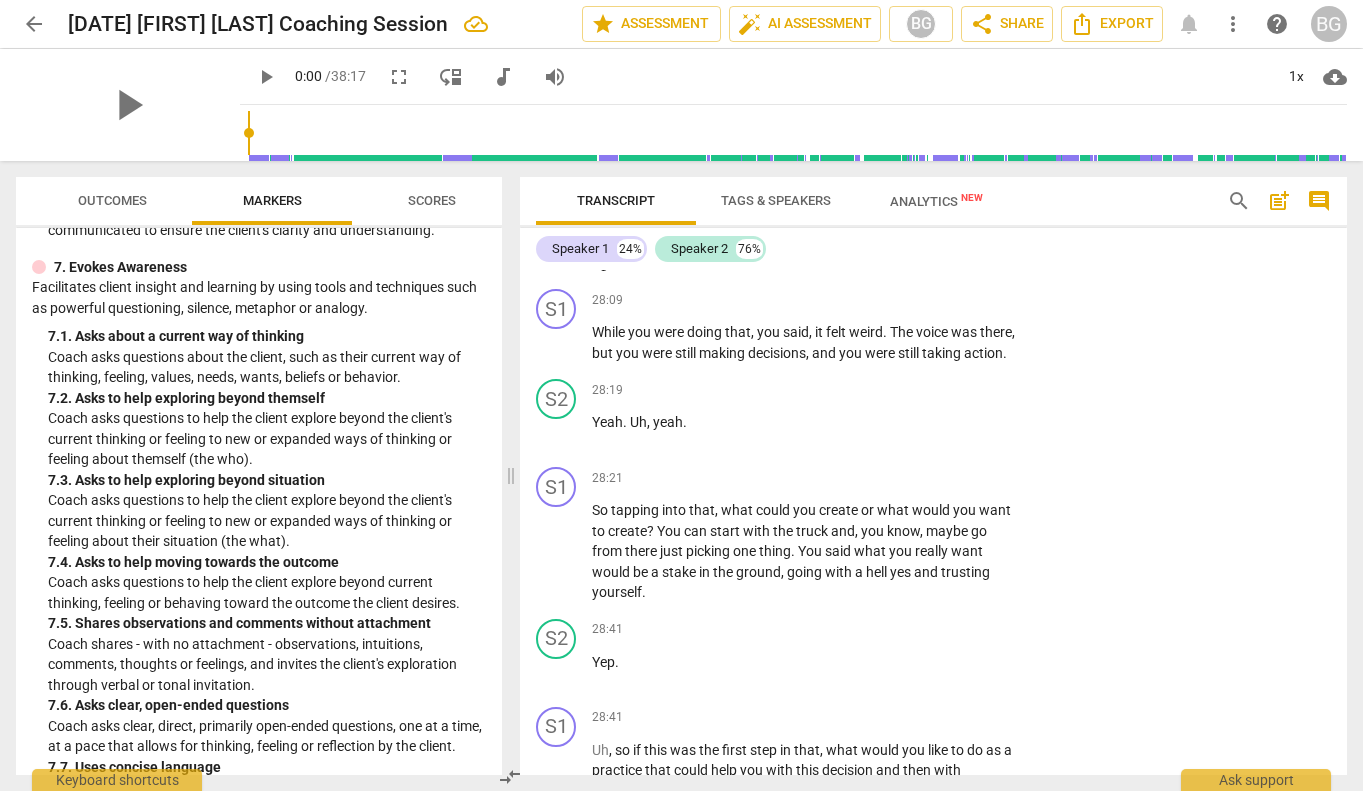 scroll, scrollTop: 10357, scrollLeft: 0, axis: vertical 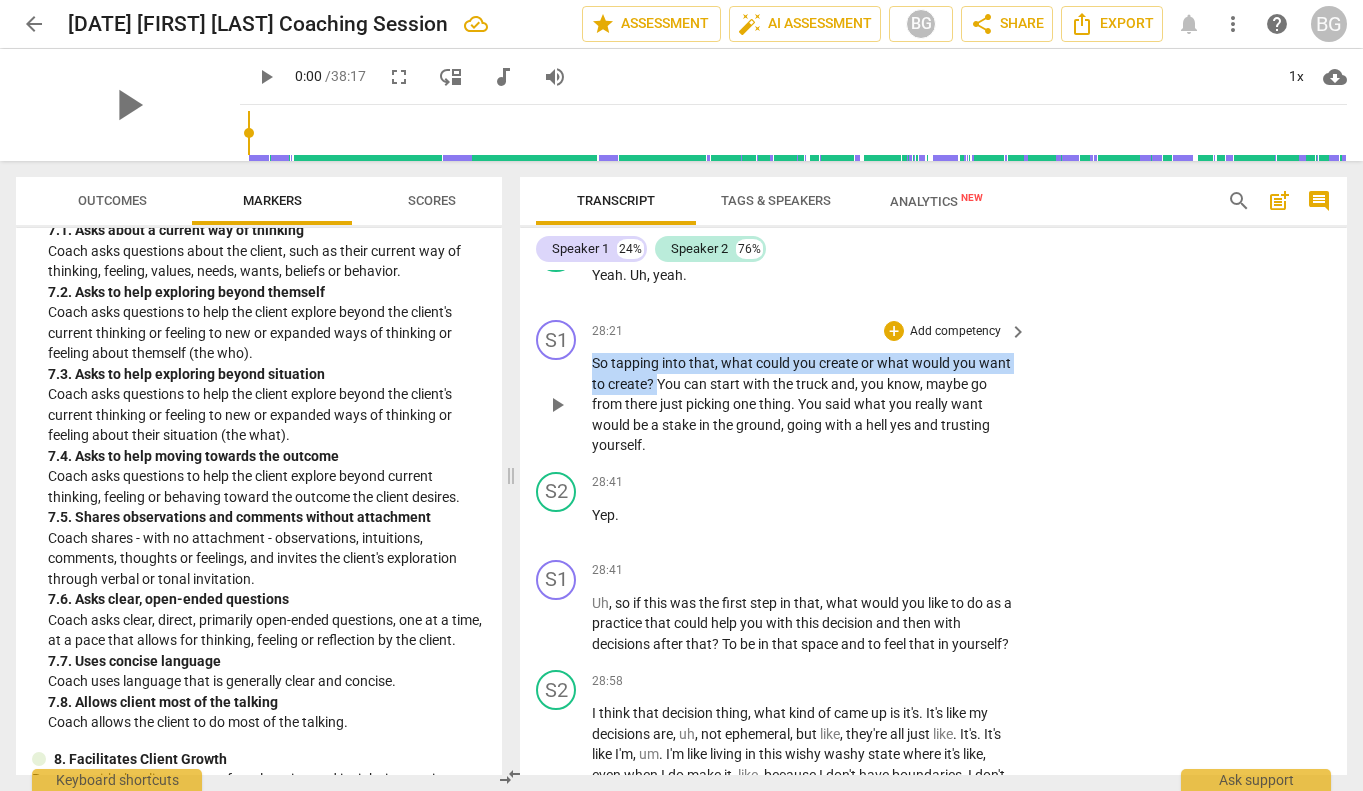 drag, startPoint x: 657, startPoint y: 444, endPoint x: 568, endPoint y: 426, distance: 90.80198 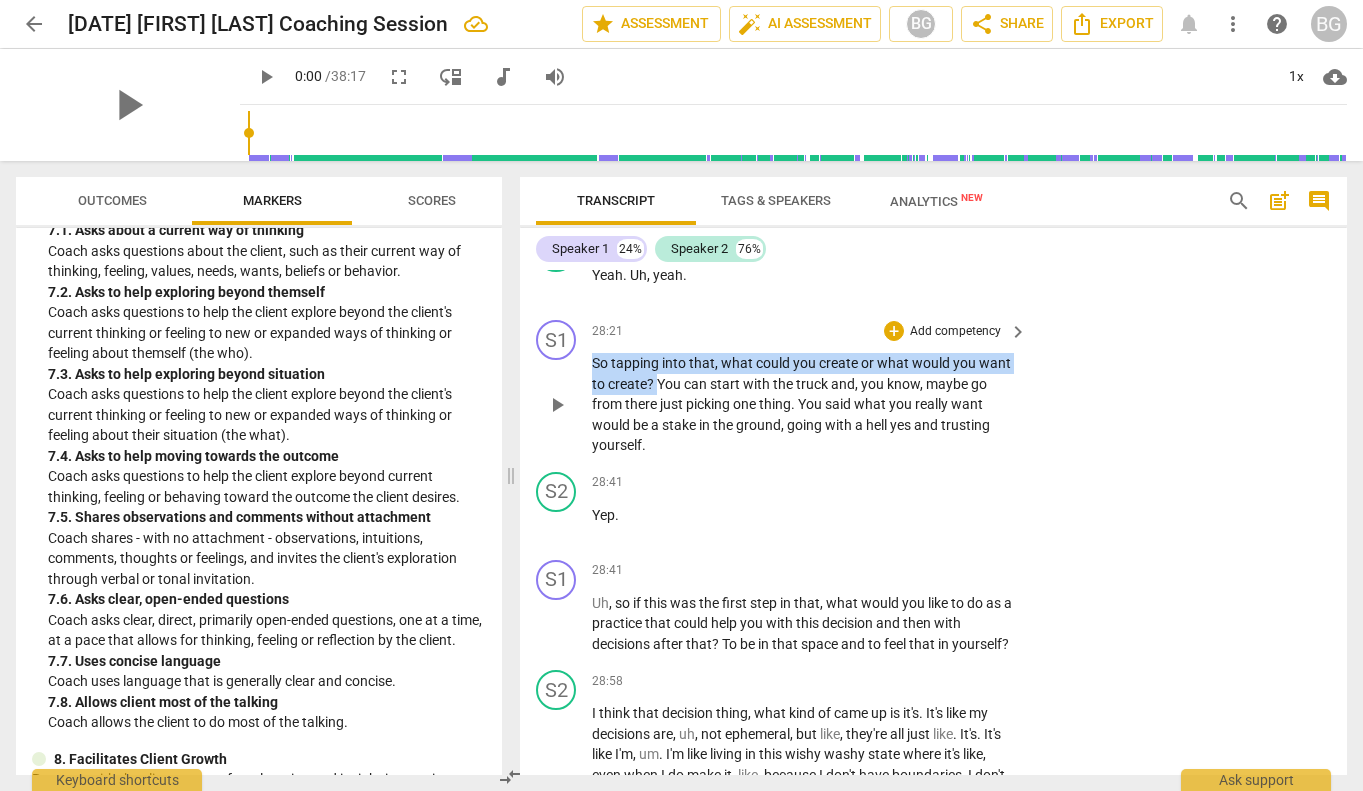 click on "S1 play_arrow pause 28:21 + Add competency keyboard_arrow_right So   tapping   into   that ,   what   could   you   create   or   what   would   you   want   to   create ?   You   can   start   with   the   truck   and ,   you   know ,   maybe   go   from   there   just   picking   one   thing .   You   said   what   you   really   want   would   be   a   stake   in   the   ground ,   going   with   a   hell   yes   and   trusting   yourself ." at bounding box center [933, 388] 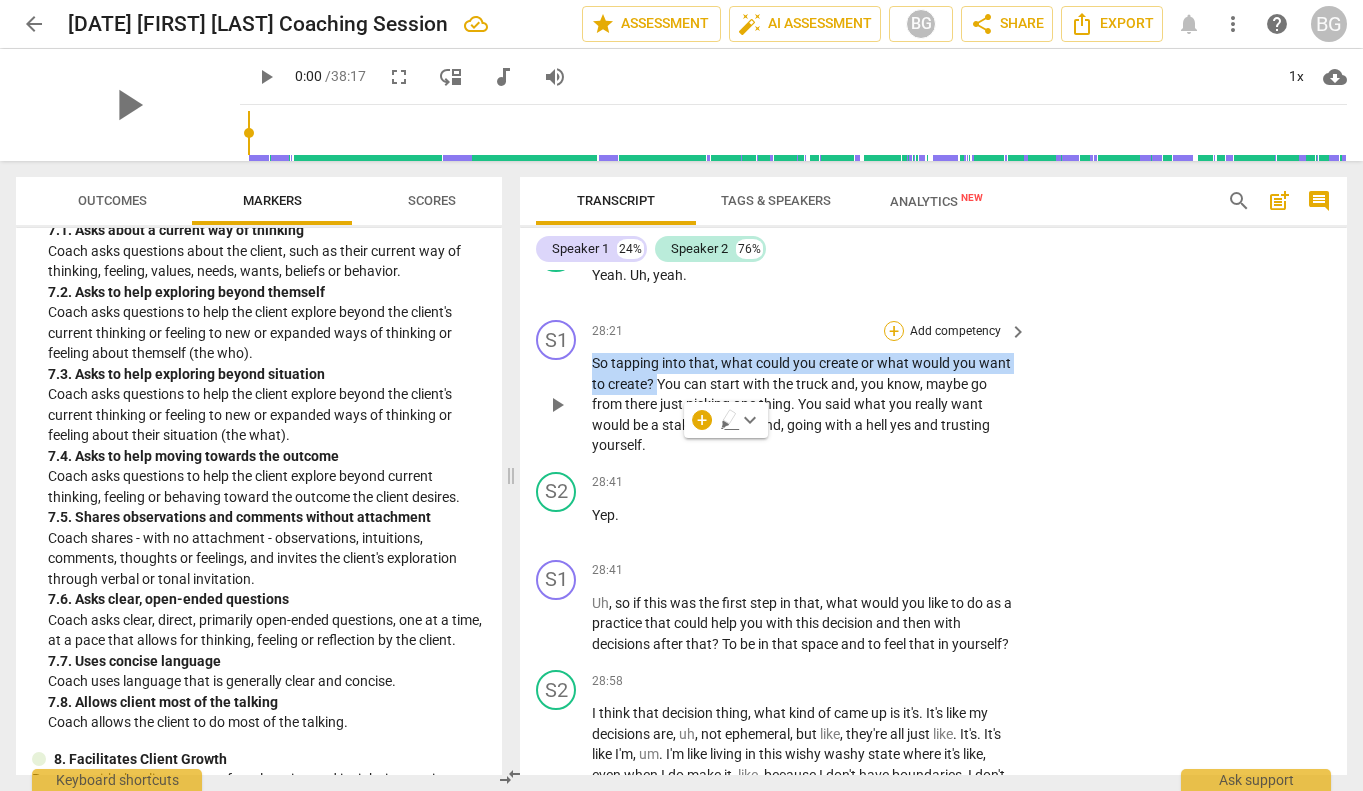 click on "+" at bounding box center [894, 331] 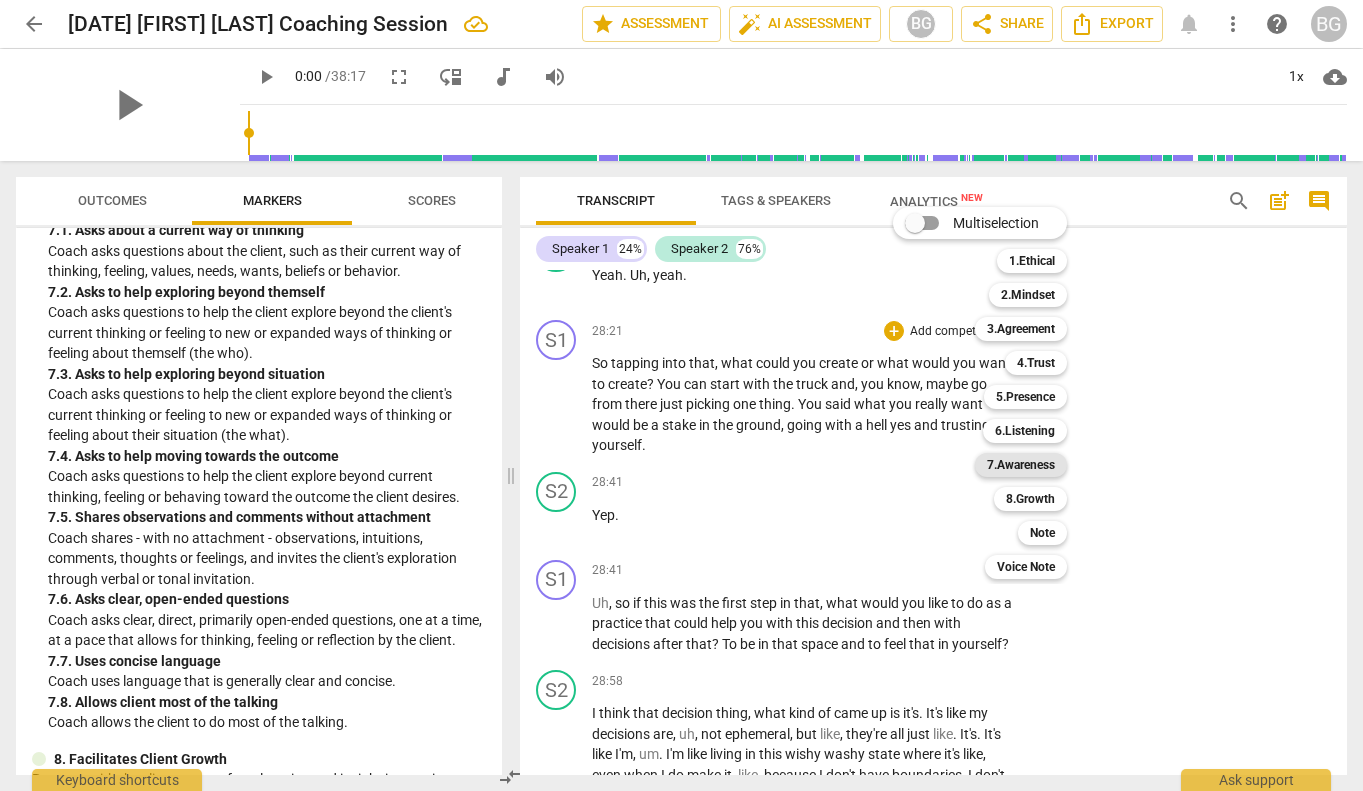 click on "7.Awareness" at bounding box center (1021, 465) 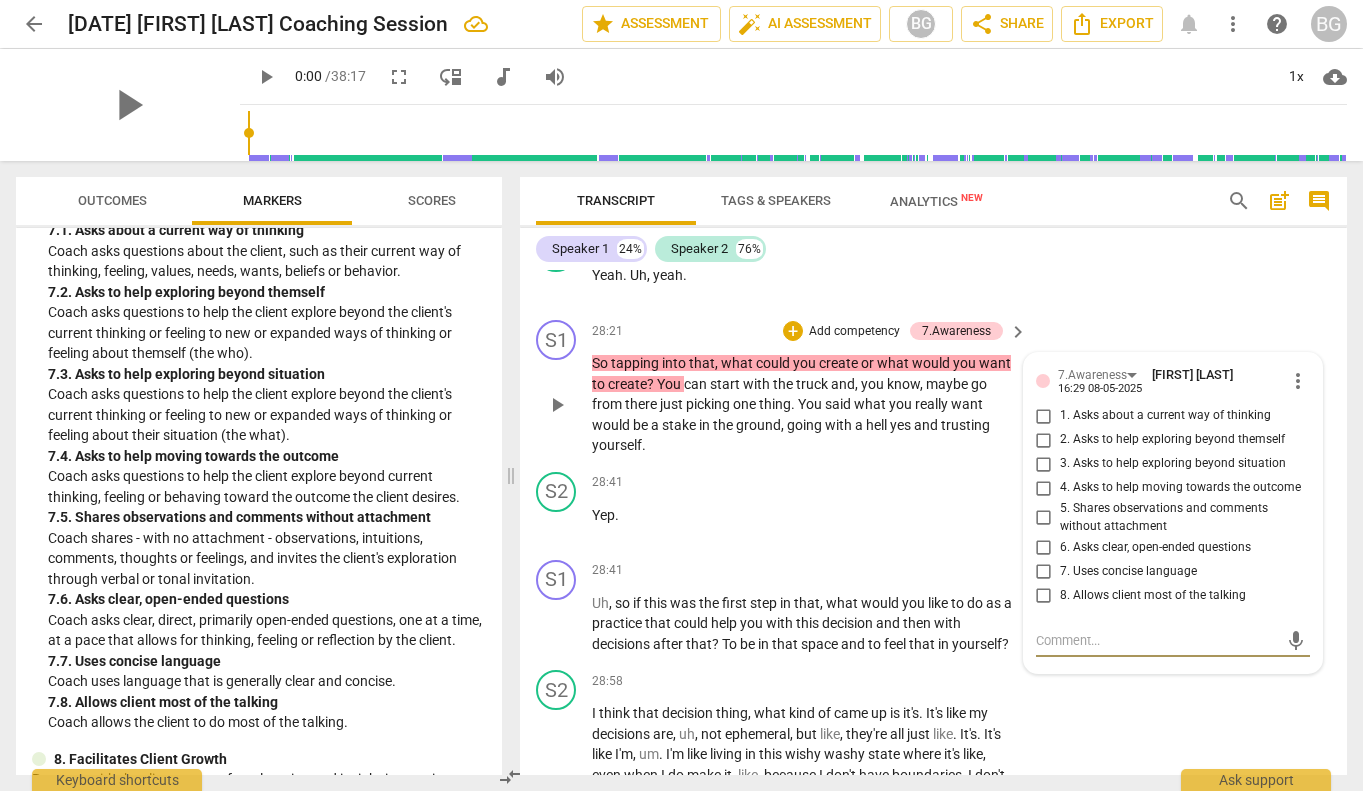 click on "3. Asks to help exploring beyond situation" at bounding box center (1044, 464) 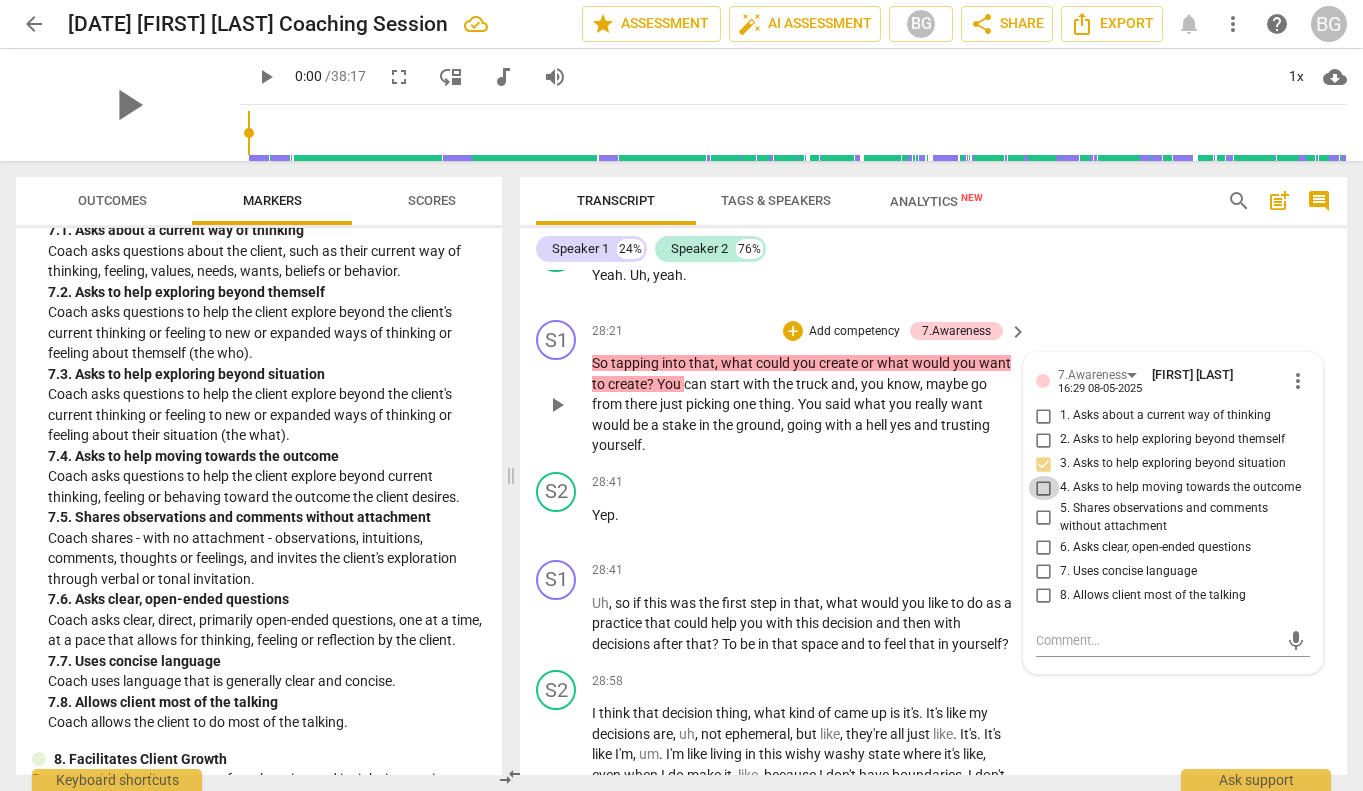 click on "4. Asks to help moving towards the outcome" at bounding box center [1044, 488] 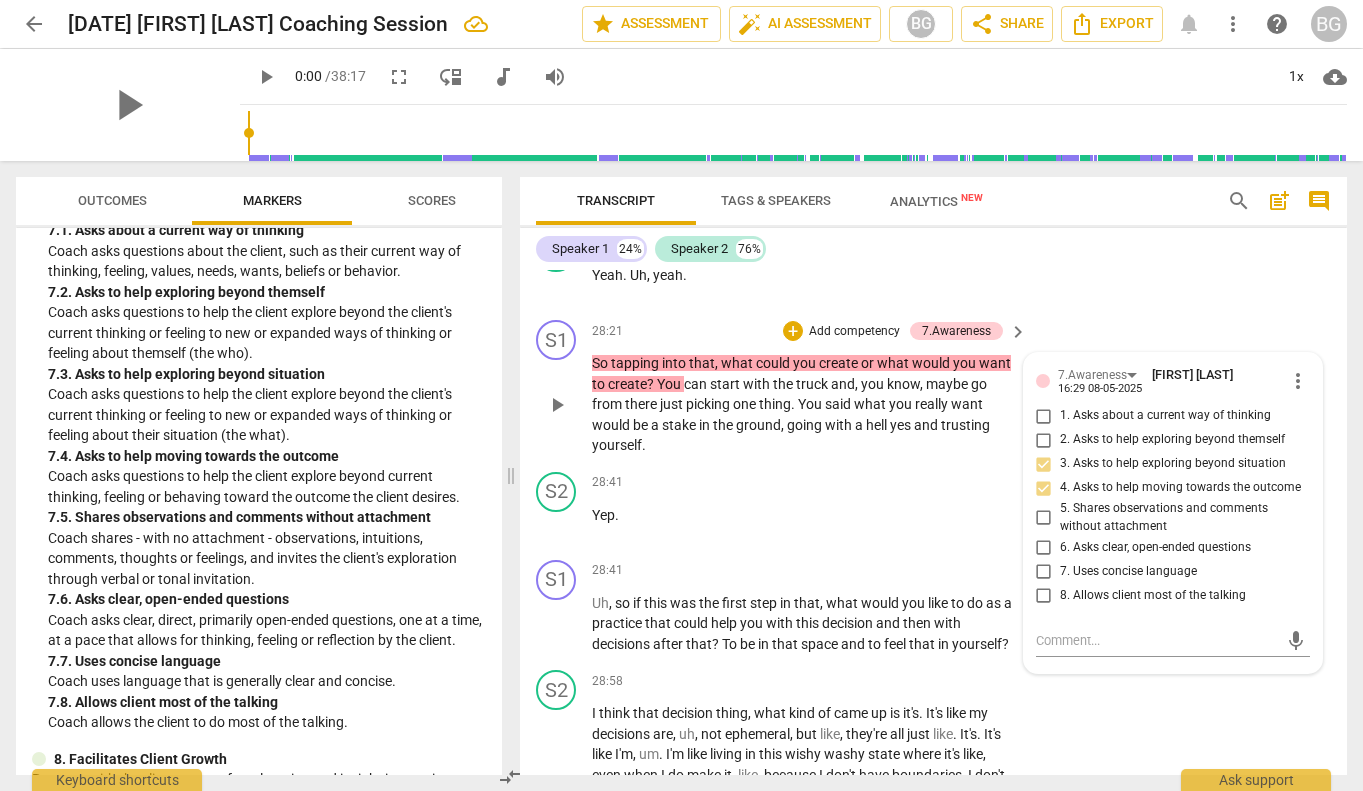 click on "6. Asks clear, open-ended questions" at bounding box center (1044, 547) 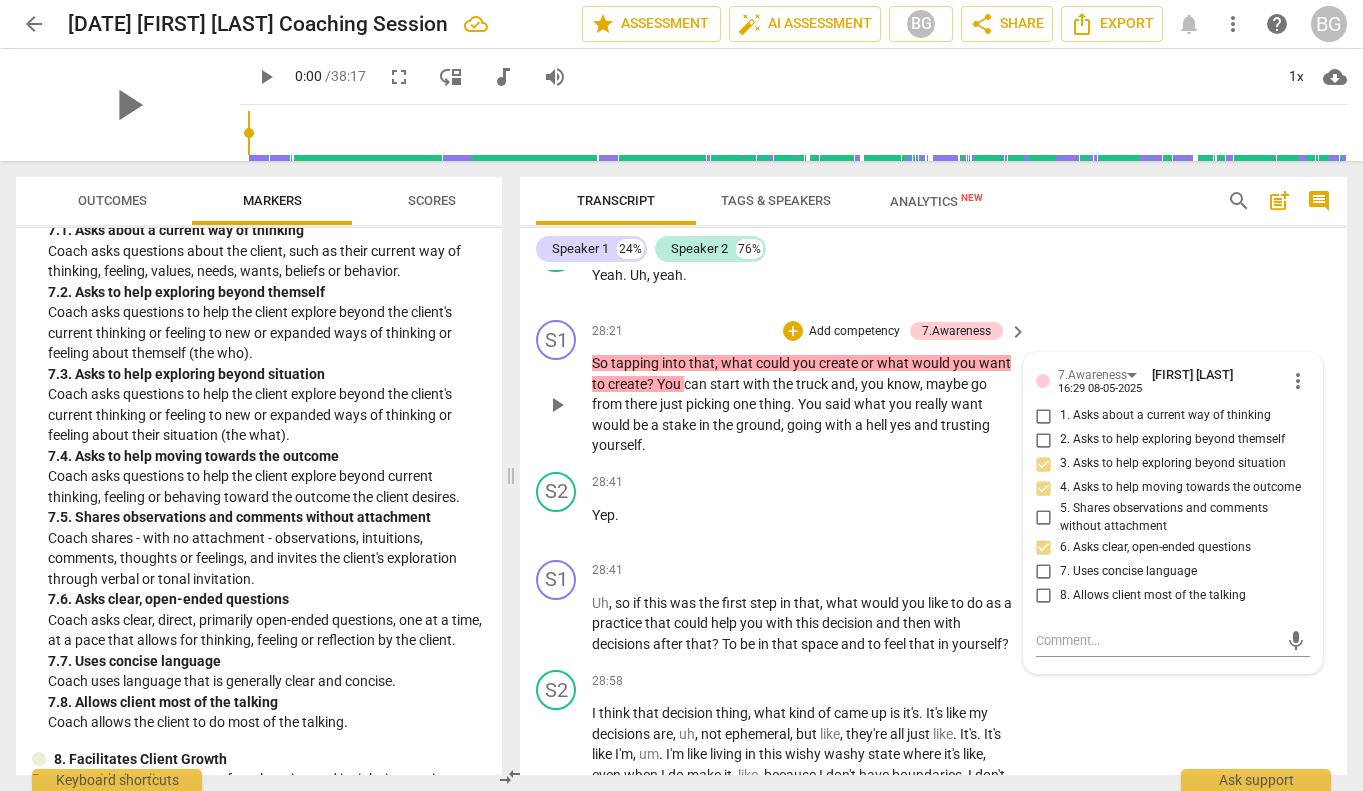 click on "So   tapping   into   that ,   what   could   you   create   or   what   would   you   want   to   create ?   You   can   start   with   the   truck   and ,   you   know ,   maybe   go   from   there   just   picking   one   thing .   You   said   what   you   really   want   would   be   a   stake   in   the   ground ,   going   with   a   hell   yes   and   trusting   yourself ." at bounding box center (804, 404) 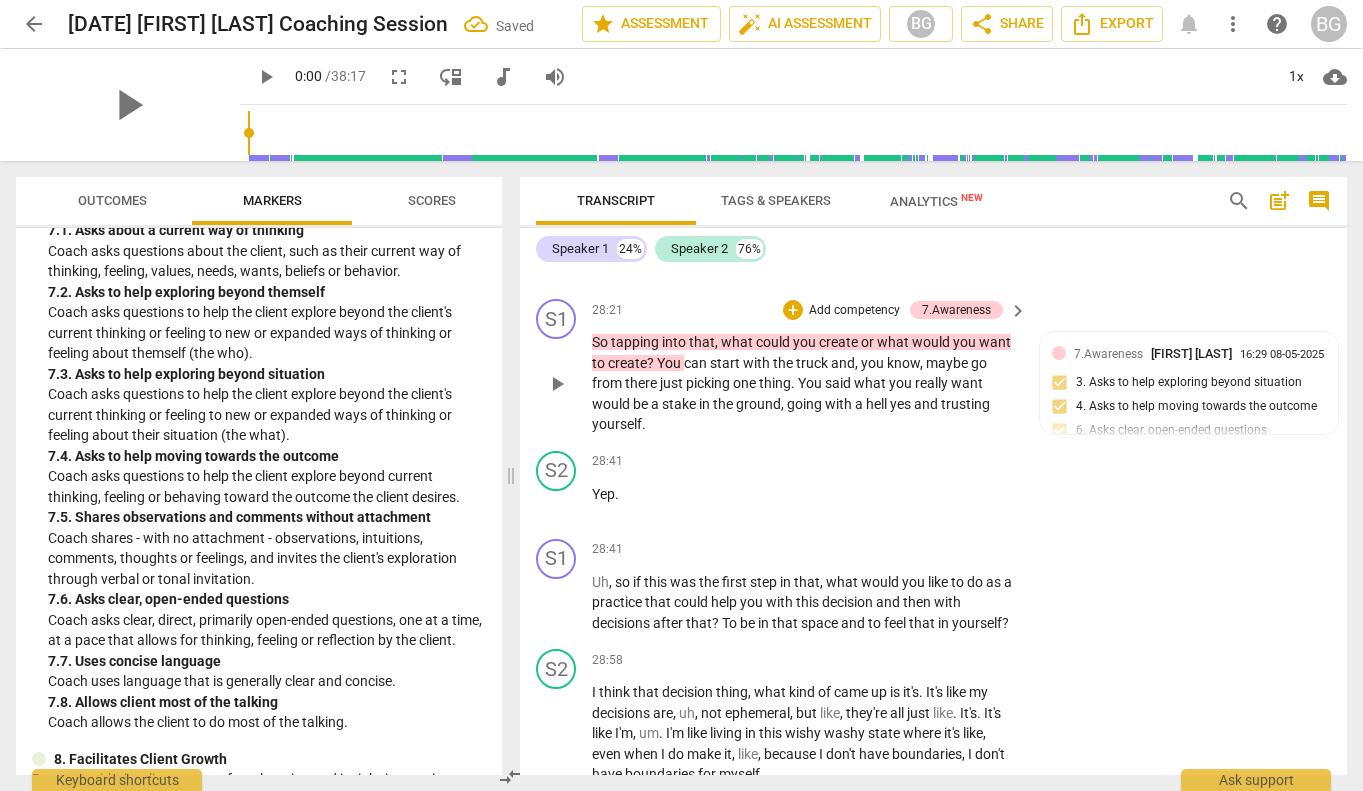 scroll, scrollTop: 10486, scrollLeft: 0, axis: vertical 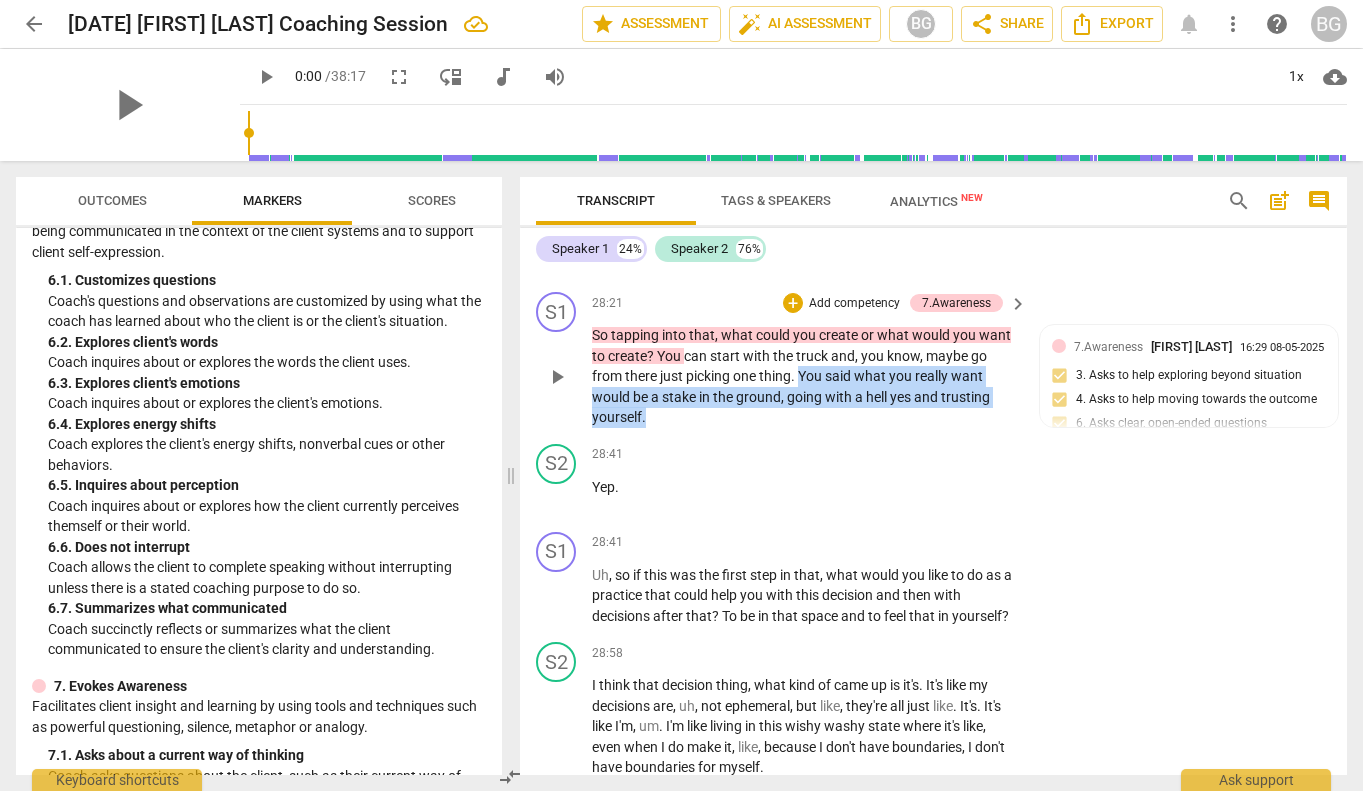 drag, startPoint x: 802, startPoint y: 441, endPoint x: 795, endPoint y: 481, distance: 40.60788 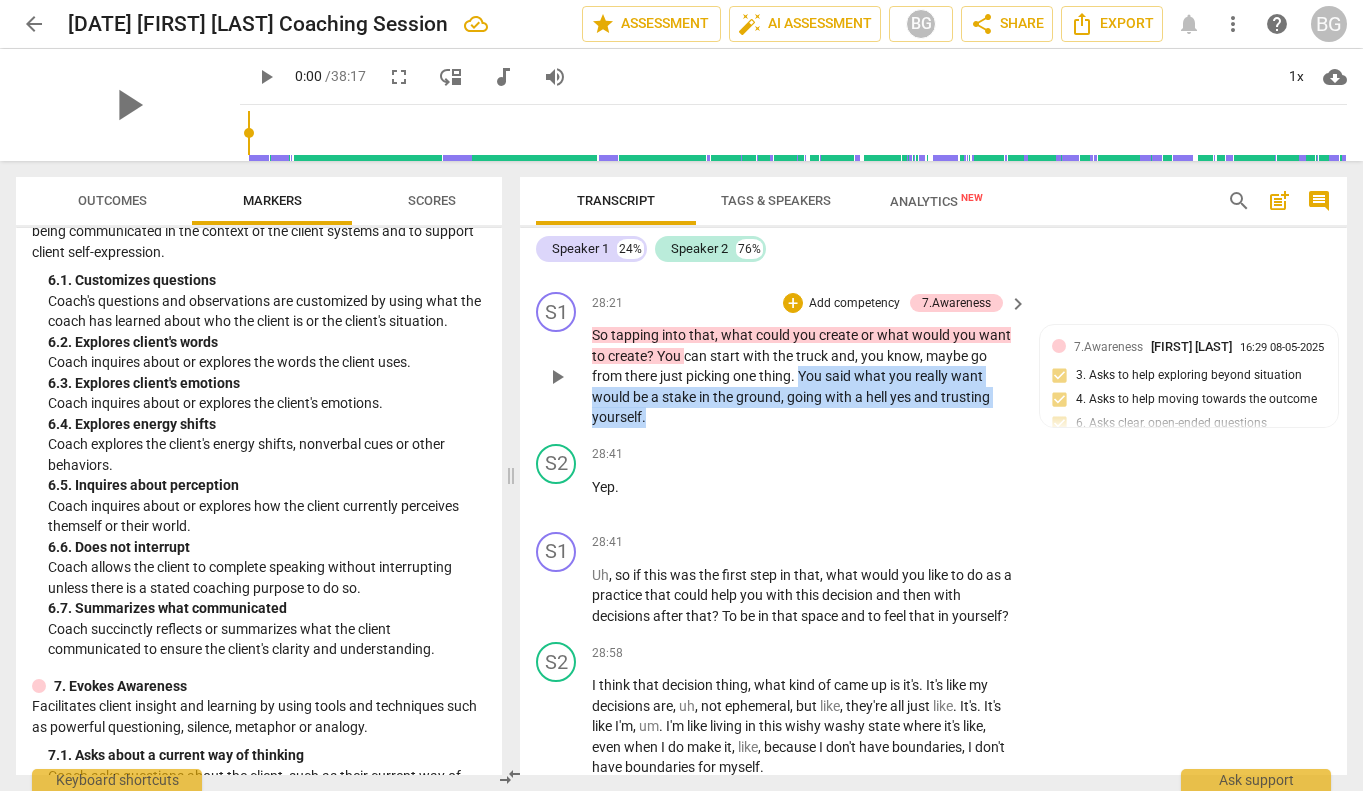 click on "So   tapping   into   that ,   what   could   you   create   or   what   would   you   want   to   create ?   You   can   start   with   the   truck   and ,   you   know ,   maybe   go   from   there   just   picking   one   thing .   You   said   what   you   really   want   would   be   a   stake   in   the   ground ,   going   with   a   hell   yes   and   trusting   yourself ." at bounding box center (804, 376) 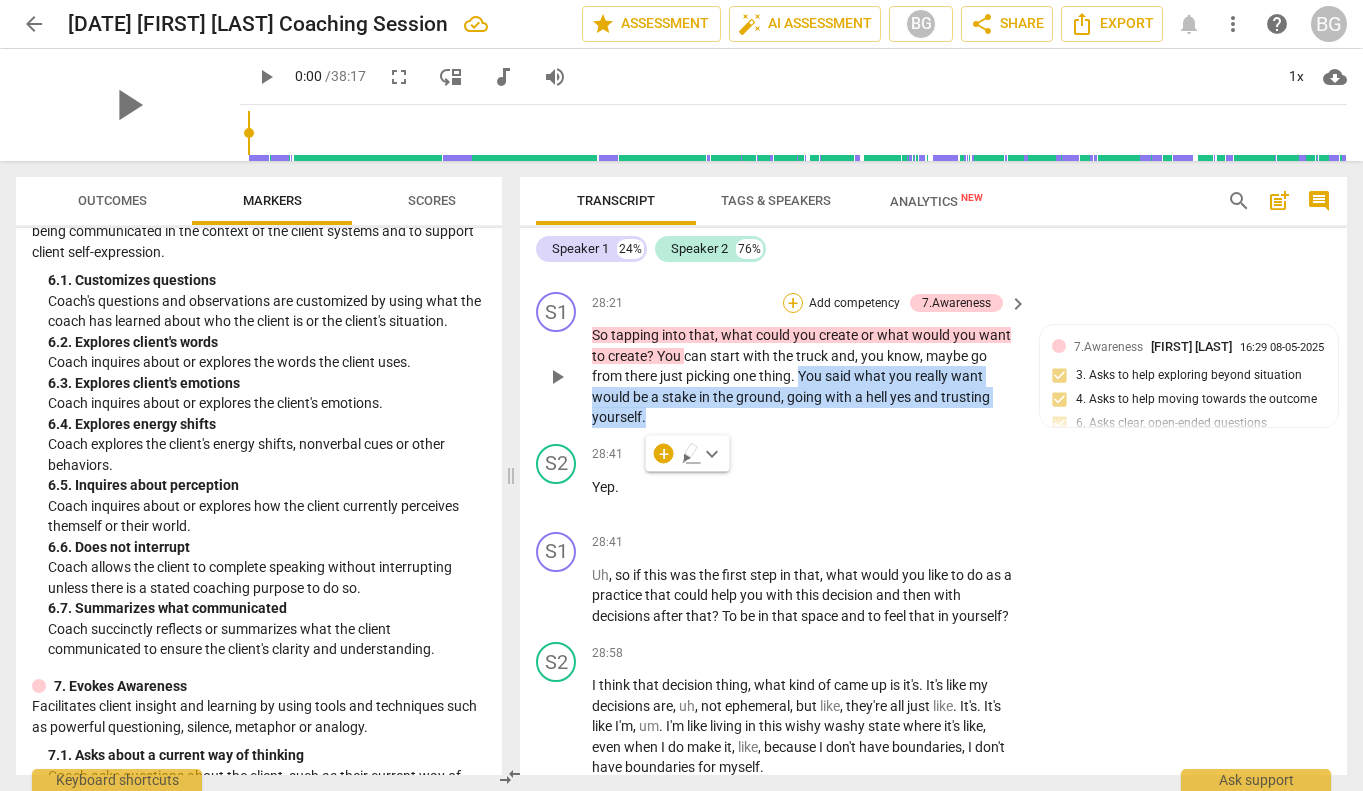 click on "+" at bounding box center [793, 303] 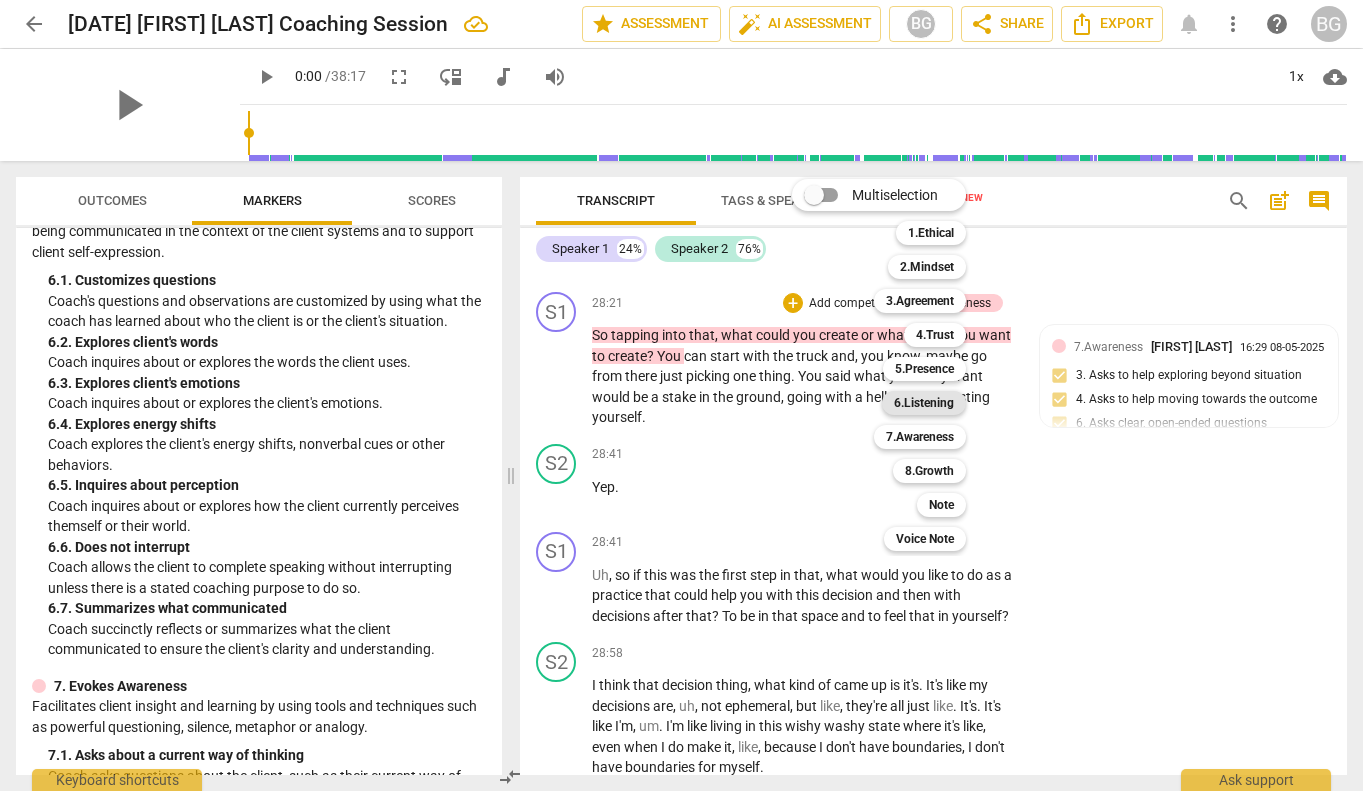 click on "6.Listening" at bounding box center [924, 403] 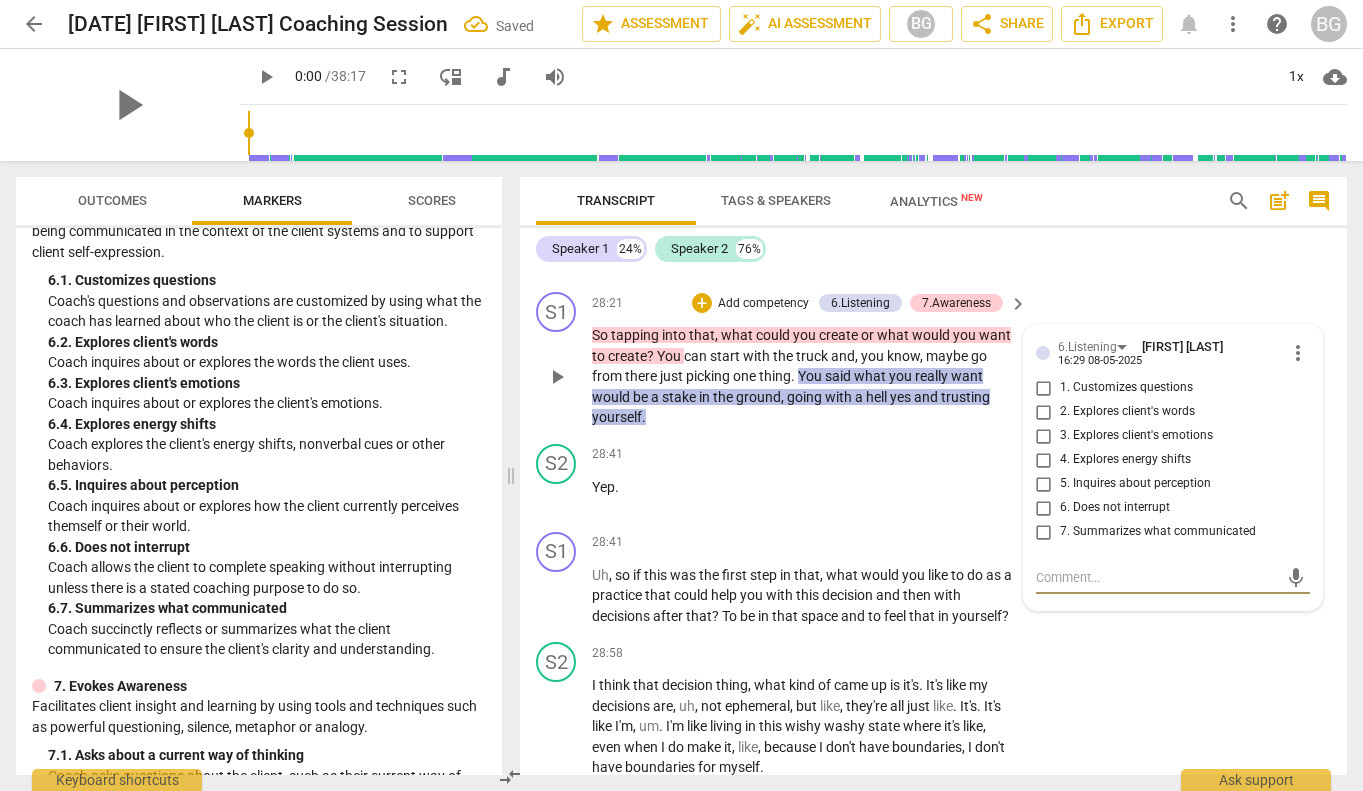 click on "2. Explores client's words" at bounding box center [1044, 412] 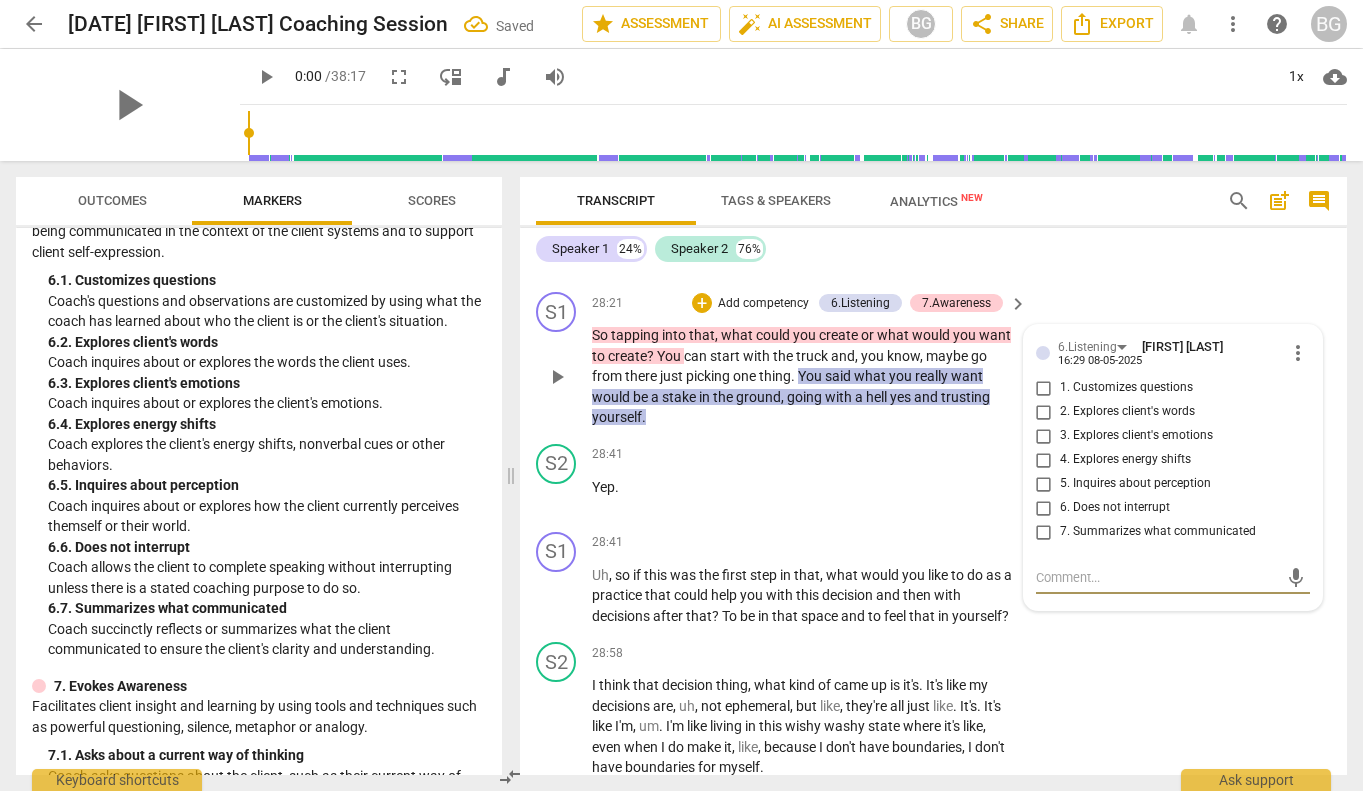 checkbox on "true" 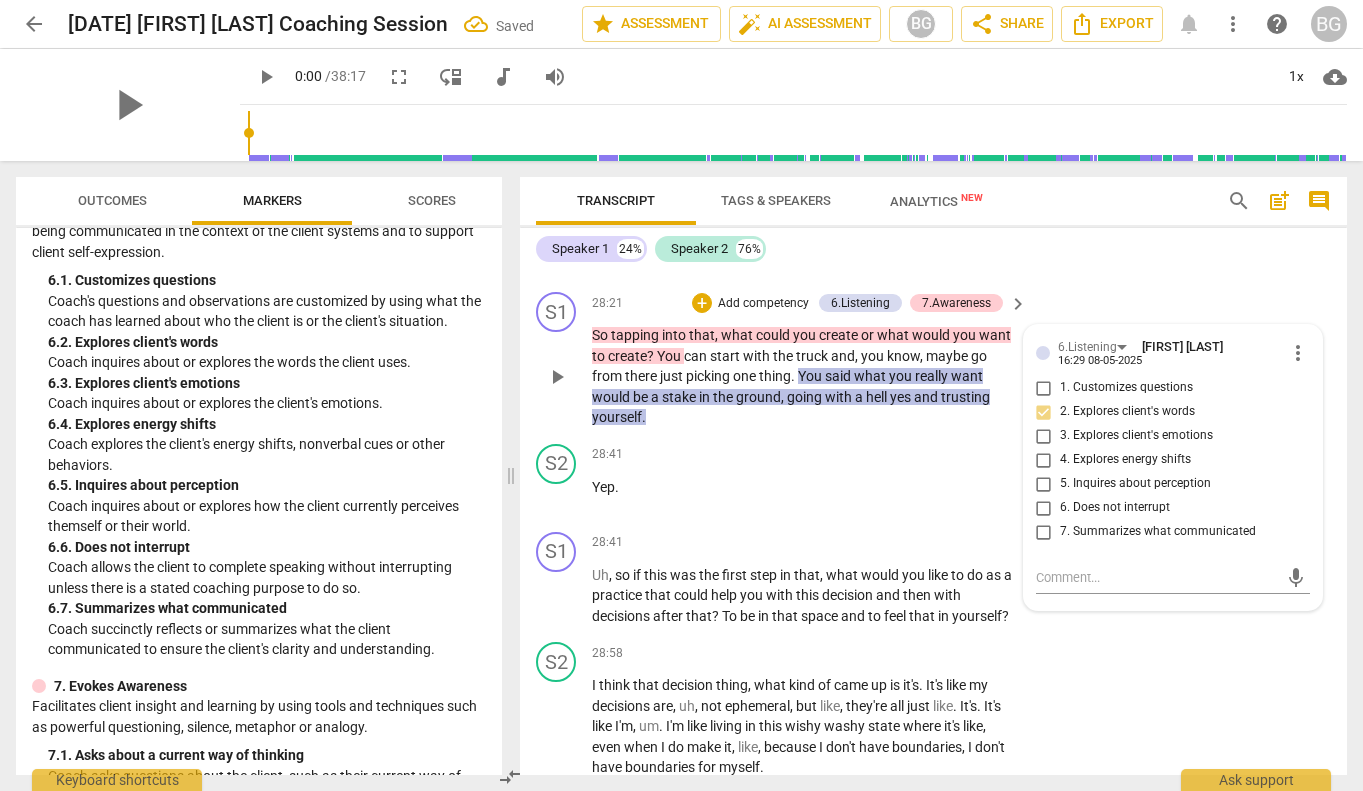 click on "7. Summarizes what communicated" at bounding box center (1044, 532) 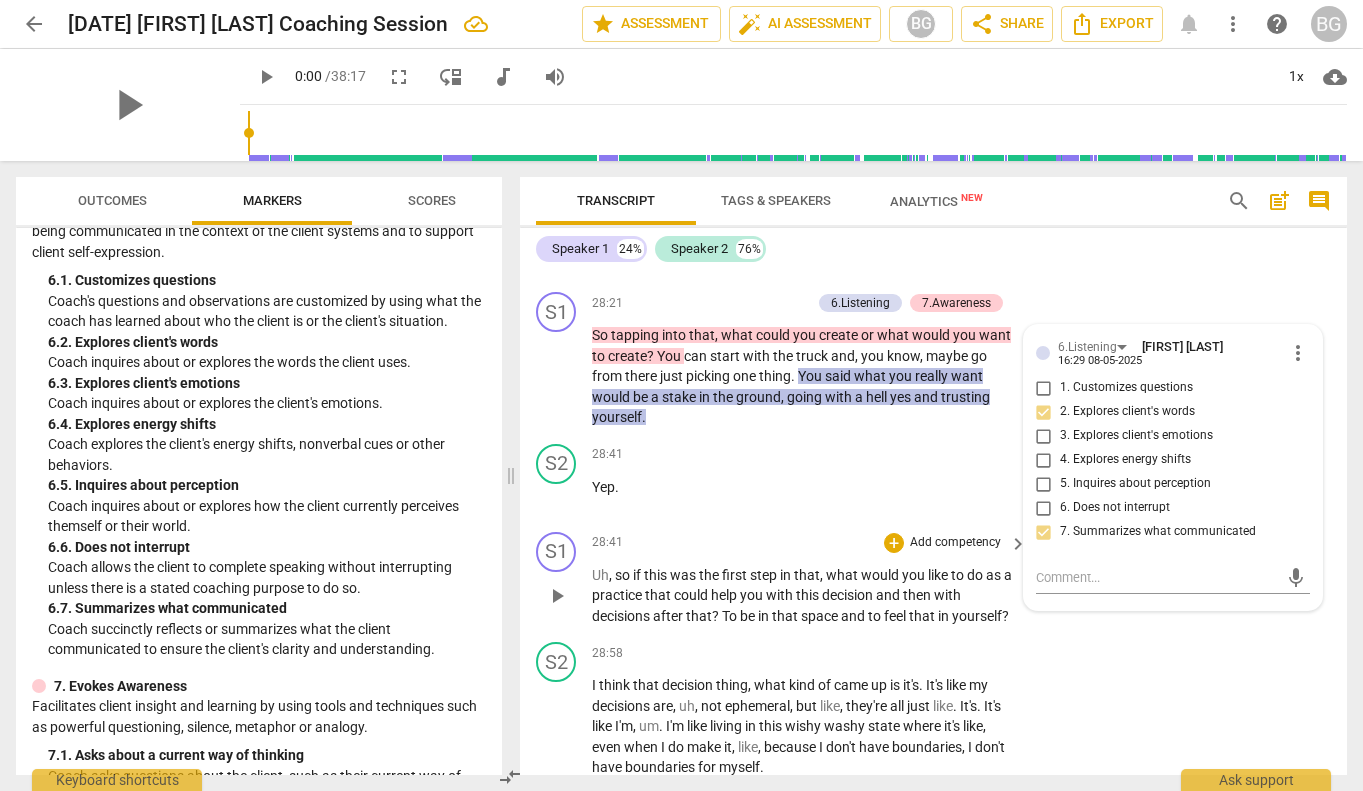 click on "Uh ,   so   if   this   was   the   first   step   in   that ,   what   would   you   like   to   do   as   a   practice   that   could   help   you   with   this   decision   and   then   with   decisions   after   that ?   To   be   in   that   space   and   to   feel   that   in   yourself ?" at bounding box center [804, 596] 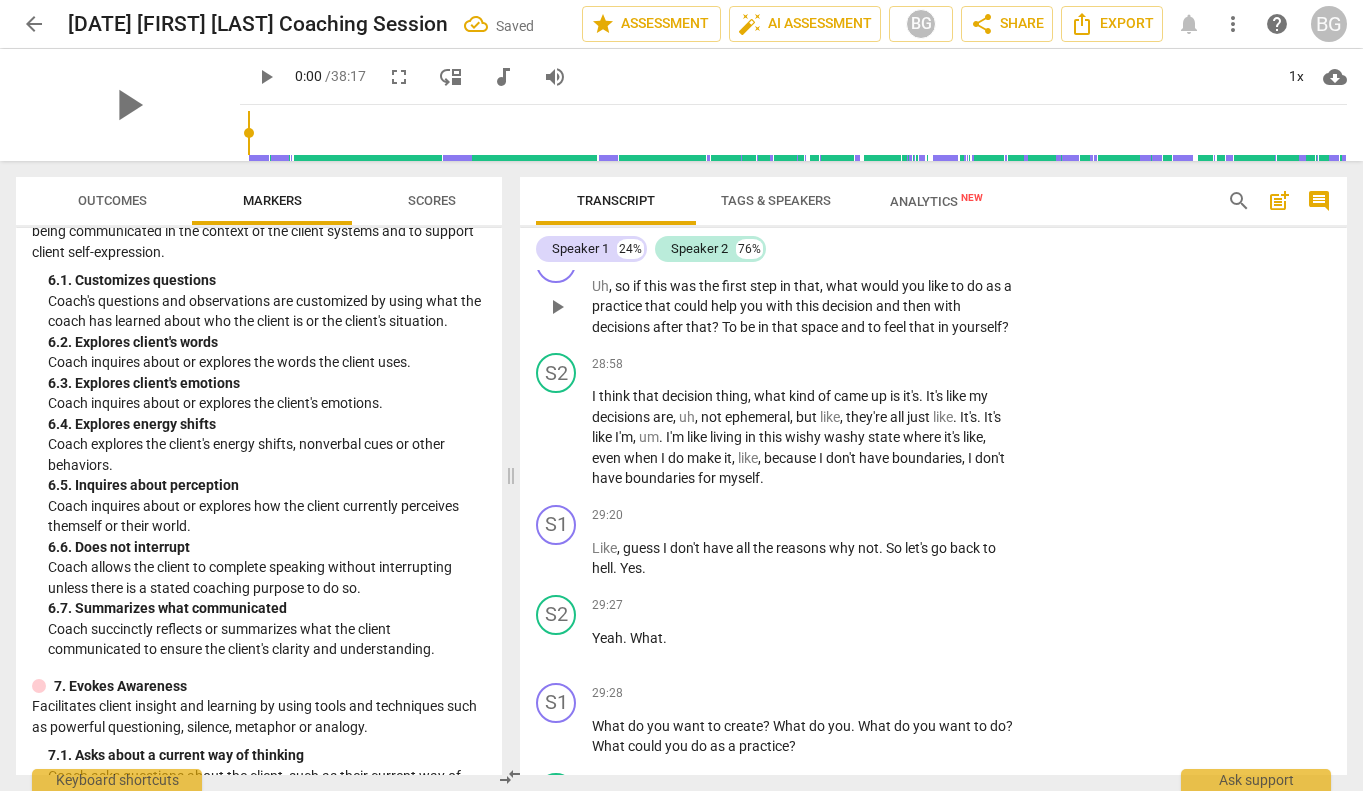 scroll, scrollTop: 10779, scrollLeft: 0, axis: vertical 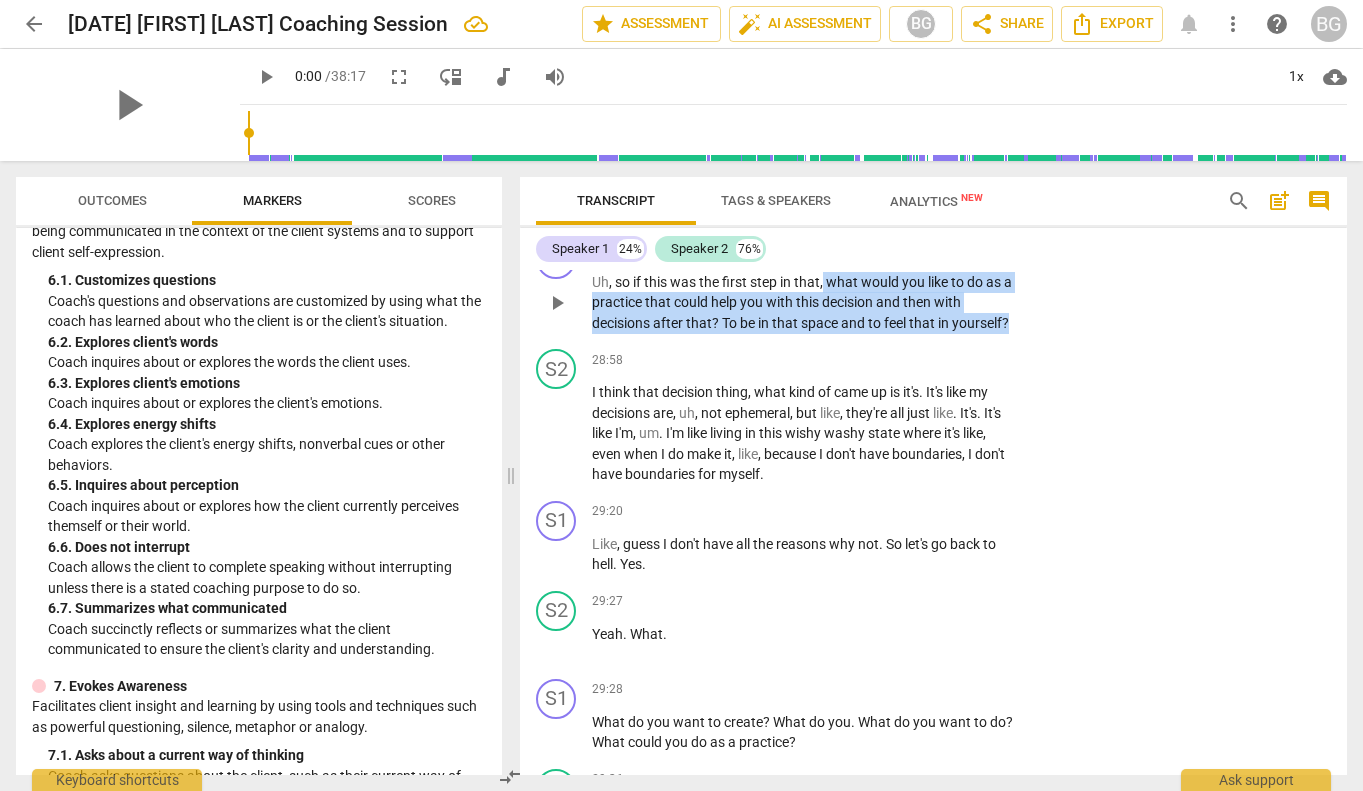 drag, startPoint x: 1017, startPoint y: 383, endPoint x: 826, endPoint y: 340, distance: 195.78049 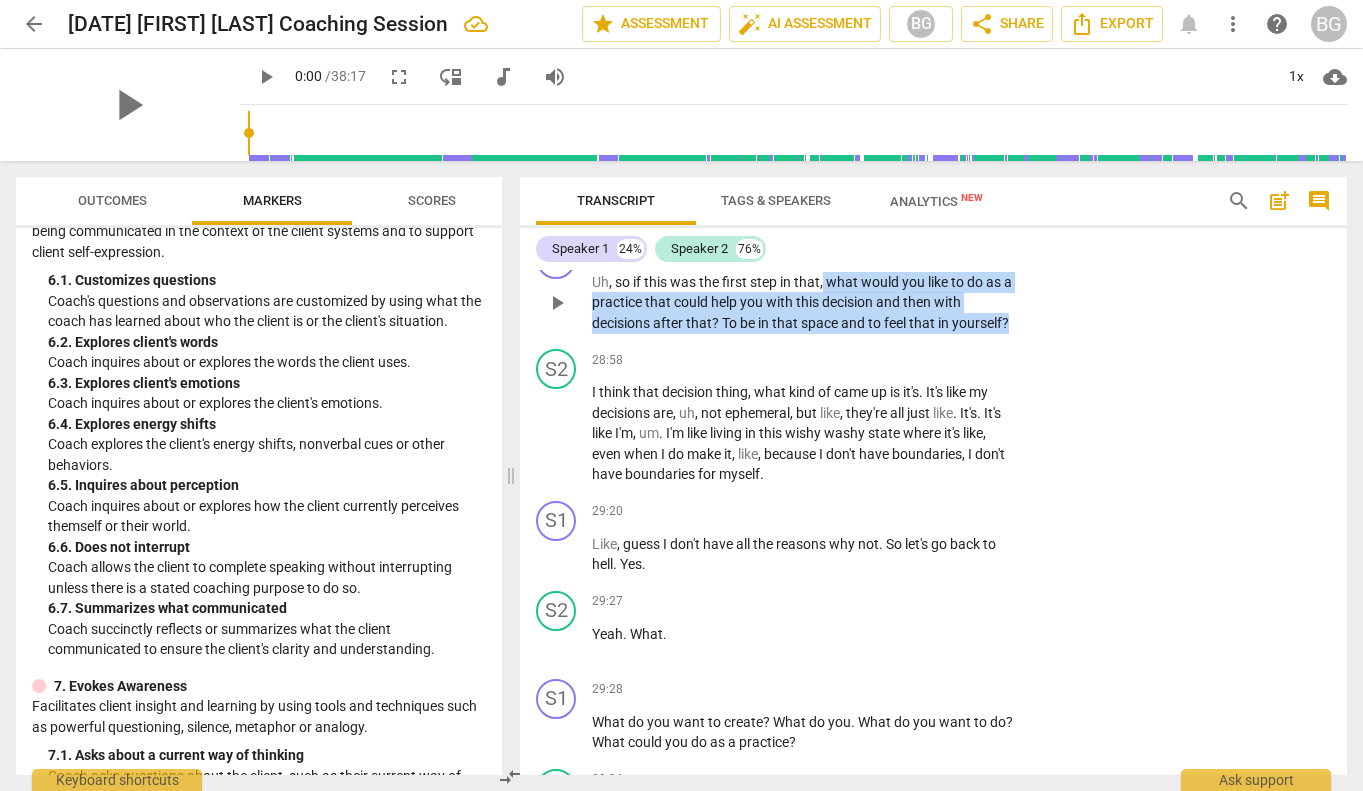 click on "Uh ,   so   if   this   was   the   first   step   in   that ,   what   would   you   like   to   do   as   a   practice   that   could   help   you   with   this   decision   and   then   with   decisions   after   that ?   To   be   in   that   space   and   to   feel   that   in   yourself ?" at bounding box center [804, 303] 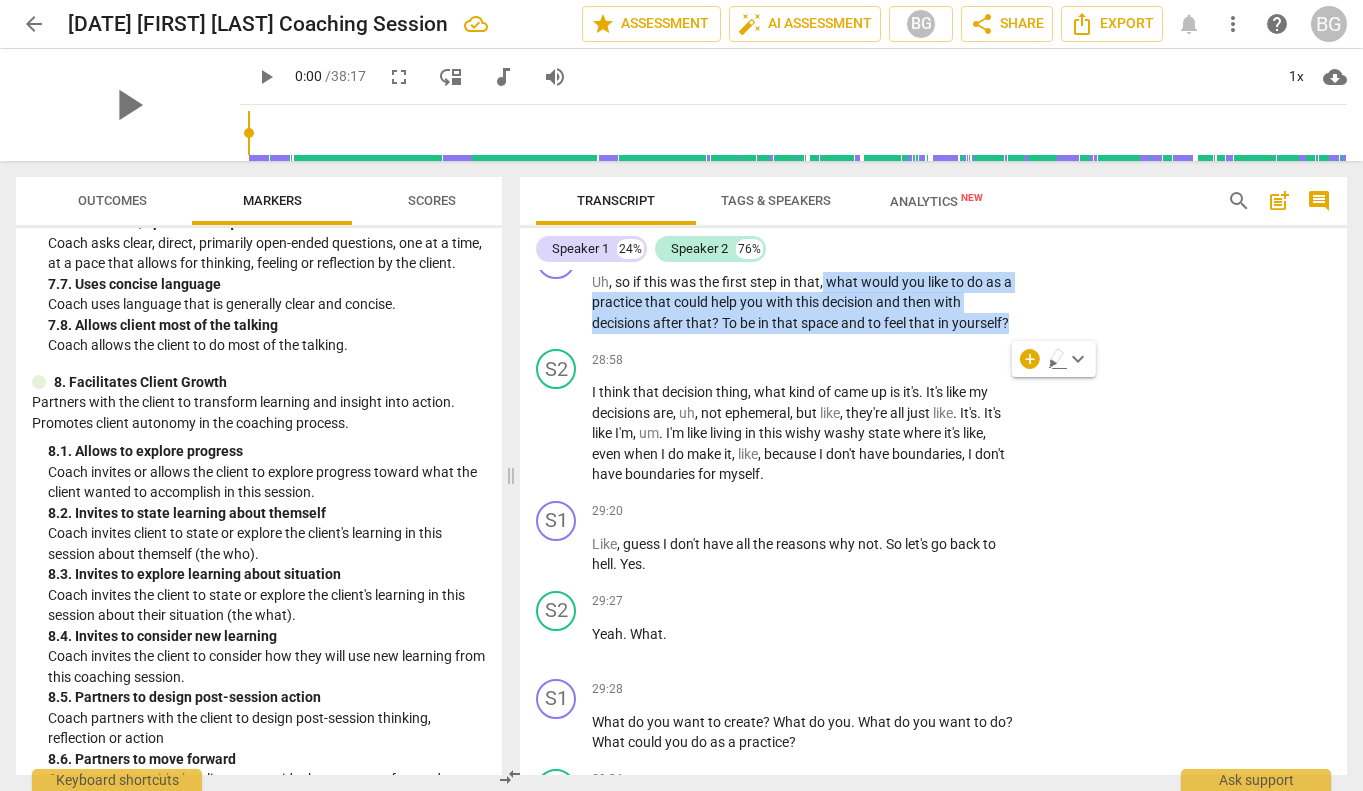 scroll, scrollTop: 2366, scrollLeft: 0, axis: vertical 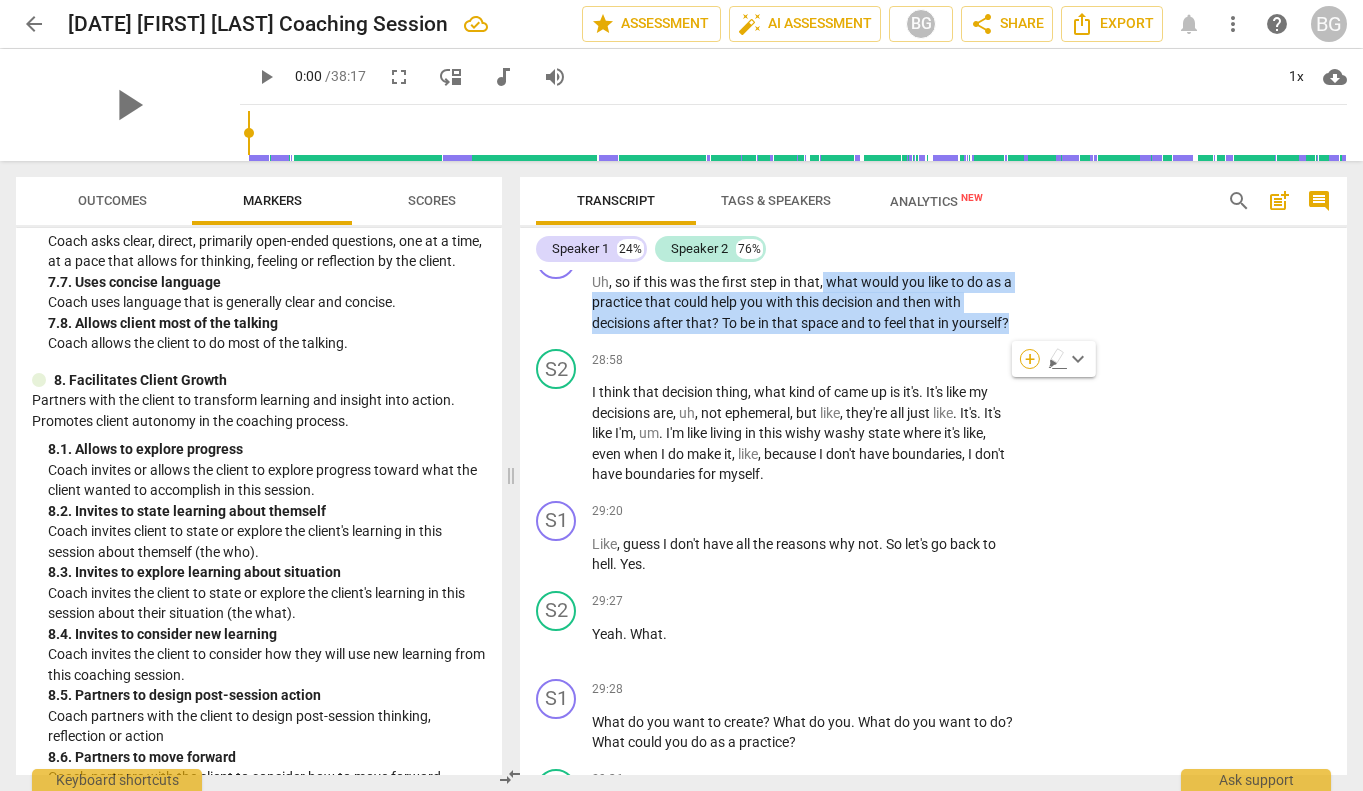 click on "+" at bounding box center (1030, 359) 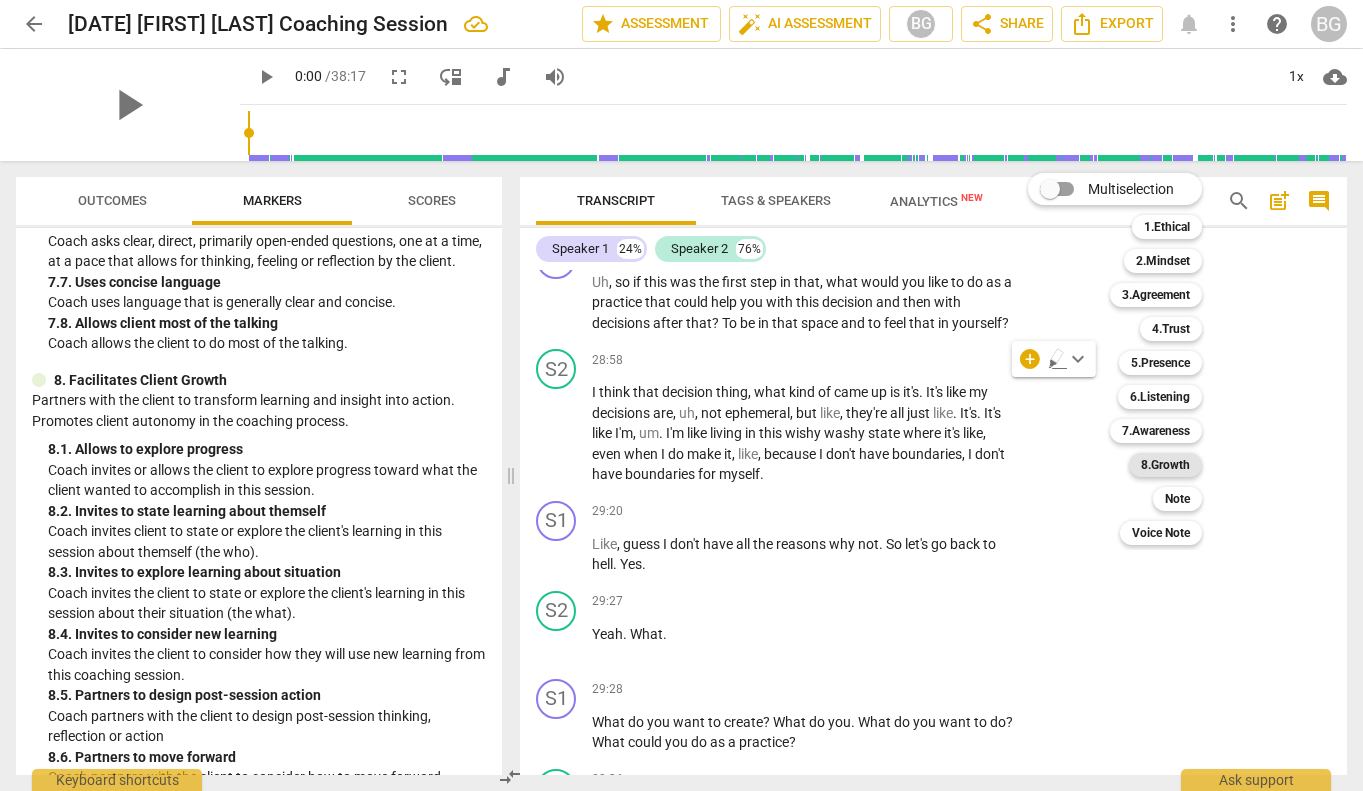 click on "8.Growth" at bounding box center (1165, 465) 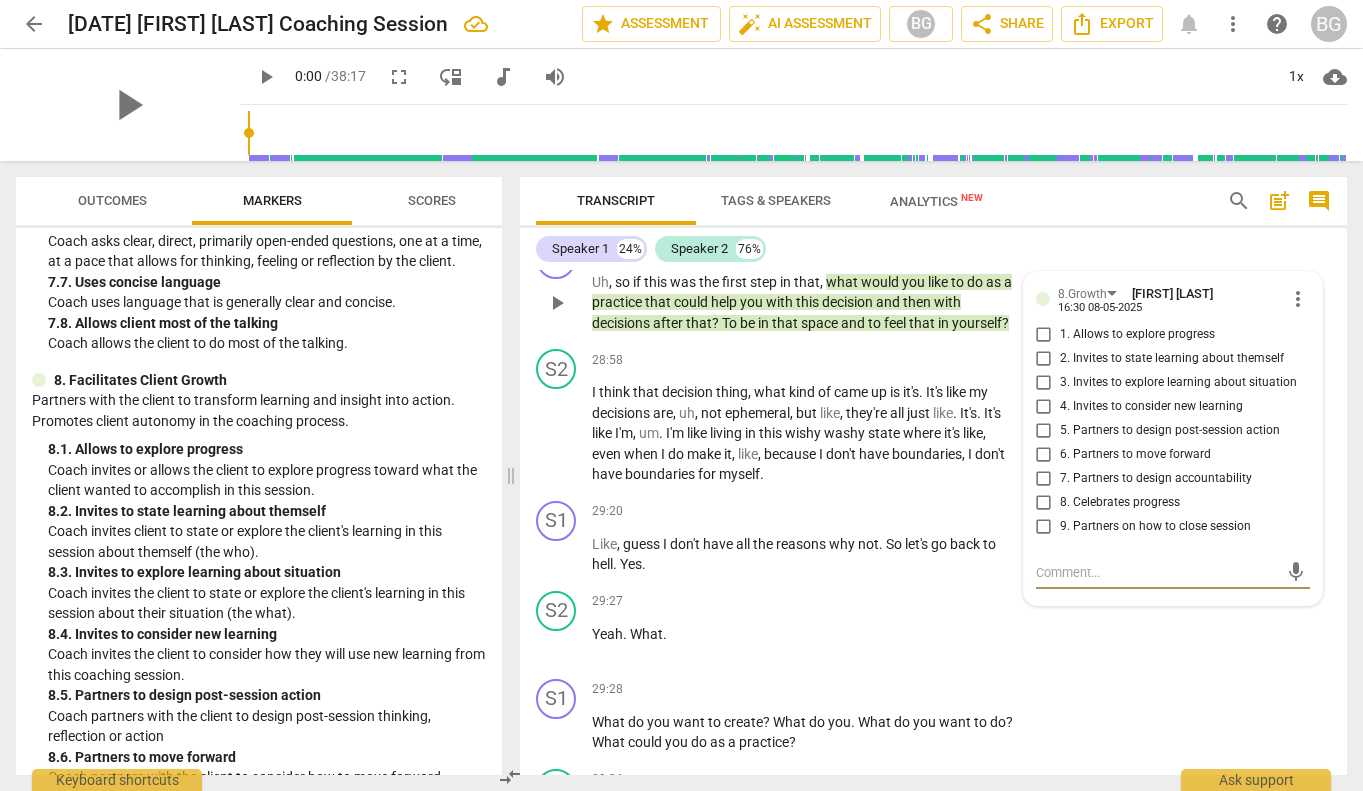 click on "1. Allows to explore progress" at bounding box center (1044, 335) 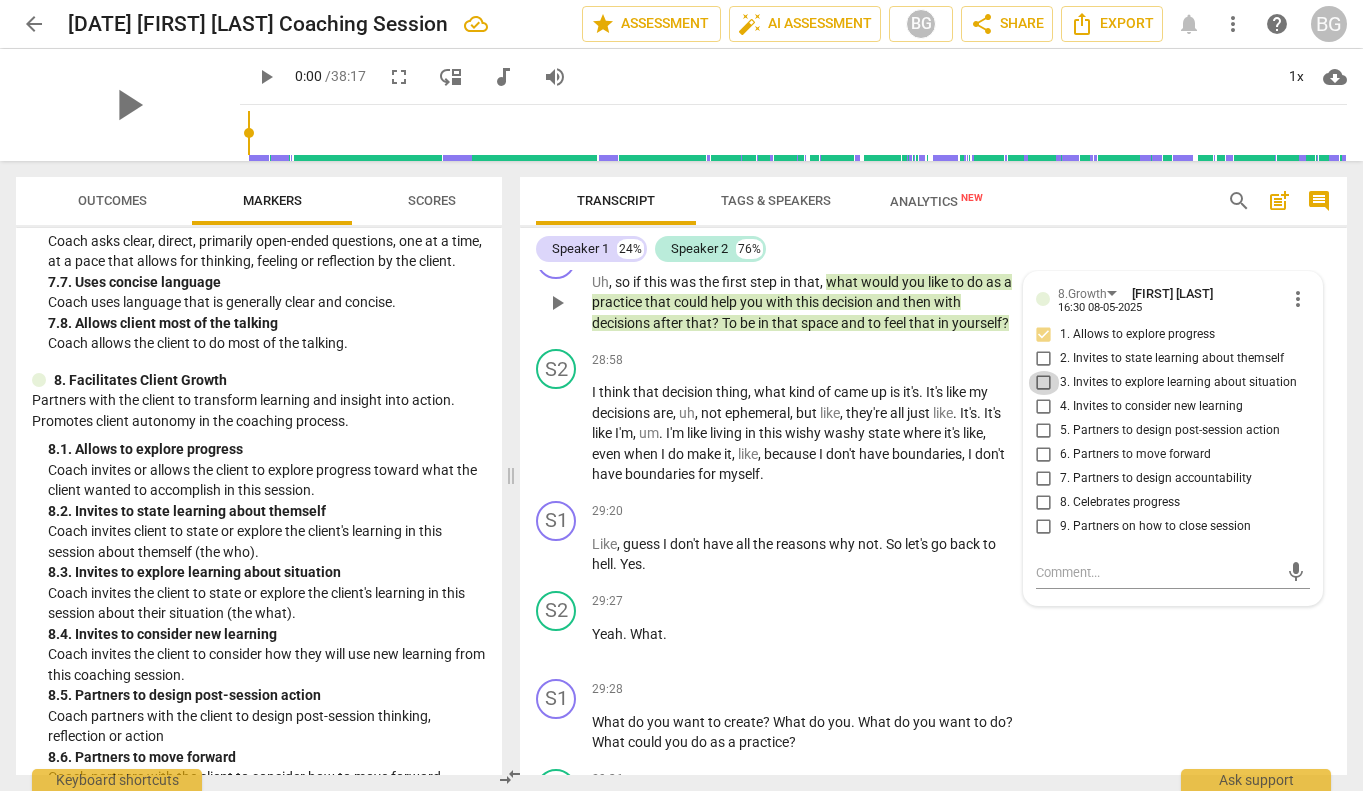 click on "3. Invites to explore learning about situation" at bounding box center [1044, 383] 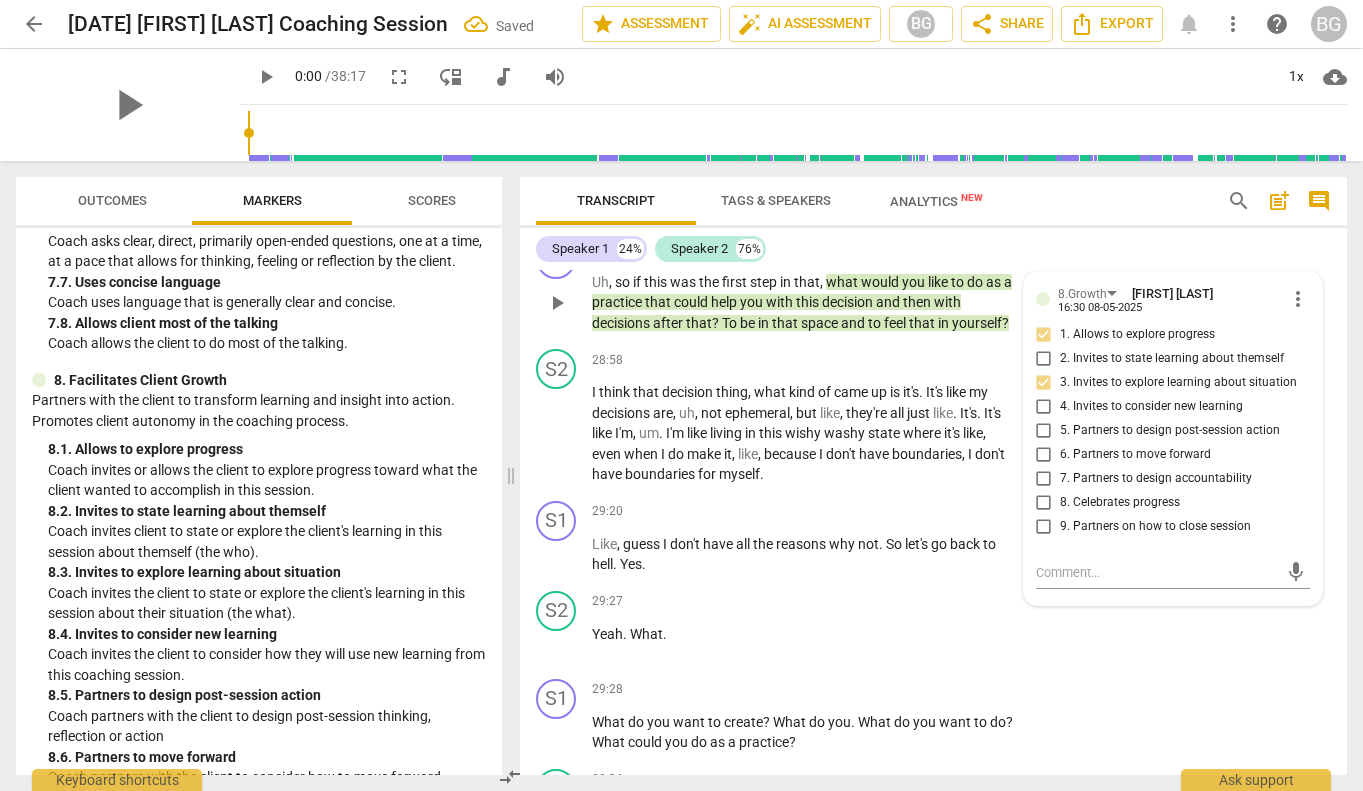 click on "5. Partners to design post-session action" at bounding box center (1044, 431) 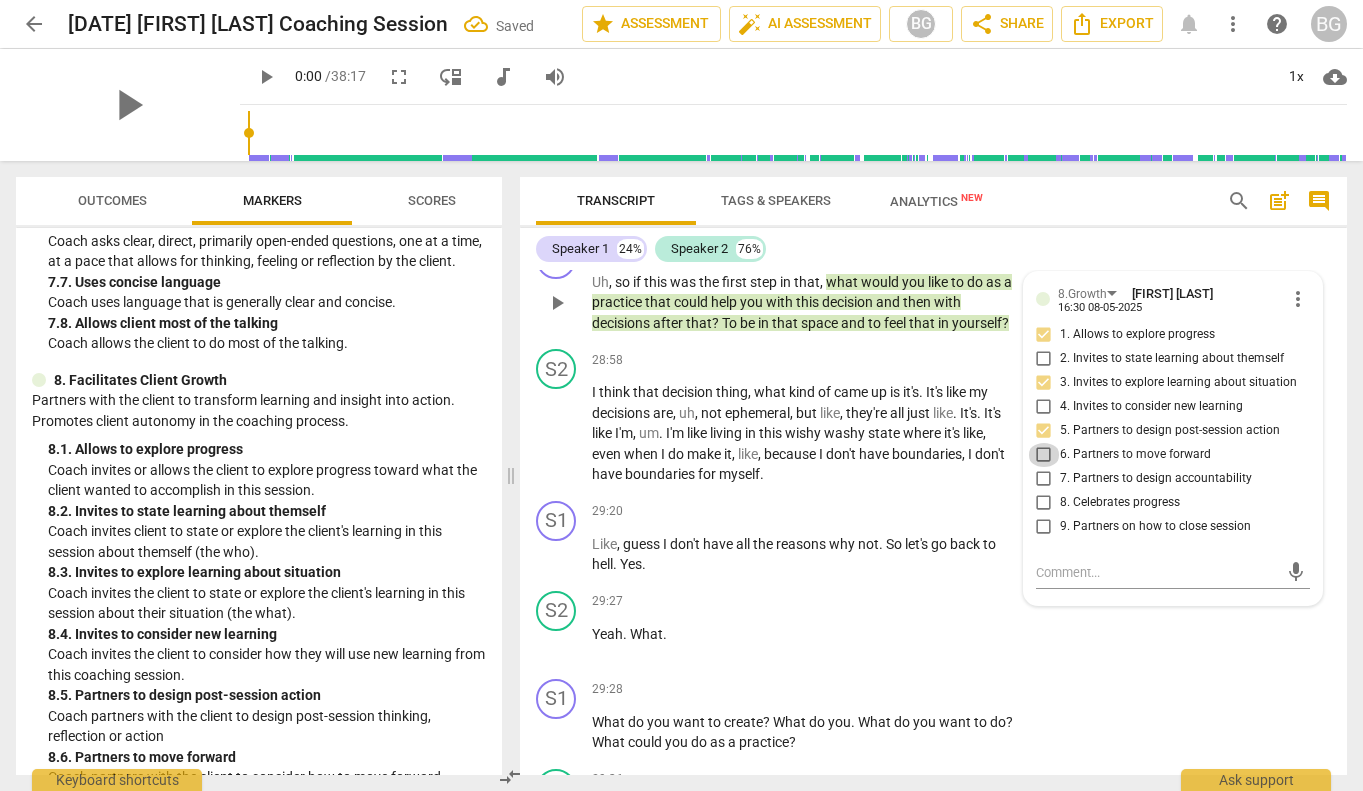 click on "6. Partners to move forward" at bounding box center (1044, 455) 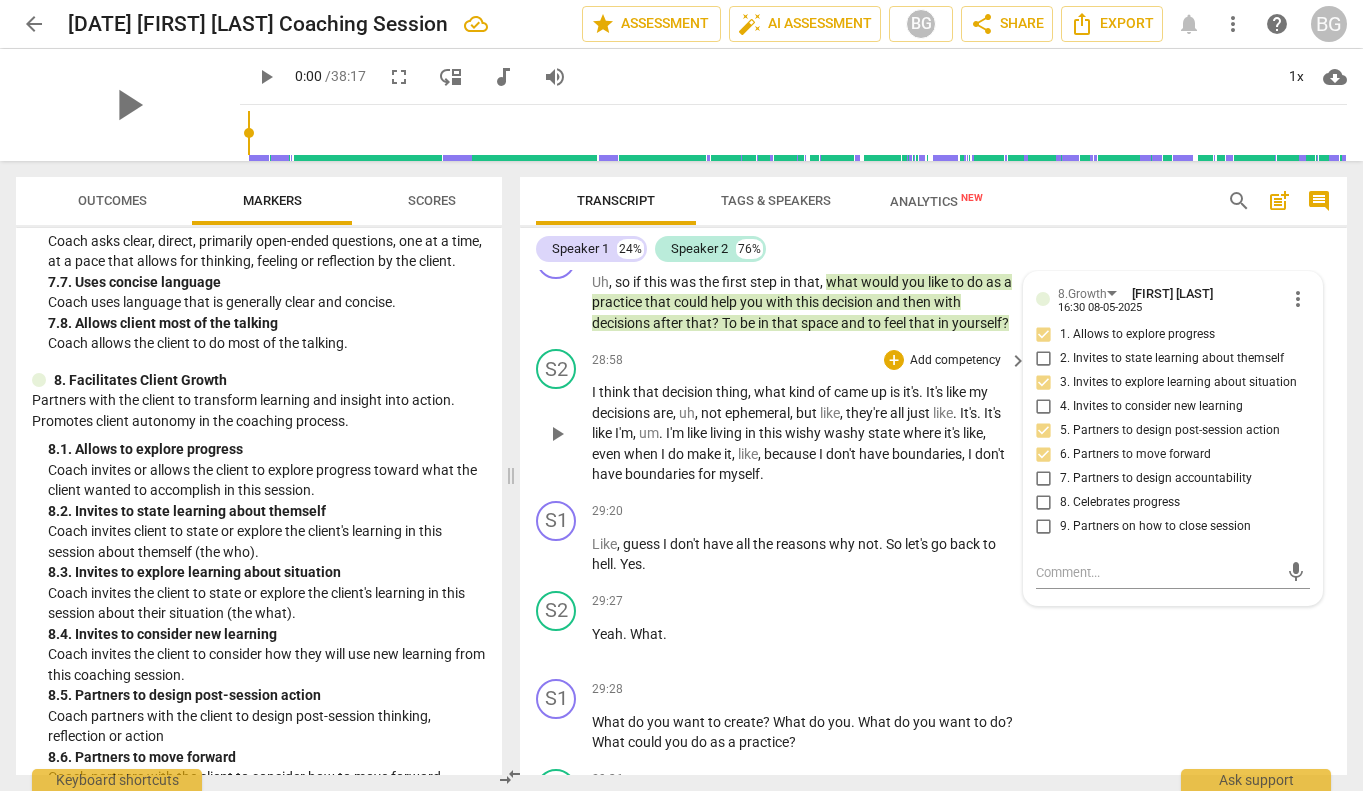 click on "ephemeral" at bounding box center (757, 413) 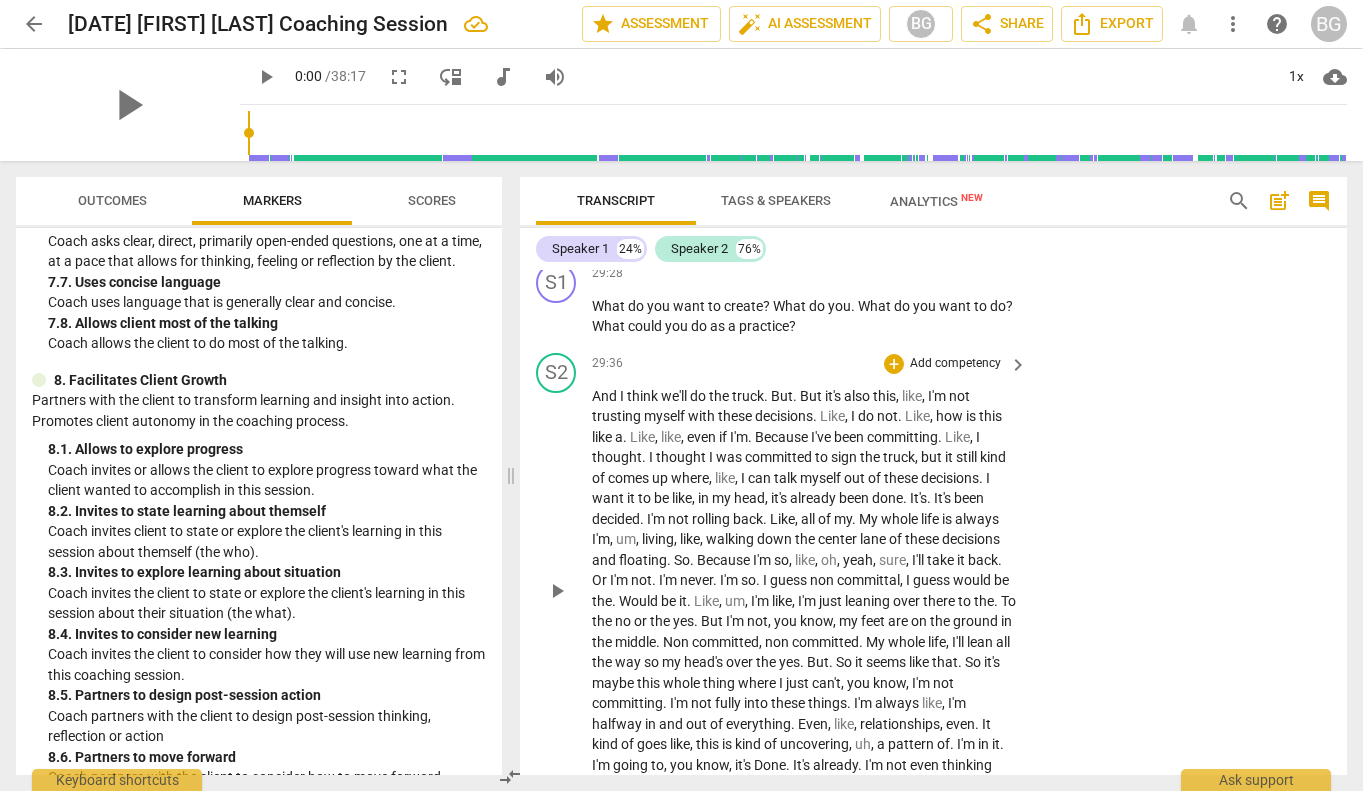 scroll, scrollTop: 11201, scrollLeft: 0, axis: vertical 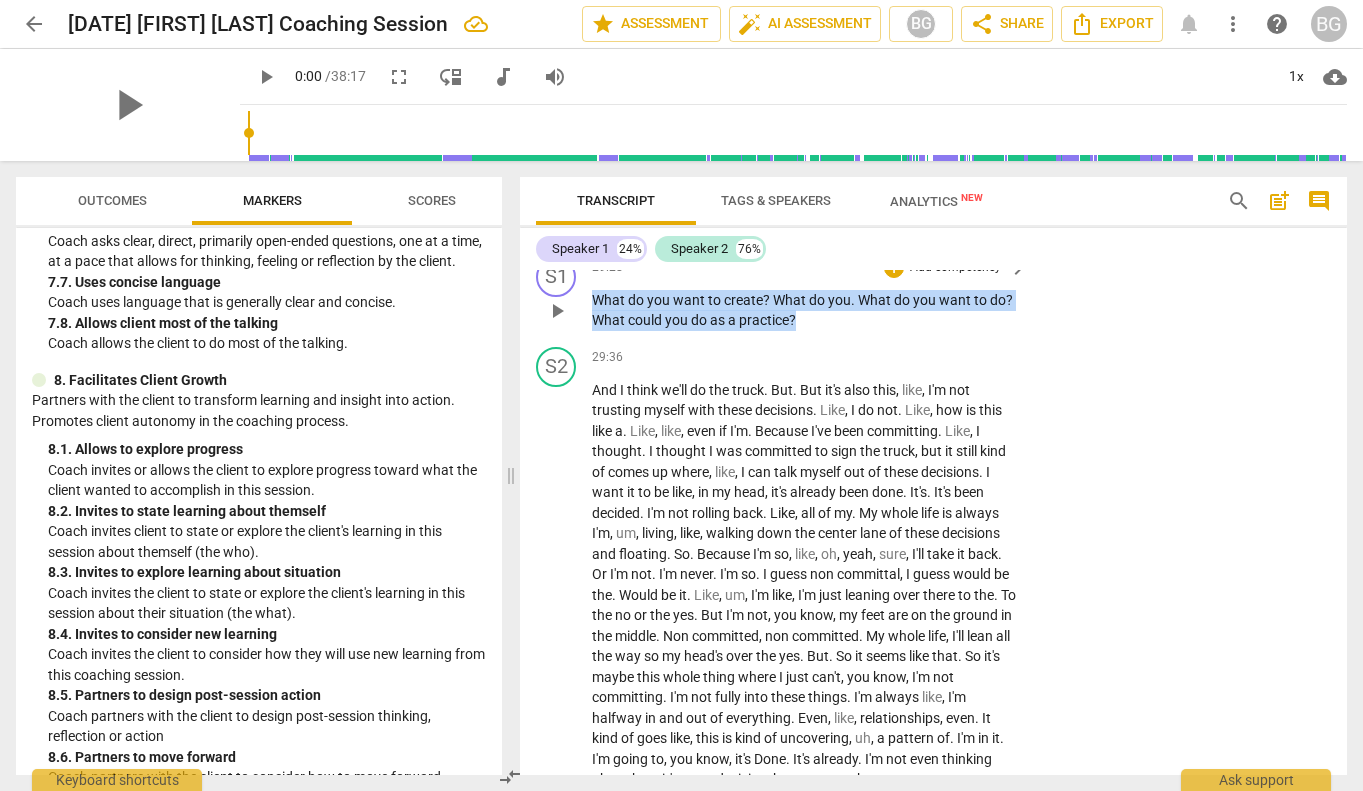 drag, startPoint x: 595, startPoint y: 359, endPoint x: 842, endPoint y: 395, distance: 249.6097 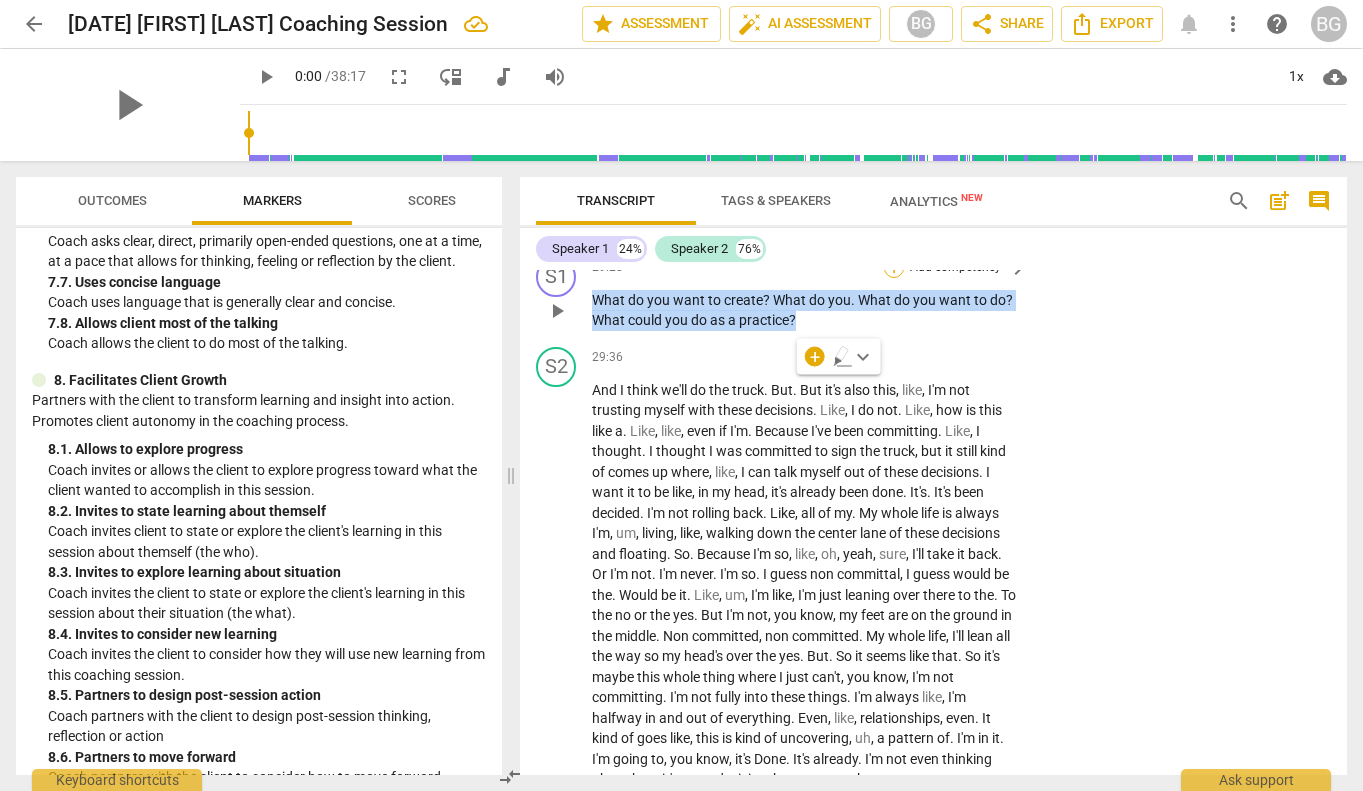 click on "+" at bounding box center [894, 268] 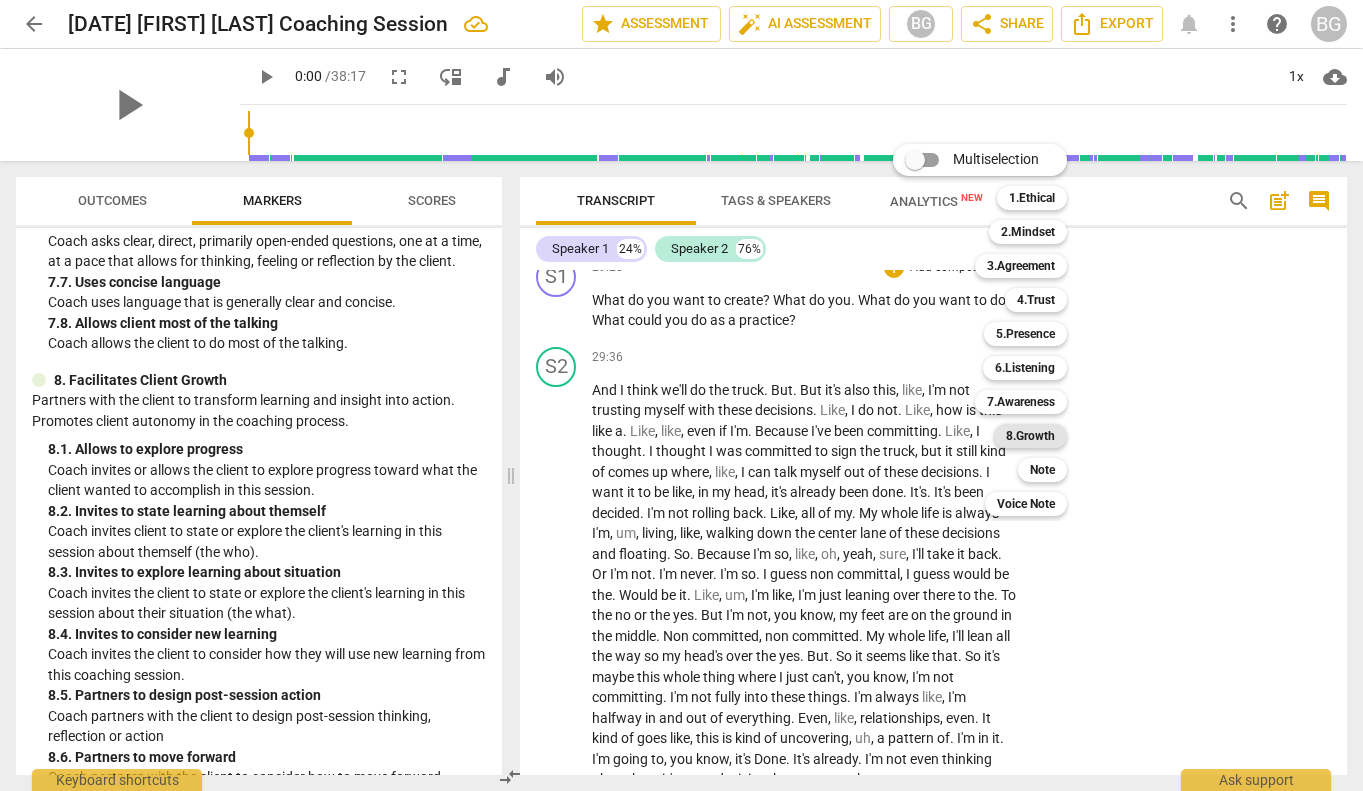 click on "8.Growth" at bounding box center [1030, 436] 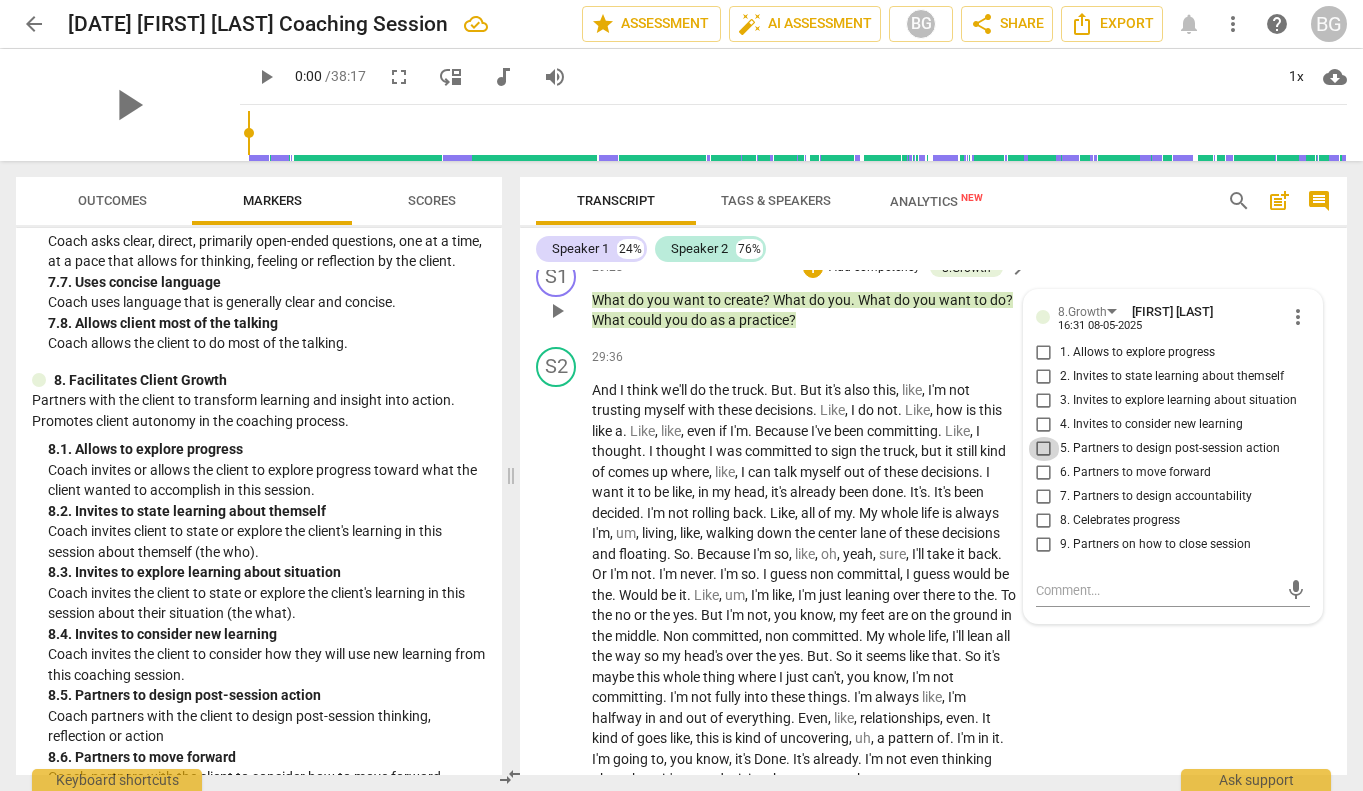 click on "5. Partners to design post-session action" at bounding box center (1044, 449) 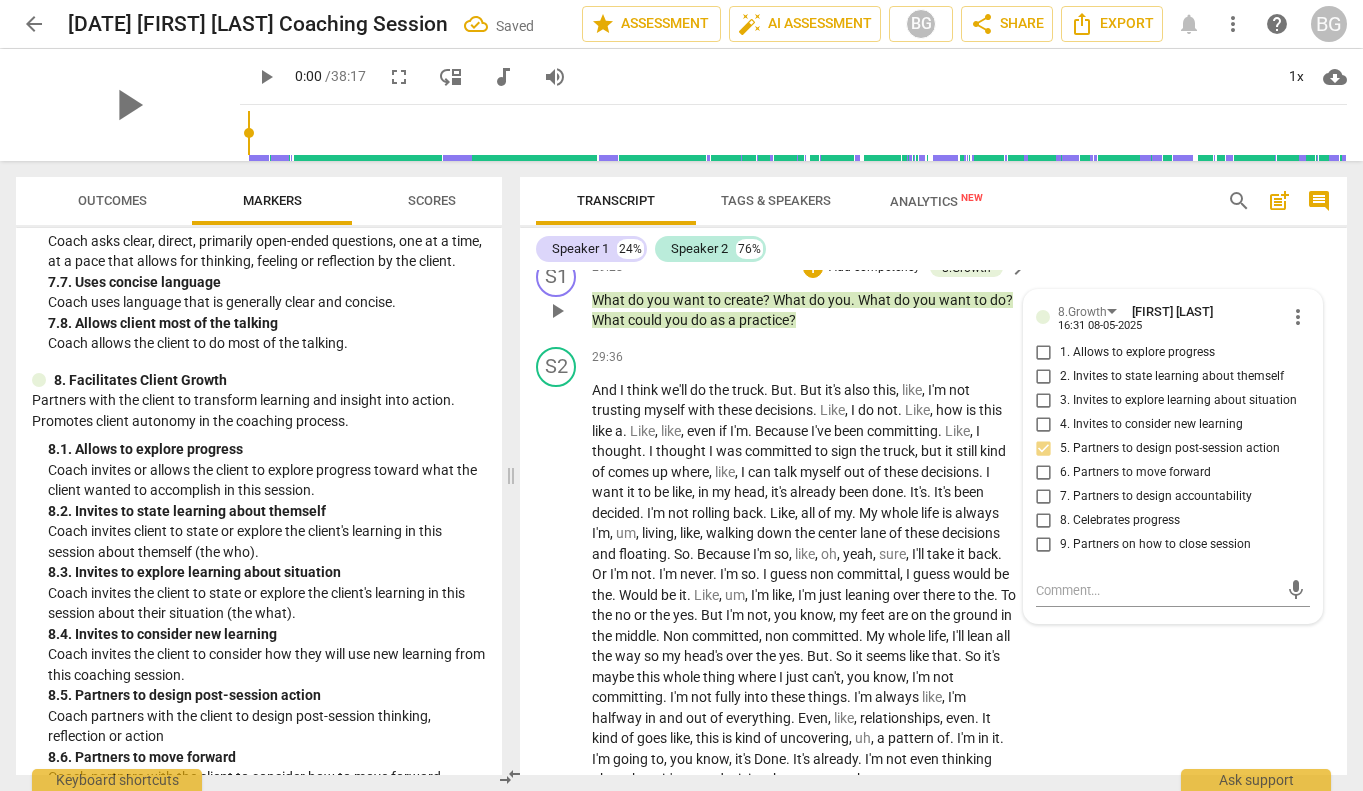 click on "6. Partners to move forward" at bounding box center [1044, 473] 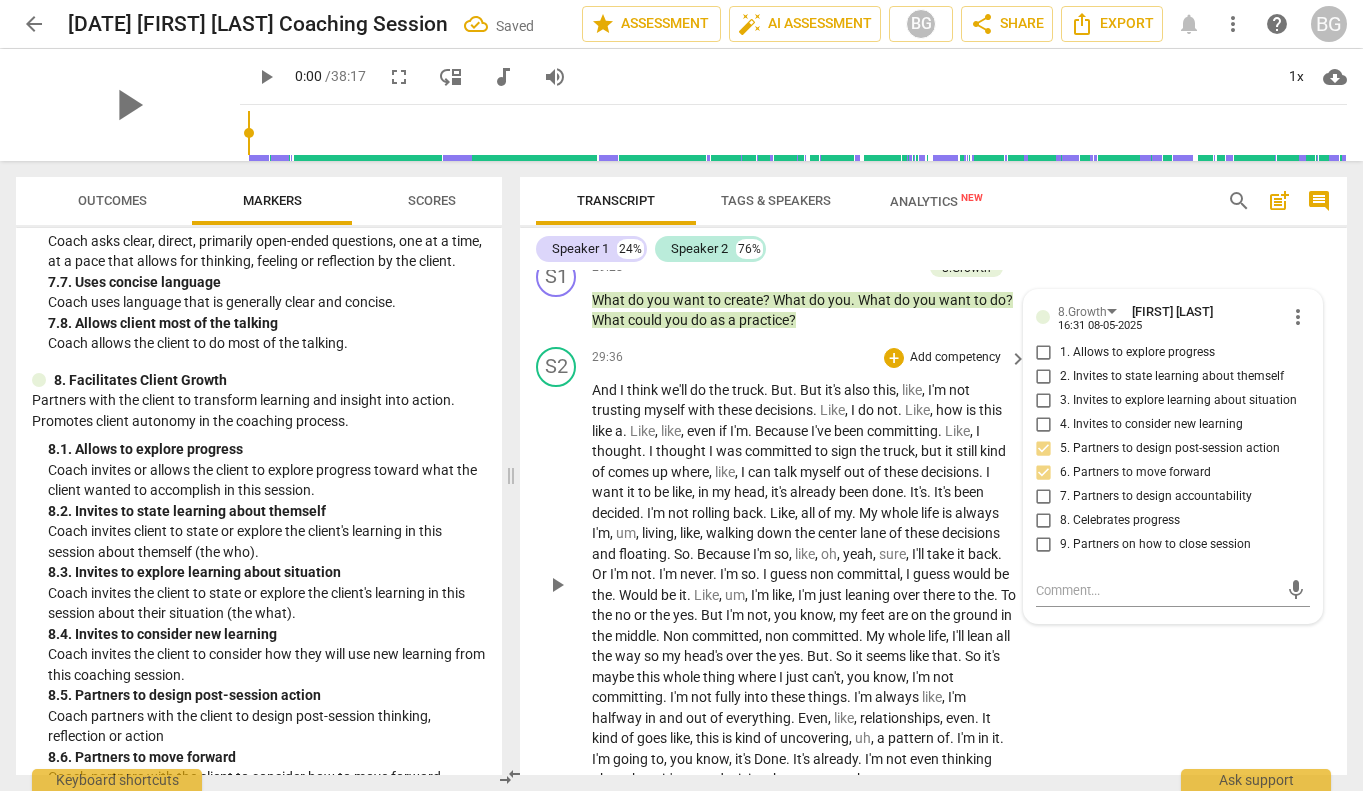click on "Like" at bounding box center [782, 513] 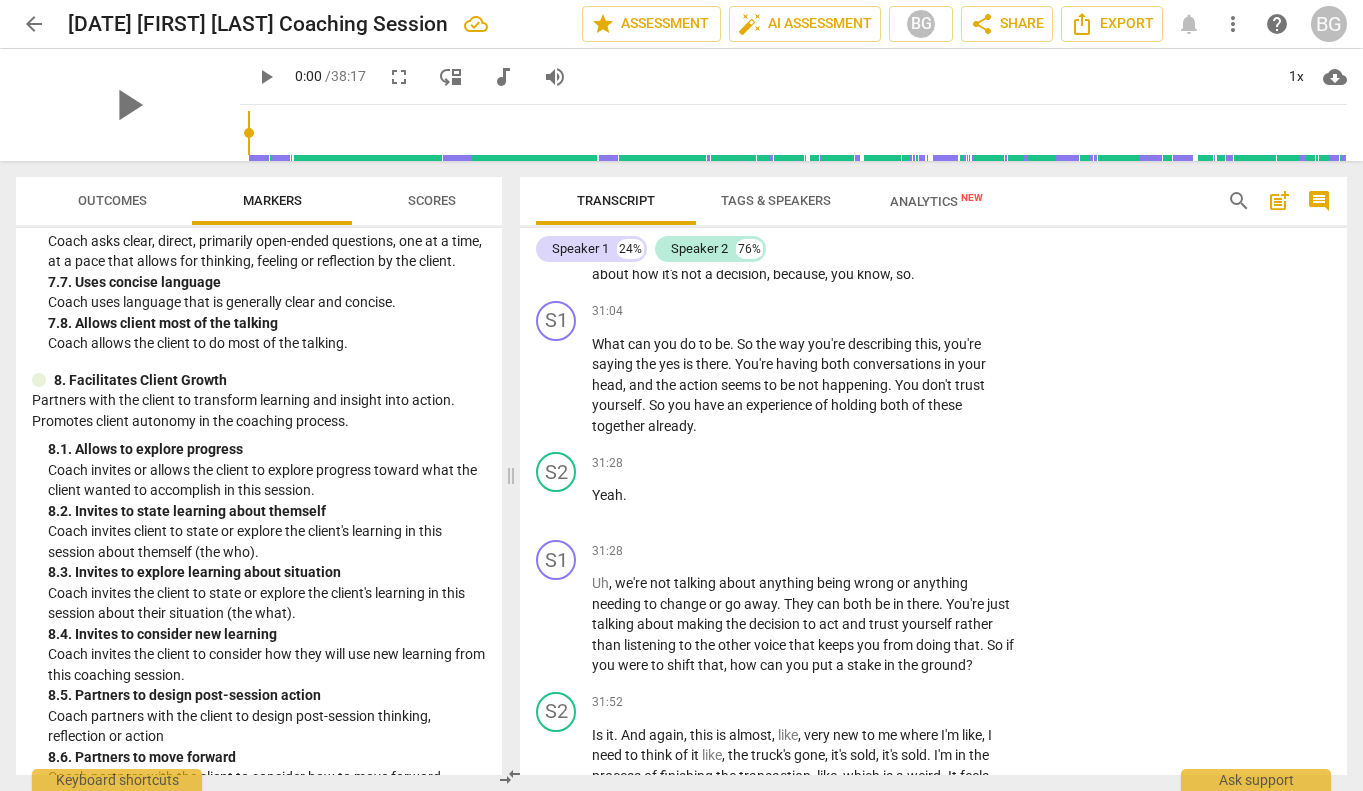 scroll, scrollTop: 11712, scrollLeft: 0, axis: vertical 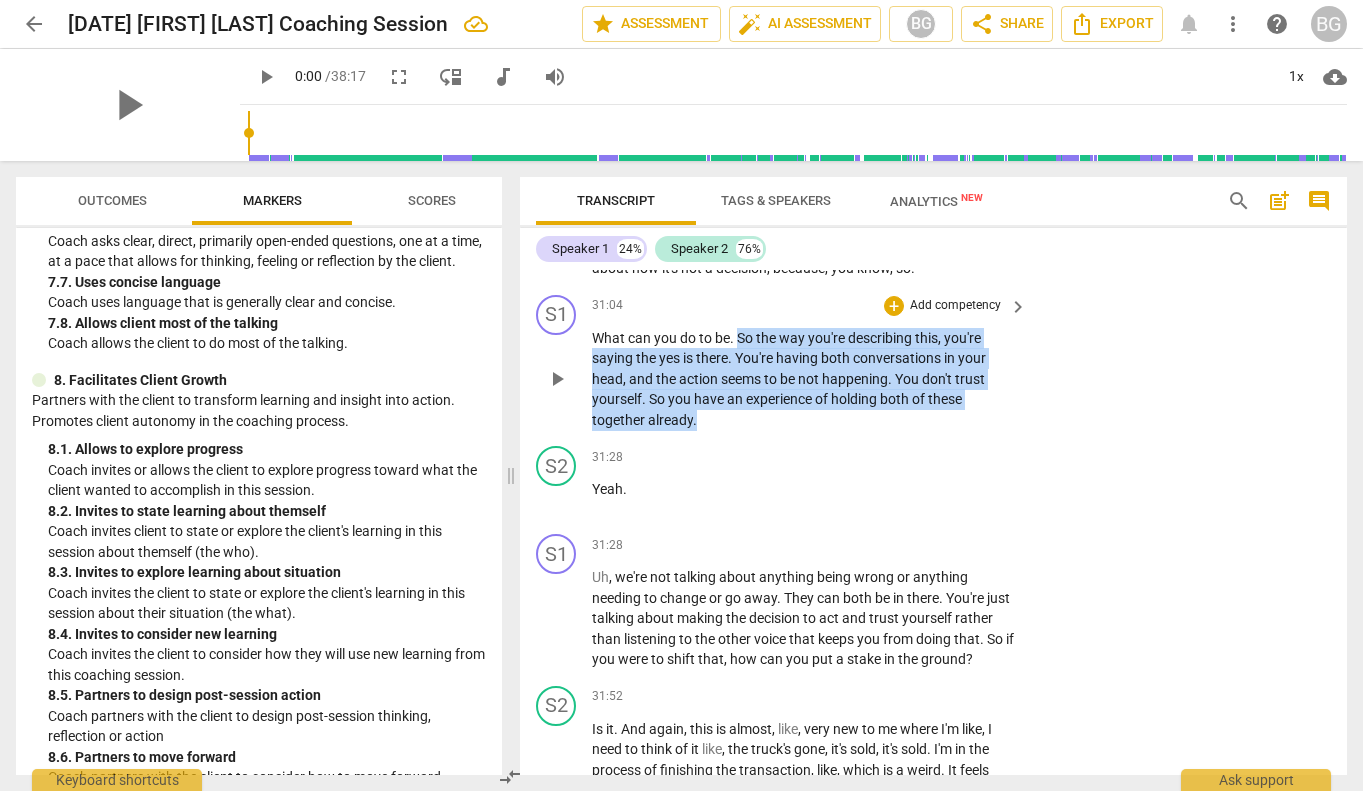 drag, startPoint x: 740, startPoint y: 397, endPoint x: 744, endPoint y: 489, distance: 92.086914 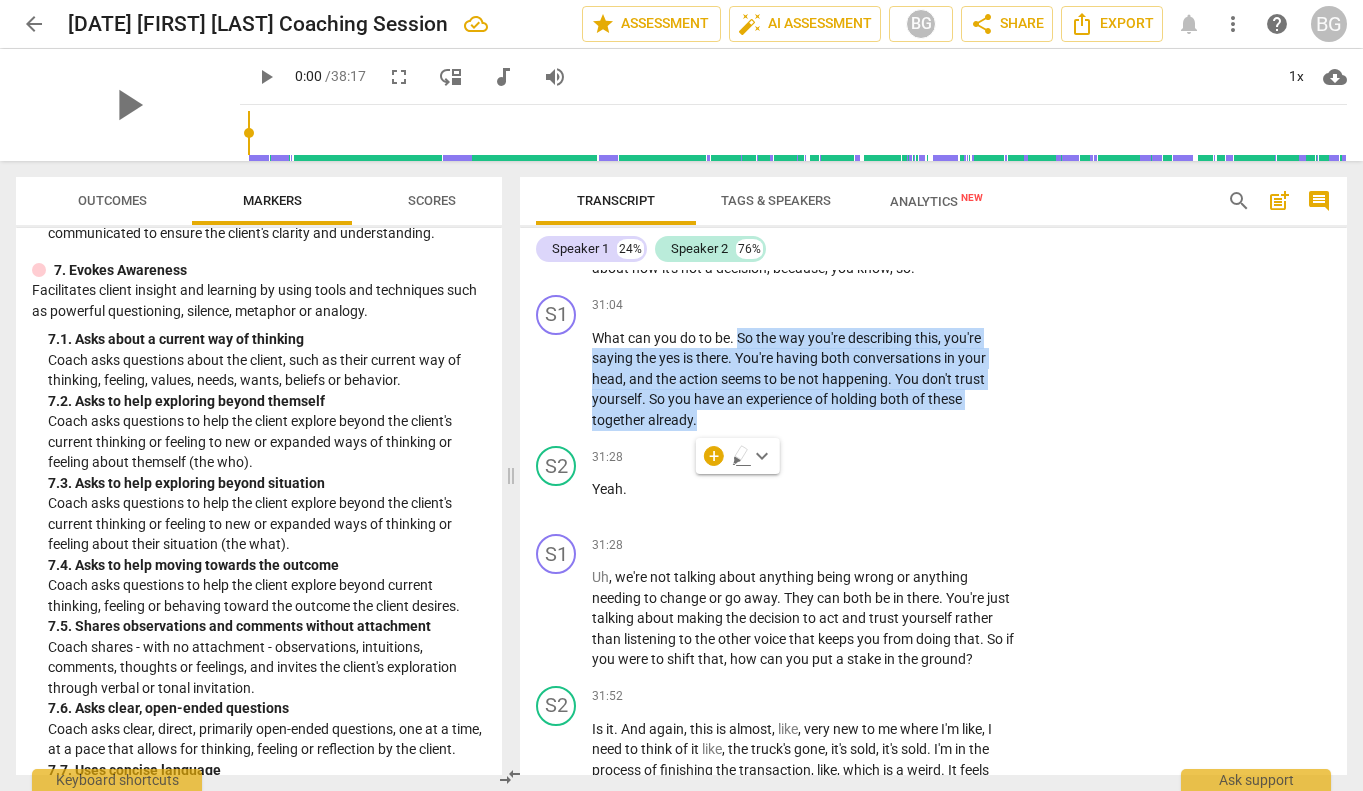 scroll, scrollTop: 1872, scrollLeft: 0, axis: vertical 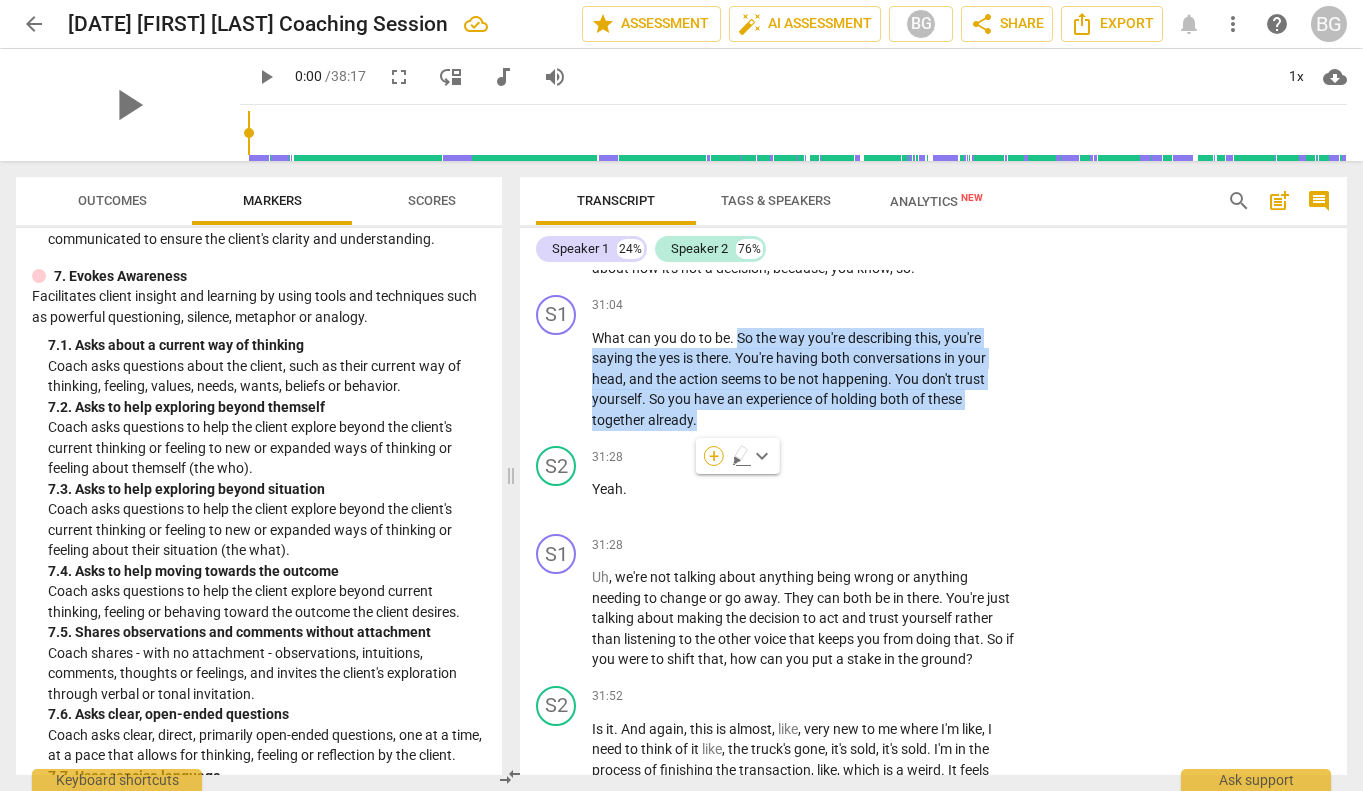 click on "+" at bounding box center [714, 456] 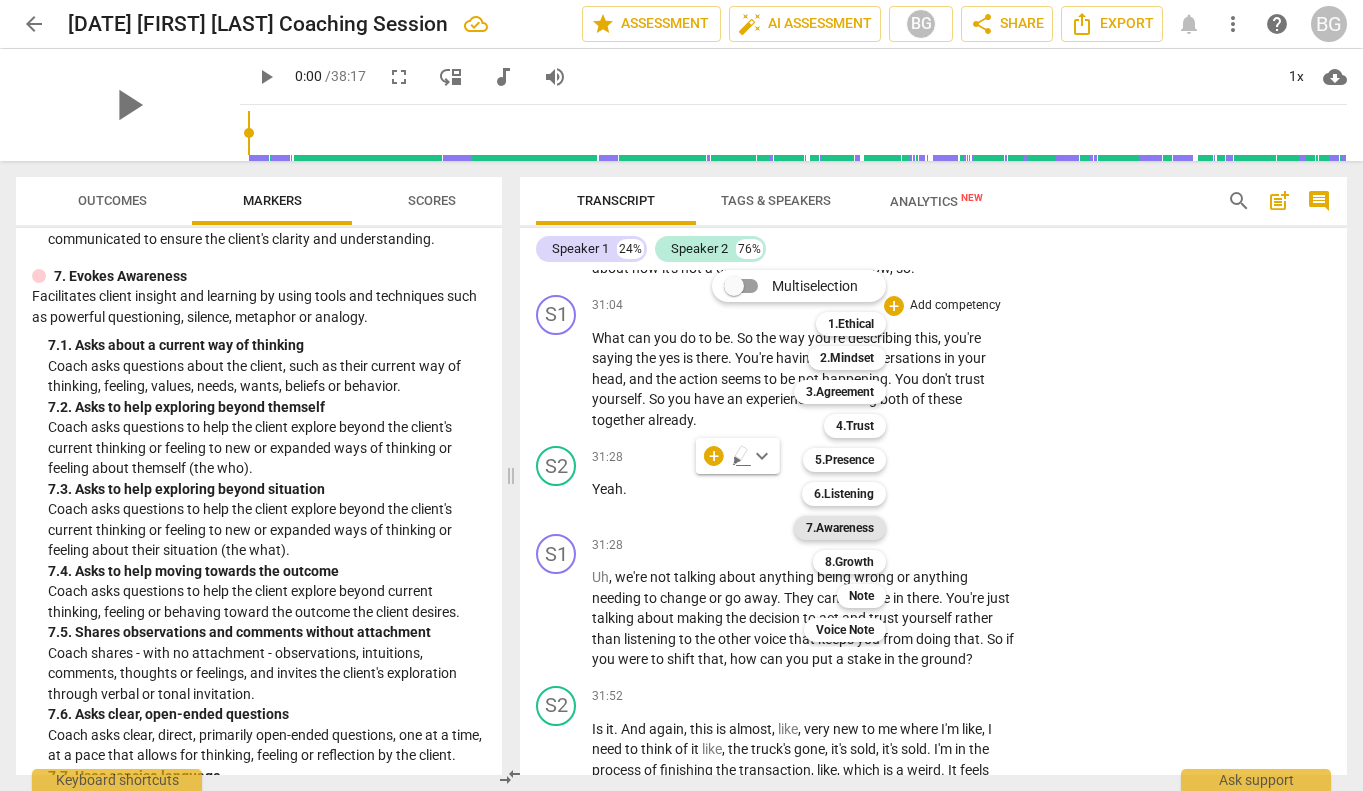 click on "7.Awareness" at bounding box center [840, 528] 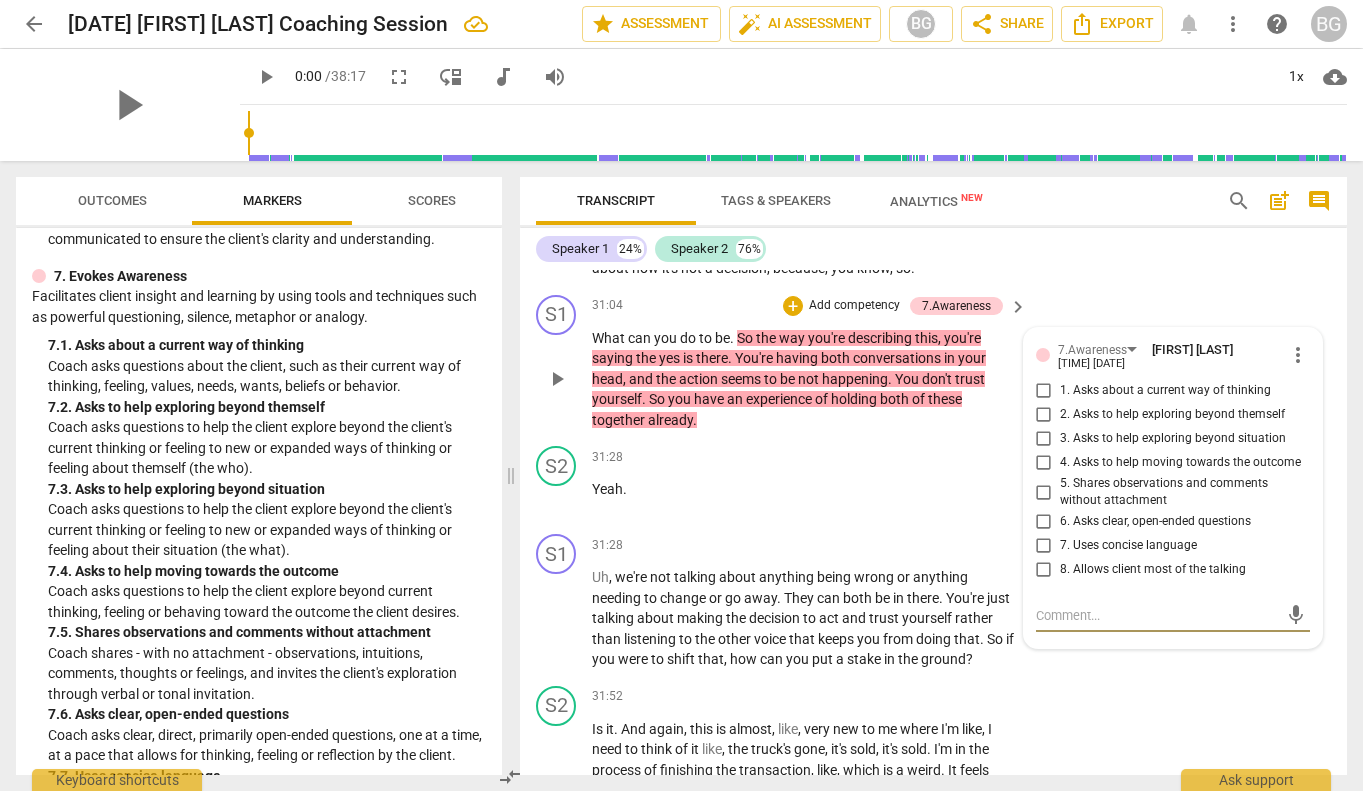 click on "more_vert" at bounding box center (1298, 355) 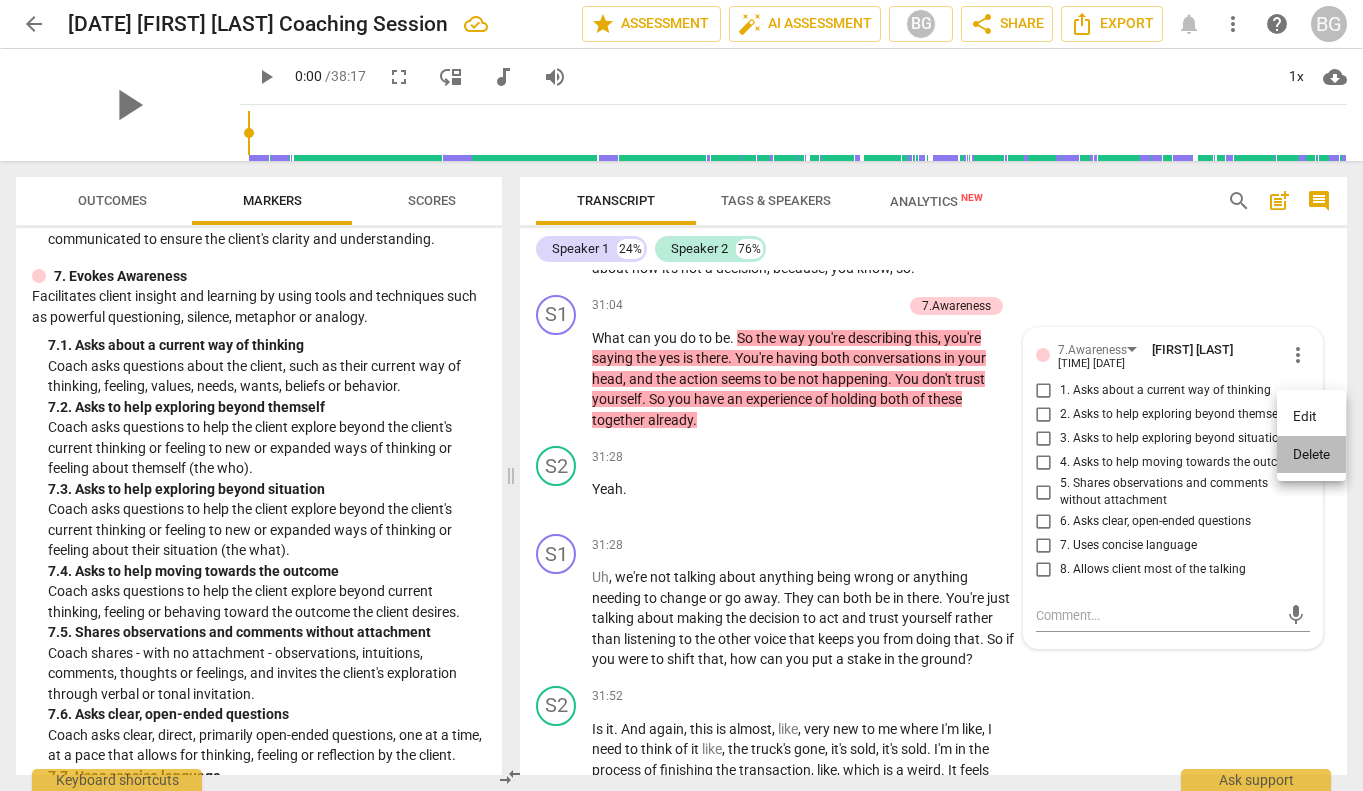 click on "Delete" at bounding box center [1311, 455] 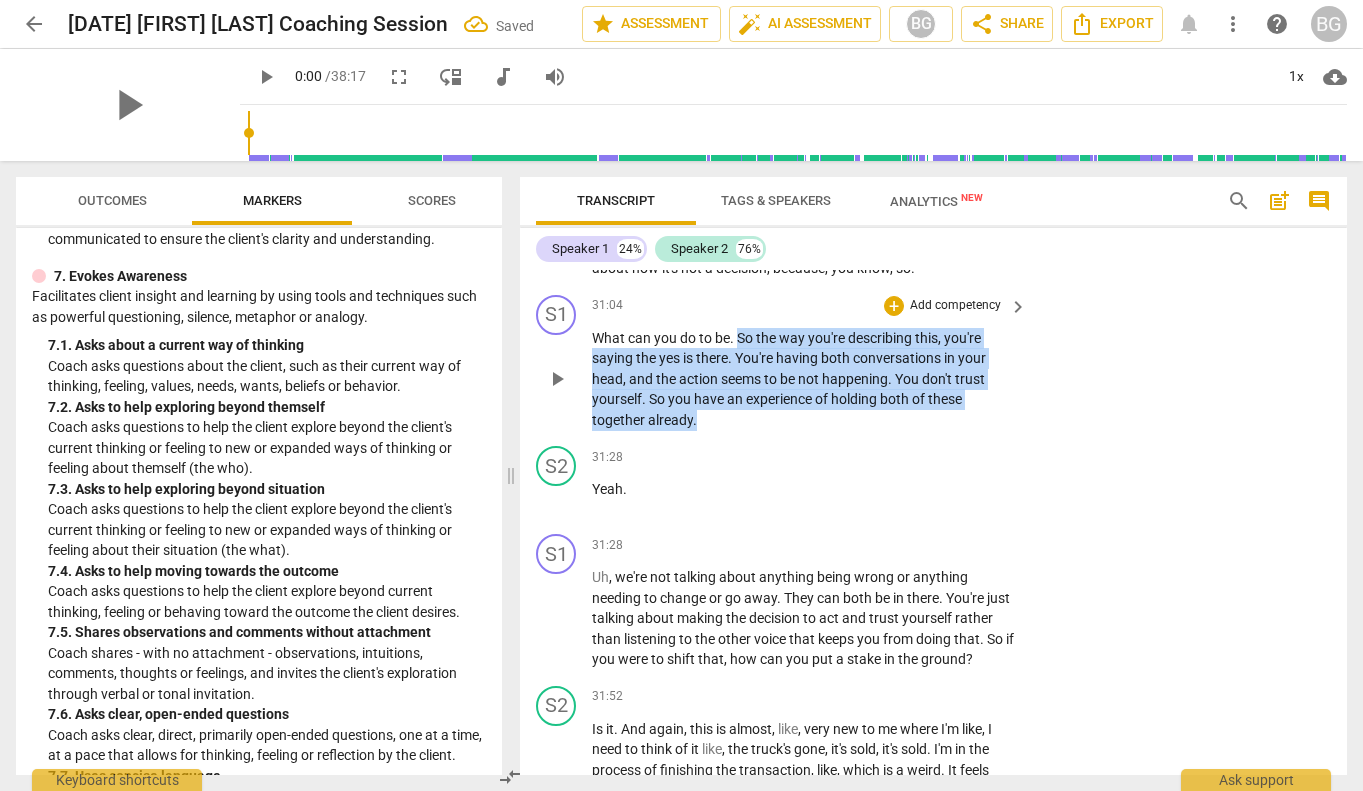drag, startPoint x: 741, startPoint y: 401, endPoint x: 754, endPoint y: 488, distance: 87.965904 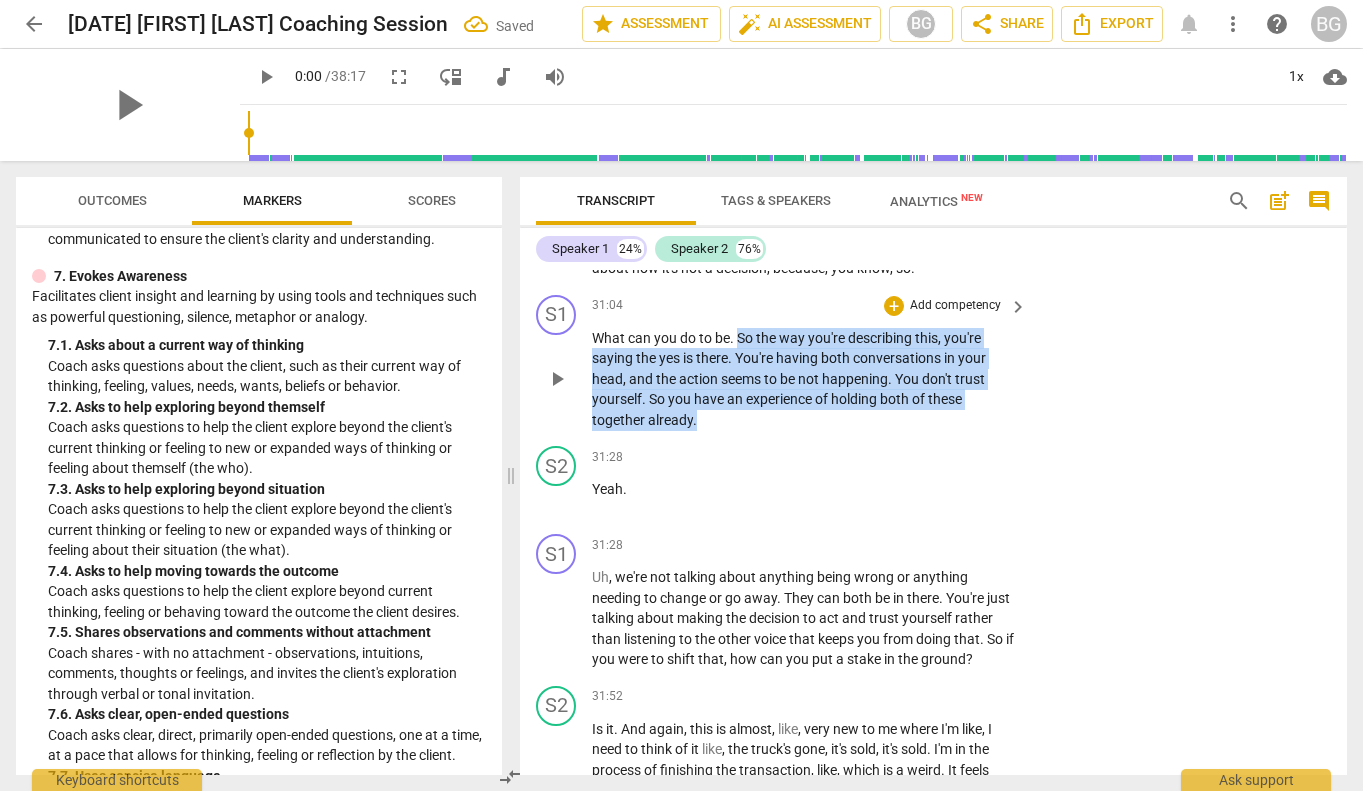 click on "What   can   you   do   to   be .   So   the   way   you're   describing   this ,   you're   saying   the   yes   is   there .   You're   having   both   conversations   in   your   head ,   and   the   action   seems   to   be   not   happening .   You   don't   trust   yourself .   So   you   have   an   experience   of   holding   both   of   these   together   already ." at bounding box center [804, 379] 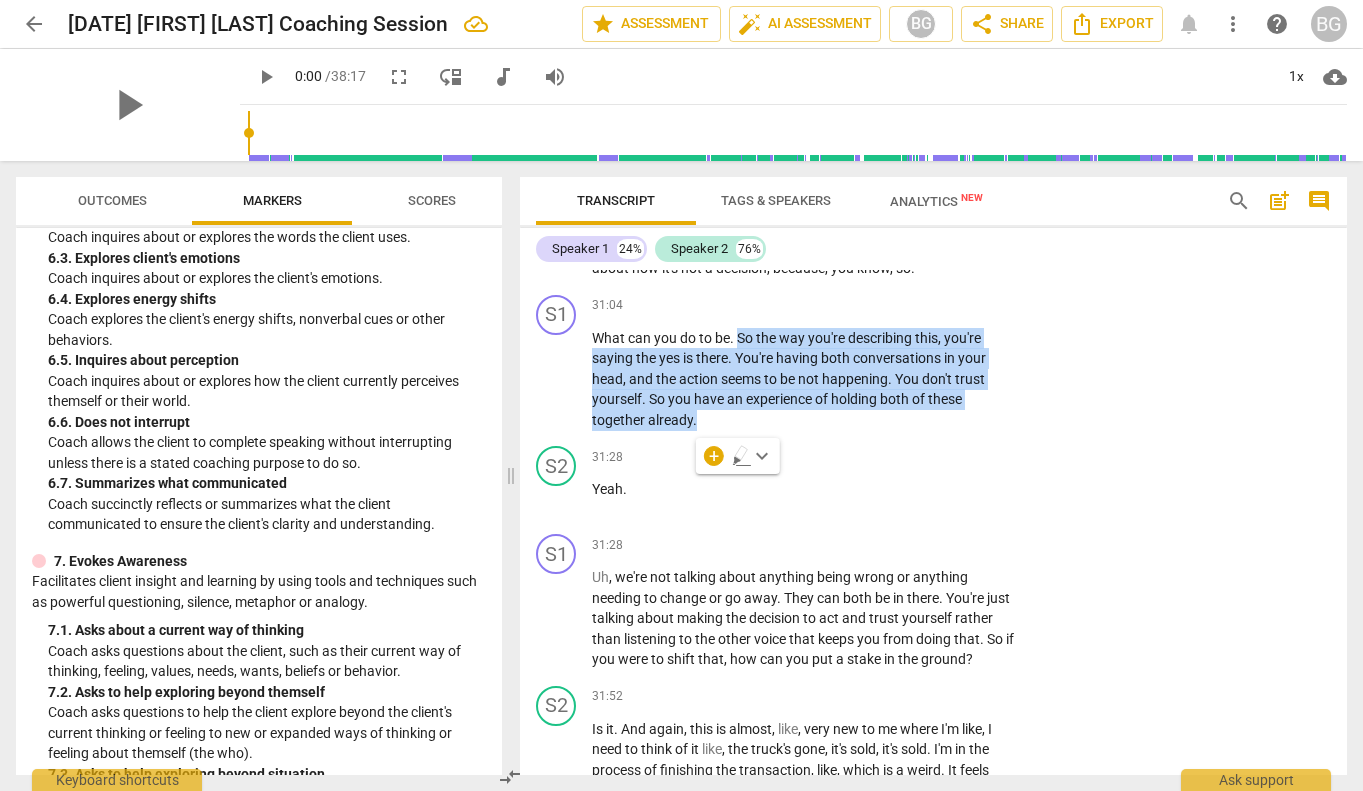 scroll, scrollTop: 1284, scrollLeft: 0, axis: vertical 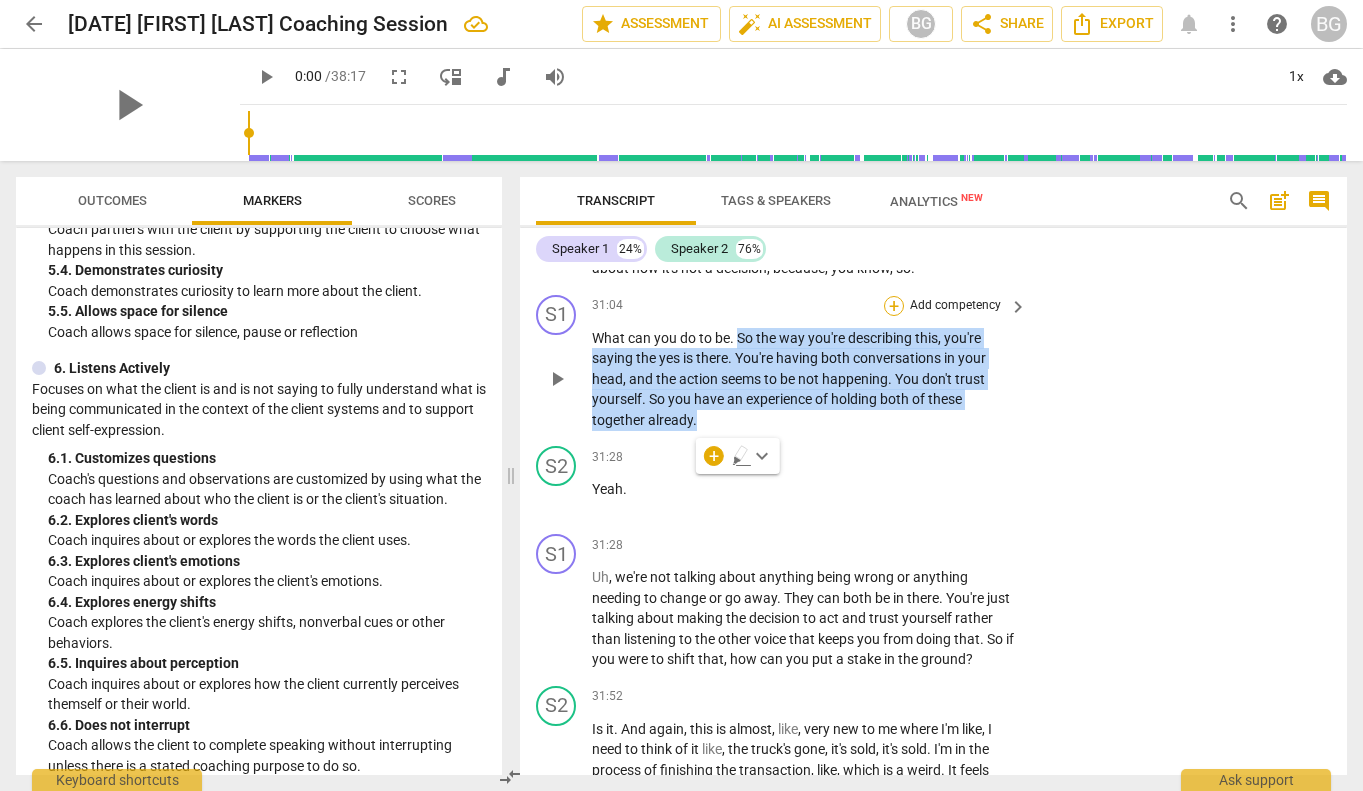 click on "+" at bounding box center (894, 306) 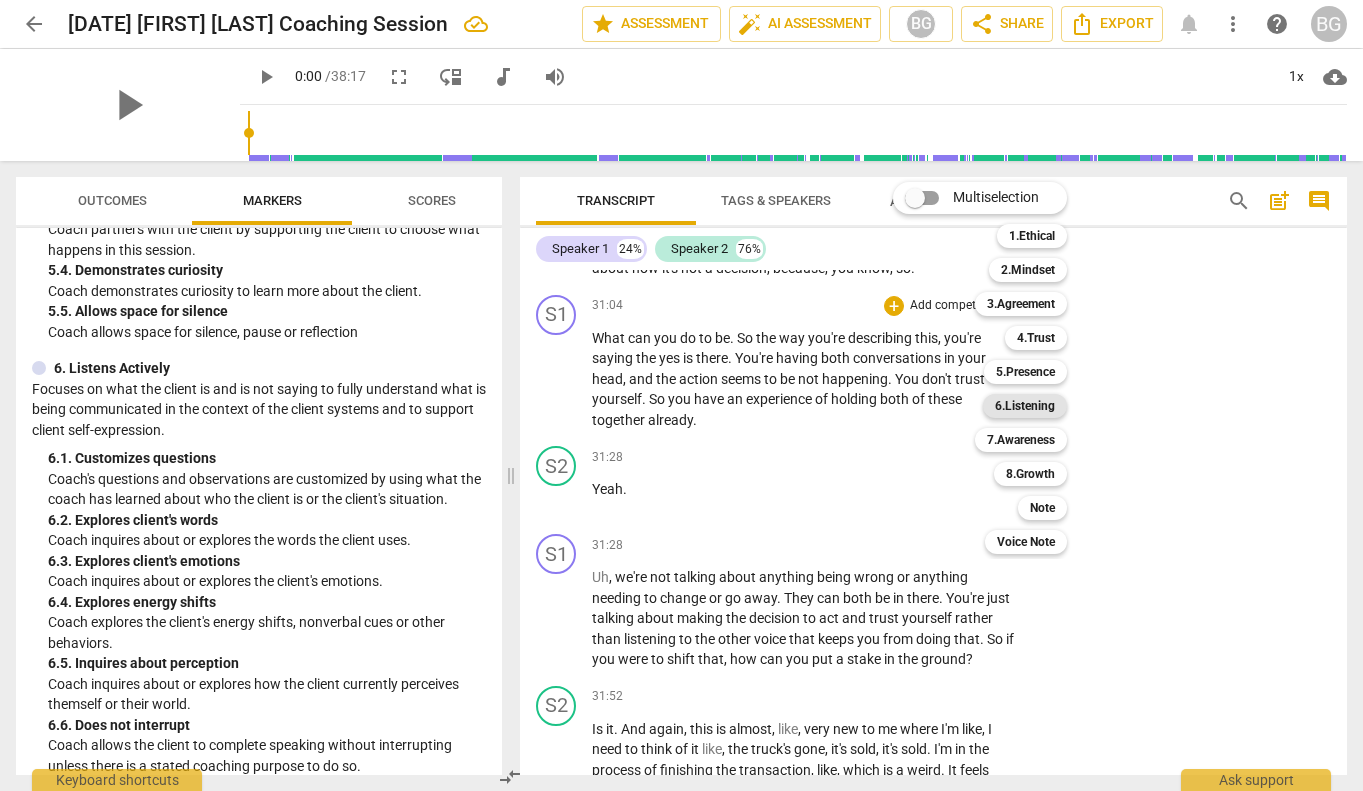 click on "6.Listening" at bounding box center (1025, 406) 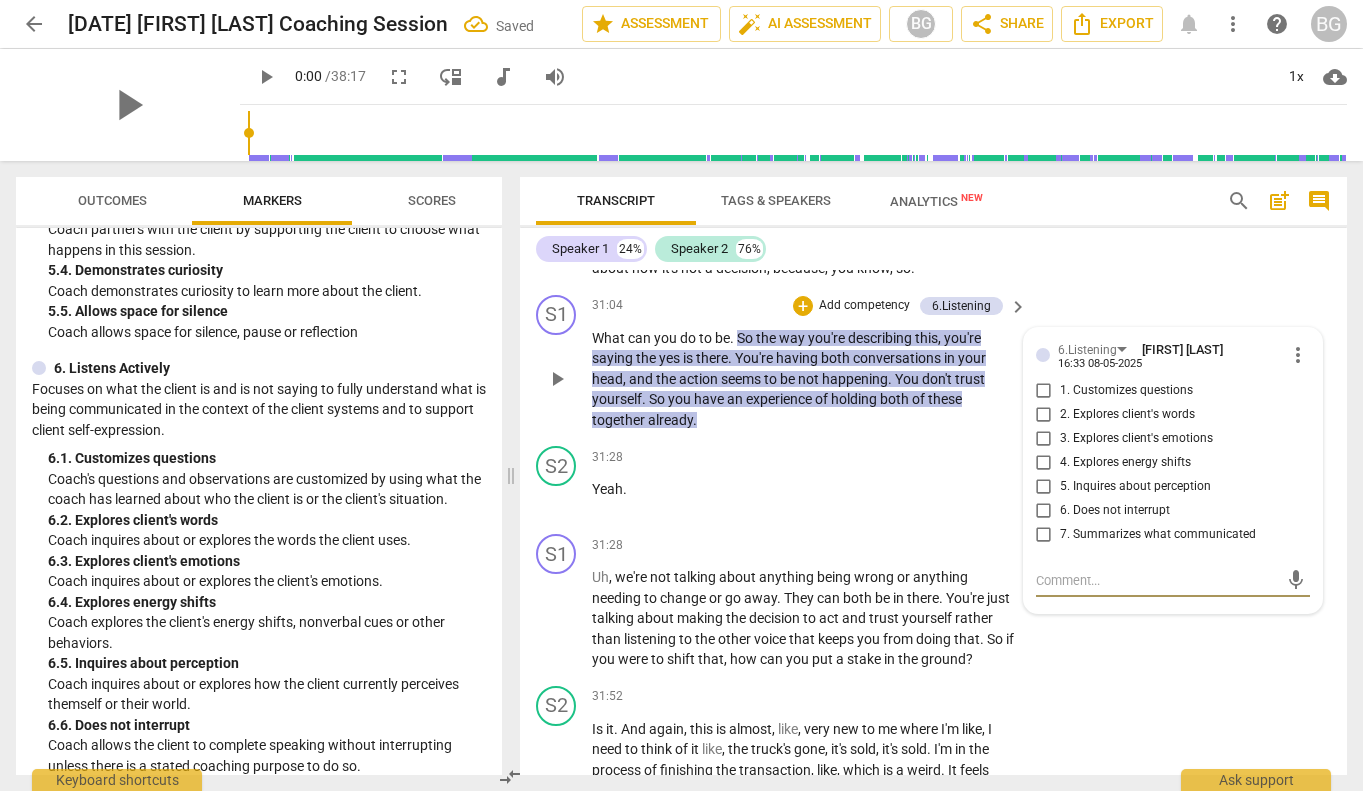 click on "7. Summarizes what communicated" at bounding box center (1044, 535) 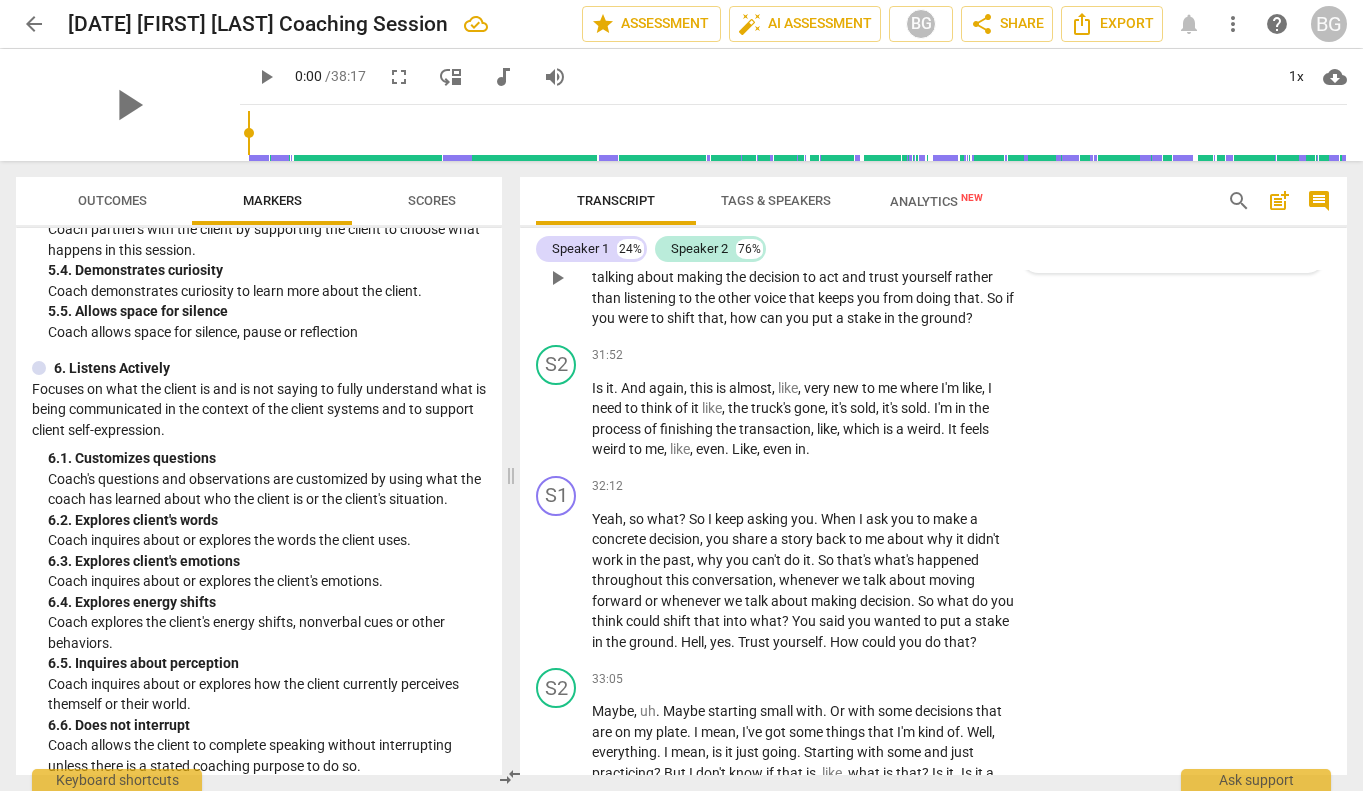 scroll, scrollTop: 12027, scrollLeft: 0, axis: vertical 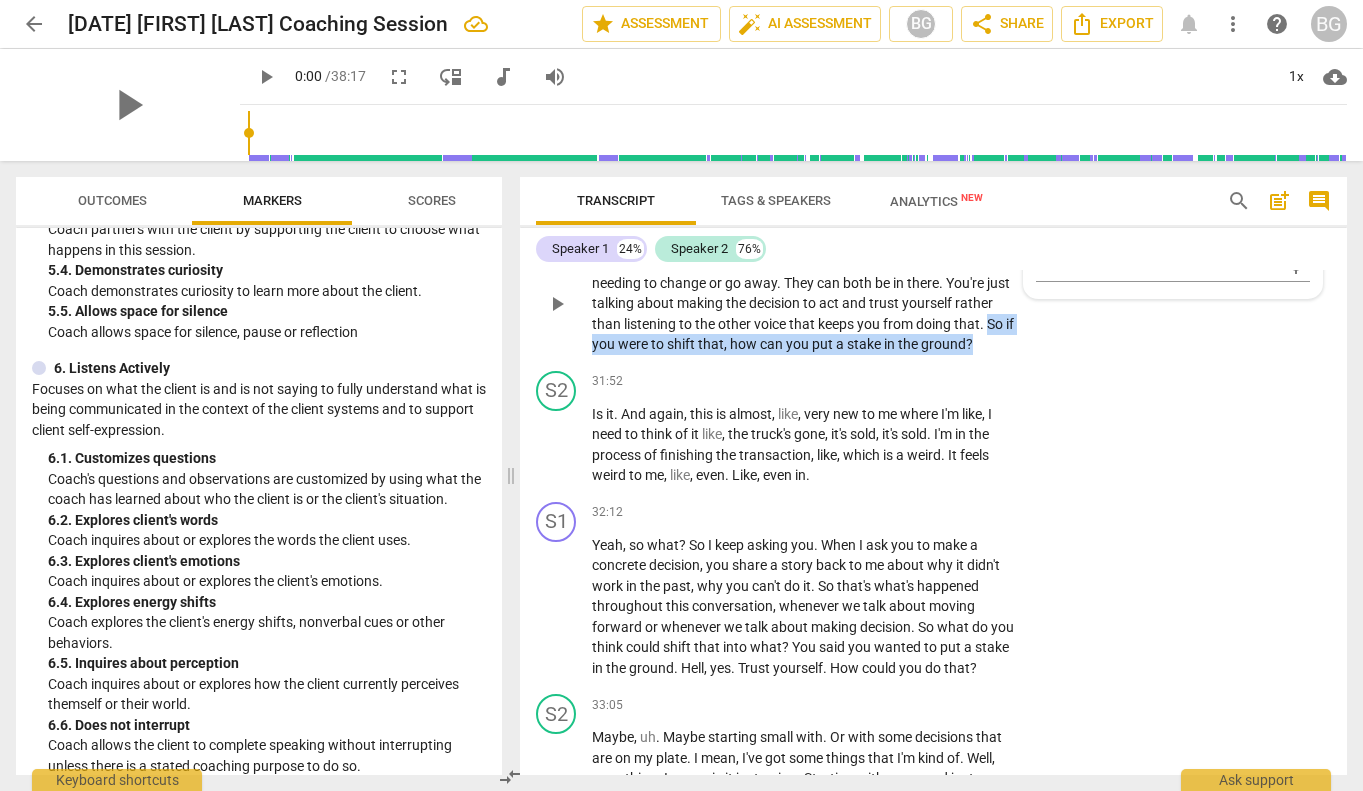 drag, startPoint x: 987, startPoint y: 385, endPoint x: 987, endPoint y: 417, distance: 32 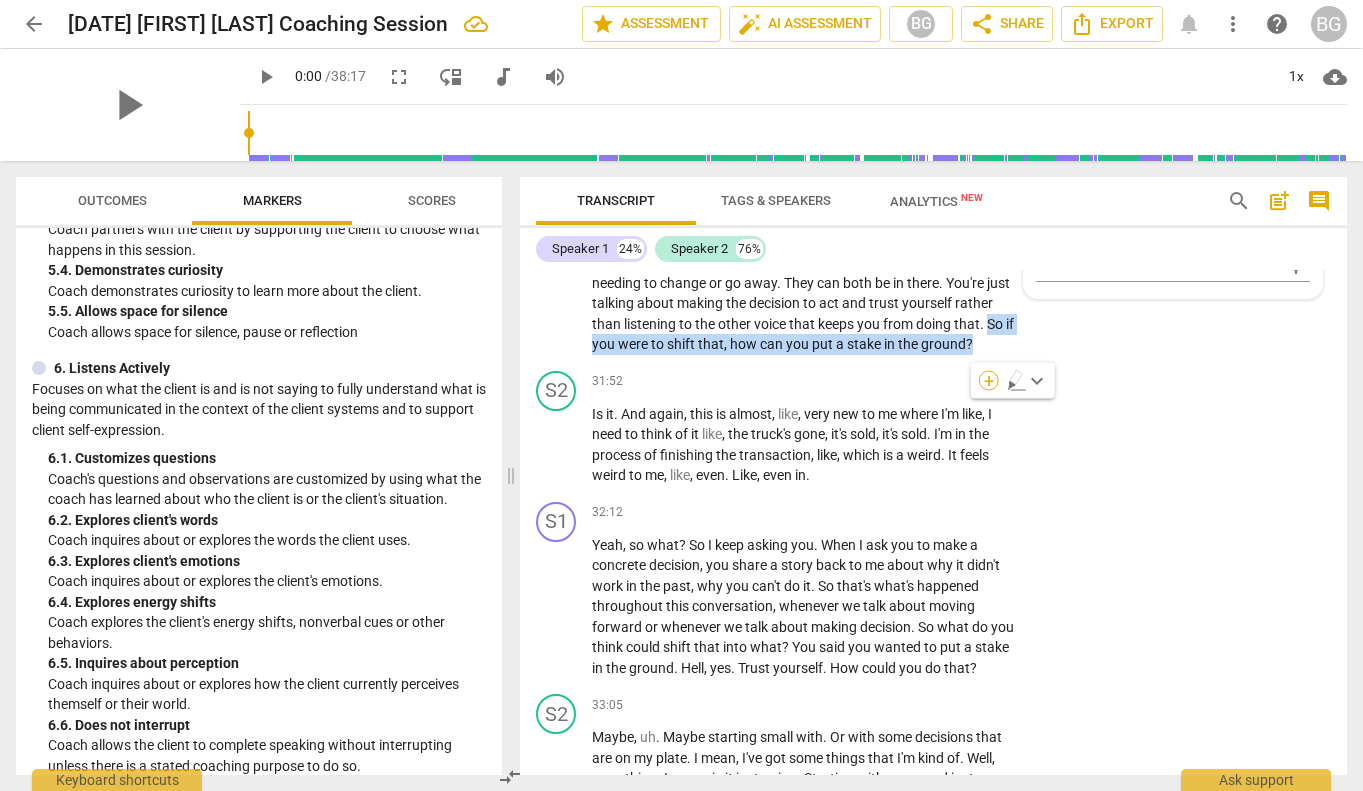 click on "+" at bounding box center [989, 381] 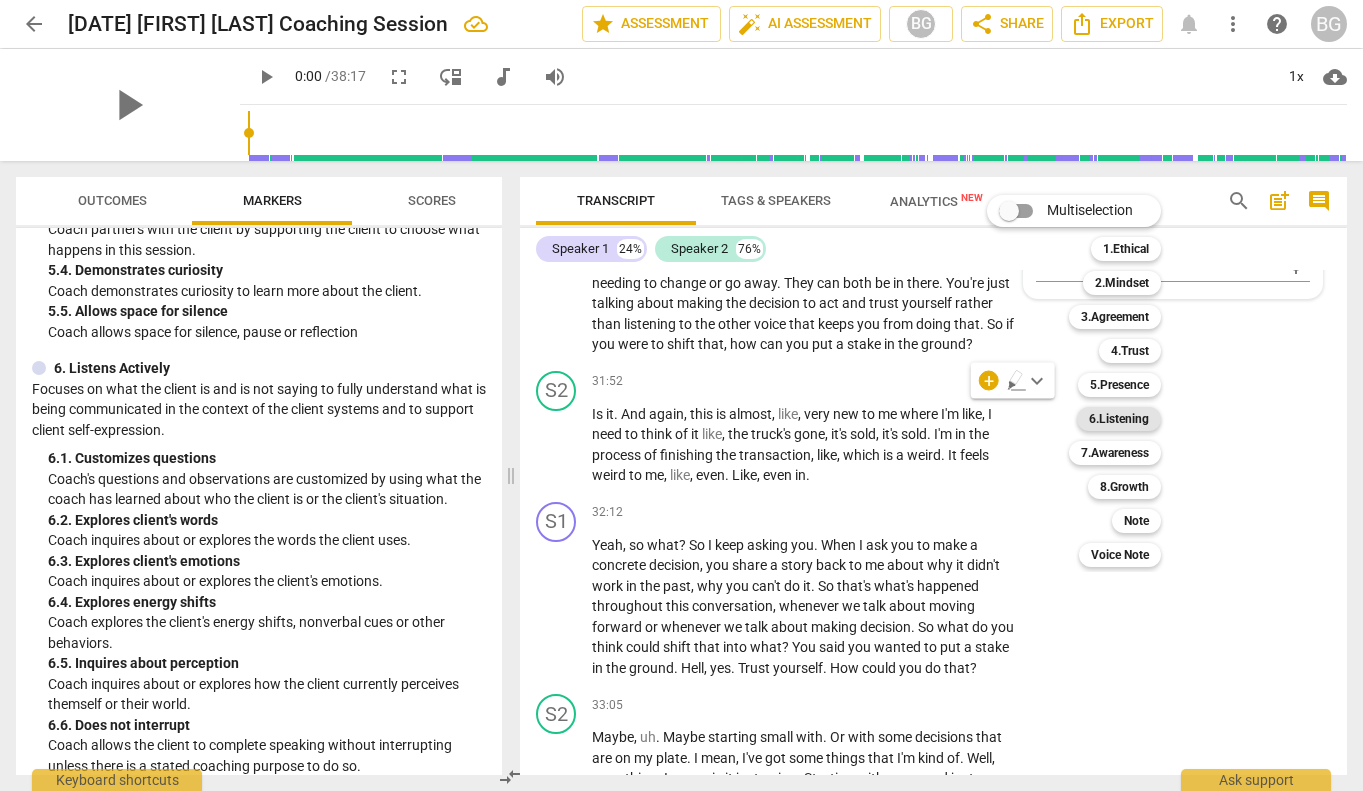 click on "6.Listening" at bounding box center [1119, 419] 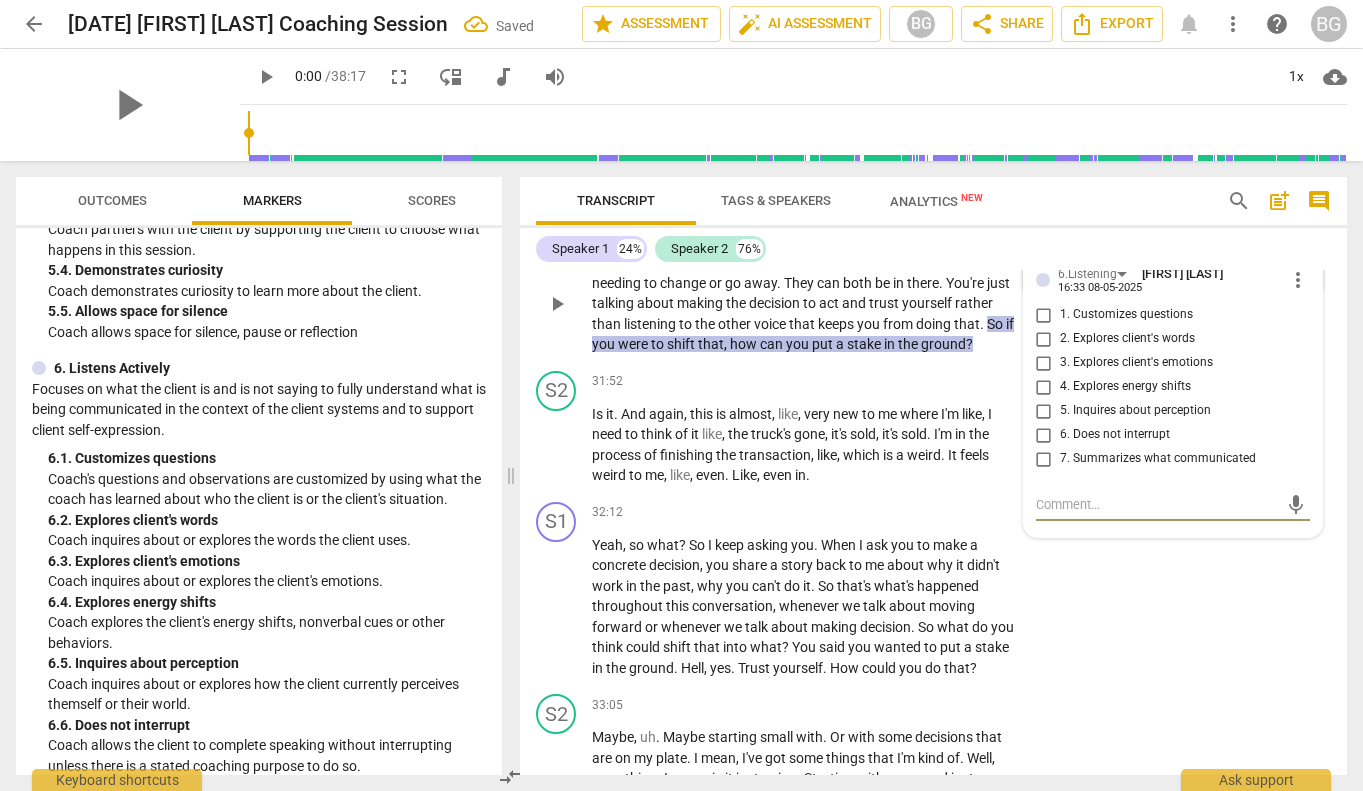 click on "2. Explores client's words" at bounding box center (1044, 339) 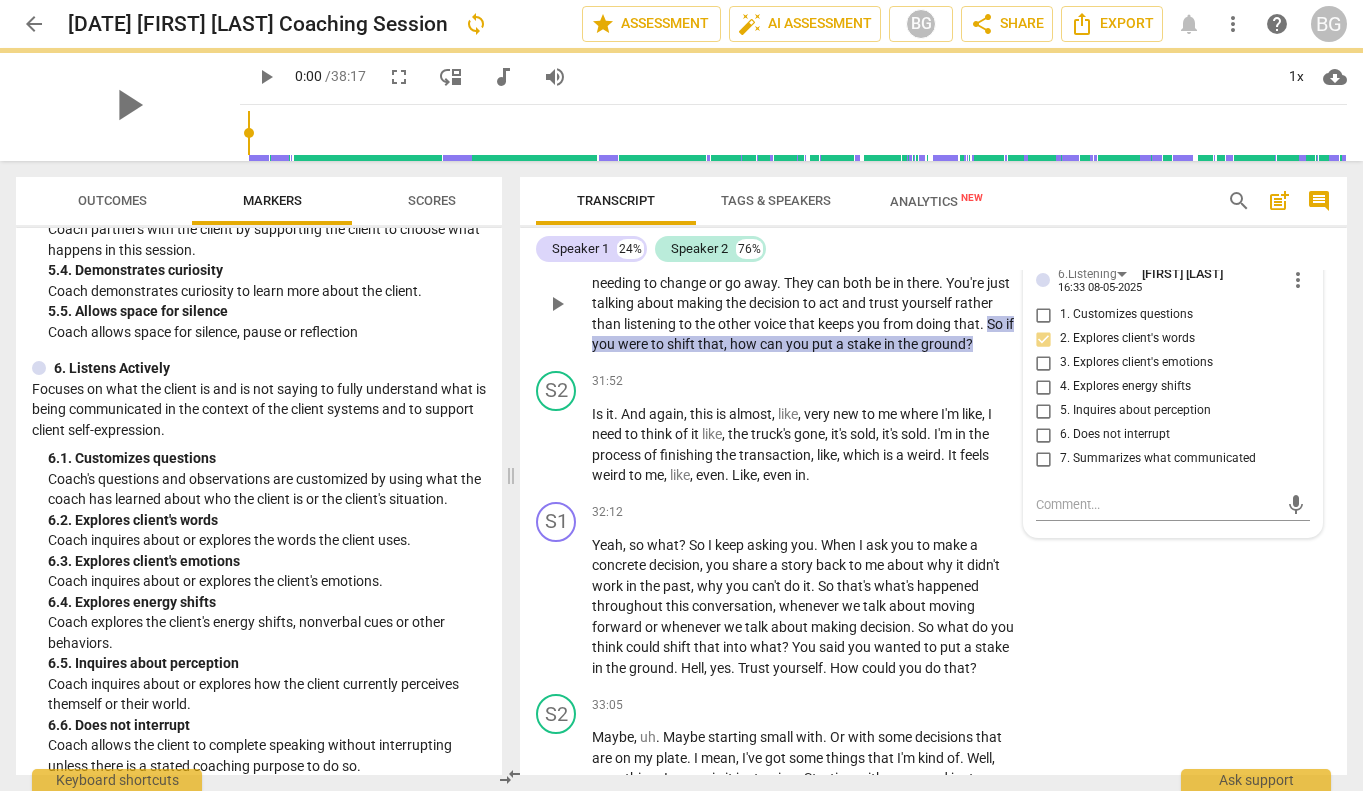 click on "to" at bounding box center (811, 303) 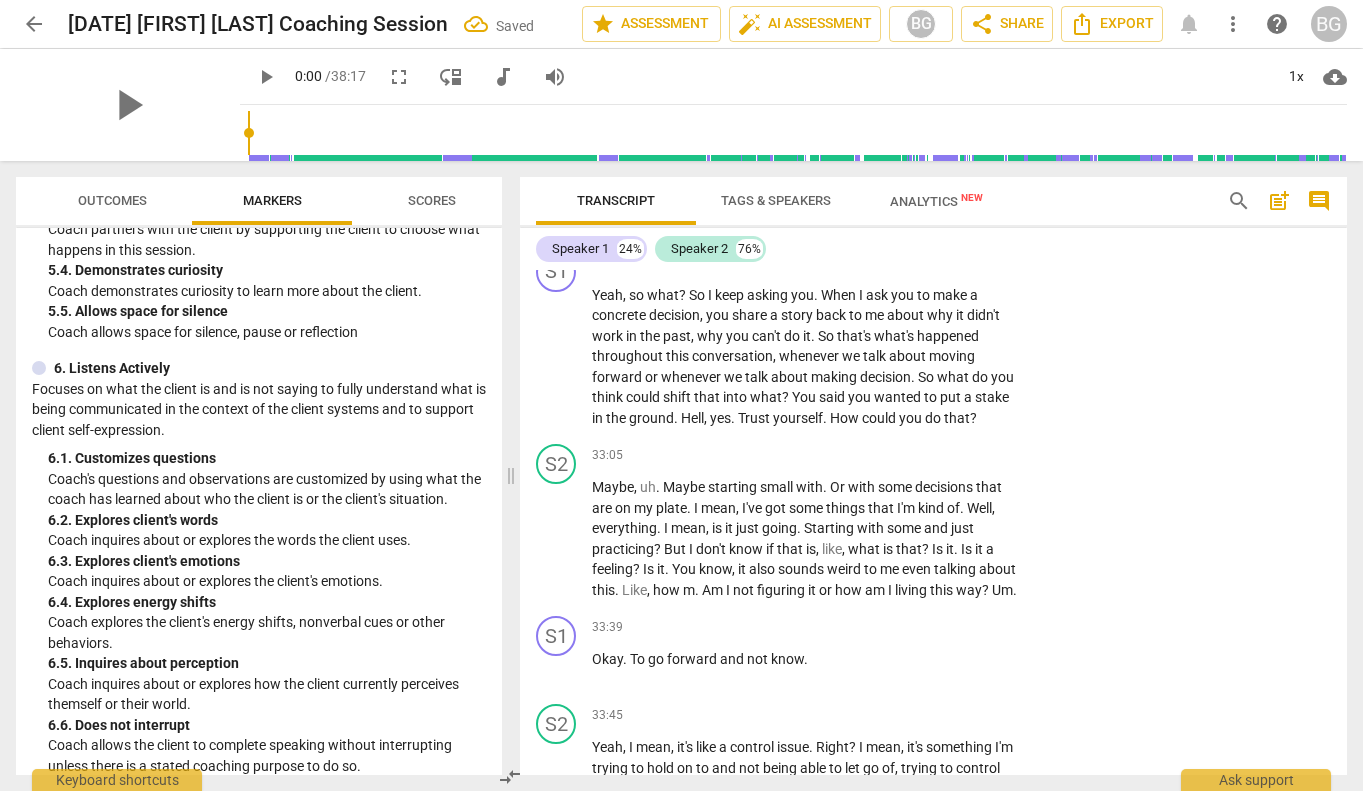 scroll, scrollTop: 12279, scrollLeft: 0, axis: vertical 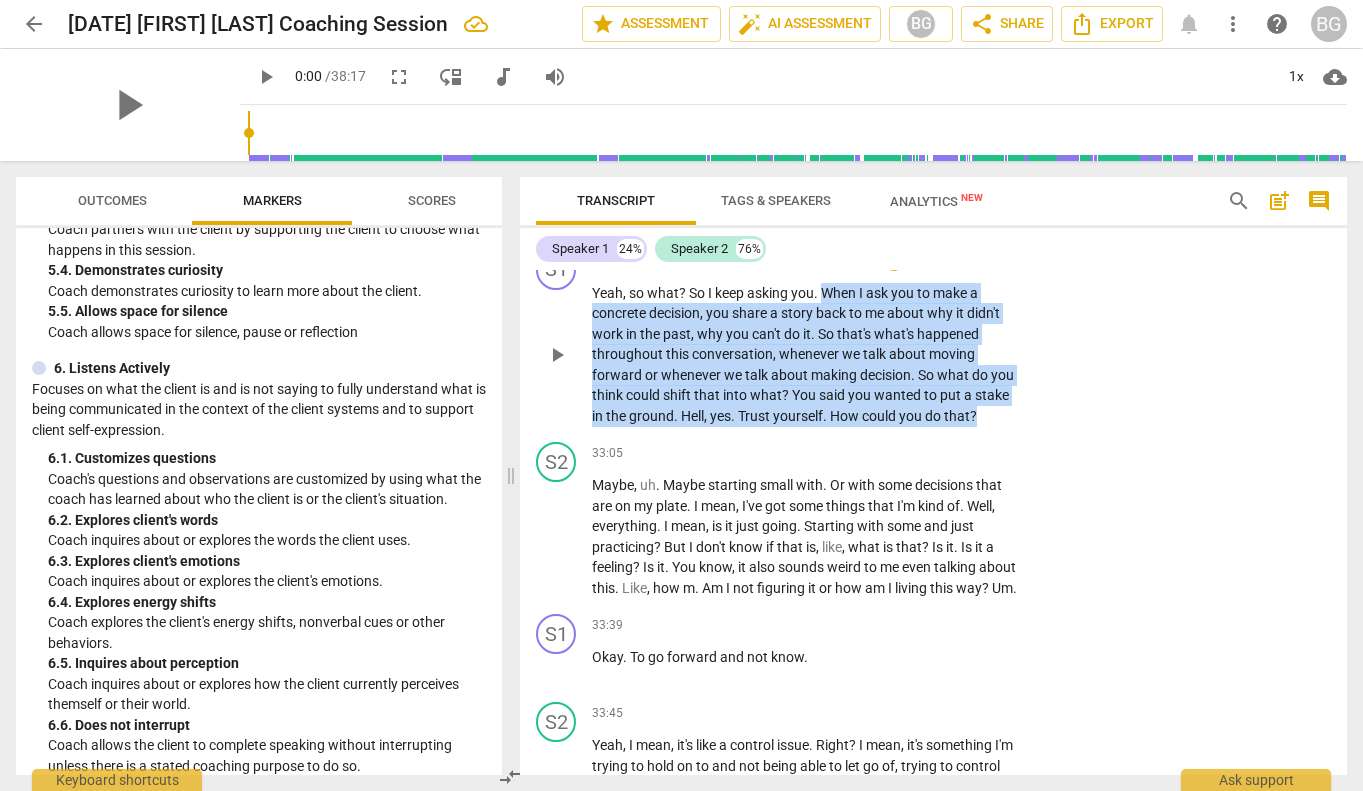 drag, startPoint x: 823, startPoint y: 351, endPoint x: 989, endPoint y: 472, distance: 205.41908 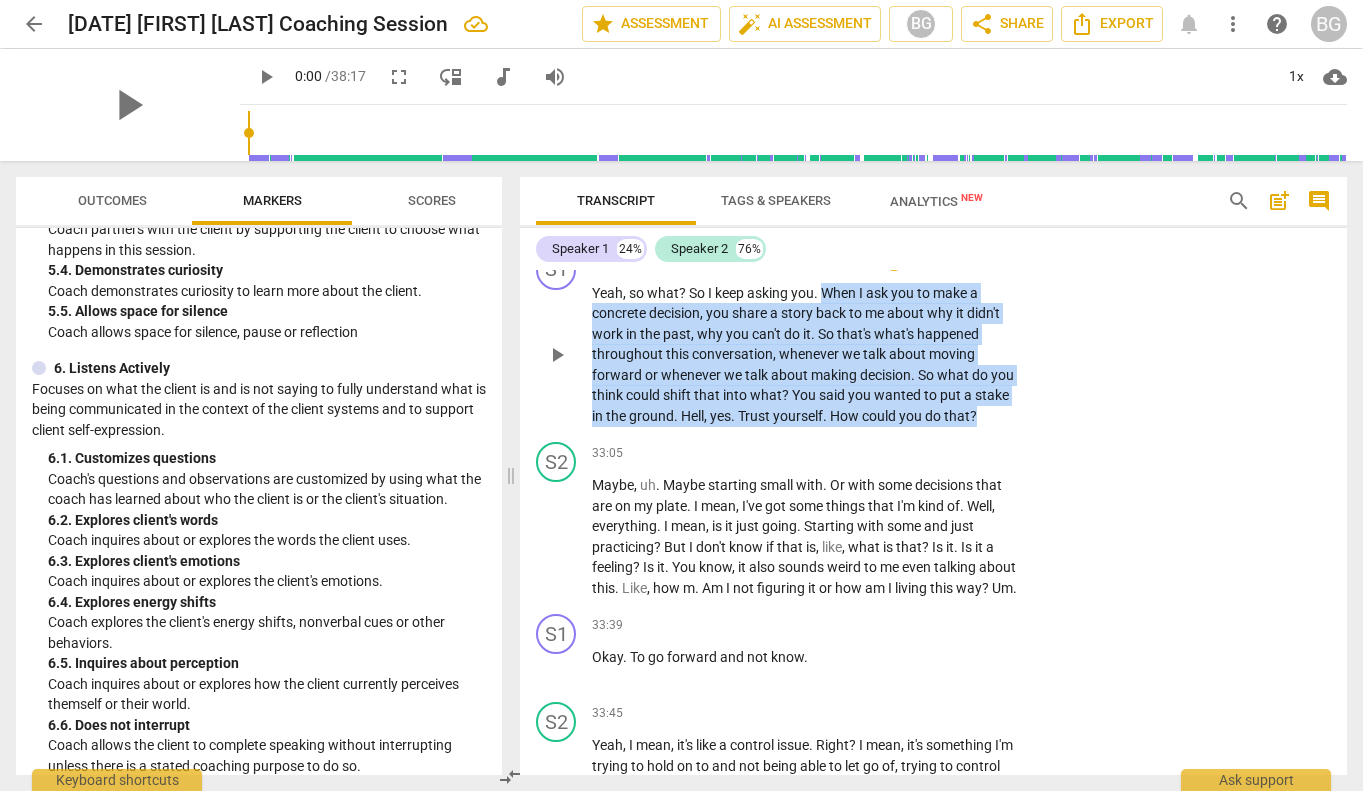 click on "Yeah ,   so   what ?   So   I   keep   asking   you .   When   I   ask   you   to   make   a   concrete   decision ,   you   share   a   story   back   to   me   about   why   it   didn't   work   in   the   past ,   why   you   can't   do   it .   So   that's   what's   happened   throughout   this   conversation ,   whenever   we   talk   about   moving   forward   or   whenever   we   talk   about   making   decision .   So   what   do   you   think   could   shift   that   into   what ?   You   said   you   wanted   to   put   a   stake   in   the   ground .   Hell ,   yes .   Trust   yourself .   How   could   you   do   that ?" at bounding box center (804, 355) 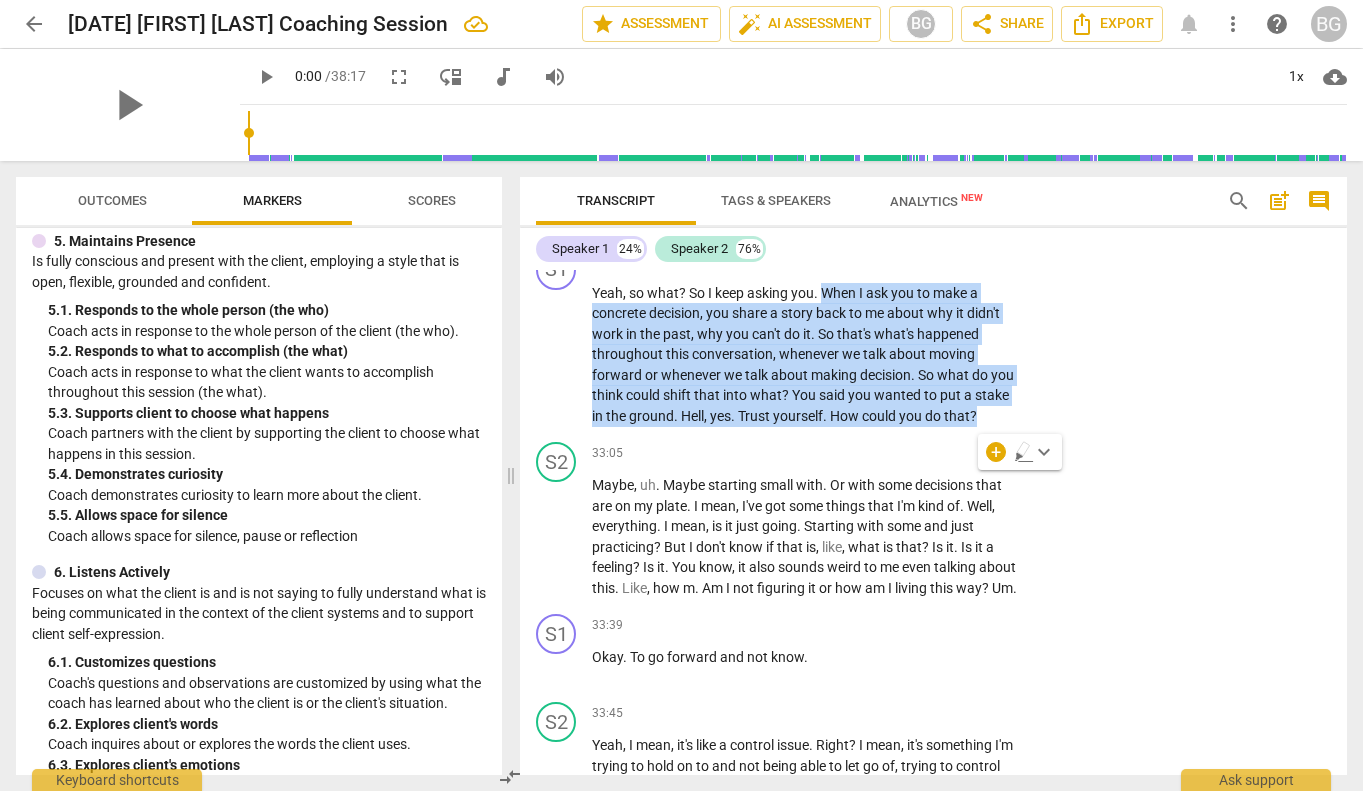 scroll, scrollTop: 1086, scrollLeft: 0, axis: vertical 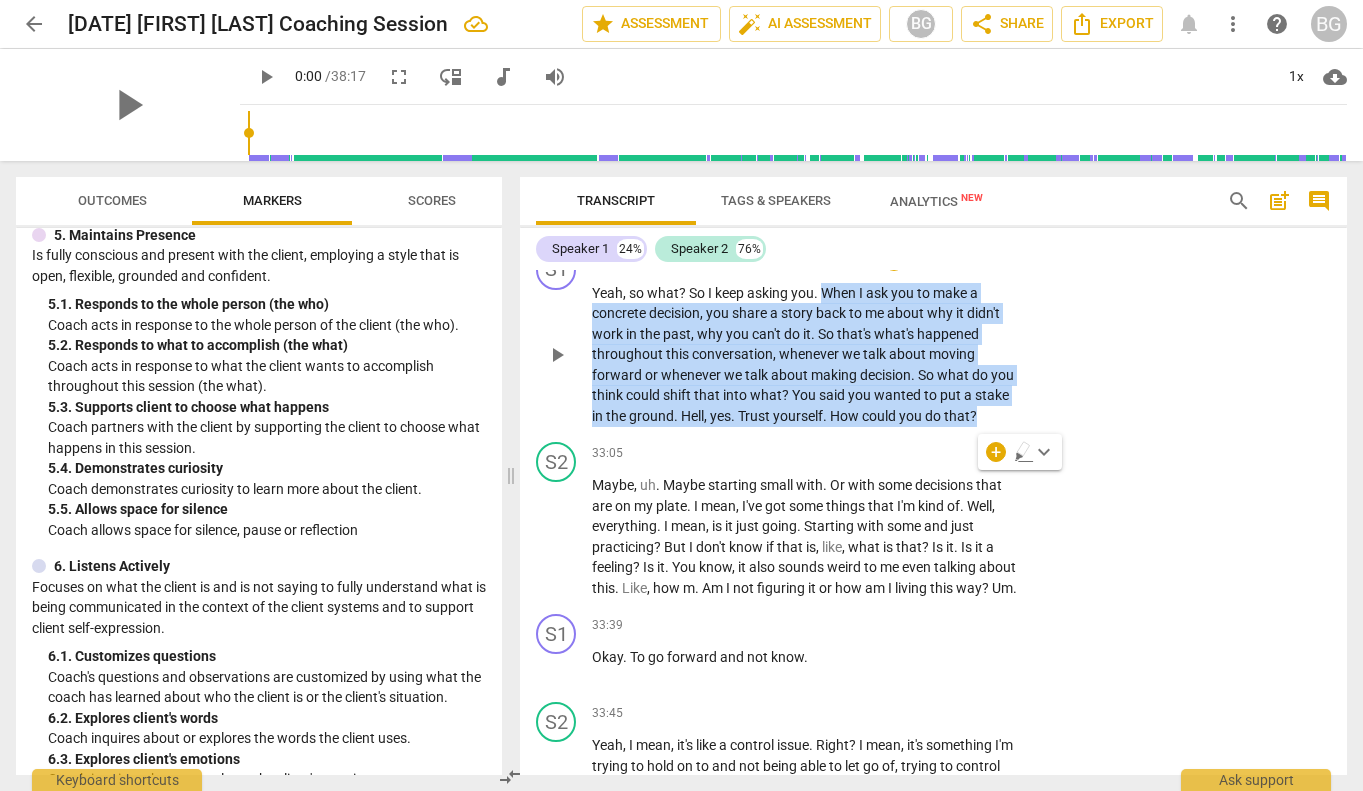 click on "+" at bounding box center (894, 261) 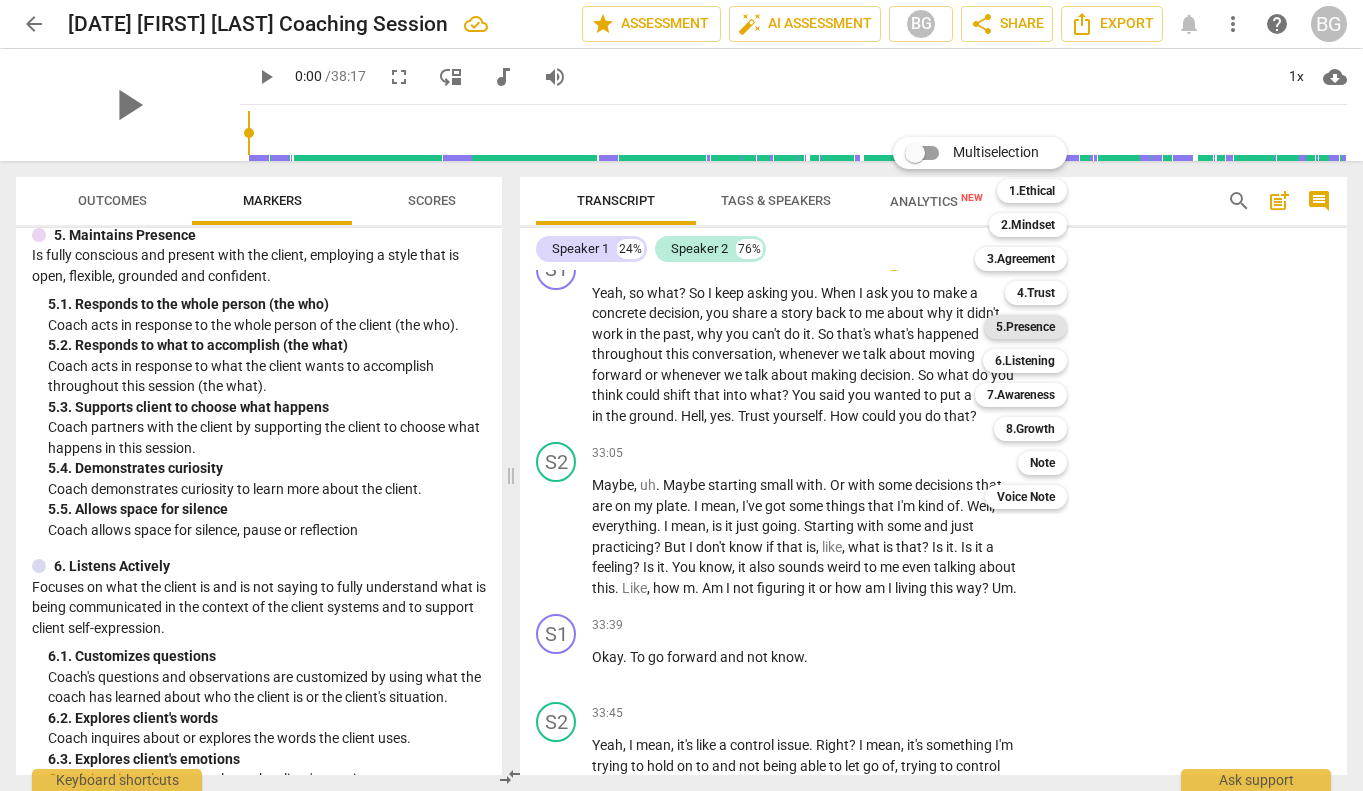 click on "5.Presence" at bounding box center [1025, 327] 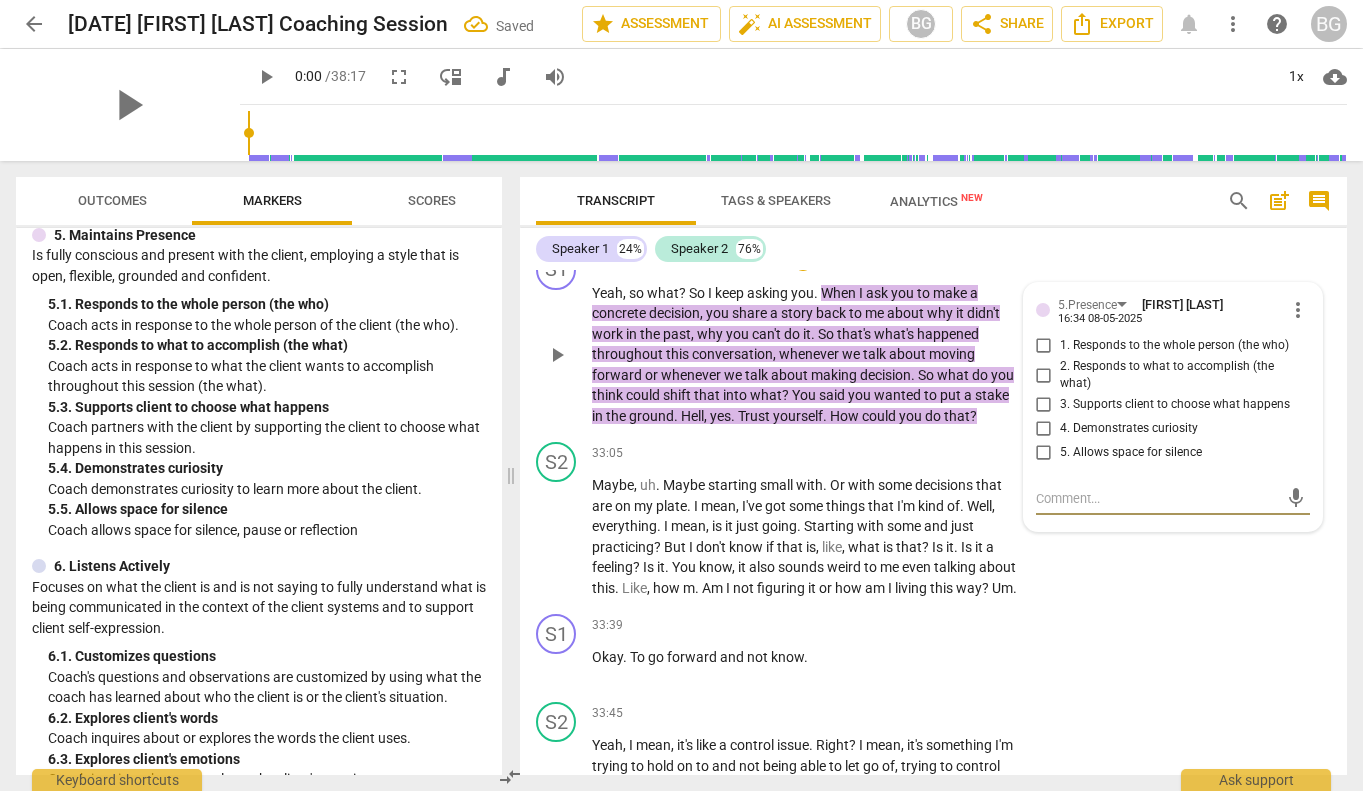 click on "1. Responds to the whole person (the who)" at bounding box center [1044, 346] 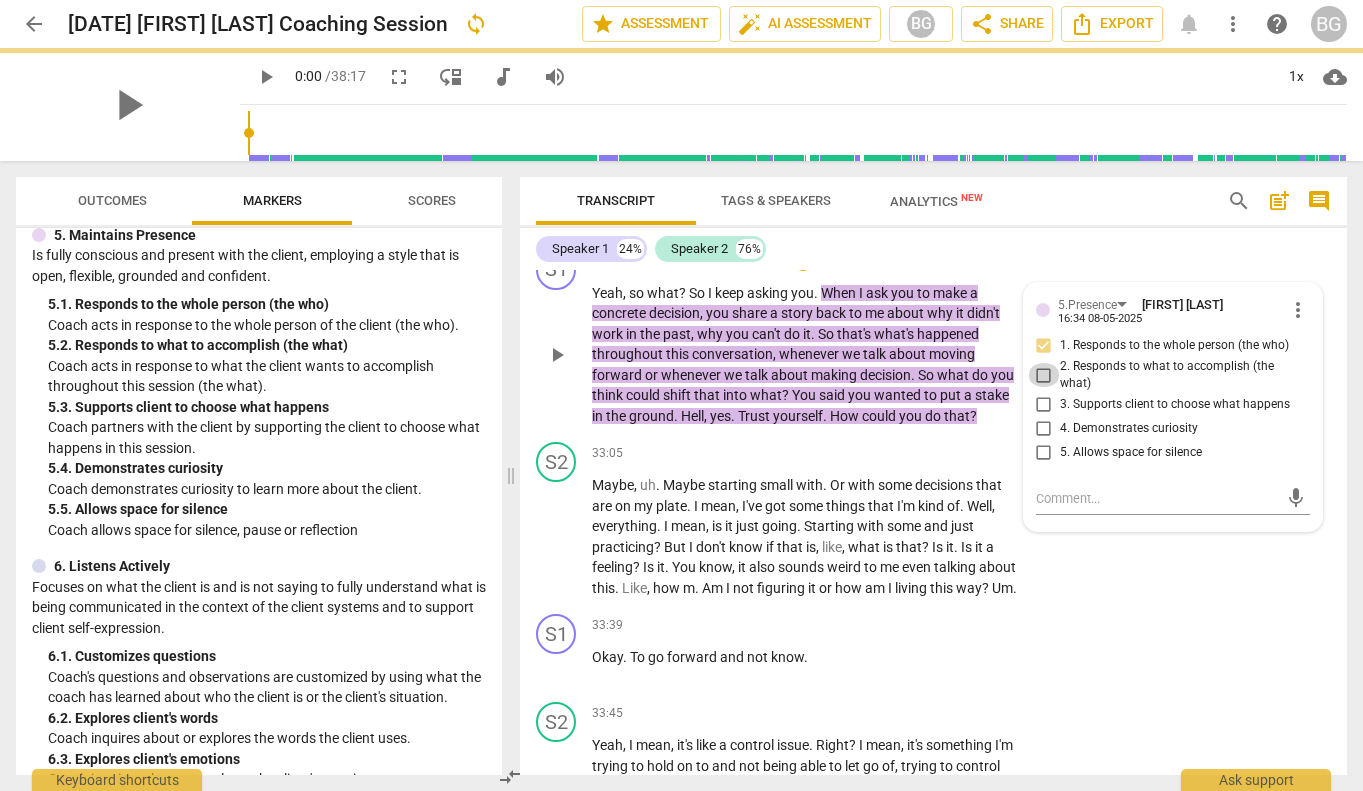 click on "2. Responds to what to accomplish (the what)" at bounding box center (1044, 375) 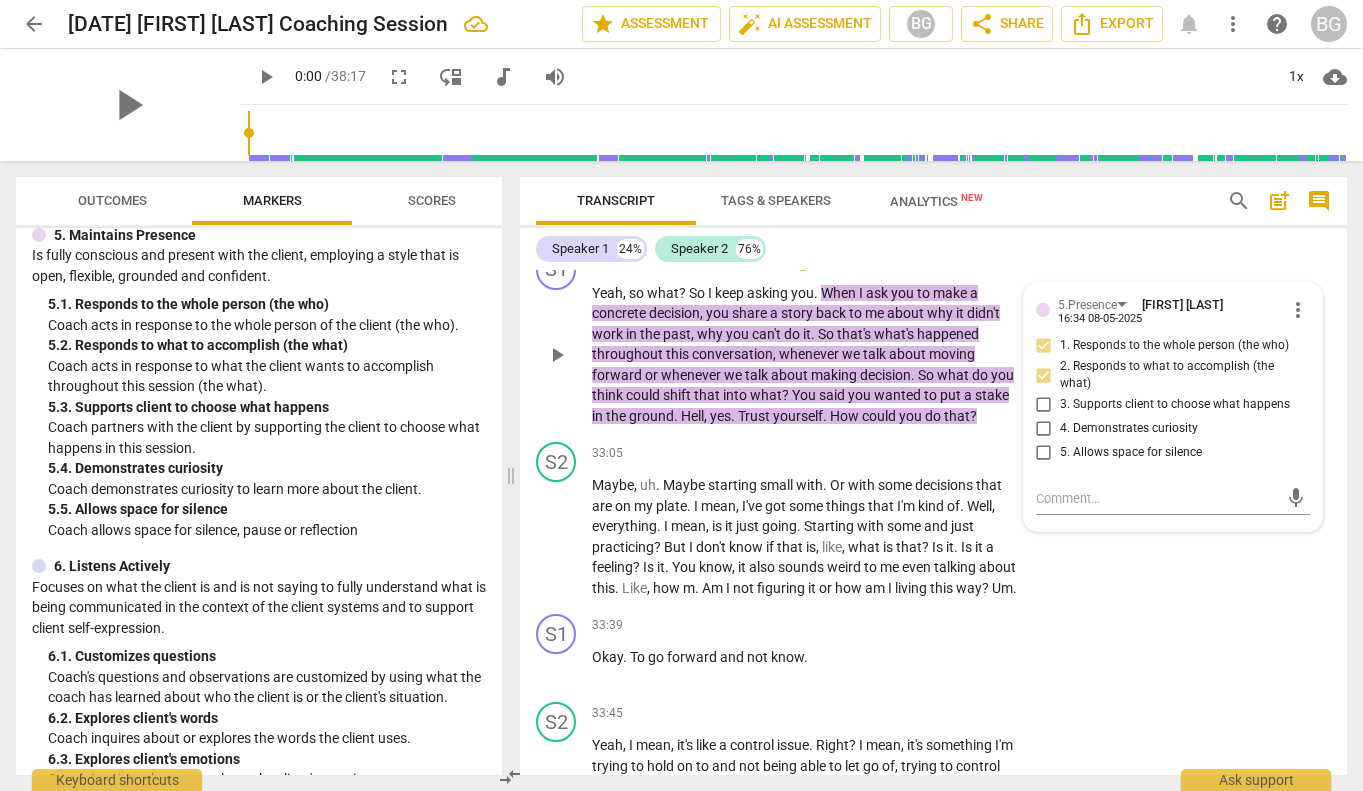 click on "3. Supports client to choose what happens" at bounding box center [1044, 405] 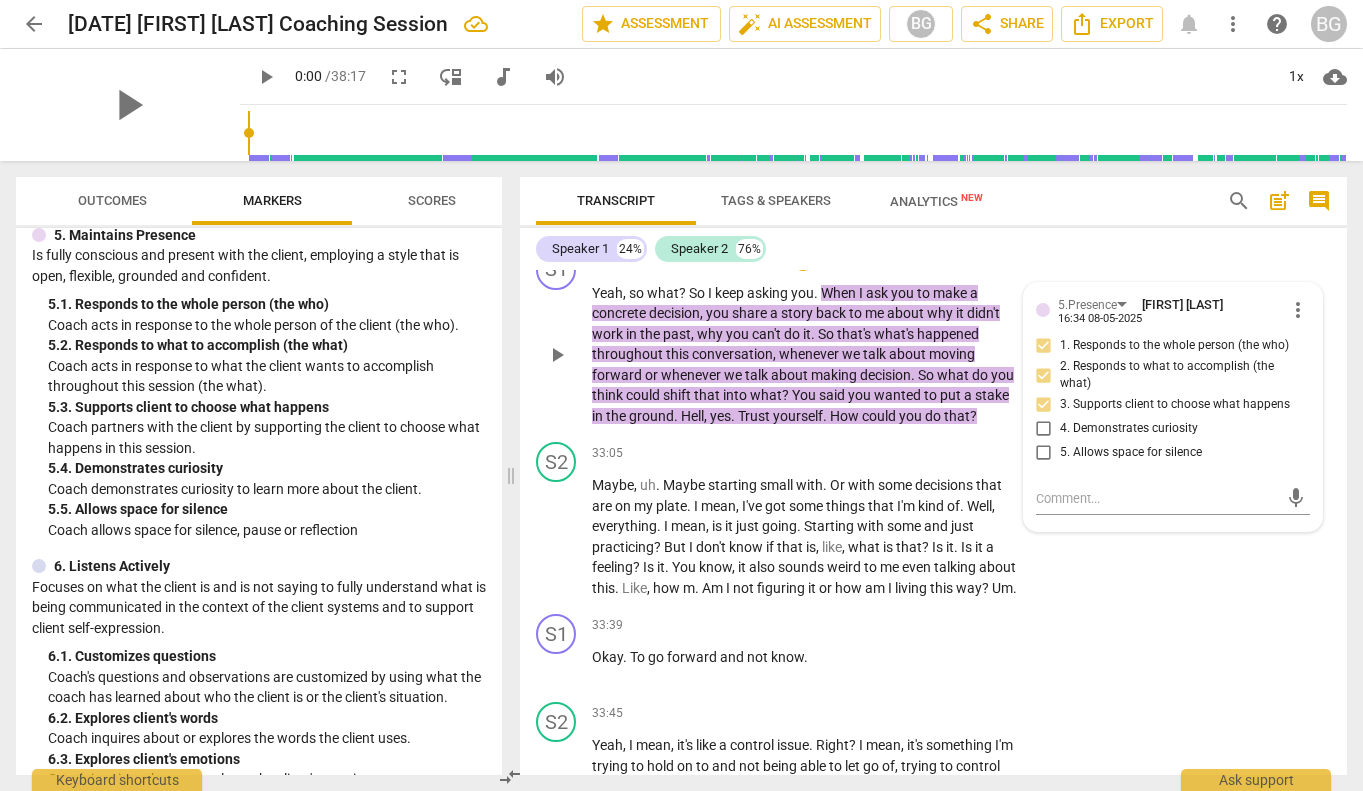 click on "4. Demonstrates curiosity" at bounding box center [1044, 429] 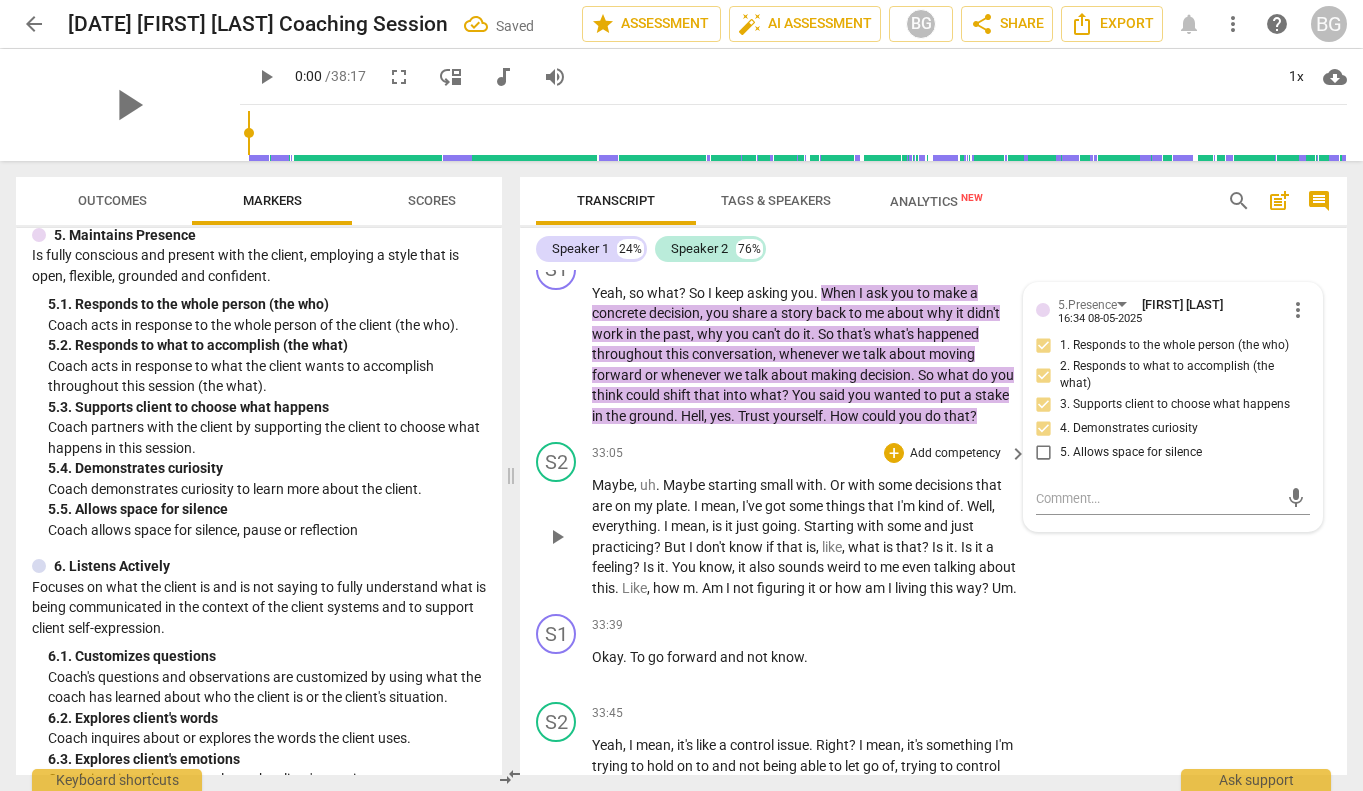 click on "don't" at bounding box center (712, 547) 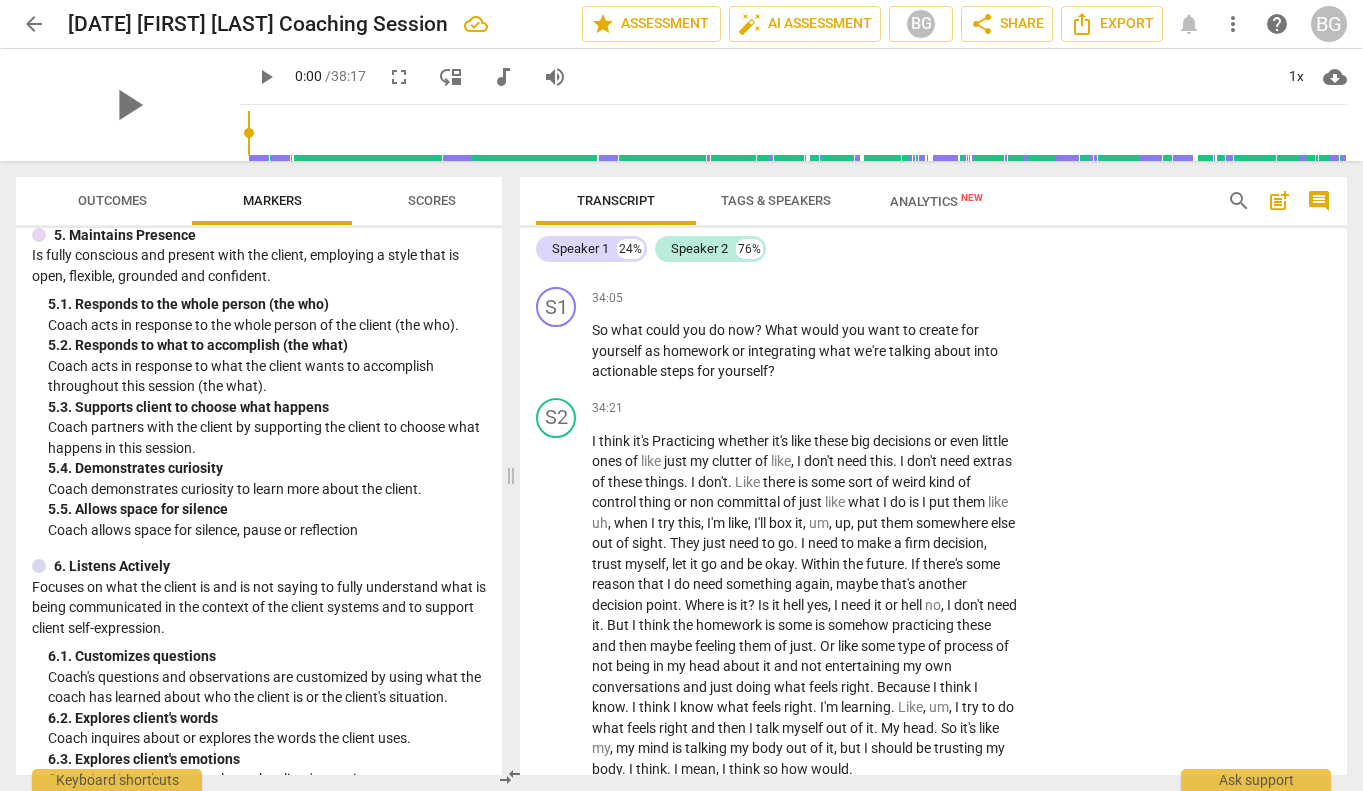 scroll, scrollTop: 12822, scrollLeft: 0, axis: vertical 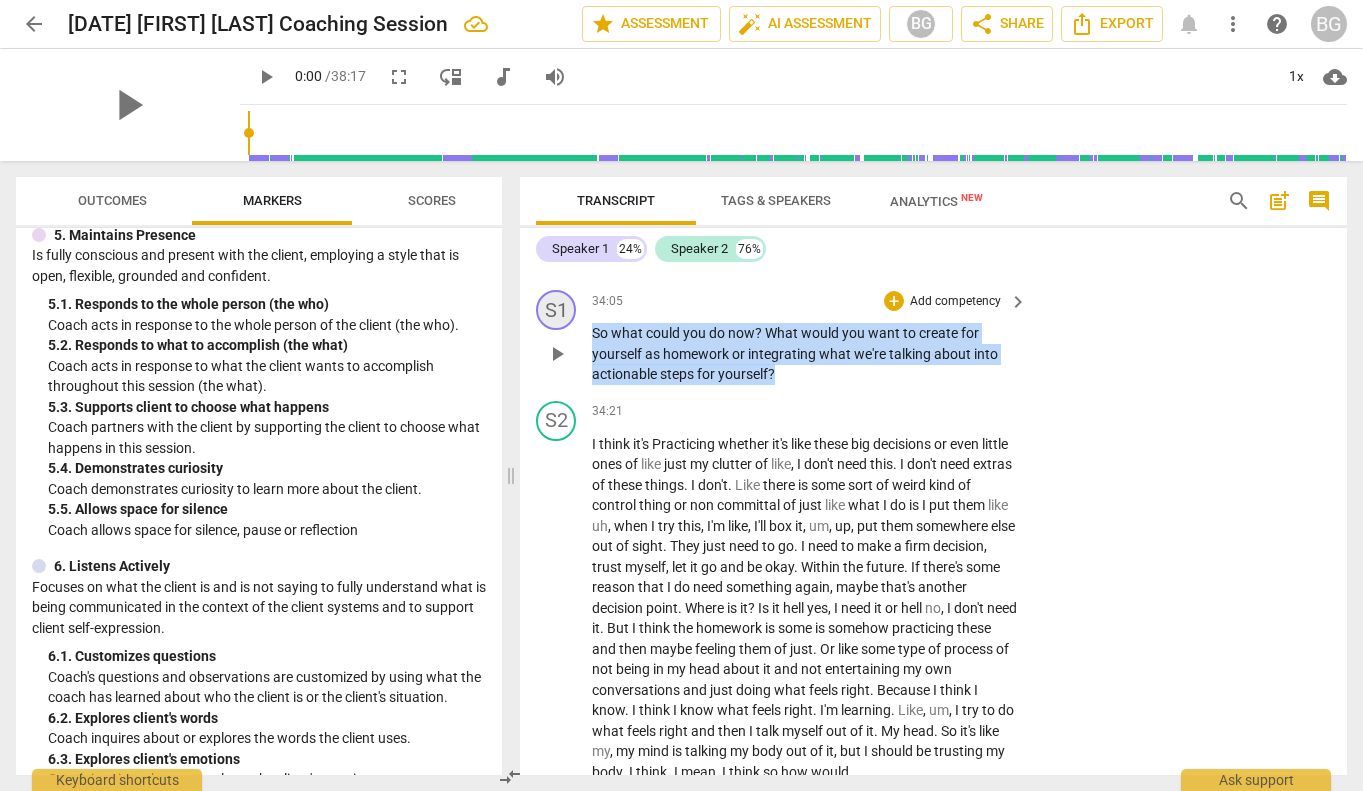 drag, startPoint x: 791, startPoint y: 460, endPoint x: 558, endPoint y: 408, distance: 238.73207 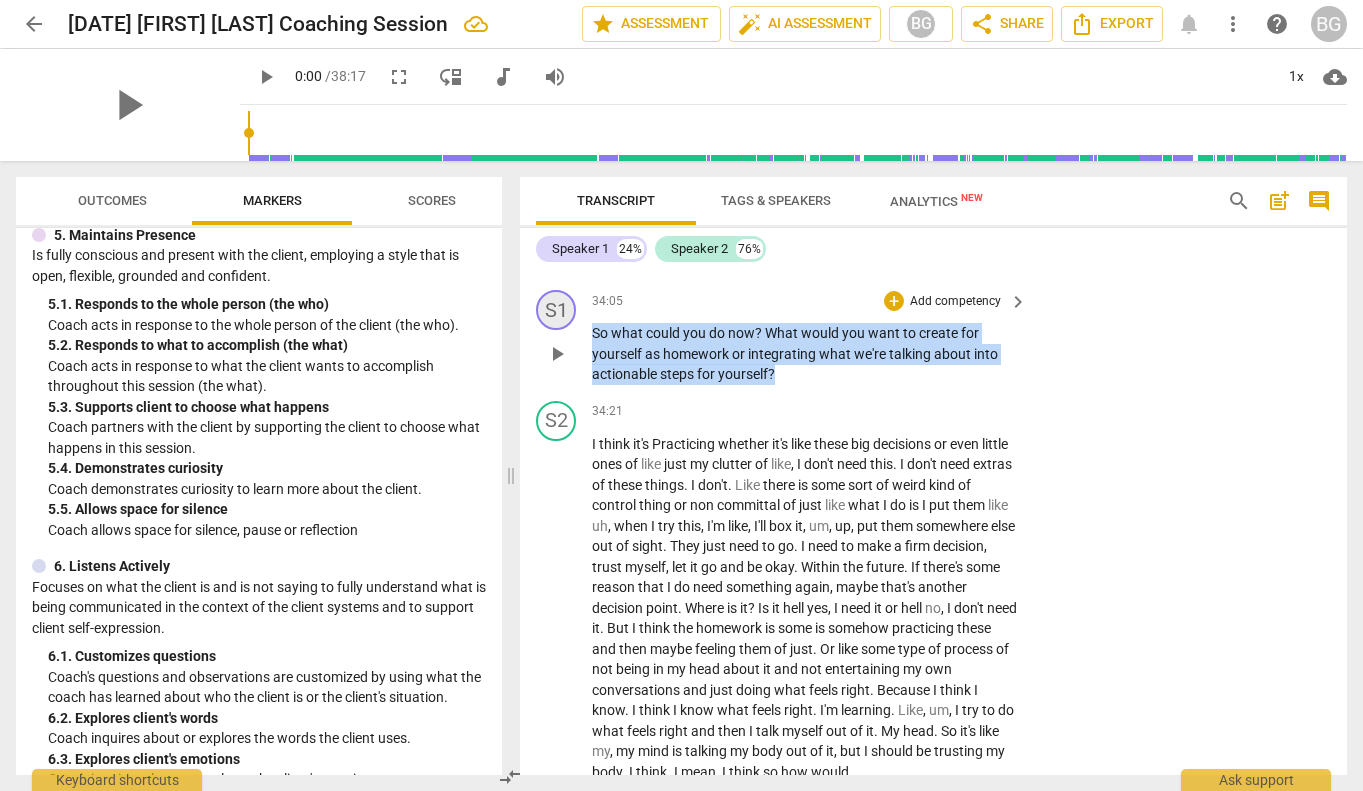 click on "S1 play_arrow pause 34:05 + Add competency keyboard_arrow_right So   what   could   you   do   now ?   What   would   you   want   to   create   for   yourself   as   homework   or   integrating   what   we're   talking   about   into   actionable   steps   for   yourself ?" at bounding box center (933, 337) 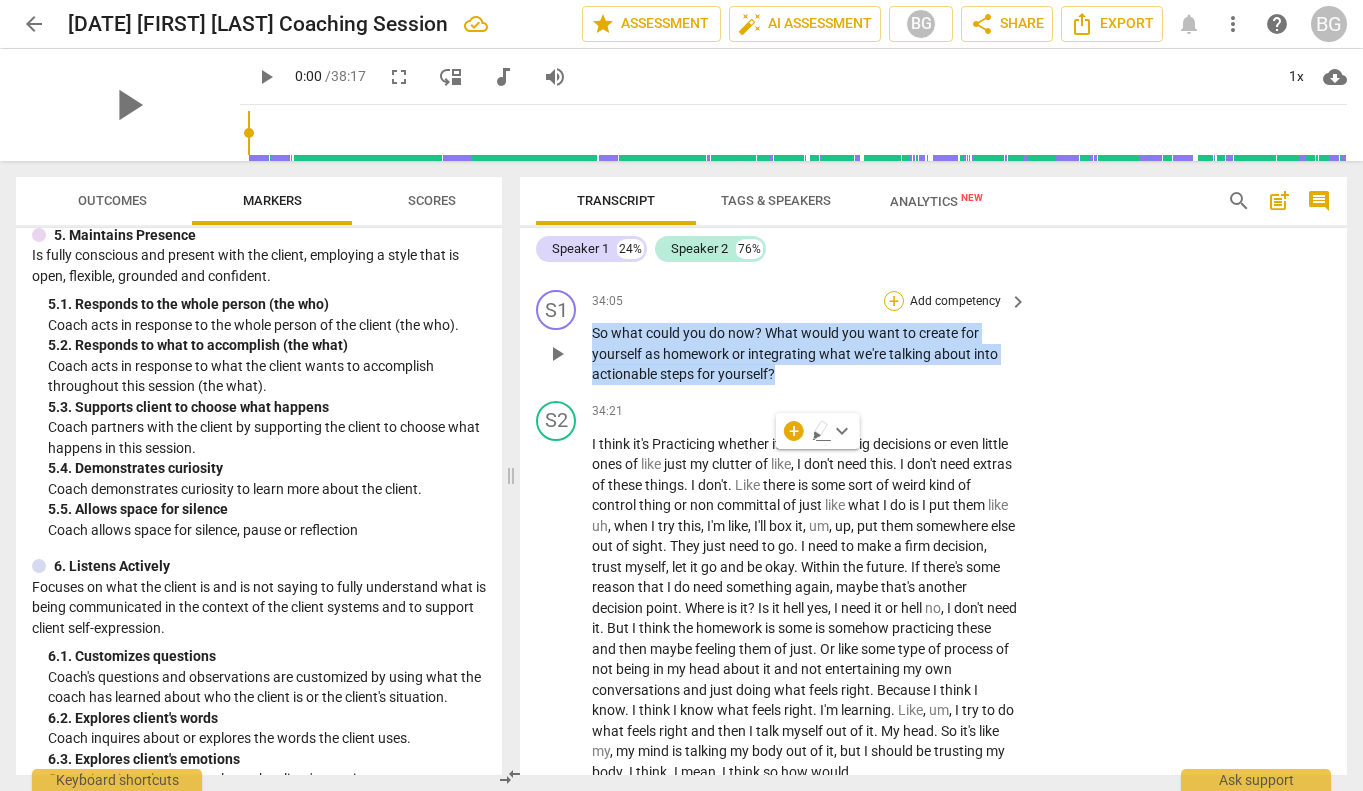 click on "+" at bounding box center (894, 301) 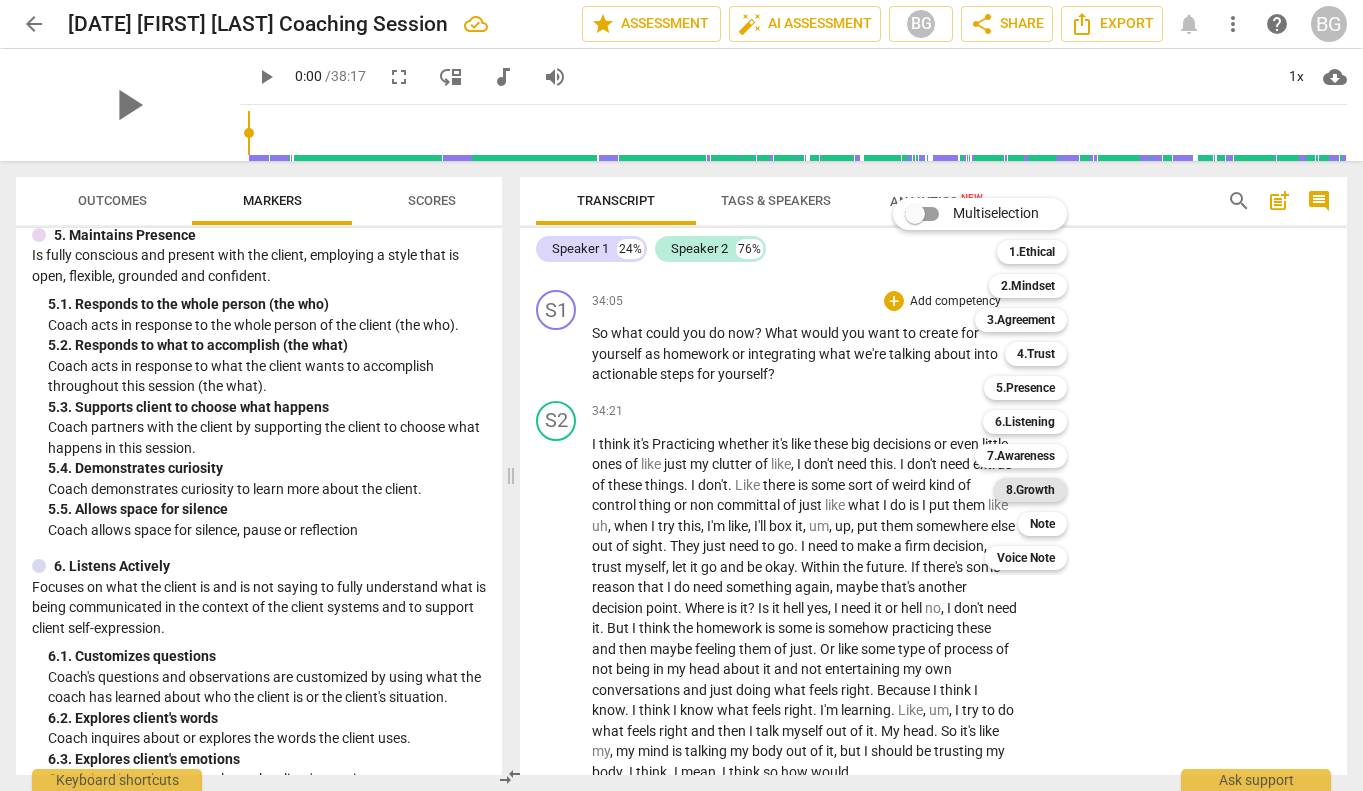 click on "8.Growth" at bounding box center [1030, 490] 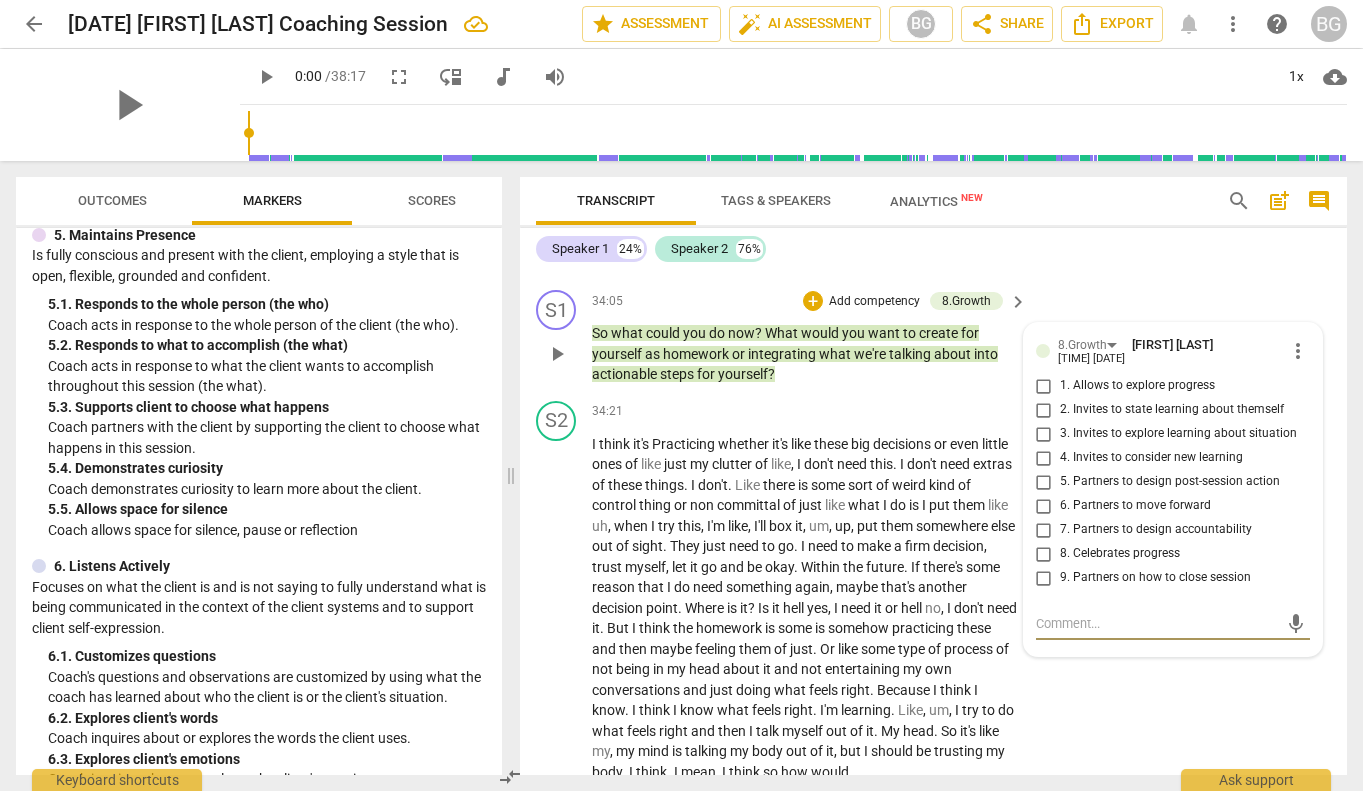 click on "5. Partners to design post-session action" at bounding box center [1044, 482] 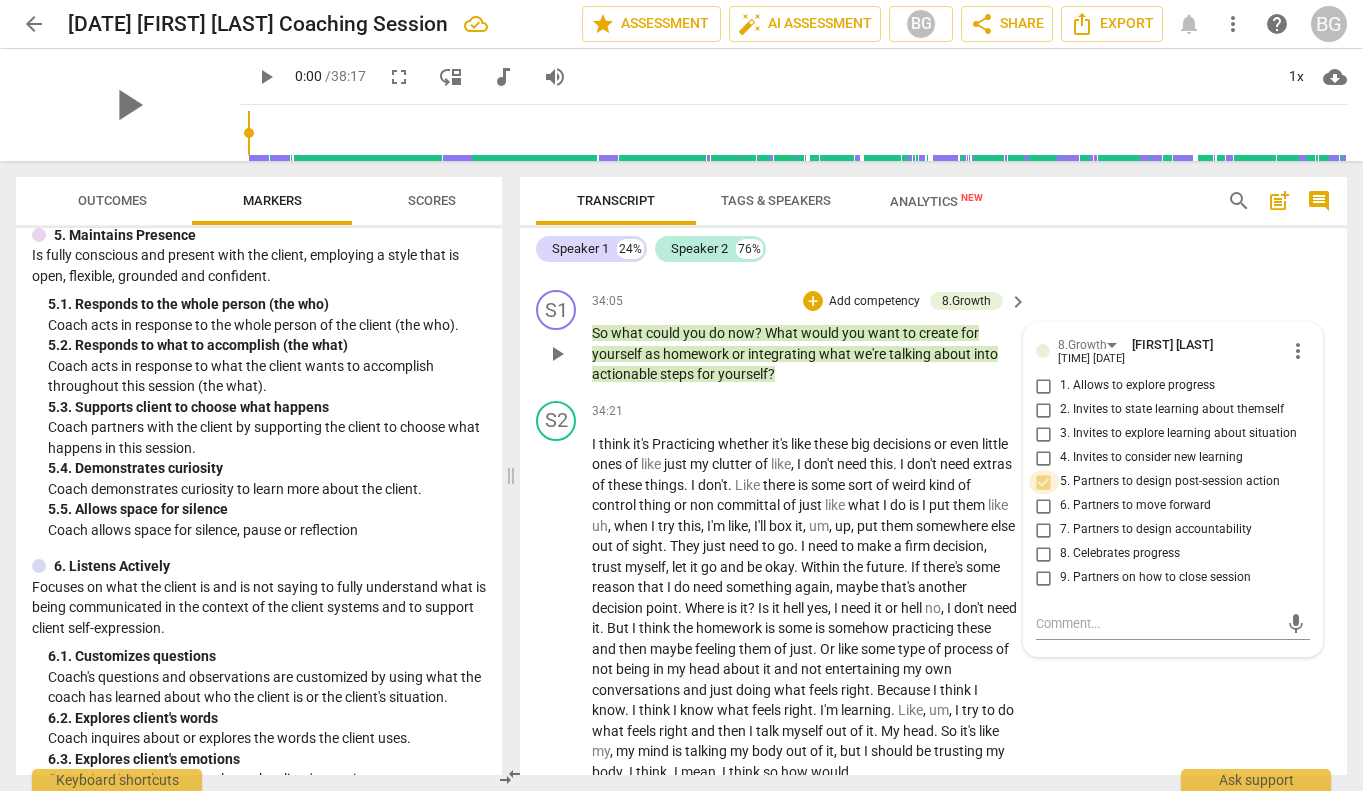 click on "5. Partners to design post-session action" at bounding box center (1044, 482) 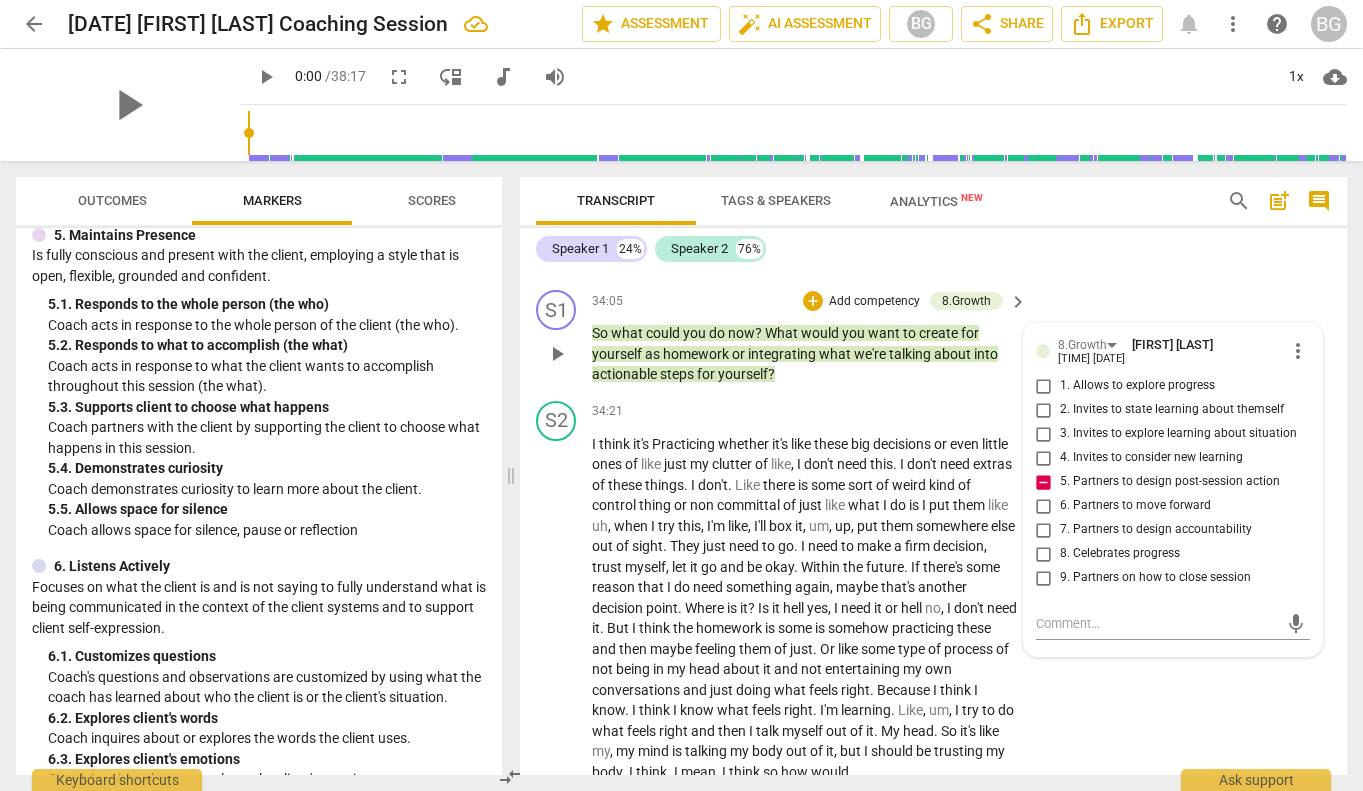 click on "5. Partners to design post-session action" at bounding box center [1044, 482] 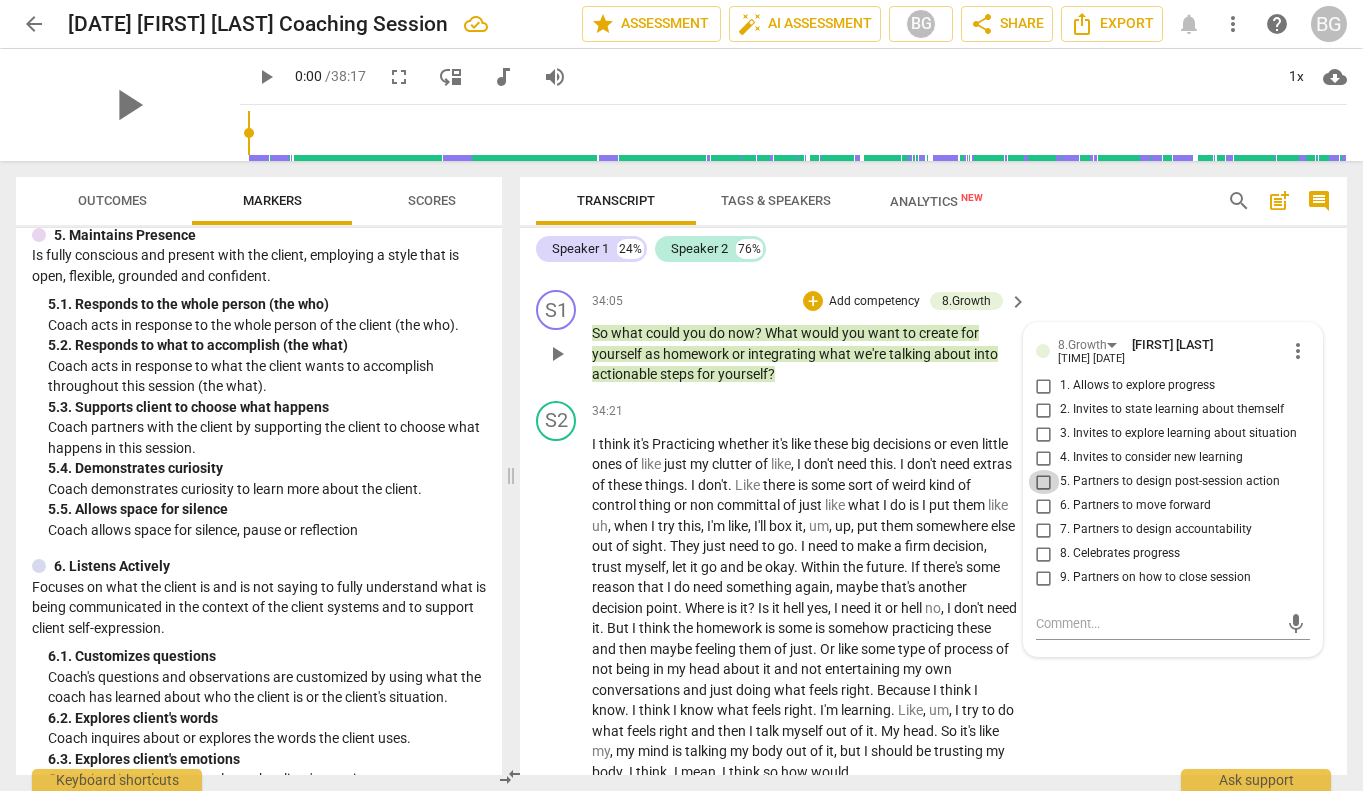 click on "5. Partners to design post-session action" at bounding box center [1044, 482] 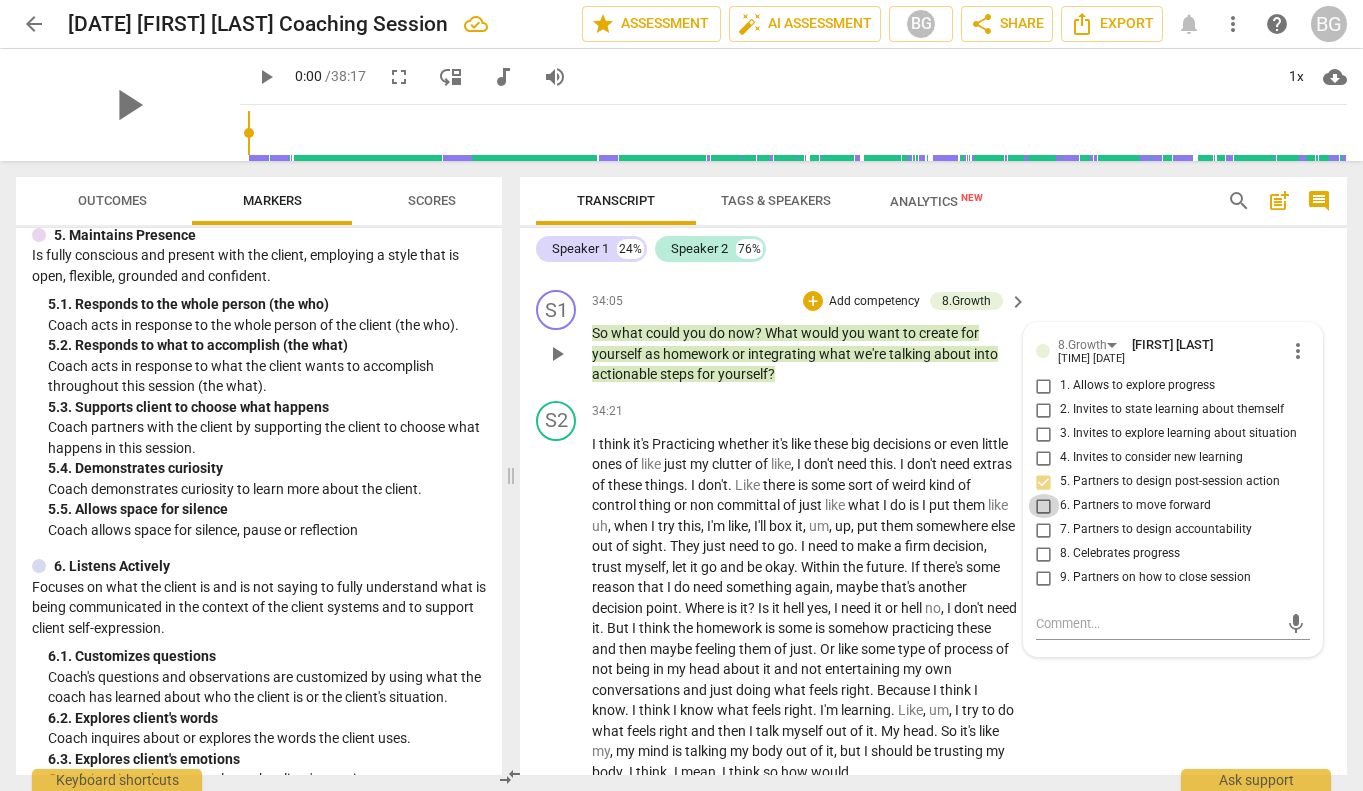 click on "6. Partners to move forward" at bounding box center (1044, 506) 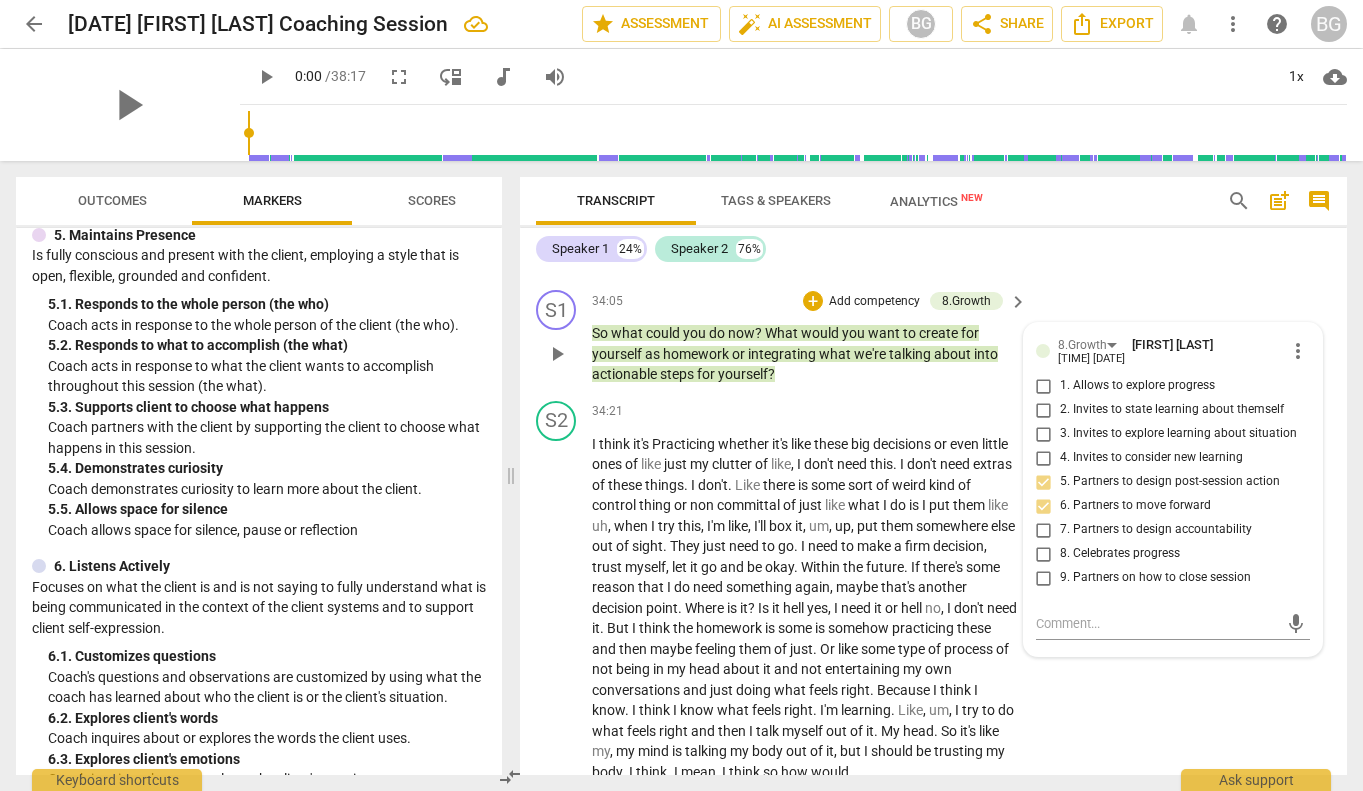 click on "9. Partners on how to close session" at bounding box center [1044, 578] 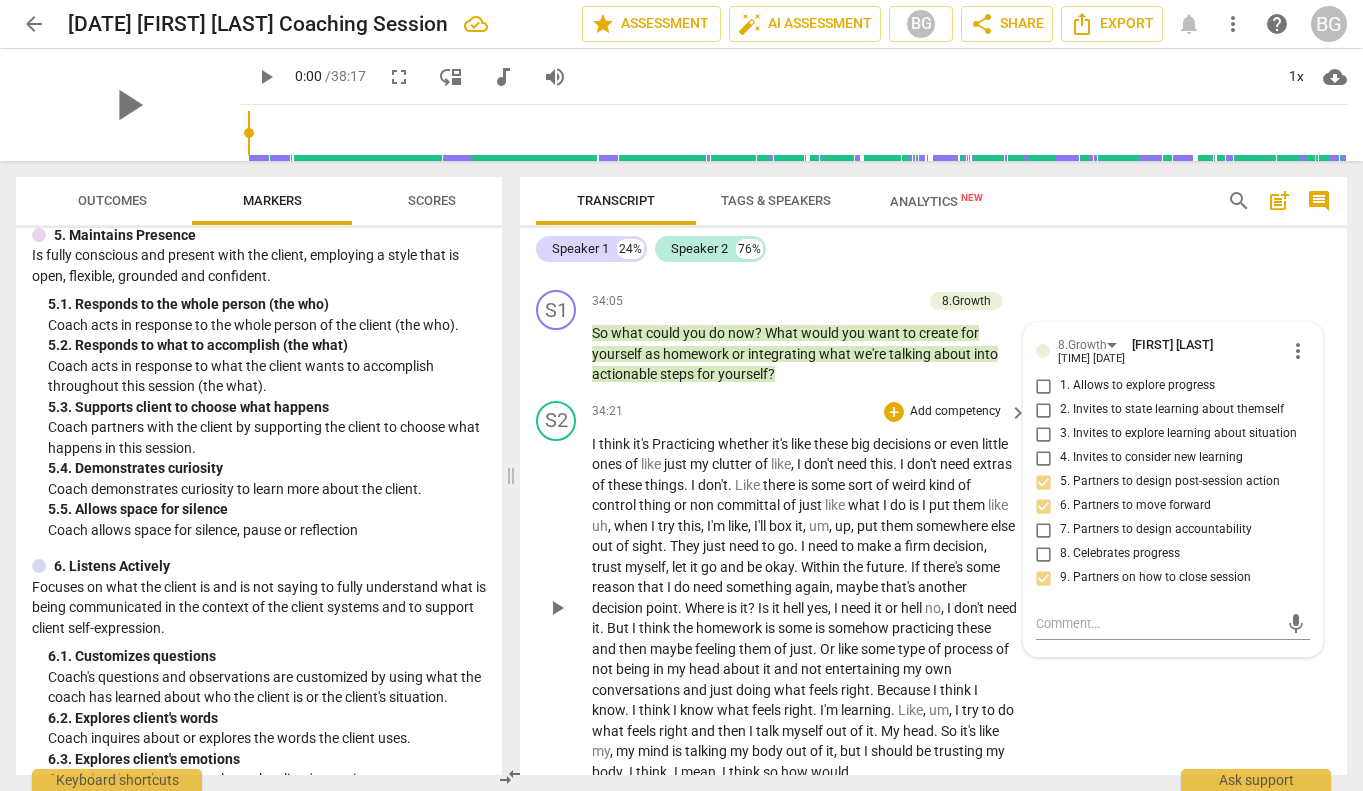 click on "to" at bounding box center [770, 546] 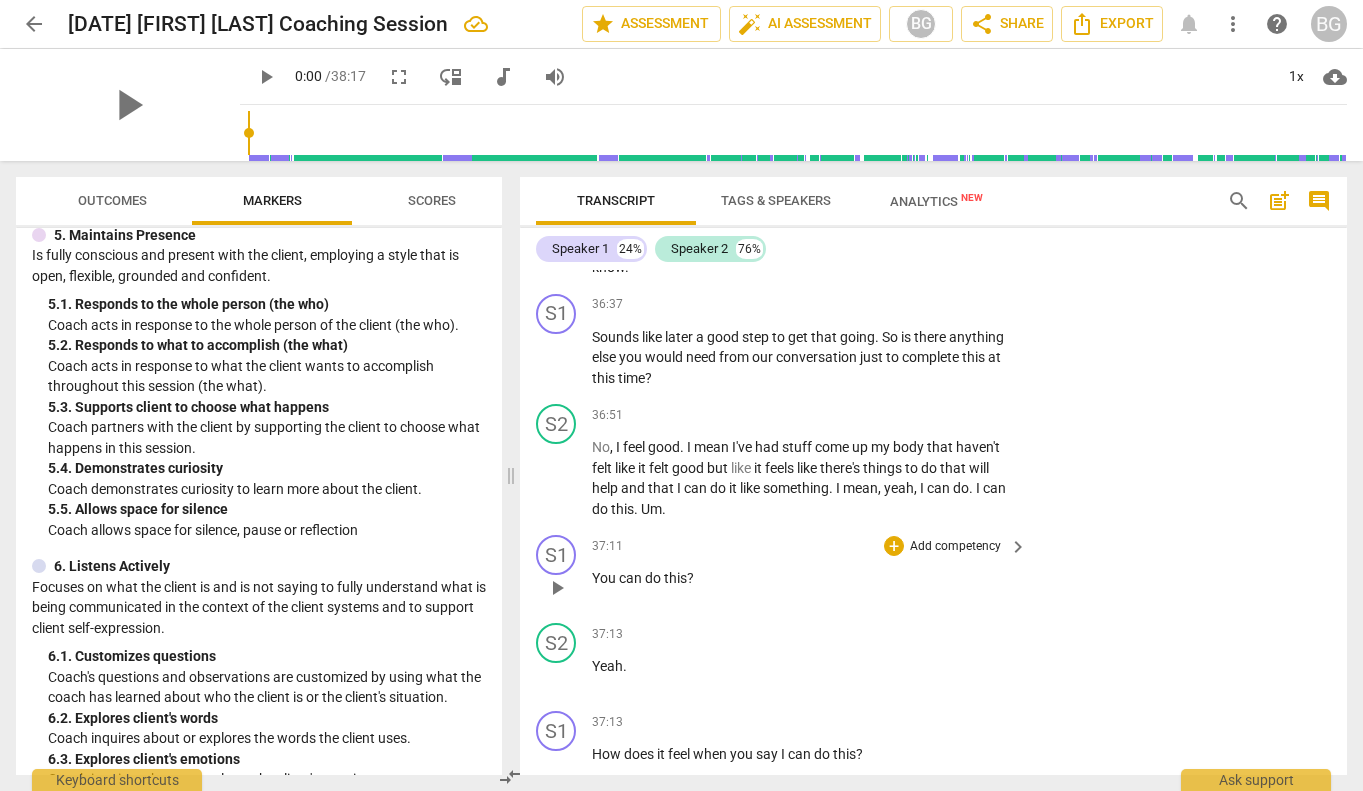scroll, scrollTop: 13641, scrollLeft: 0, axis: vertical 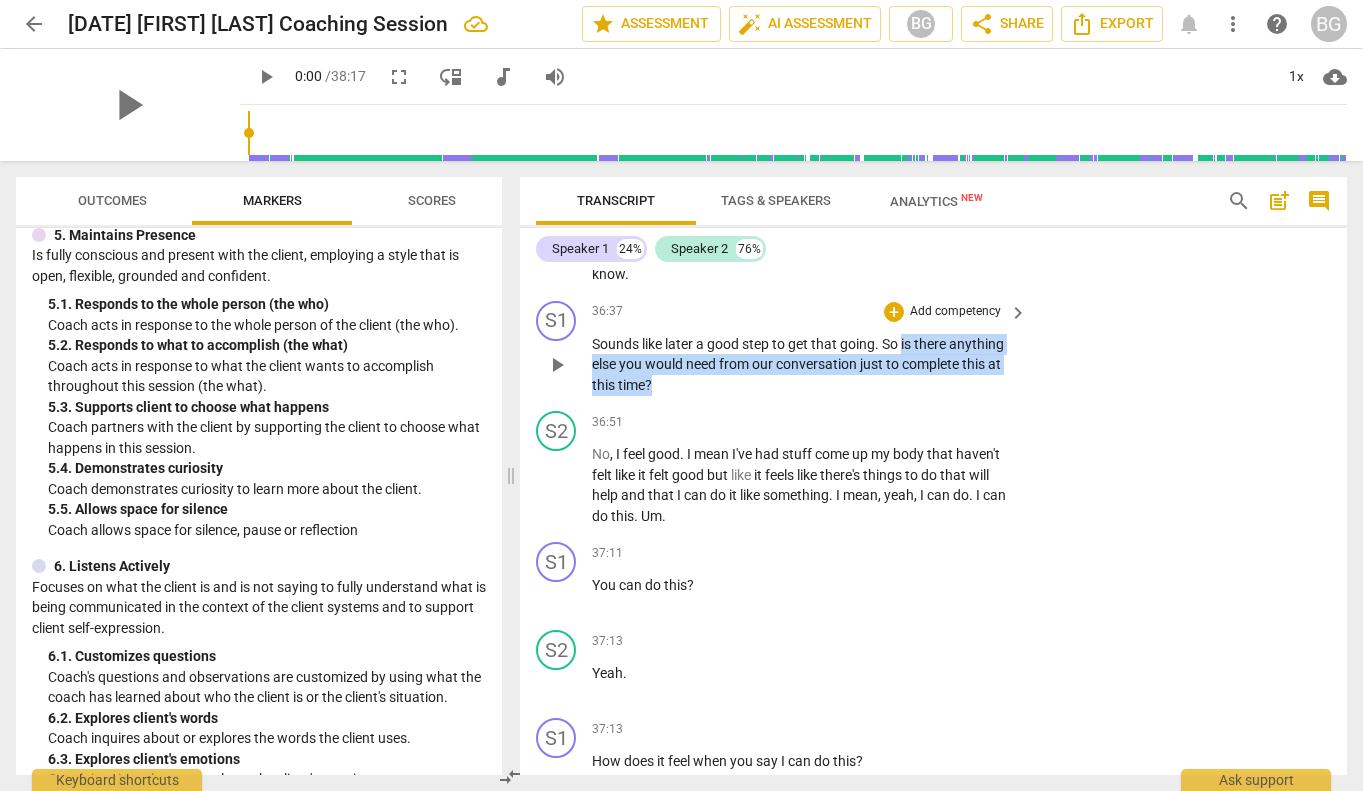 drag, startPoint x: 905, startPoint y: 427, endPoint x: 903, endPoint y: 473, distance: 46.043457 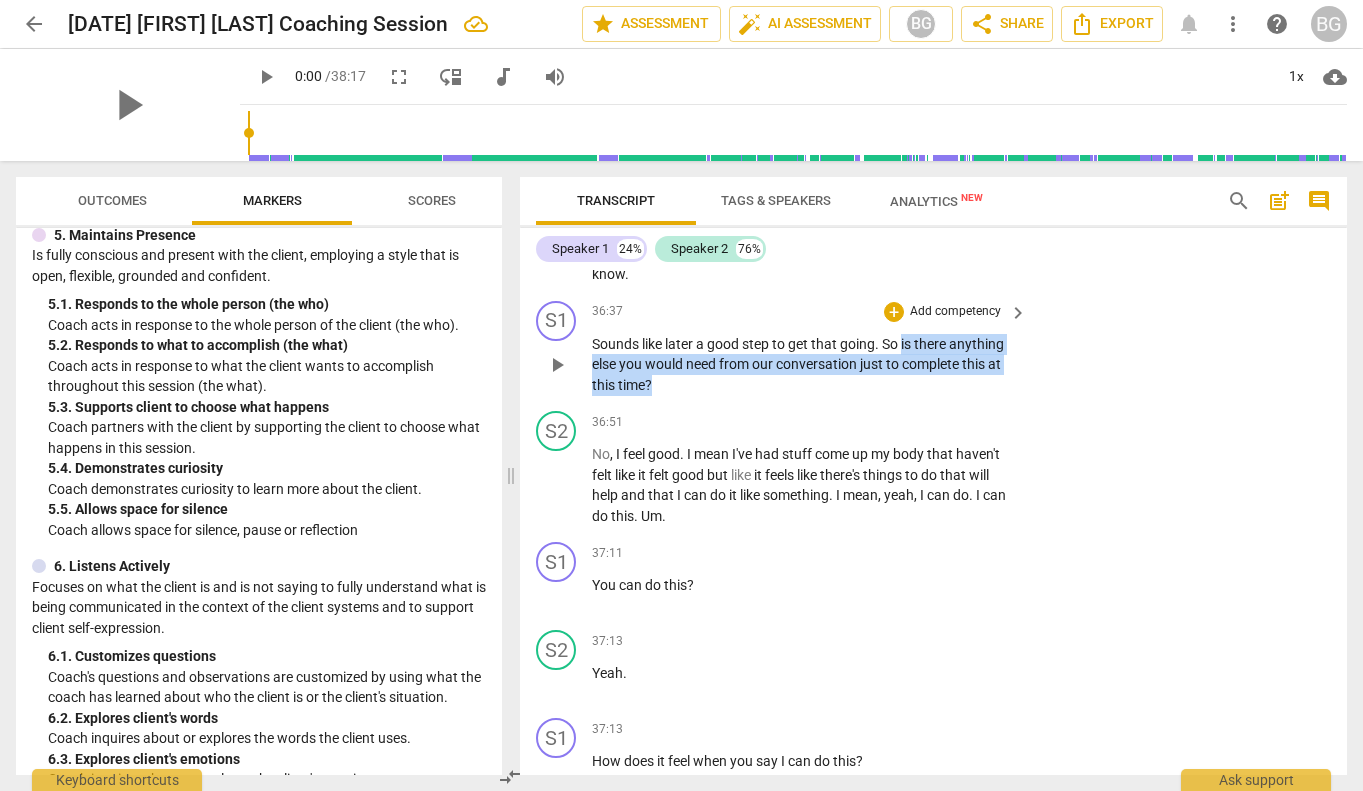 click on "Sounds   like   later   a   good   step   to   get   that   going .   So   is   there   anything   else   you   would   need   from   our   conversation   just   to   complete   this   at   this   time ?" at bounding box center (804, 365) 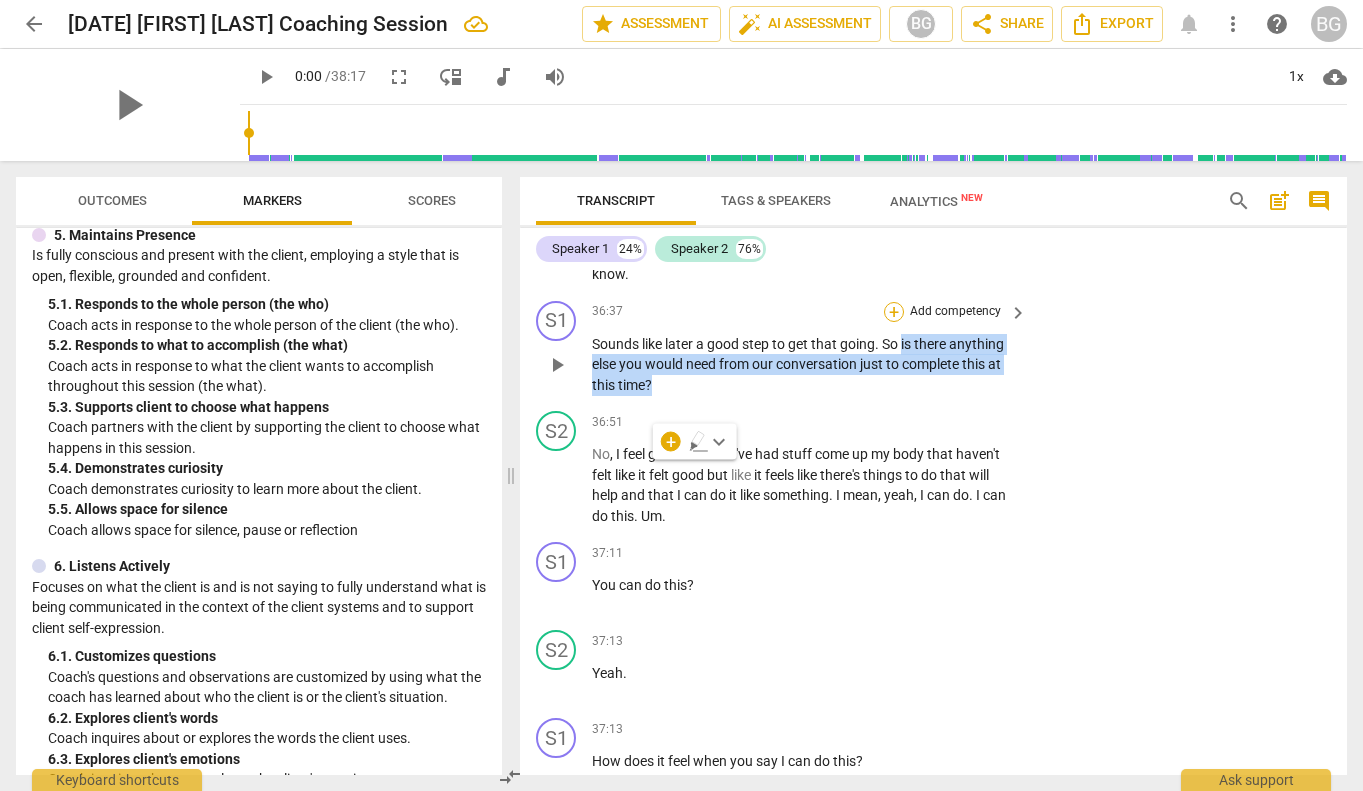 click on "+" at bounding box center [894, 312] 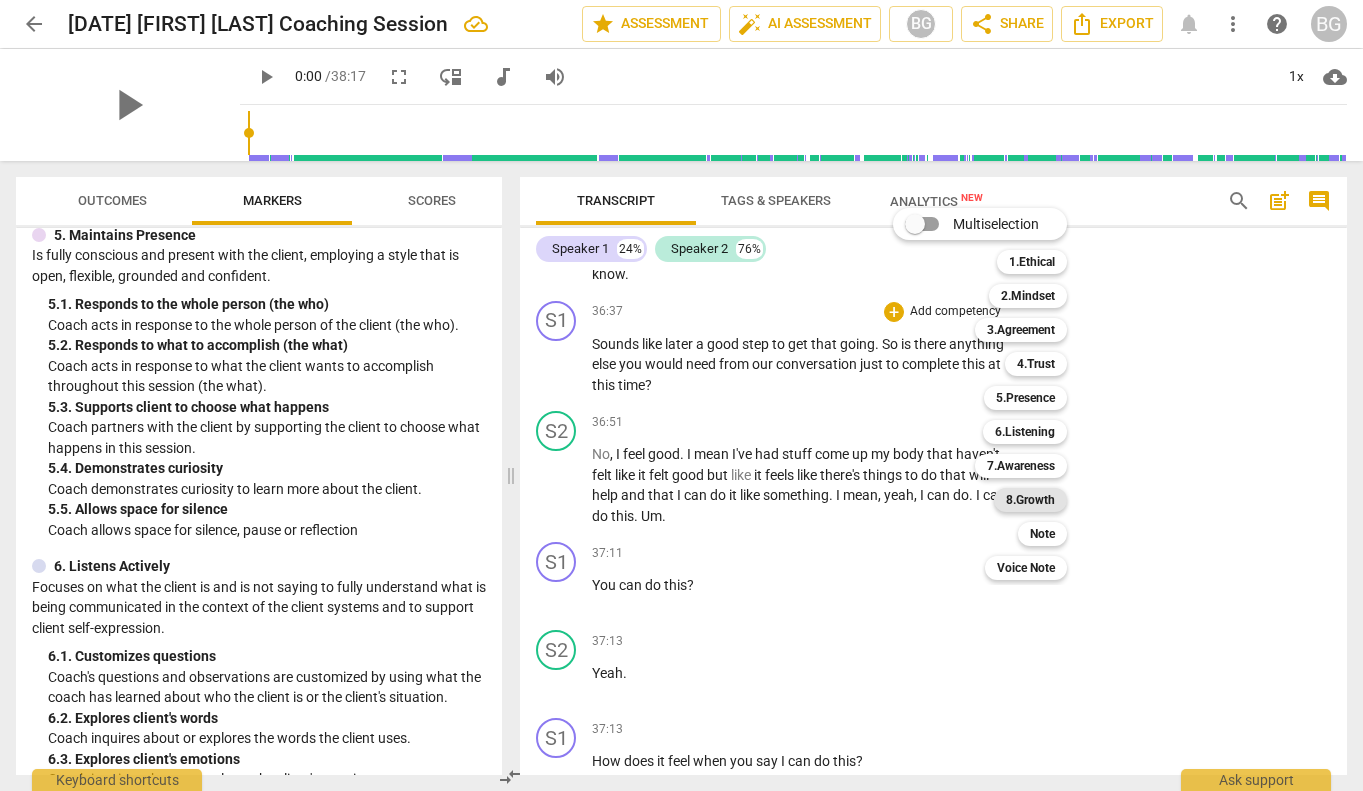 click on "8.Growth" at bounding box center (1030, 500) 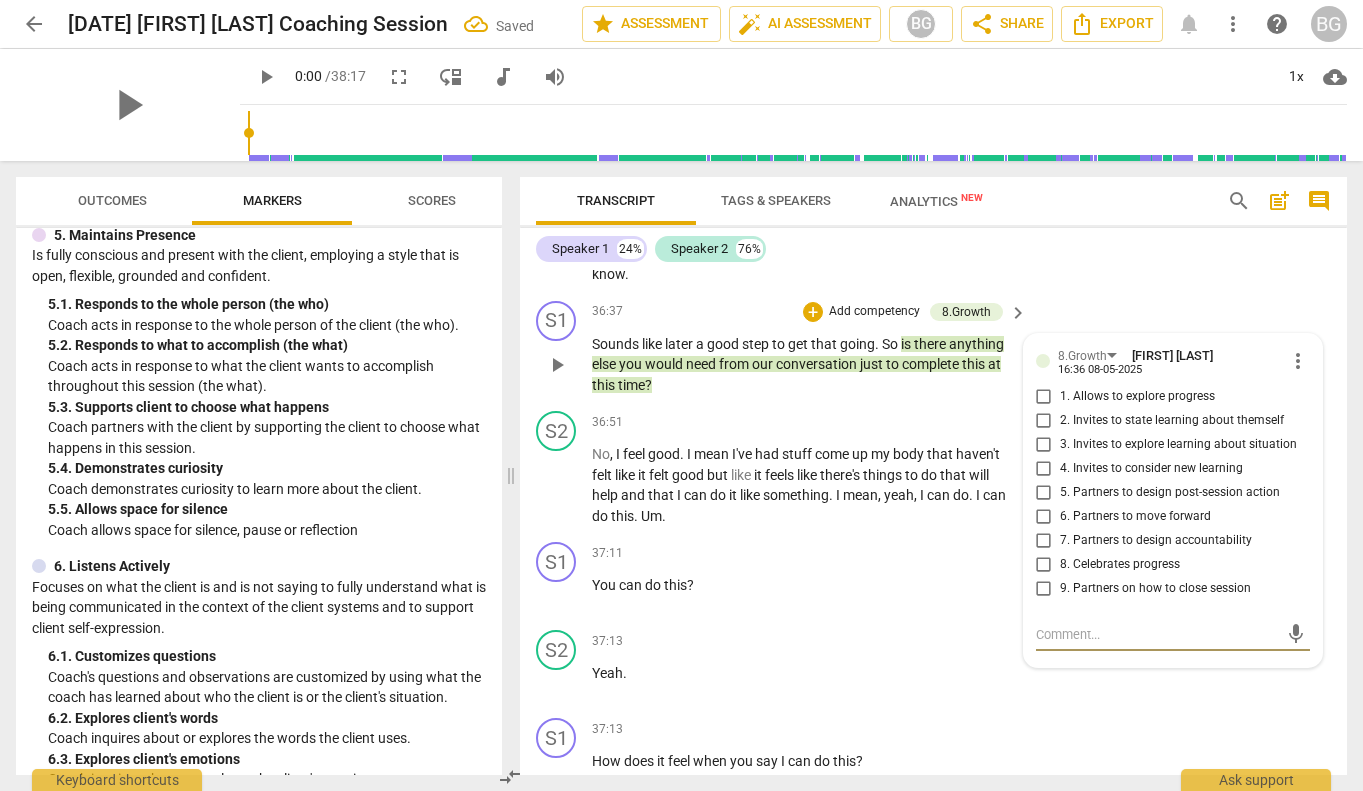 click on "9. Partners on how to close session" at bounding box center (1044, 589) 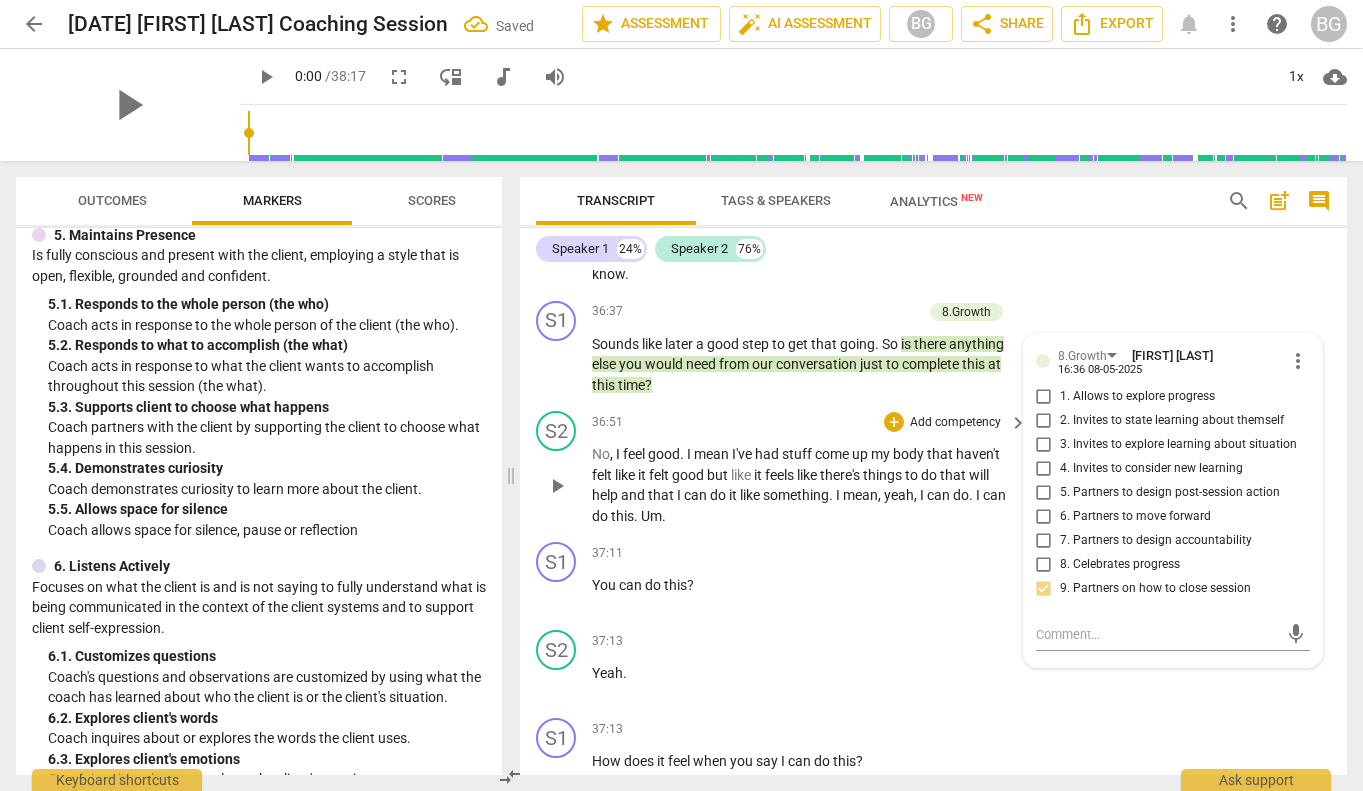 click on "like" at bounding box center (742, 475) 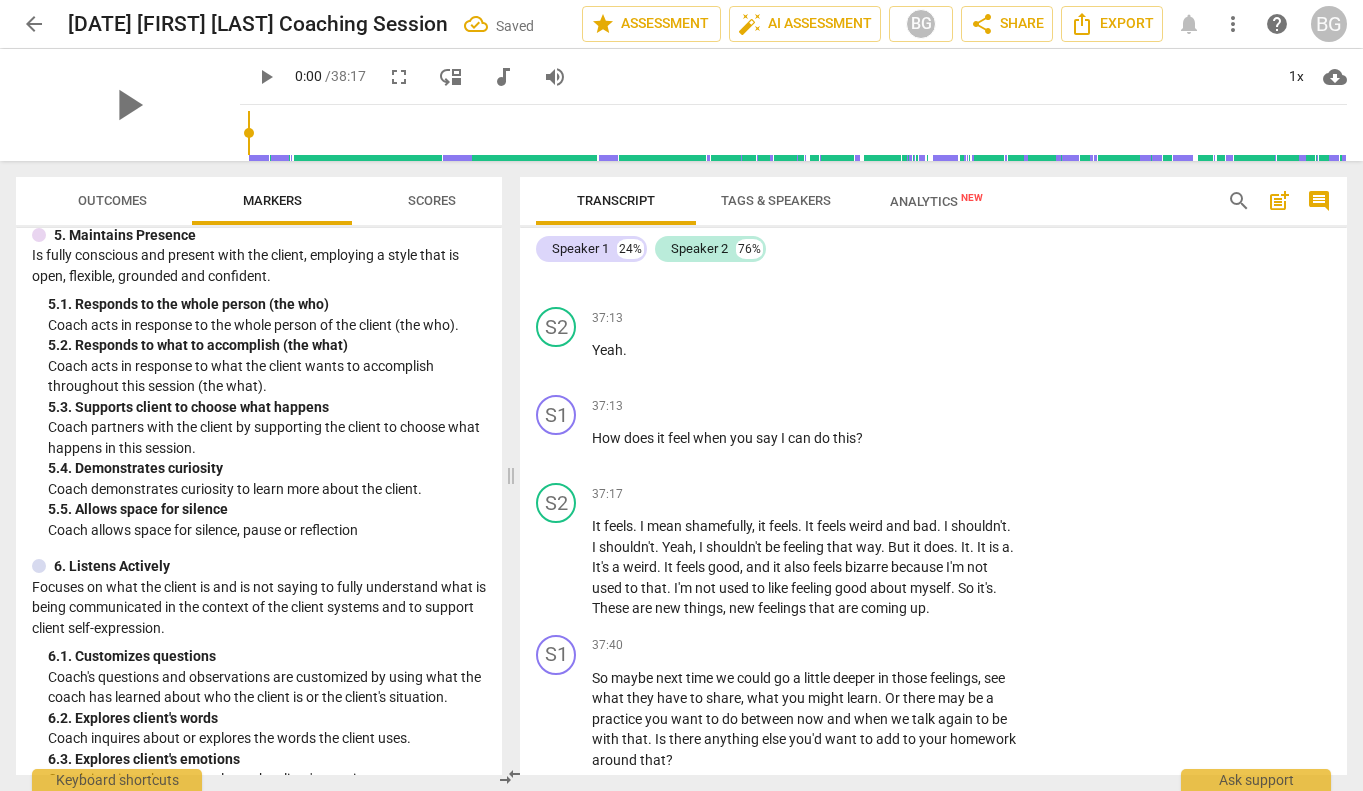 scroll, scrollTop: 13969, scrollLeft: 0, axis: vertical 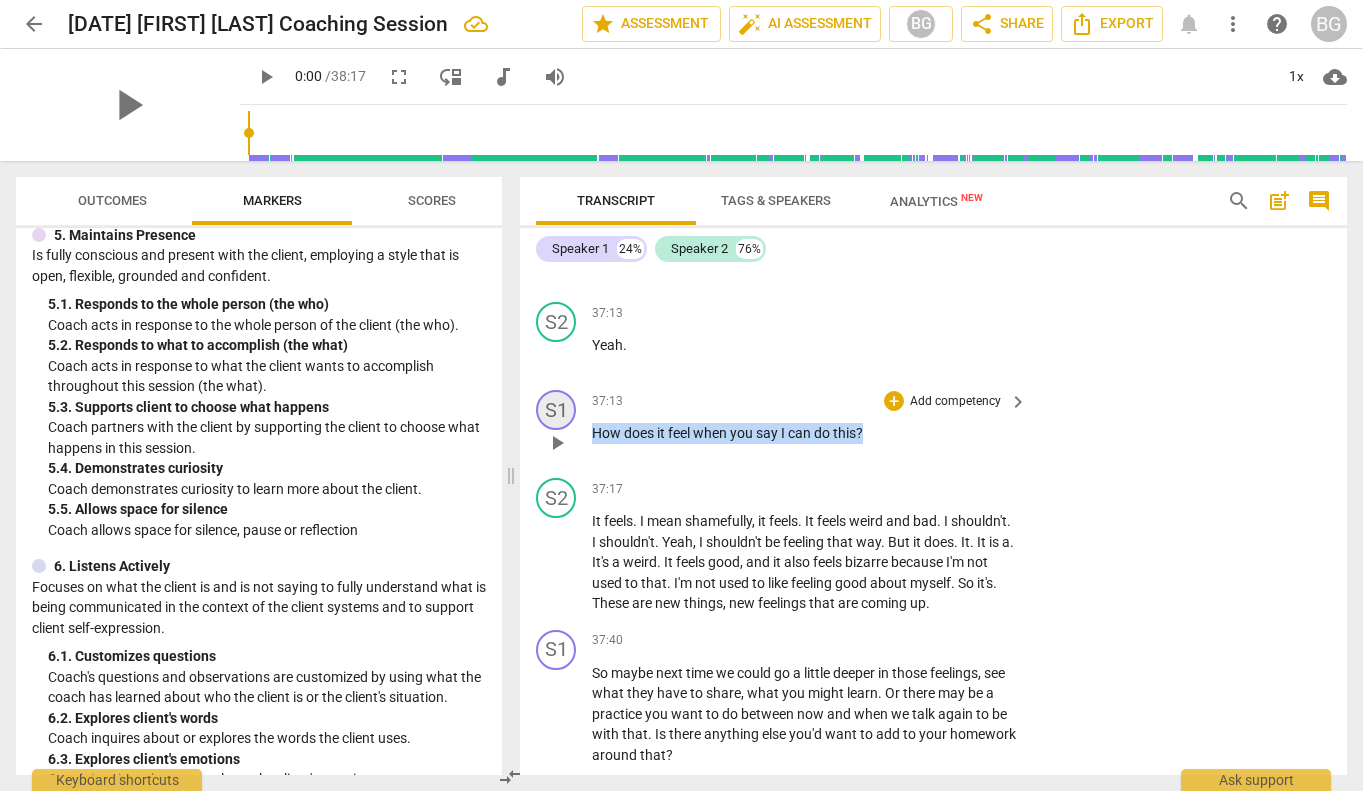 drag, startPoint x: 874, startPoint y: 514, endPoint x: 559, endPoint y: 507, distance: 315.07776 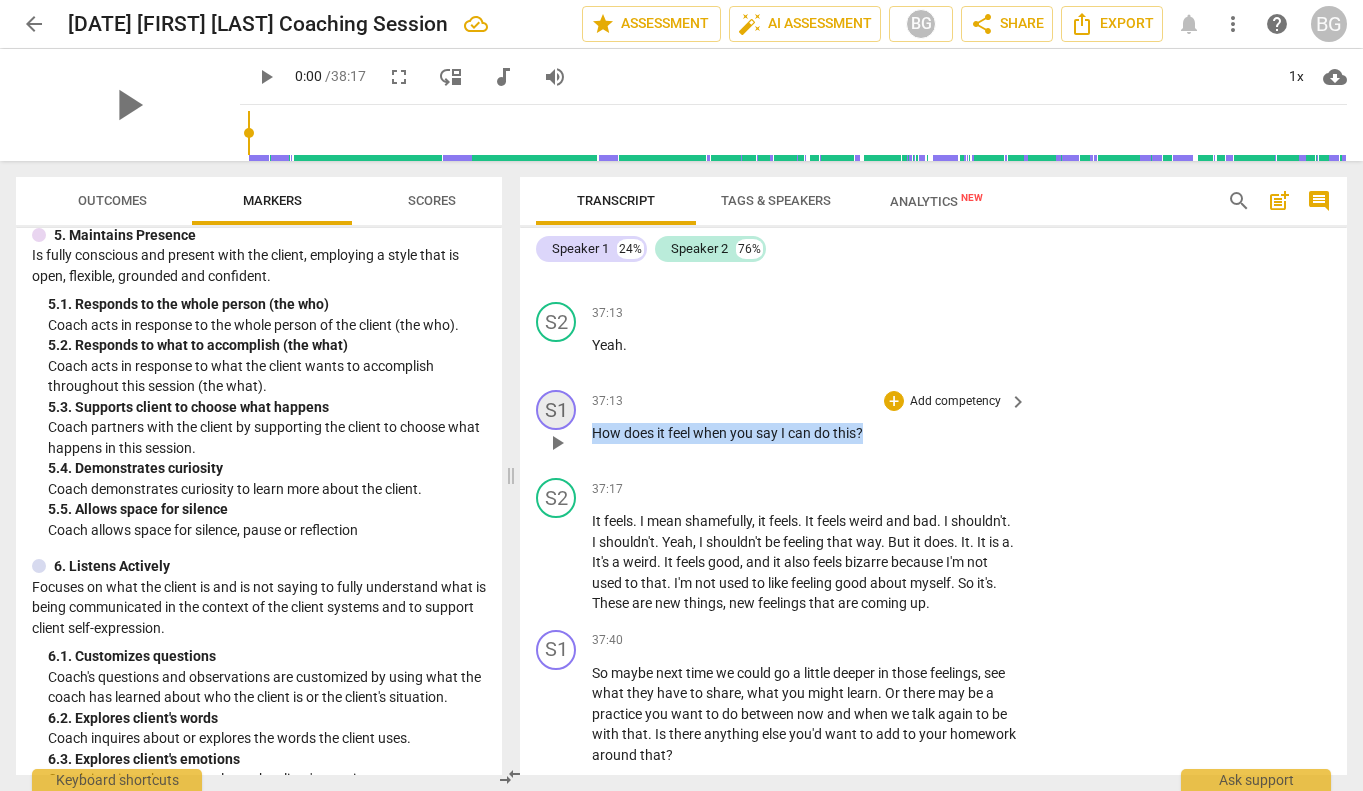 click on "S1 play_arrow pause 37:13 + Add competency keyboard_arrow_right How   does   it   feel   when   you   say   I   can   do   this ?" at bounding box center (933, 426) 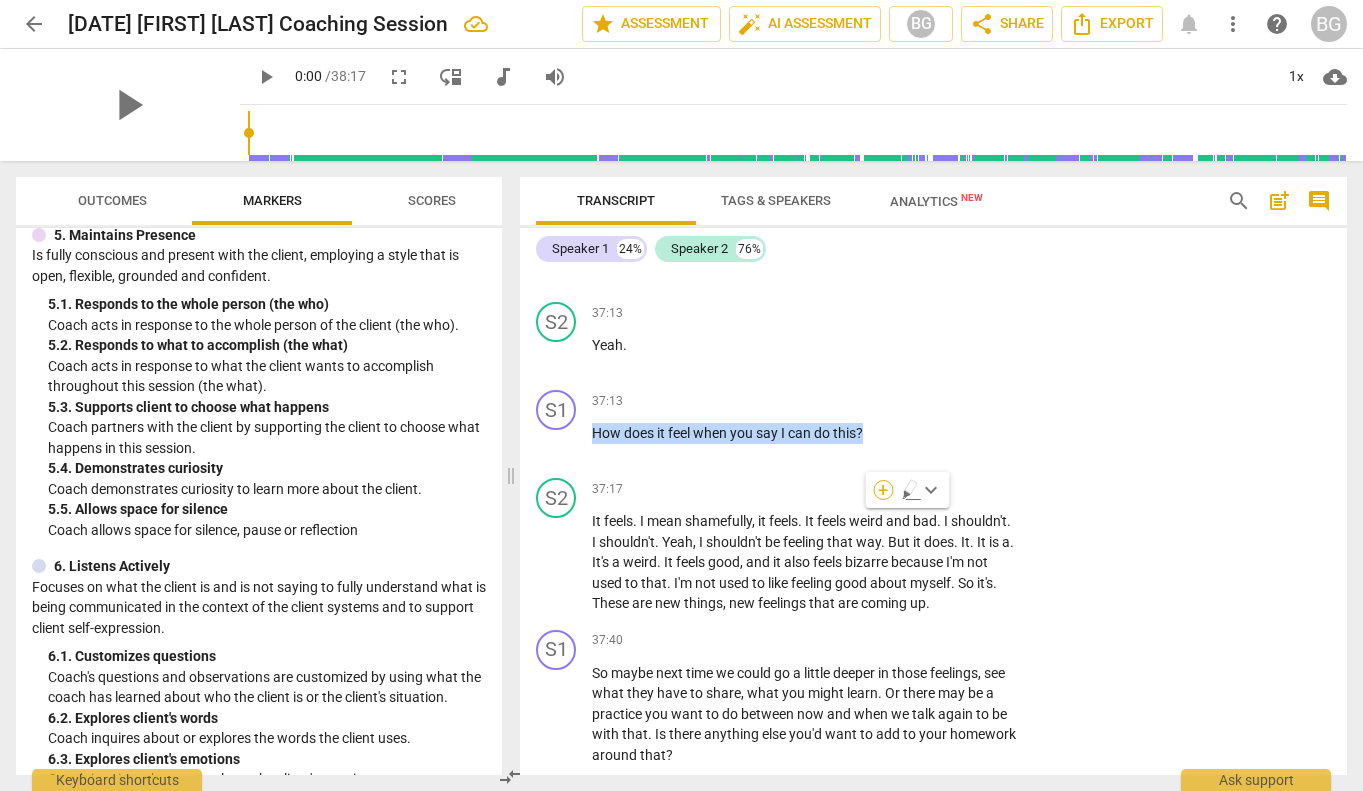 click on "+" at bounding box center [883, 490] 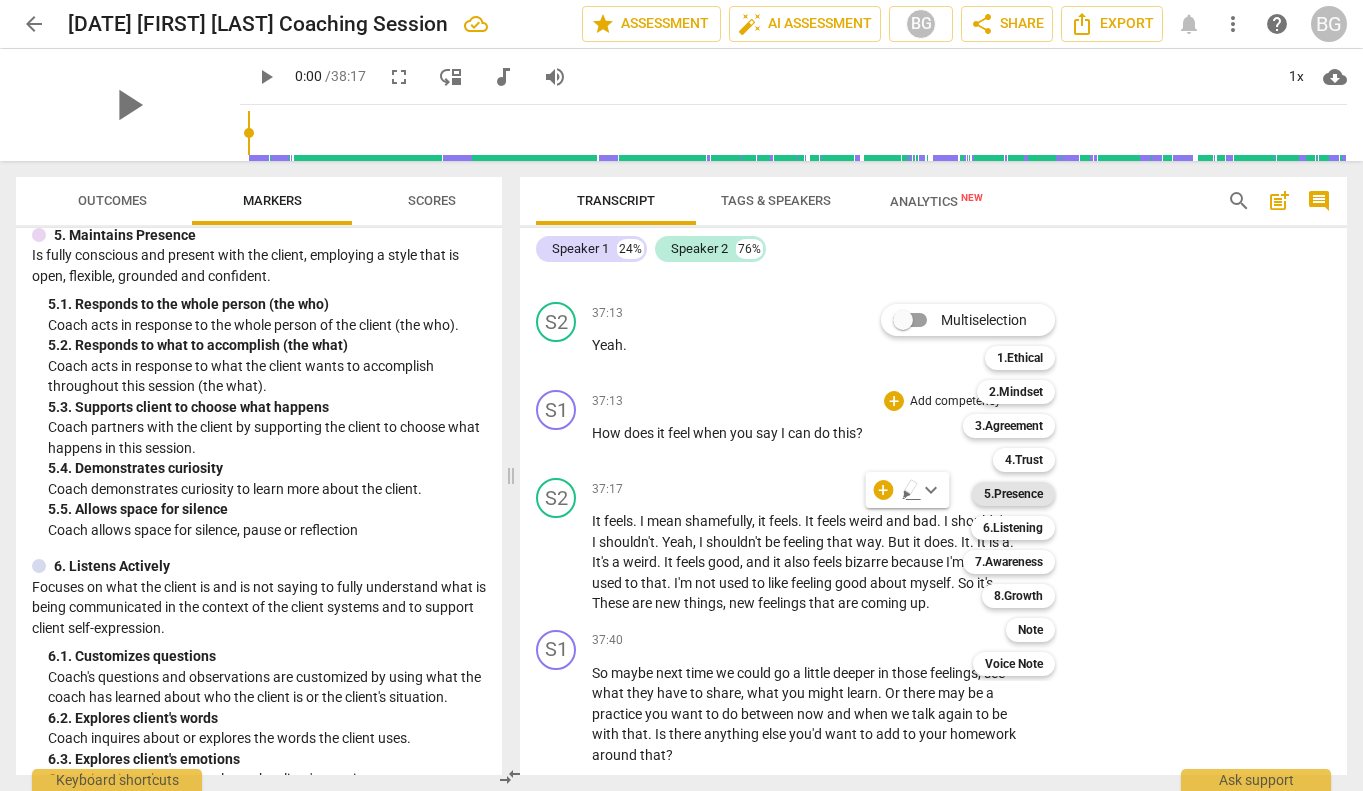 click on "5.Presence" at bounding box center (1013, 494) 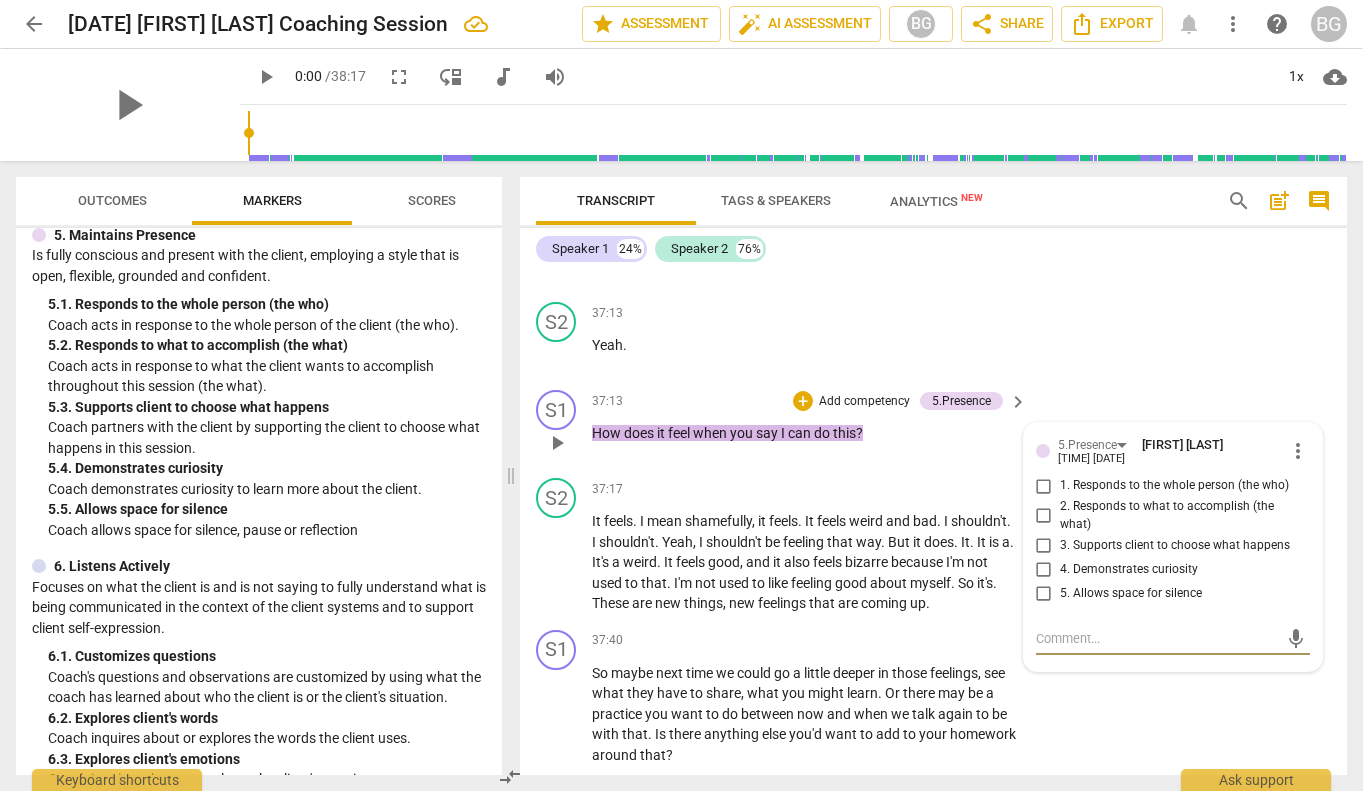 click on "2. Responds to what to accomplish (the what)" at bounding box center (1044, 516) 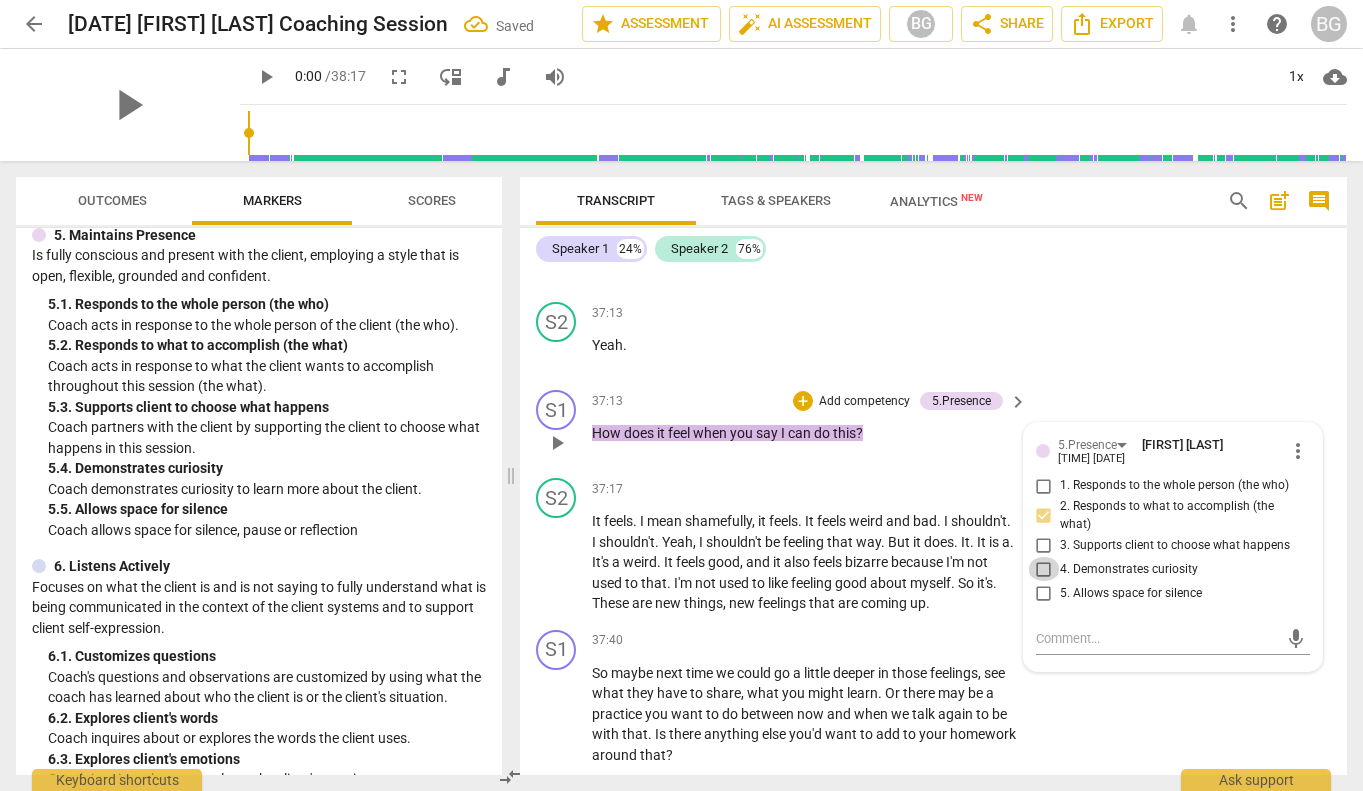 click on "4. Demonstrates curiosity" at bounding box center (1044, 569) 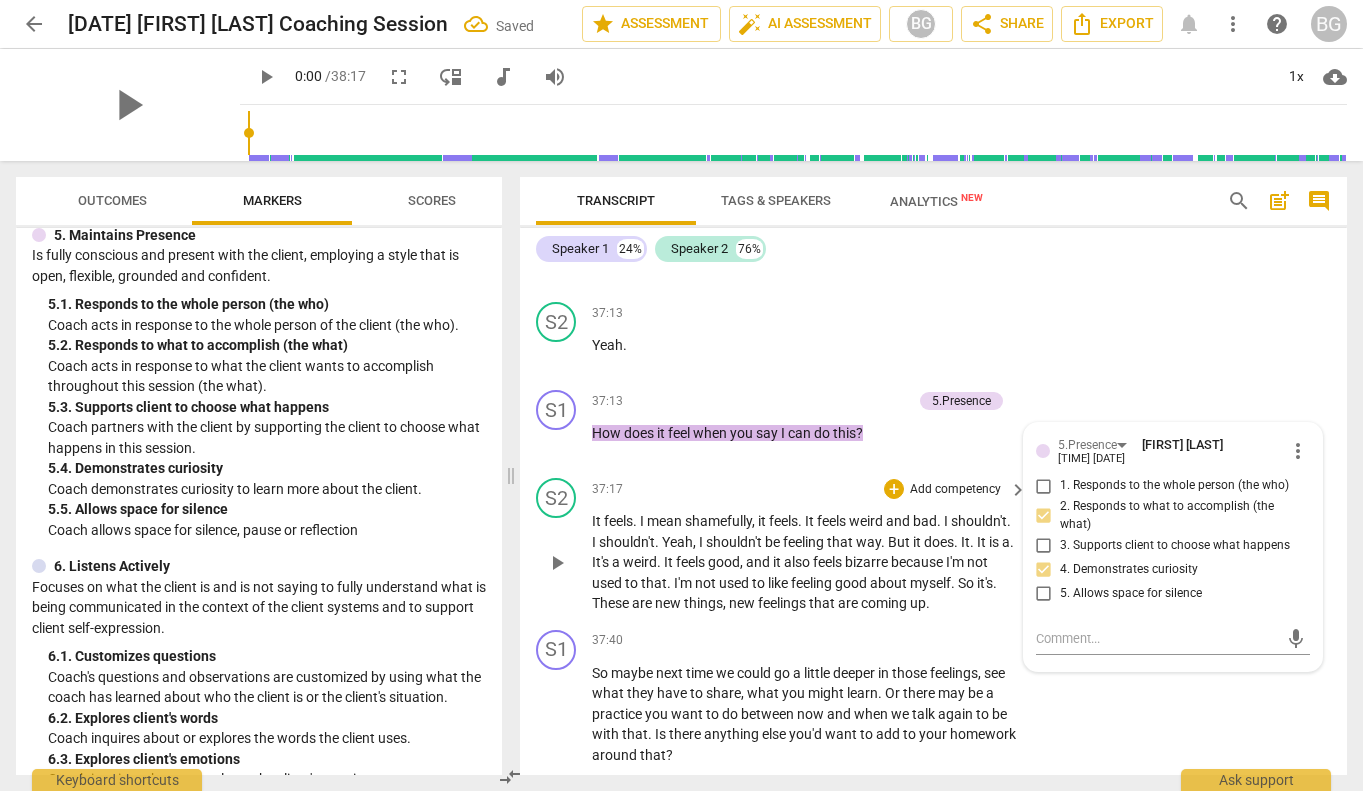 click on "it" at bounding box center (763, 521) 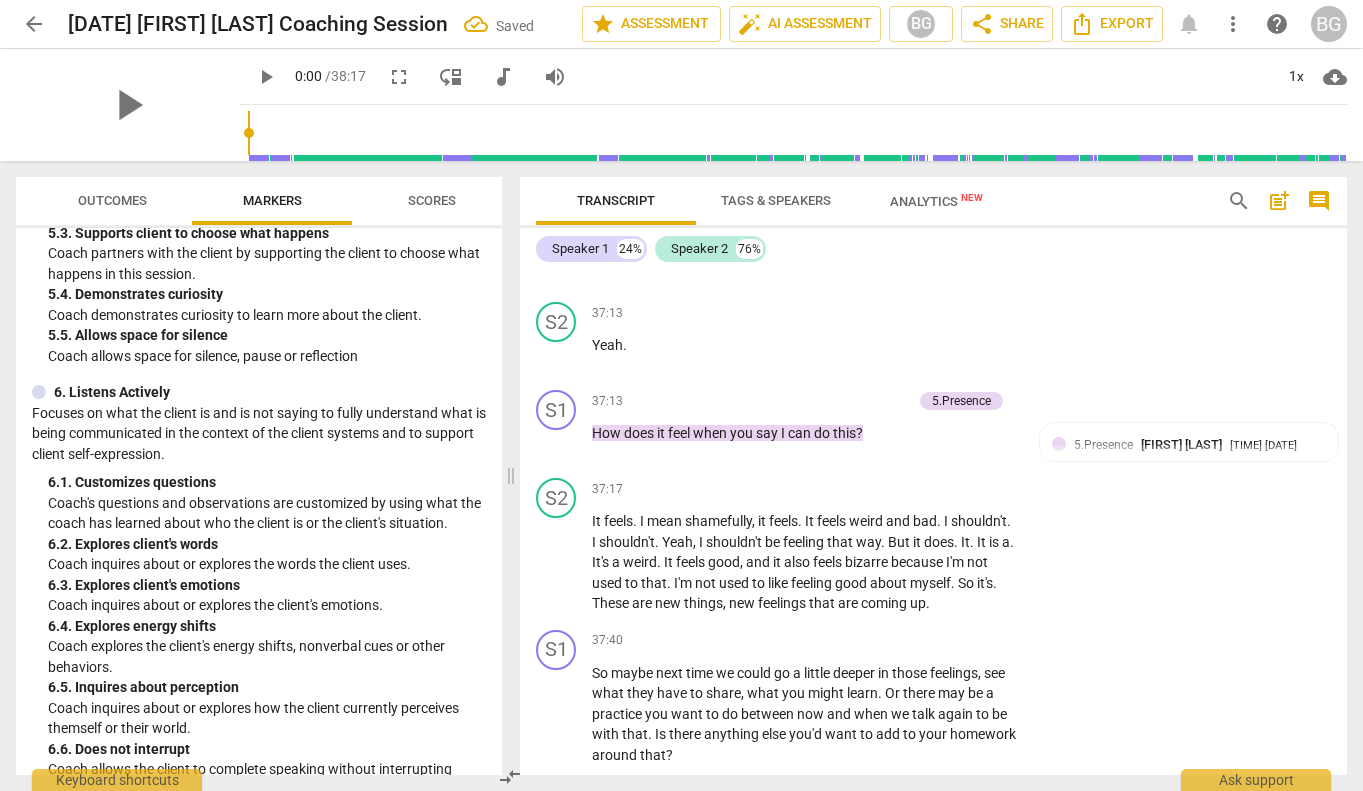 scroll, scrollTop: 1262, scrollLeft: 0, axis: vertical 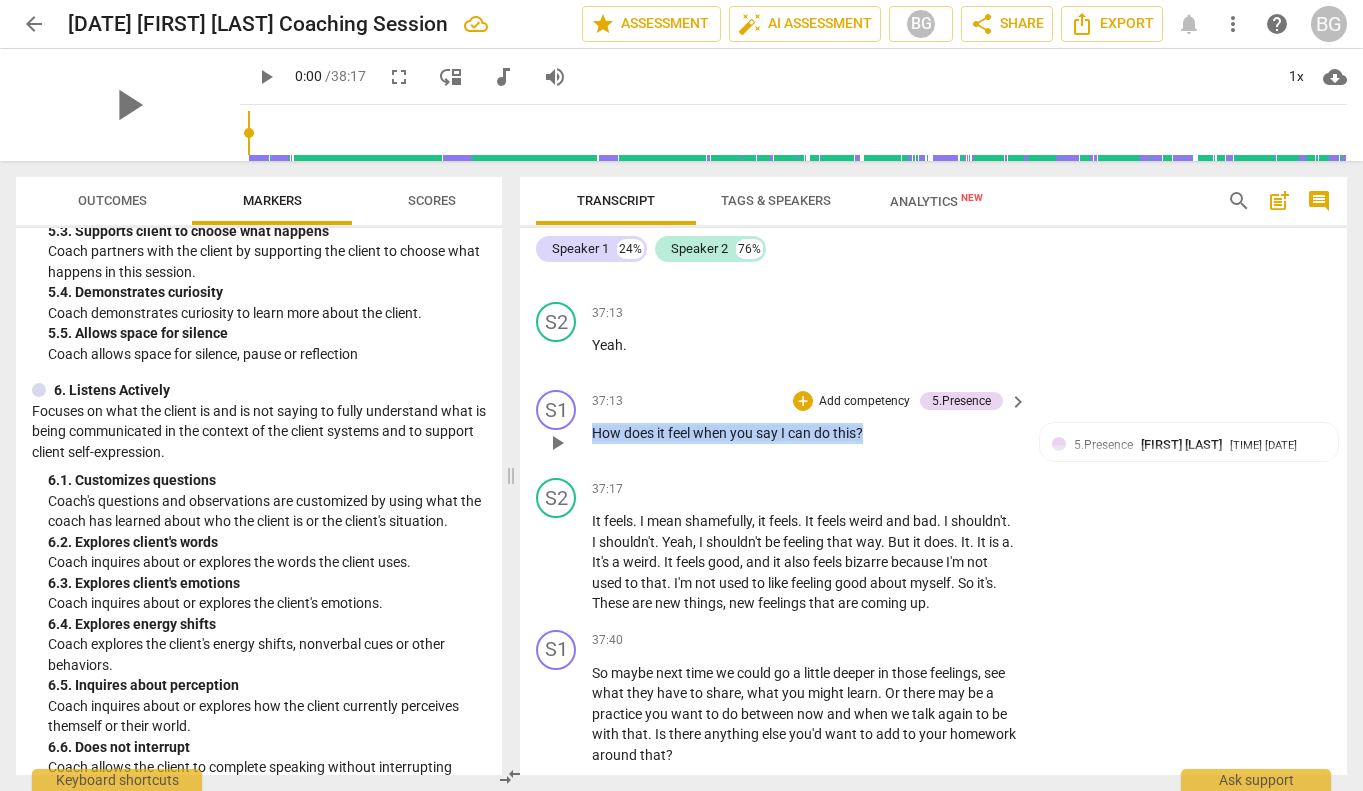 drag, startPoint x: 871, startPoint y: 513, endPoint x: 592, endPoint y: 510, distance: 279.01614 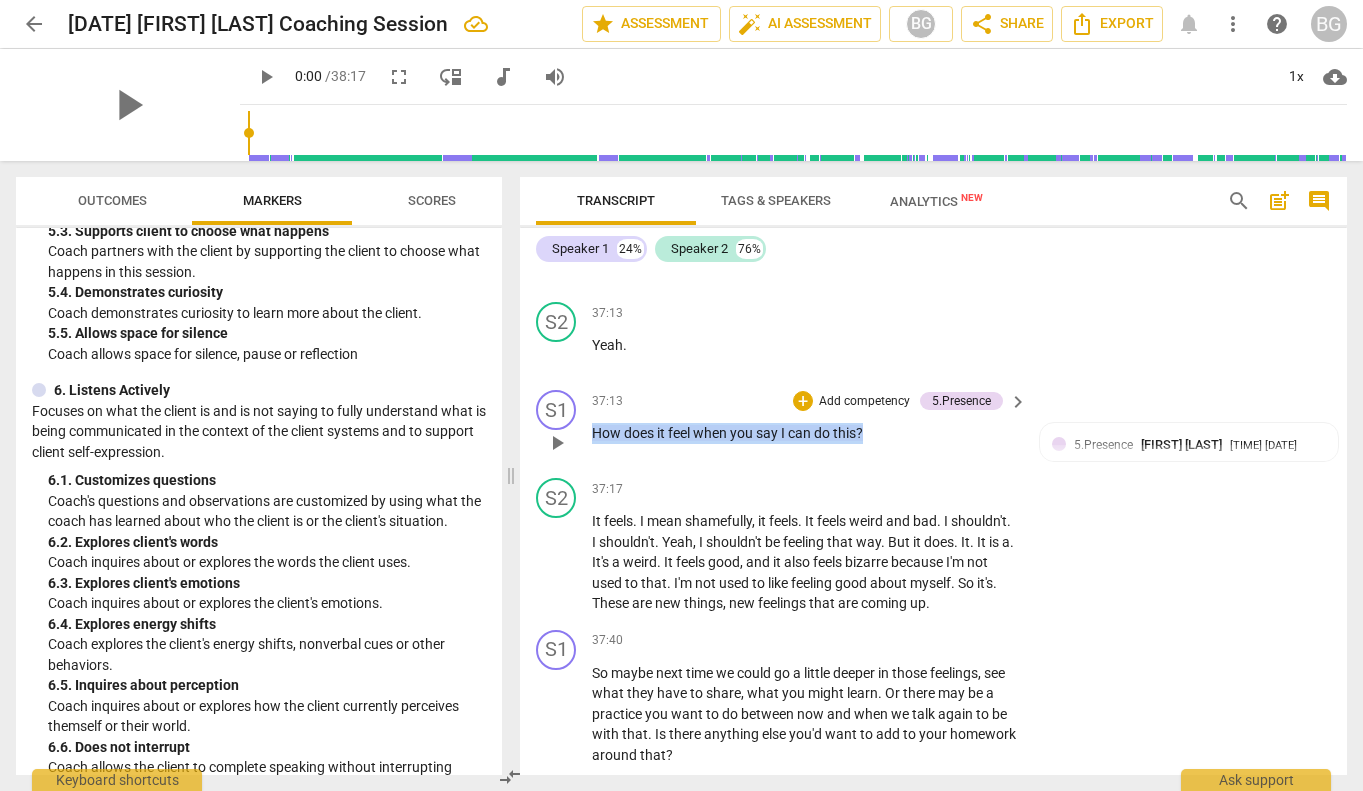click on "S1 play_arrow pause 37:13 + Add competency 5.Presence keyboard_arrow_right How   does   it   feel   when   you   say   I   can   do   this ? 5.Presence [FIRST] [LAST] [TIME] [DATE] 2. Responds to what to accomplish (the what) 4. Demonstrates curiosity" at bounding box center (933, 426) 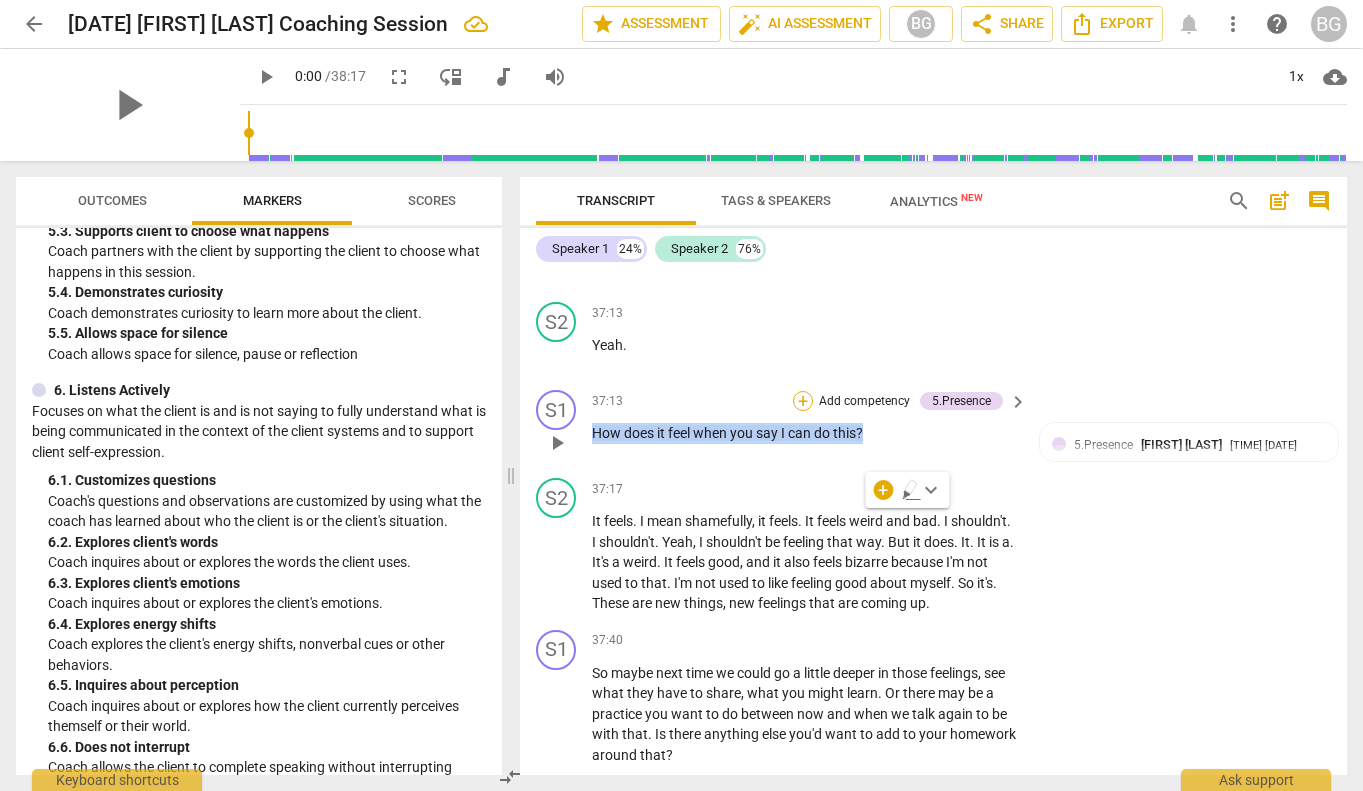 click on "+" at bounding box center [803, 401] 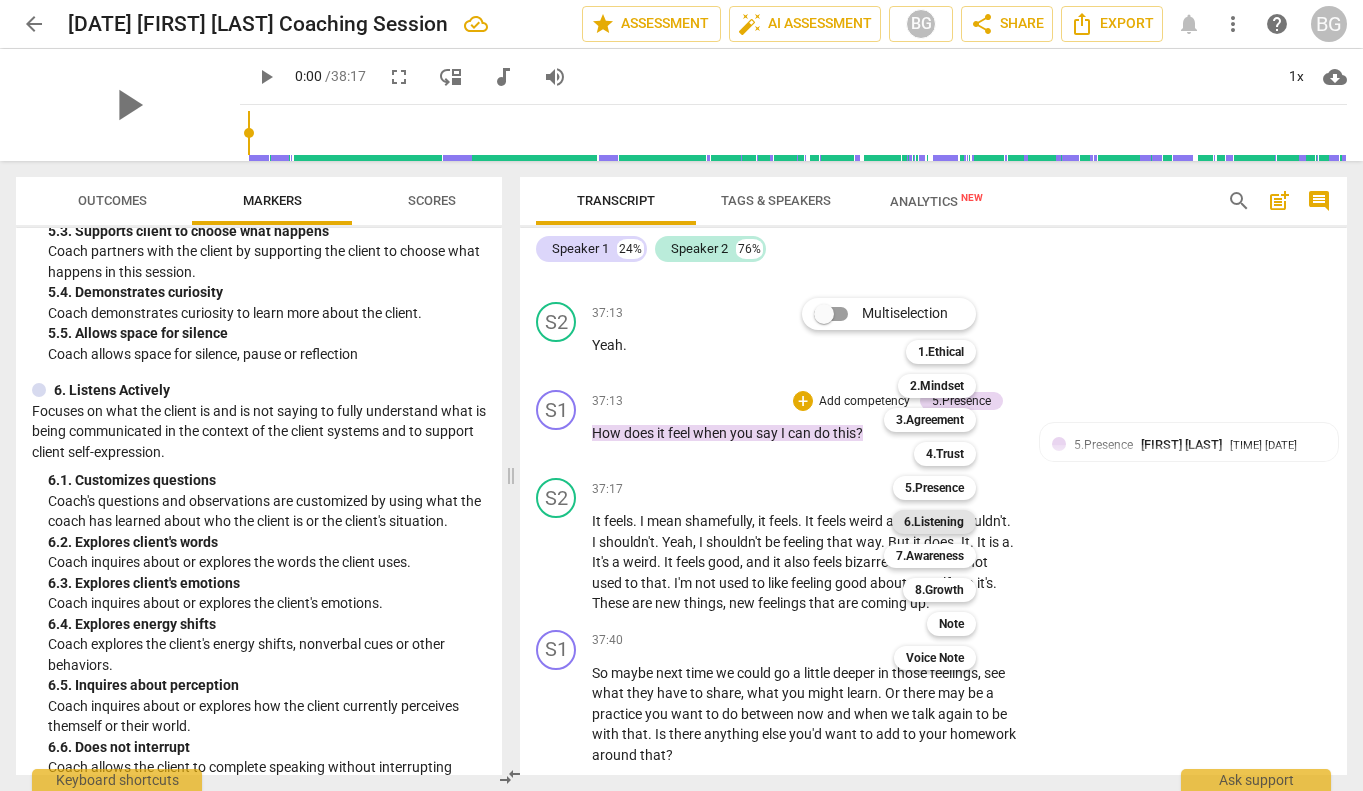 click on "6.Listening" at bounding box center [934, 522] 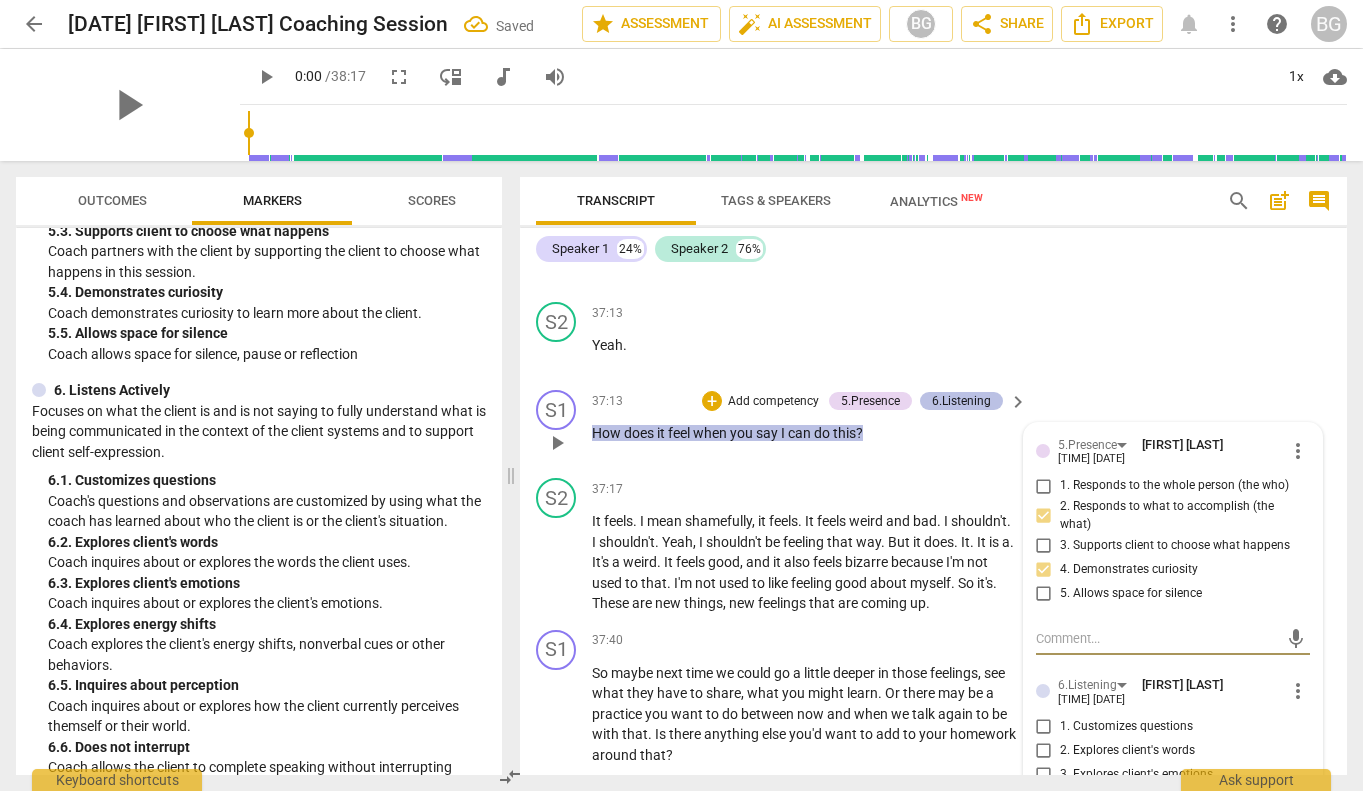 click on "6.Listening" at bounding box center (961, 401) 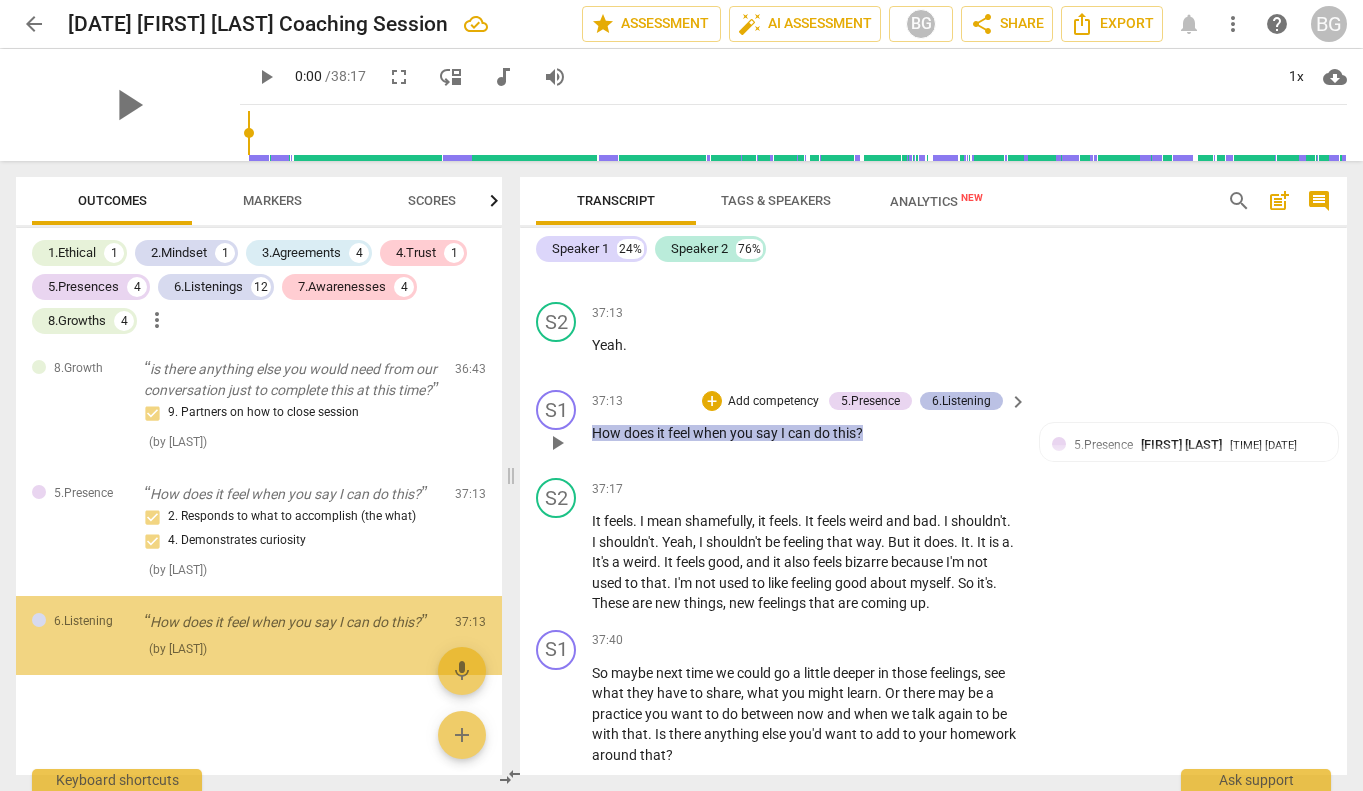 scroll, scrollTop: 5070, scrollLeft: 0, axis: vertical 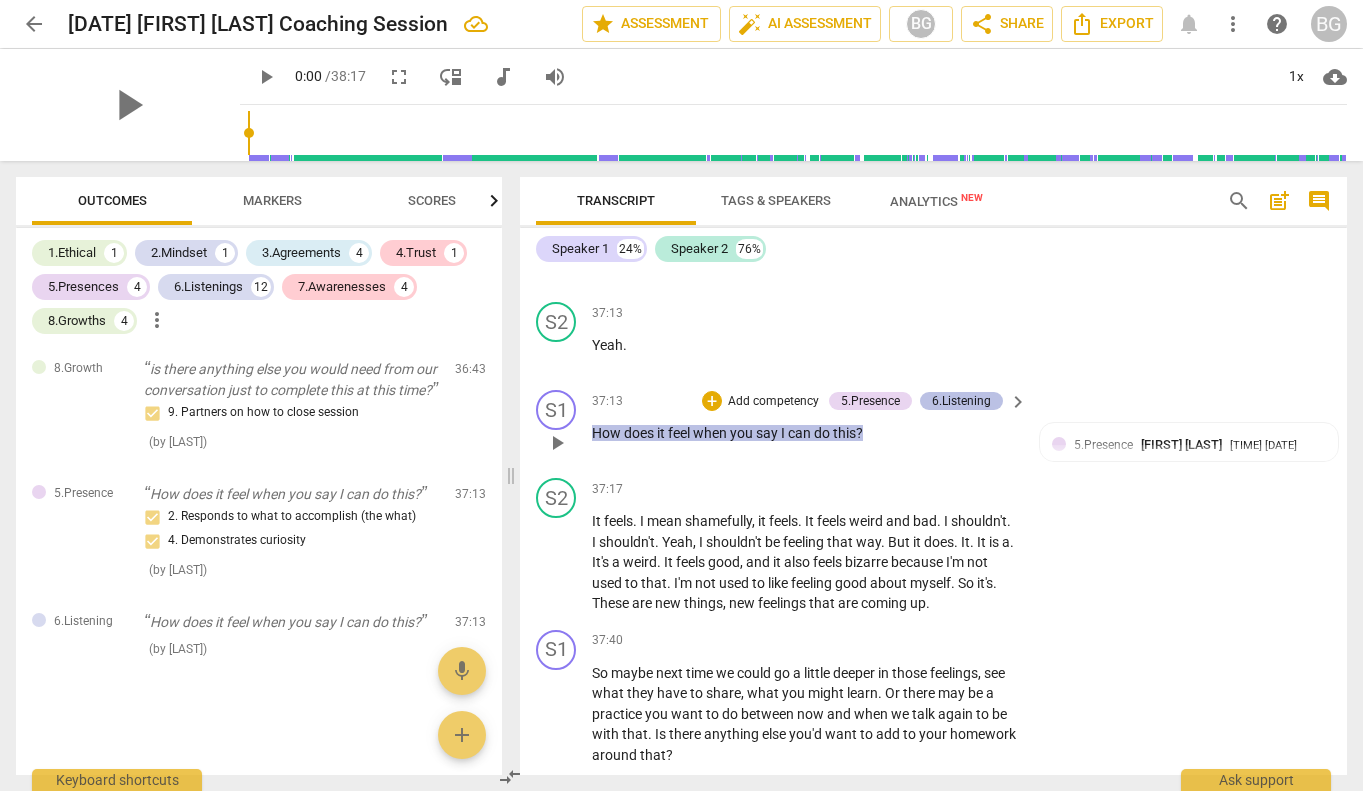 click on "6.Listening" at bounding box center [961, 401] 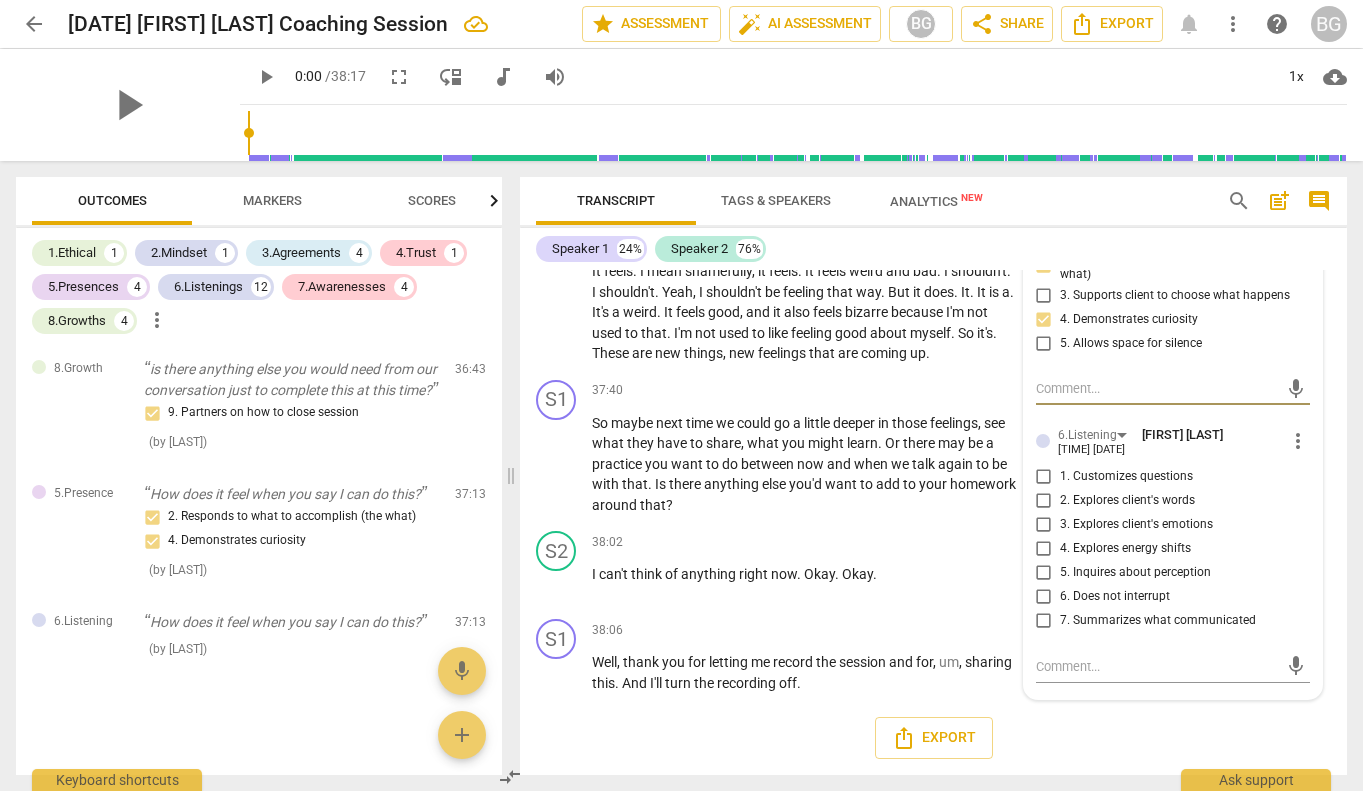 scroll, scrollTop: 14302, scrollLeft: 0, axis: vertical 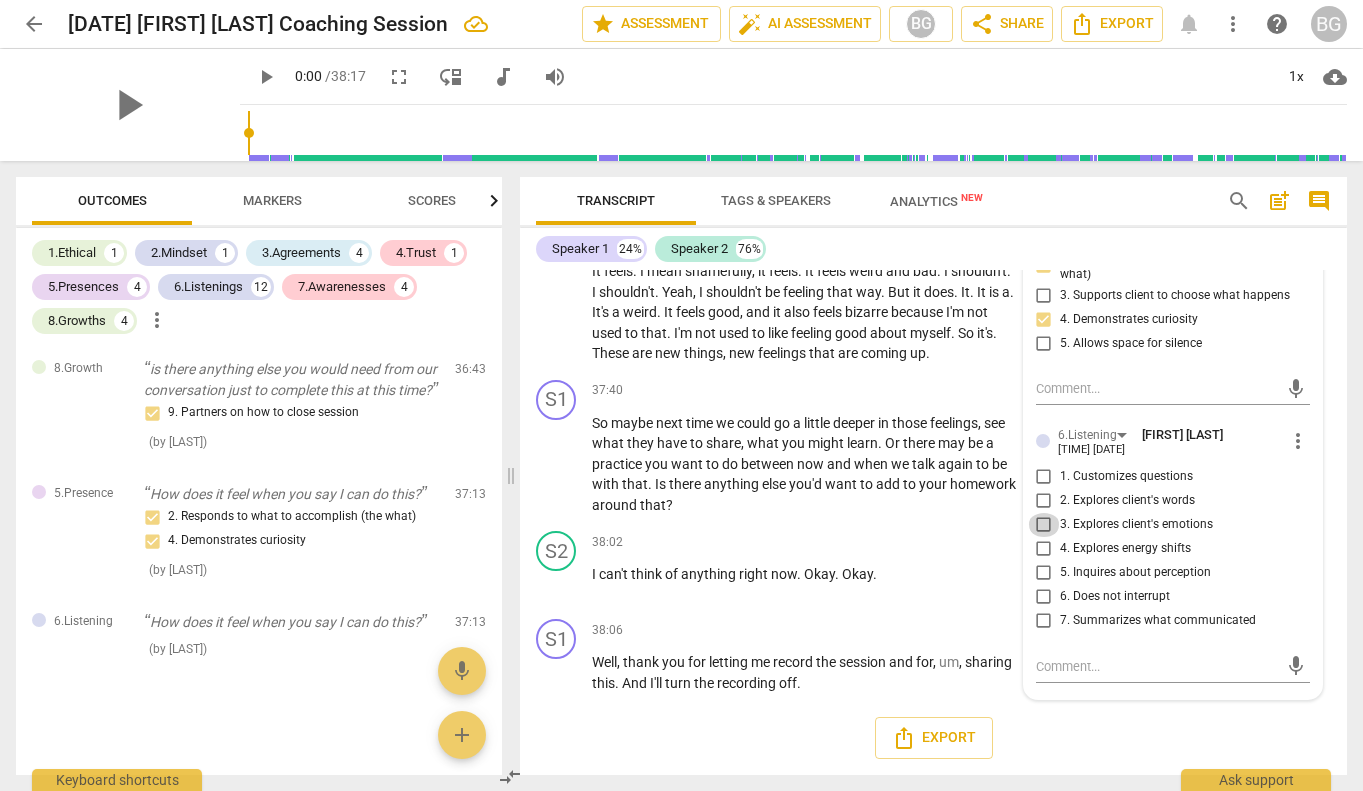 click on "3. Explores client's emotions" at bounding box center [1044, 525] 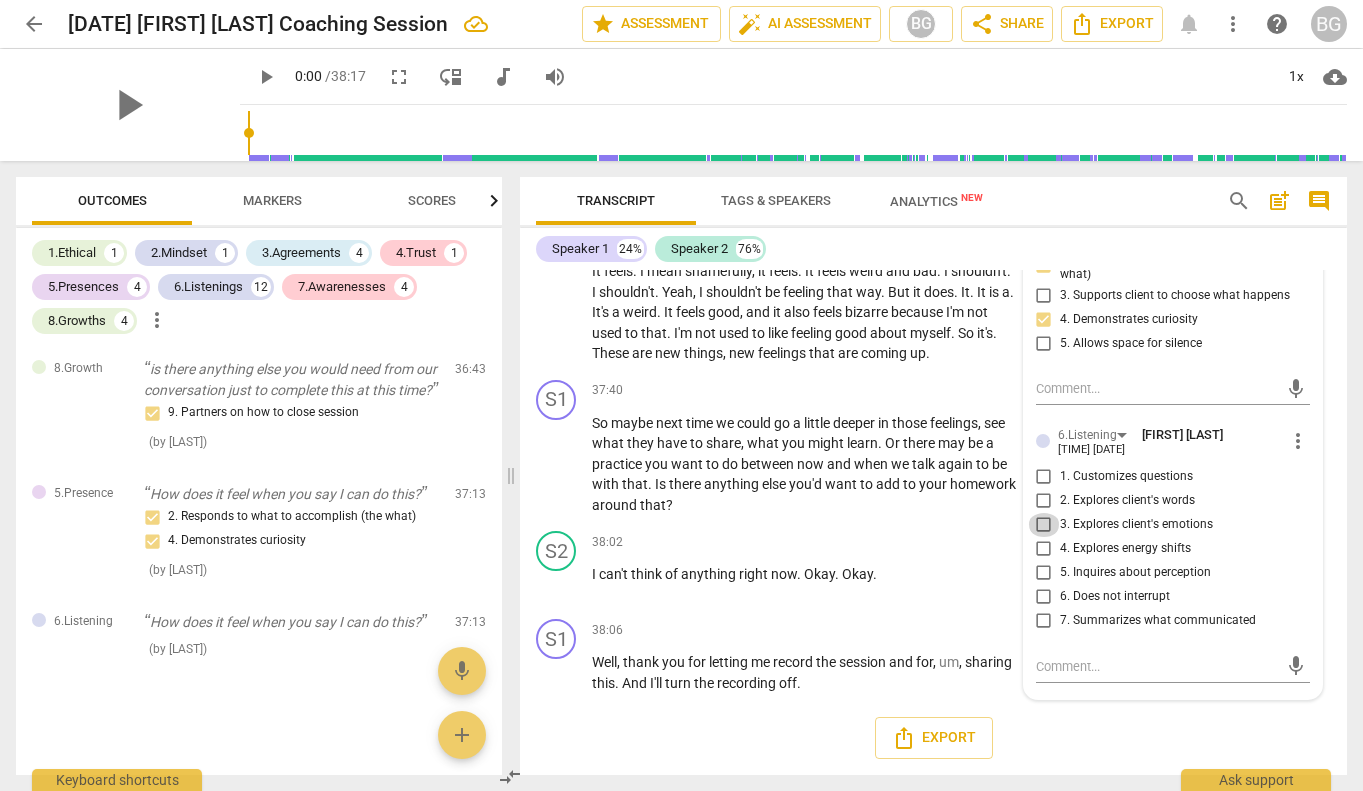 checkbox on "true" 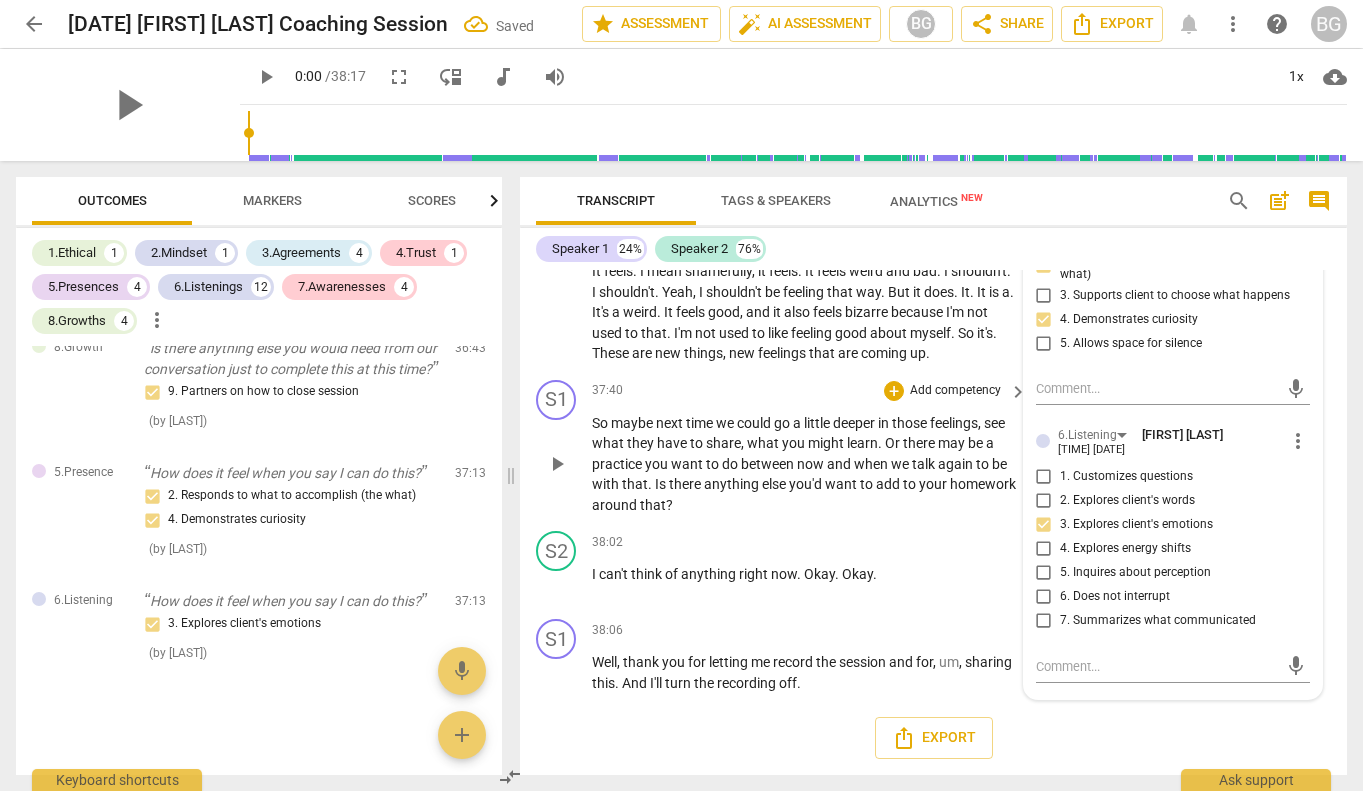 click on "between" at bounding box center [769, 464] 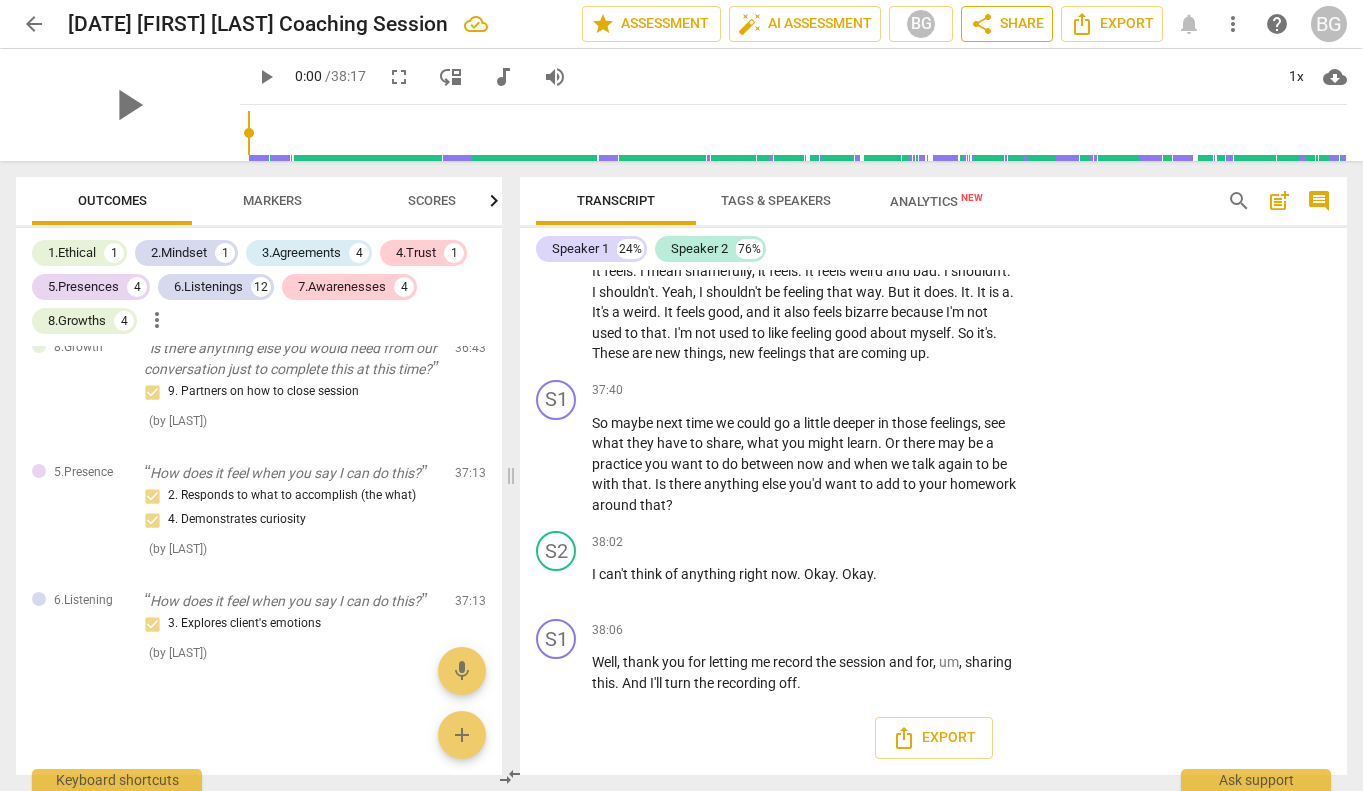 click on "share    Share" at bounding box center (1007, 24) 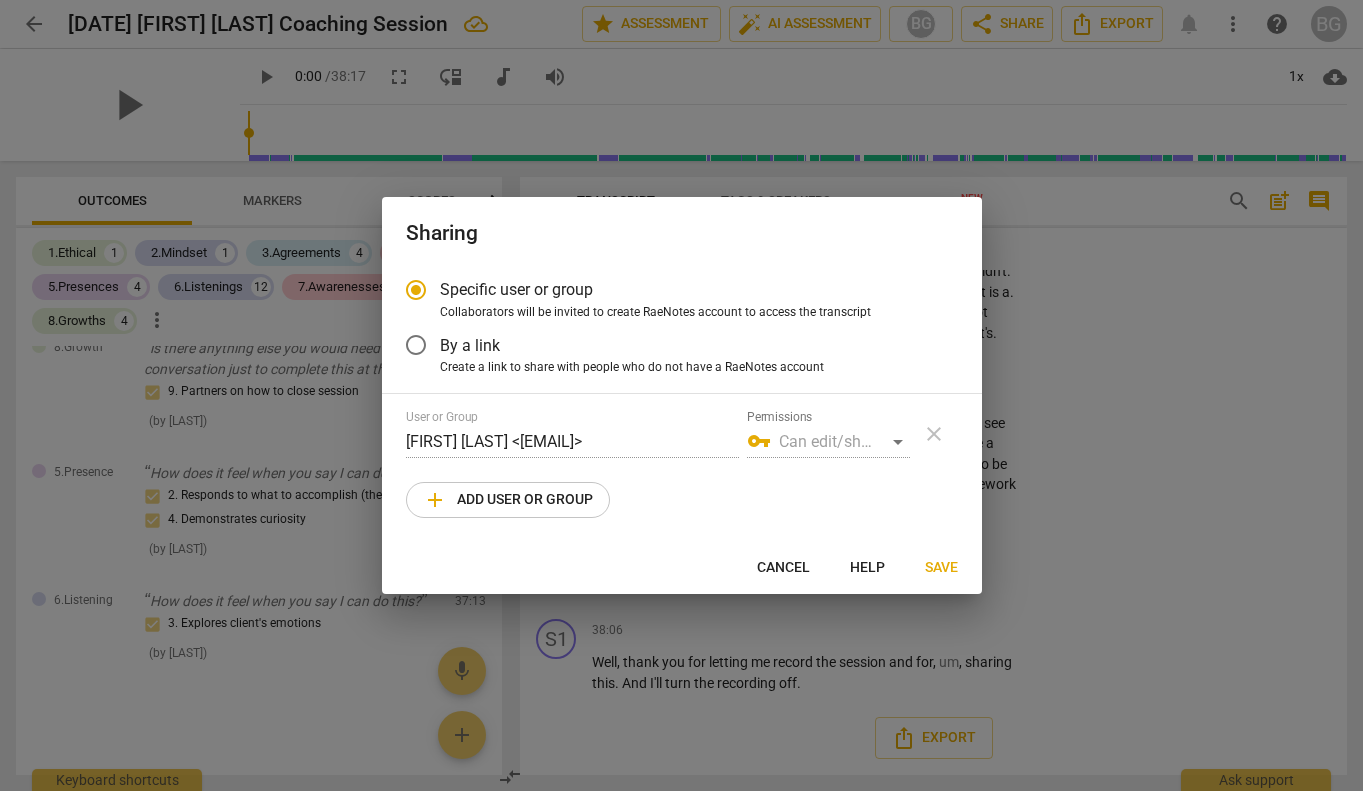 click on "add Add user or group" at bounding box center (508, 500) 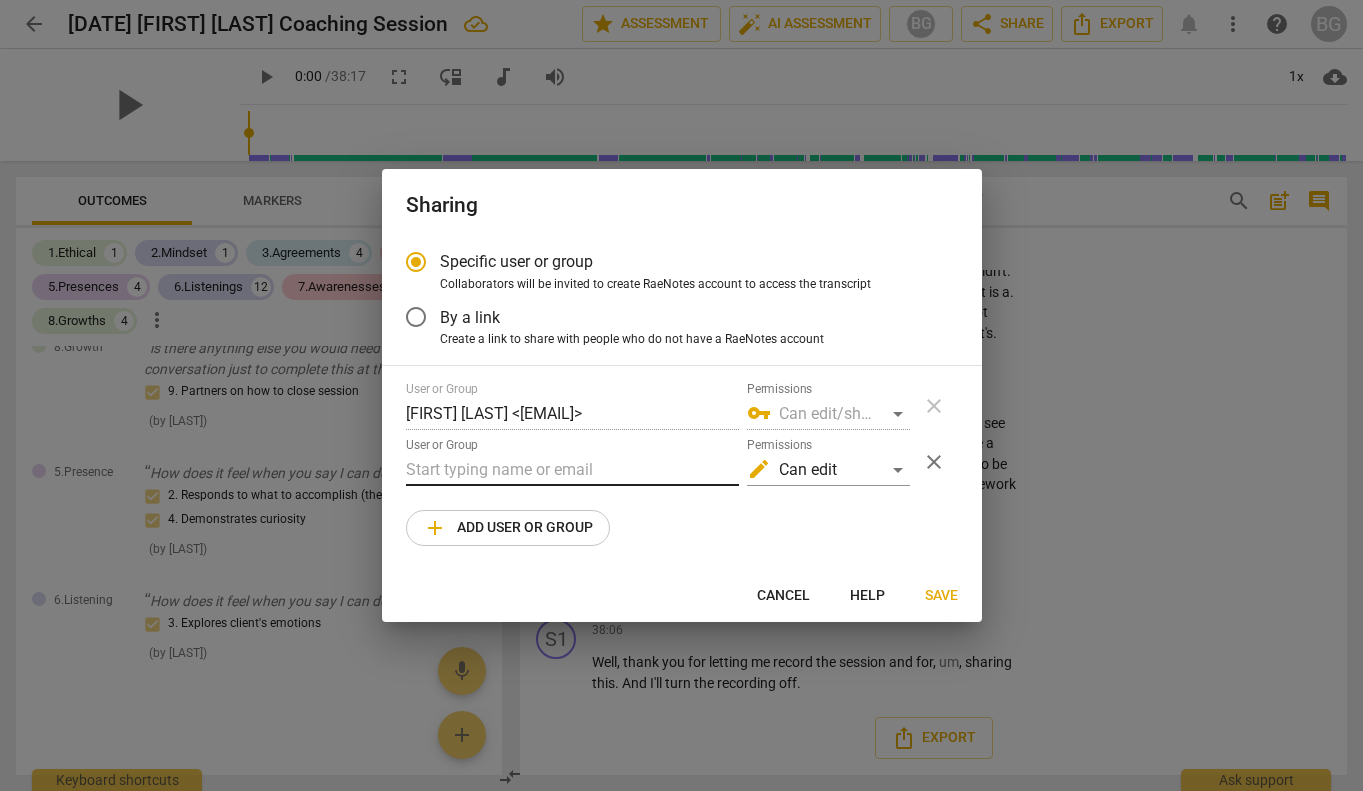 click at bounding box center (572, 470) 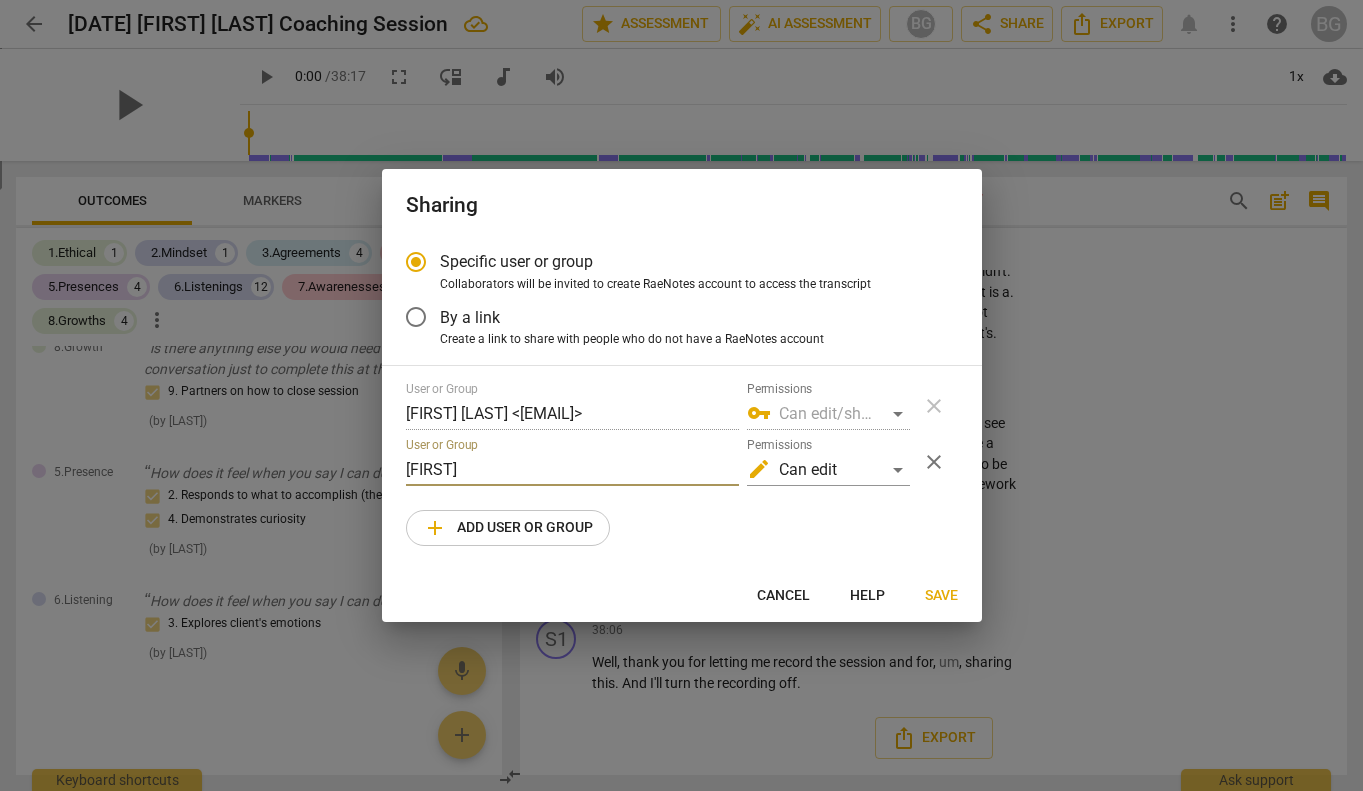 drag, startPoint x: 461, startPoint y: 475, endPoint x: 374, endPoint y: 474, distance: 87.005745 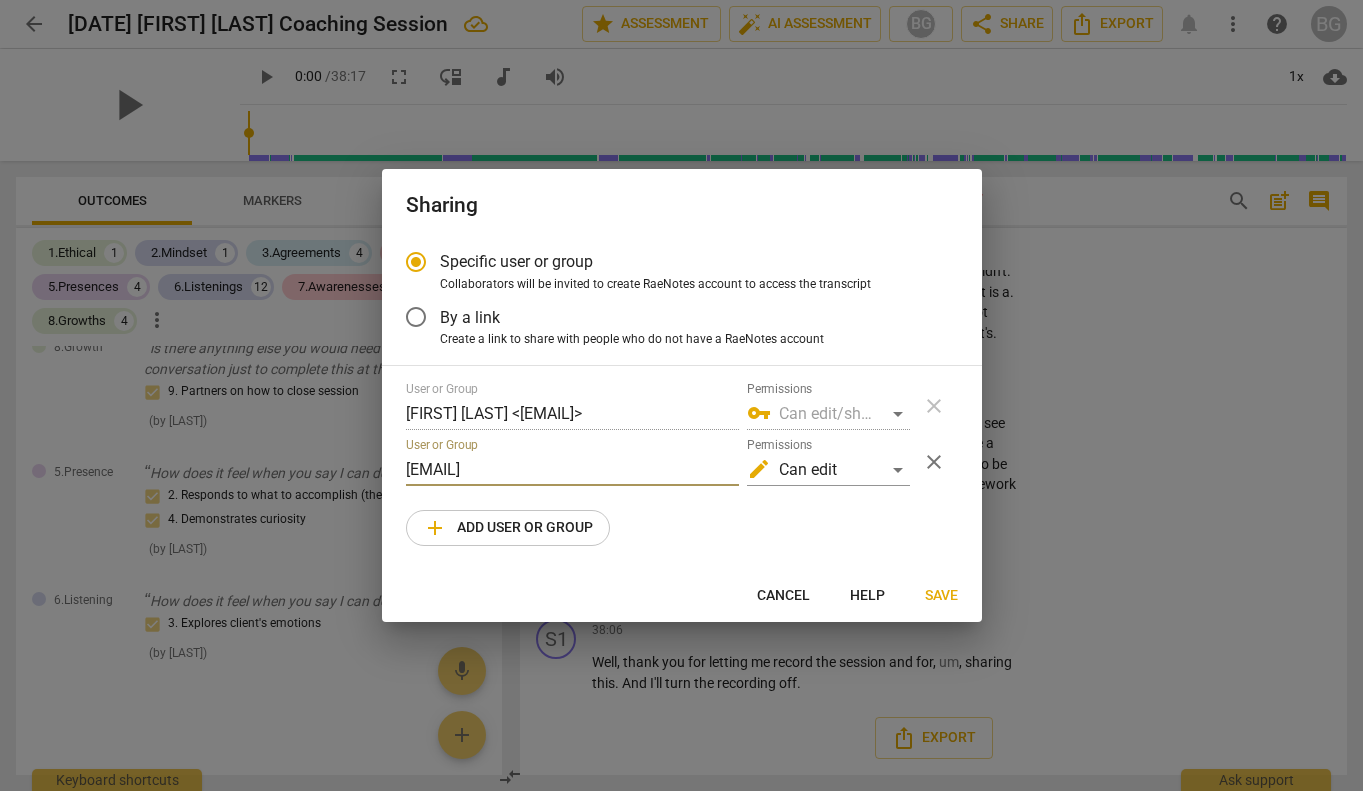 type on "[EMAIL]" 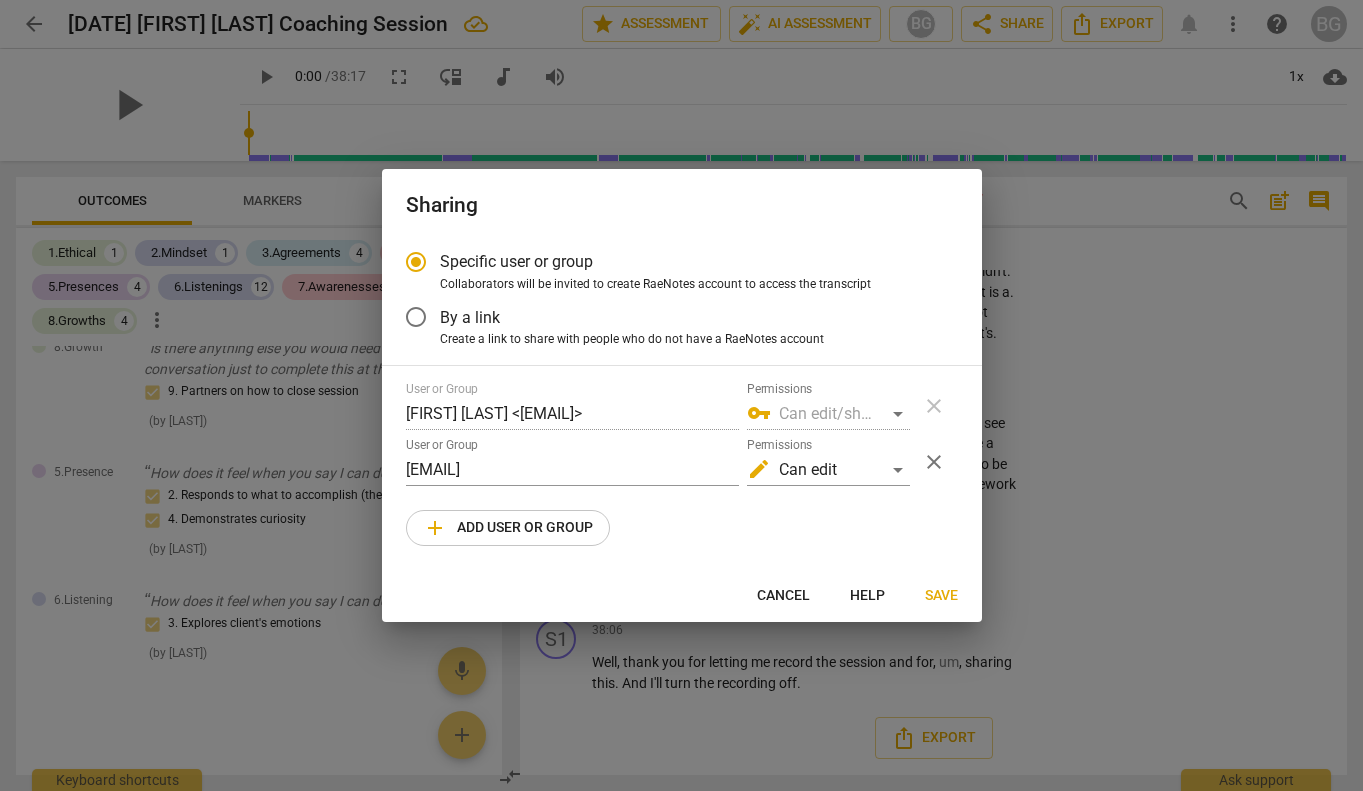 click on "User or Group [FIRST] [LAST] <[EMAIL]> Permissions vpn_key Can edit/share close User or Group <[EMAIL]> Permissions edit Can edit close add Add user or group" at bounding box center [682, 464] 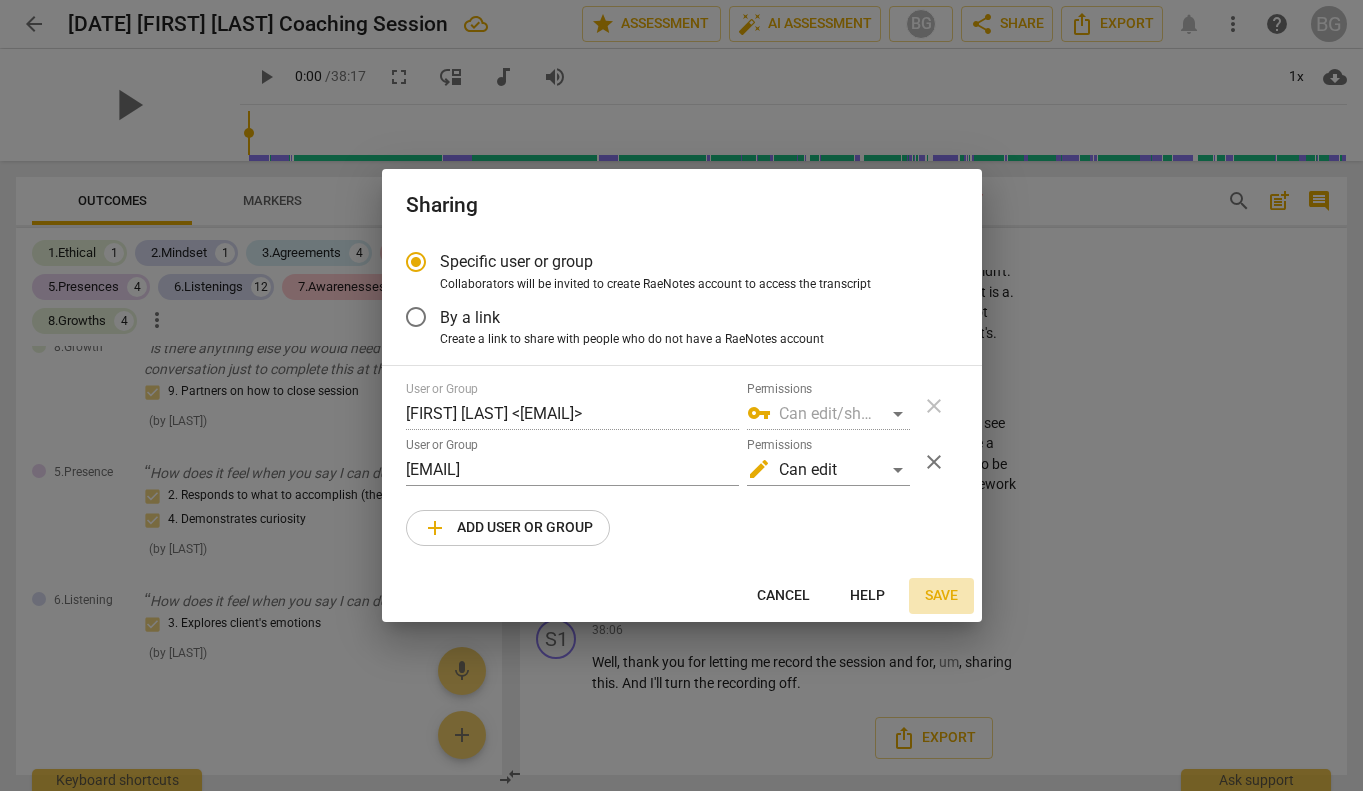 click on "Save" at bounding box center (941, 596) 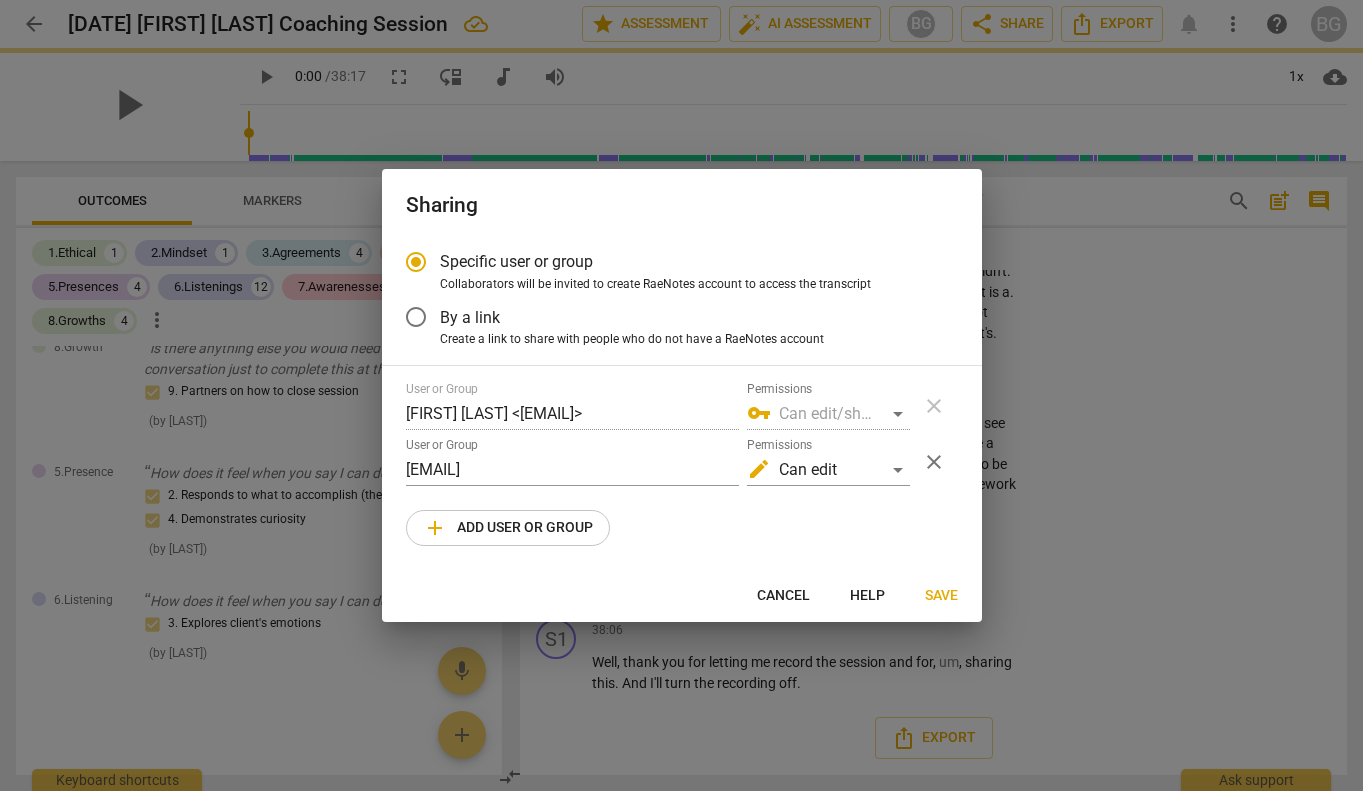 radio on "false" 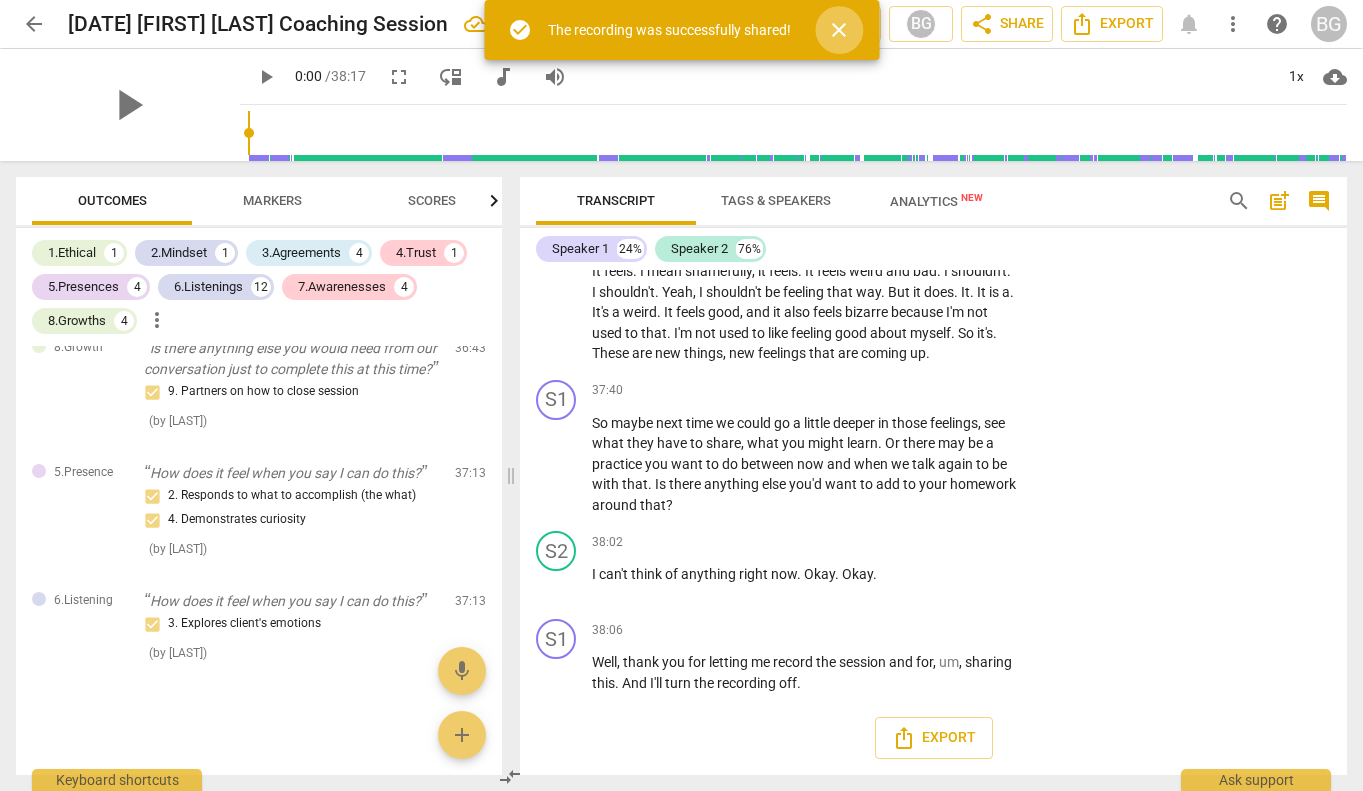 click on "close" at bounding box center (839, 30) 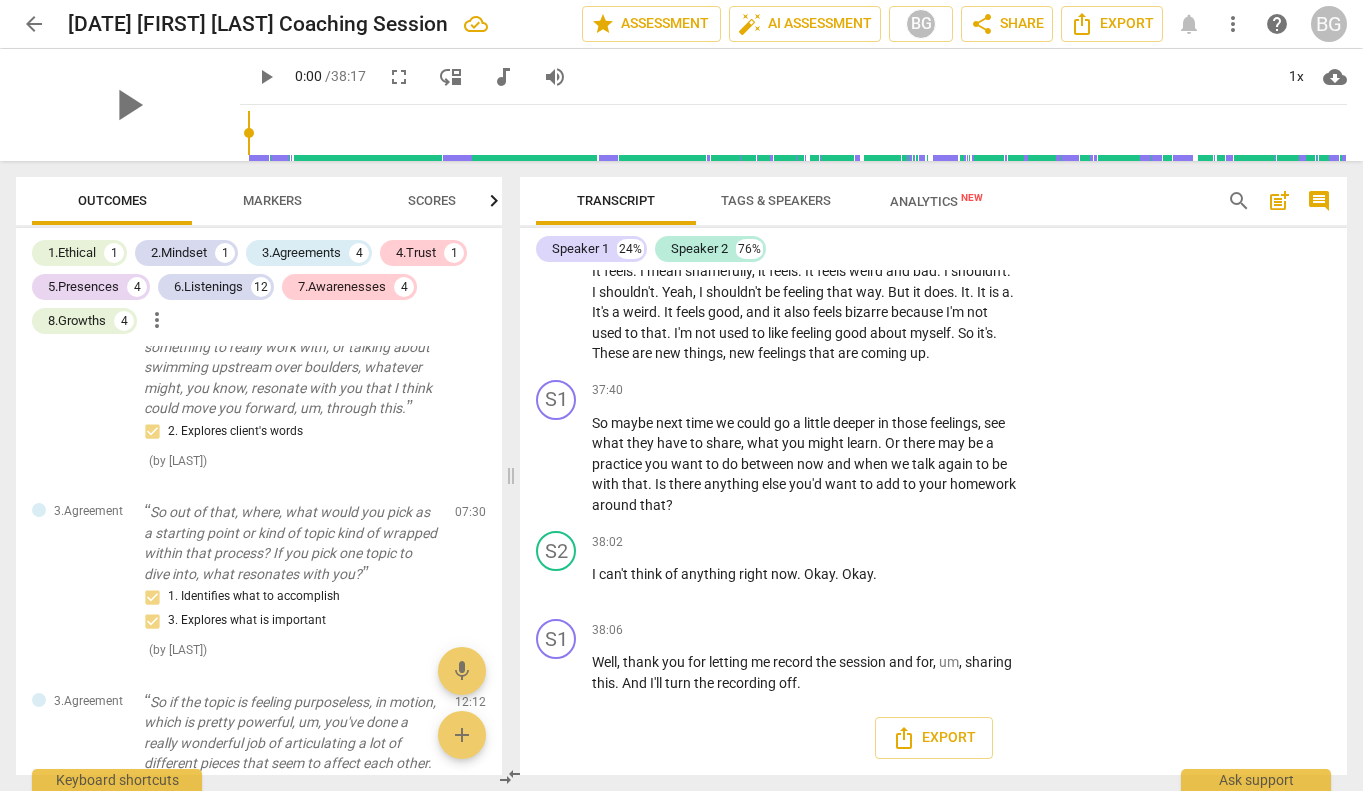 scroll, scrollTop: 0, scrollLeft: 0, axis: both 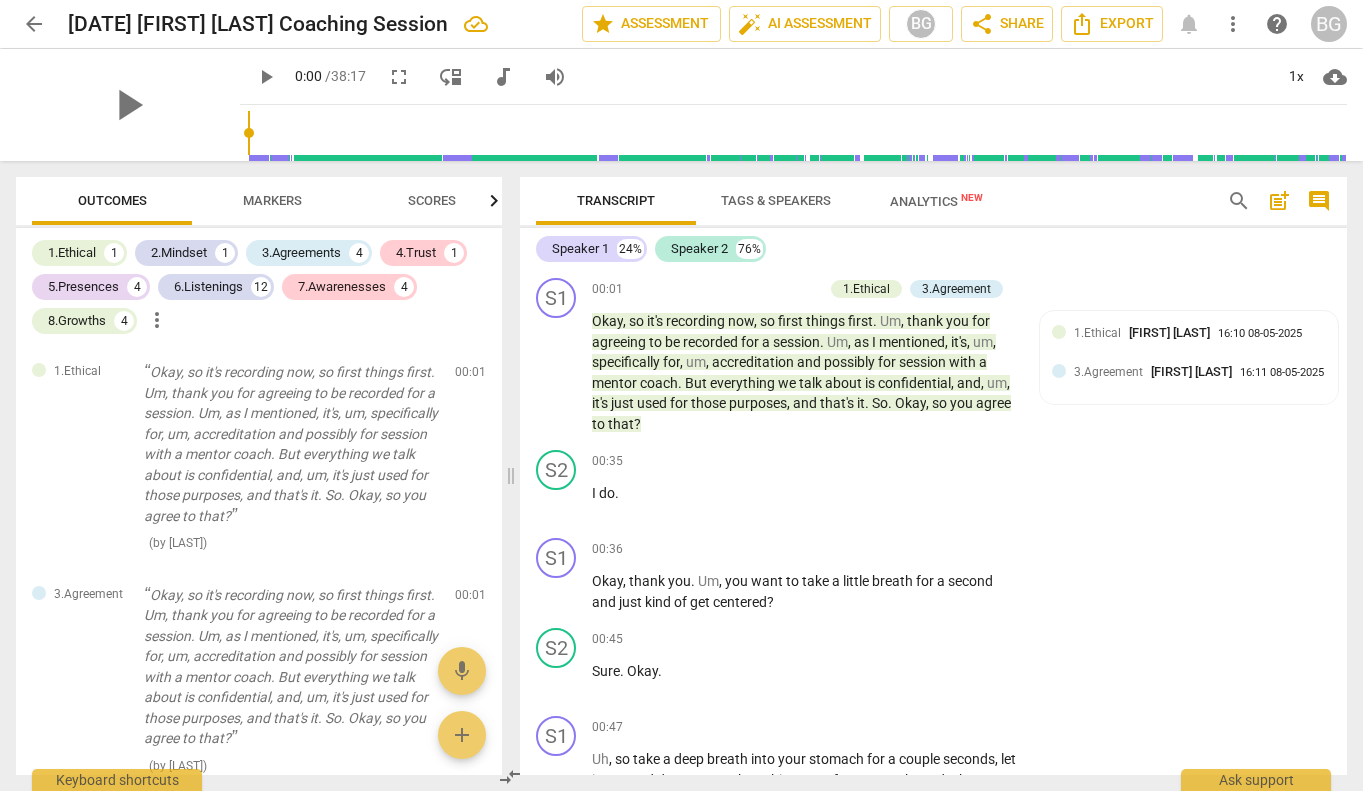 click on "Markers" at bounding box center [272, 201] 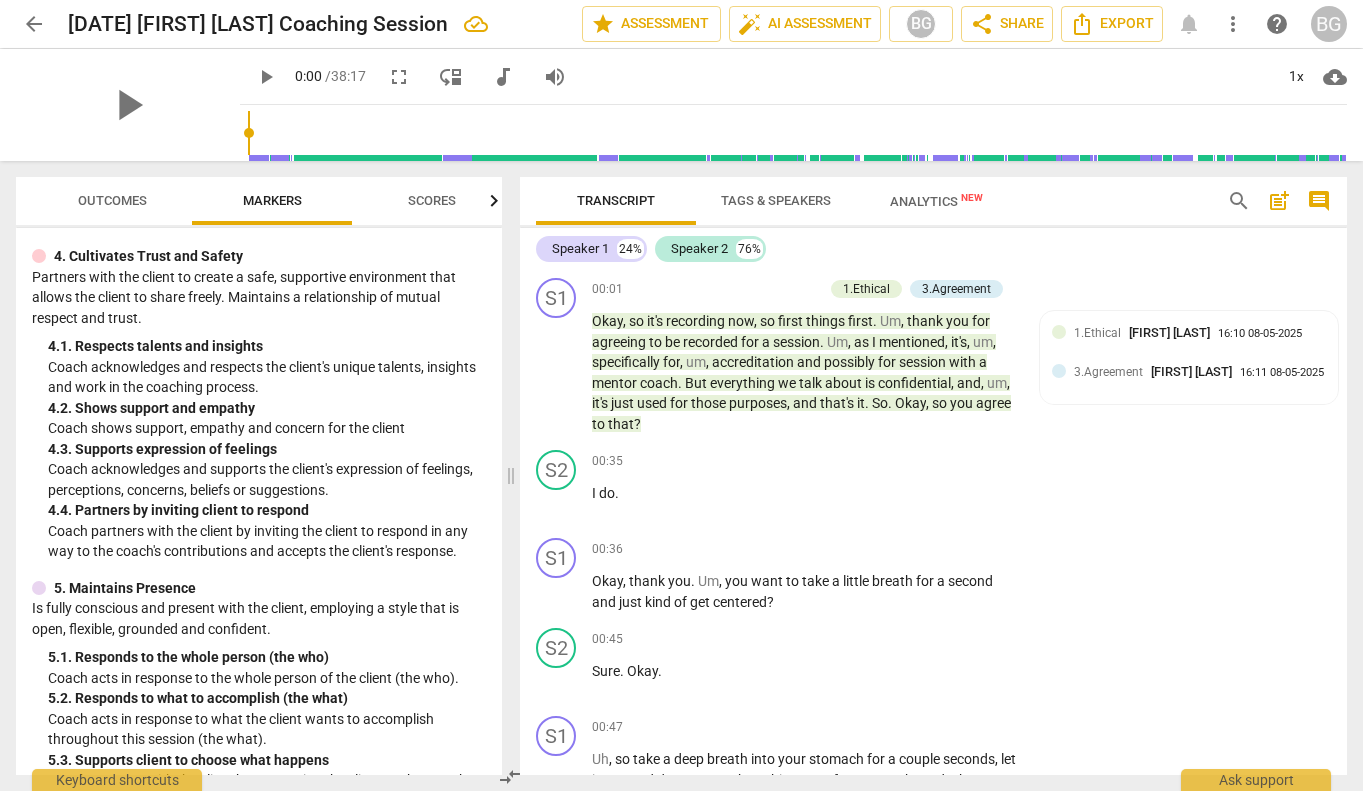 scroll, scrollTop: 730, scrollLeft: 0, axis: vertical 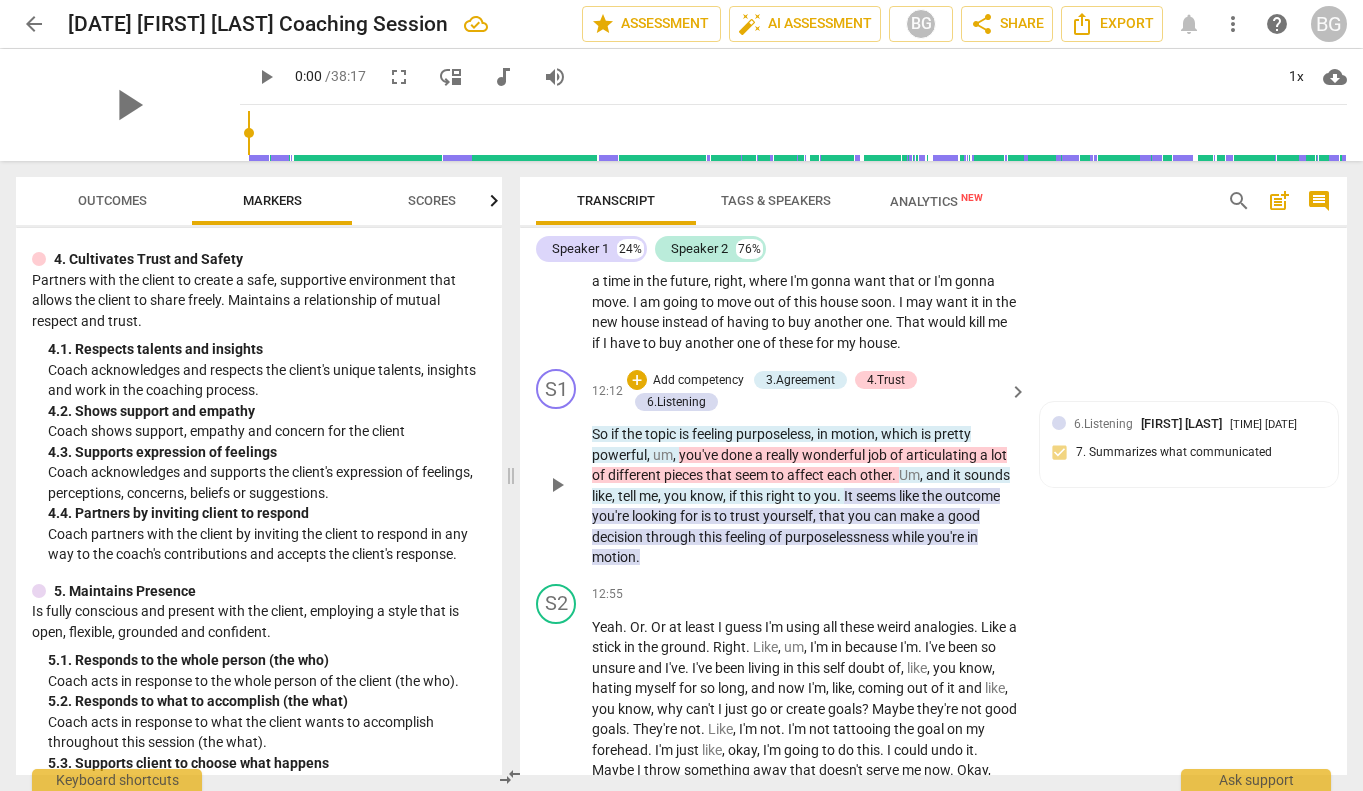 click on "motion" at bounding box center [853, 434] 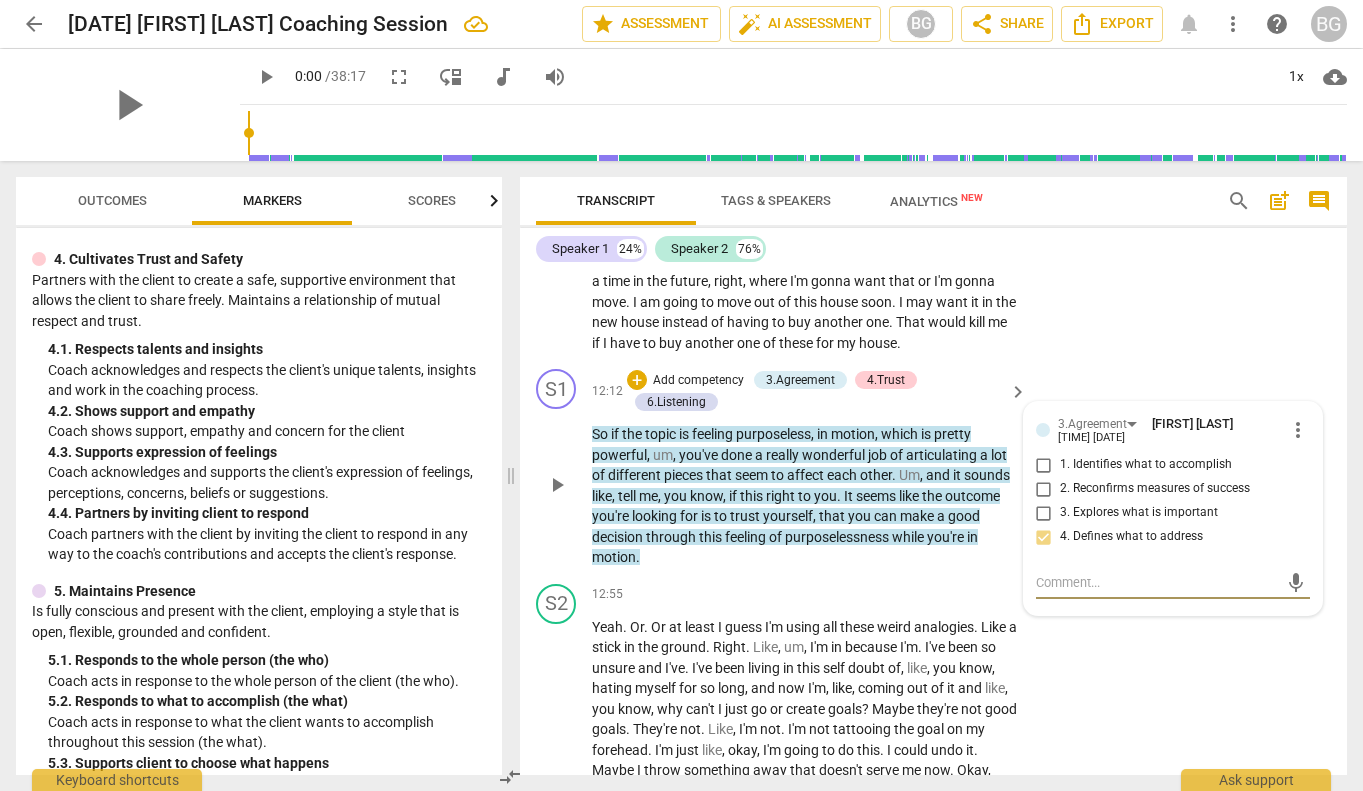 scroll, scrollTop: 3506, scrollLeft: 0, axis: vertical 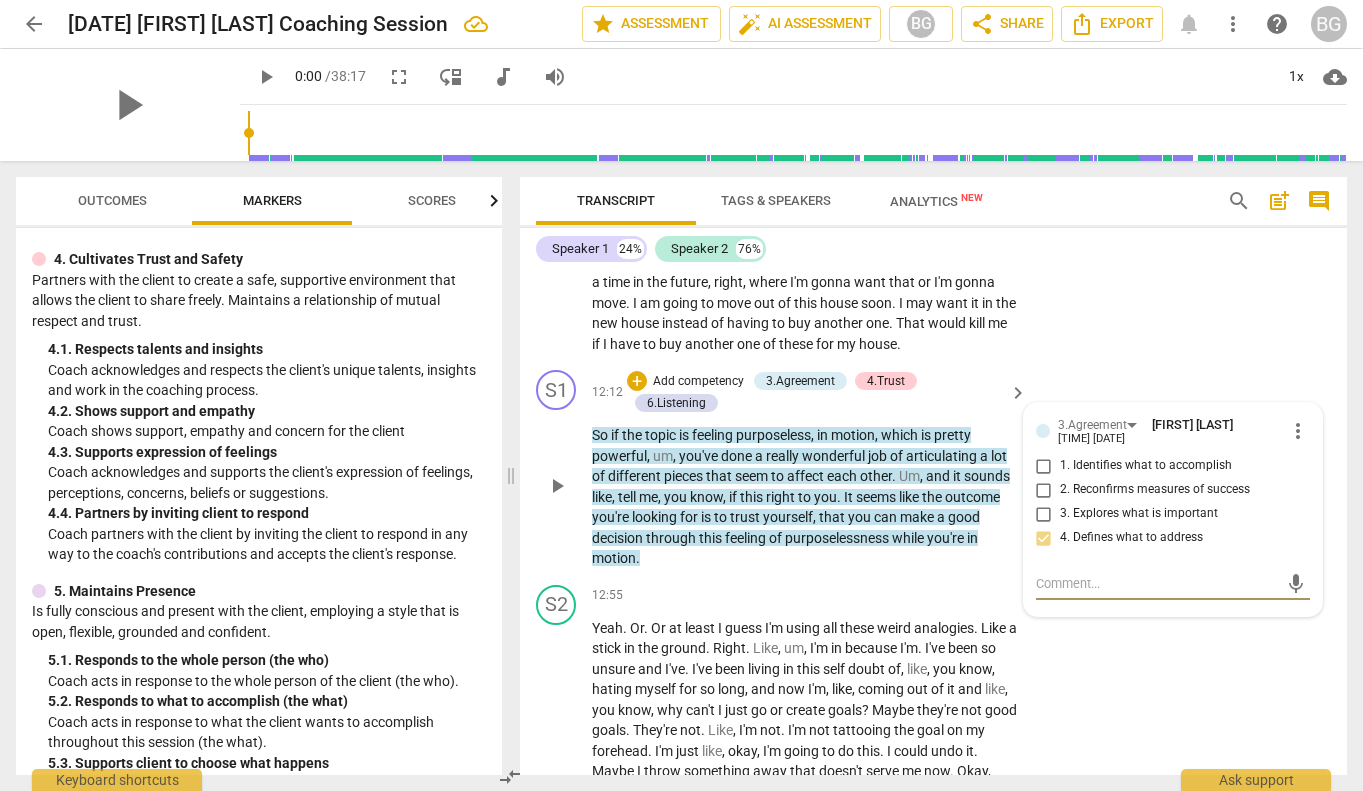 click on "really" at bounding box center [784, 456] 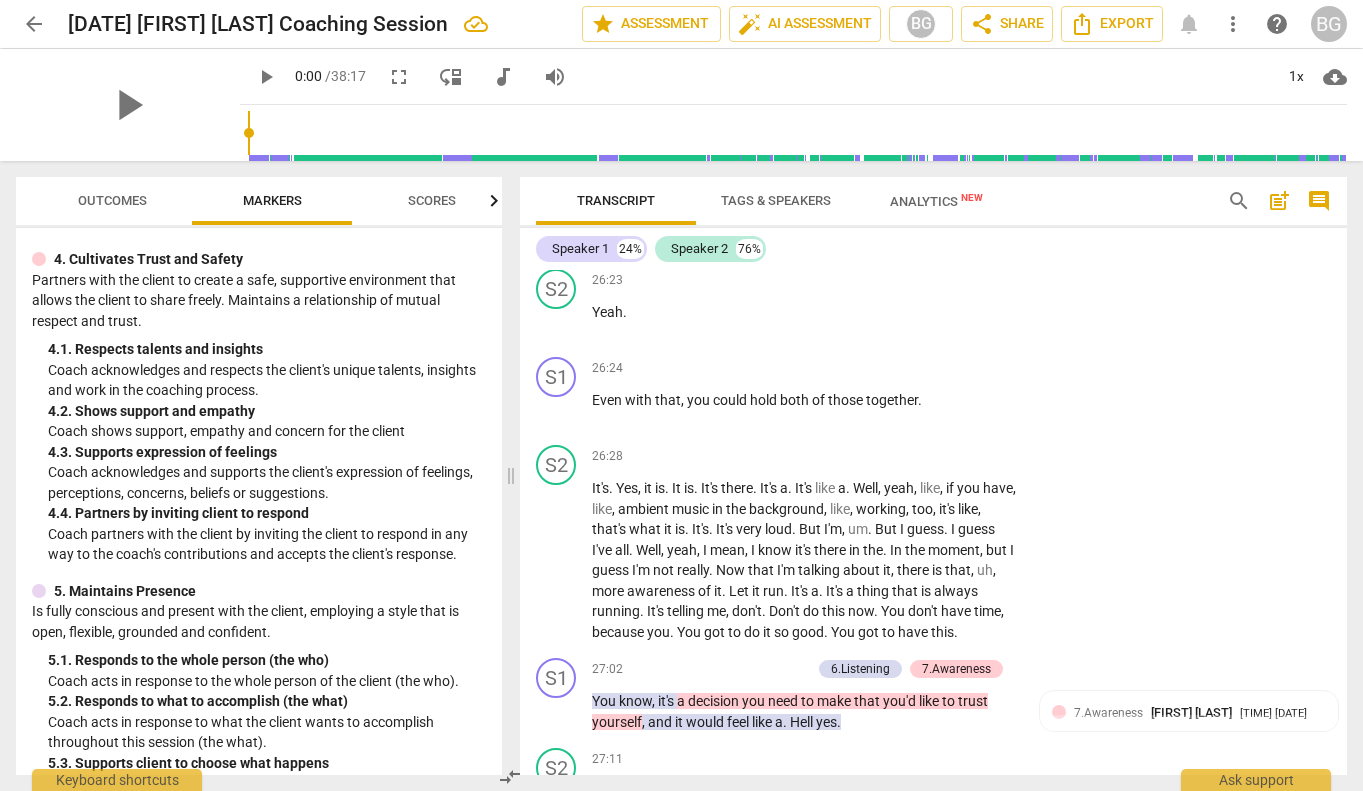 scroll, scrollTop: 9518, scrollLeft: 0, axis: vertical 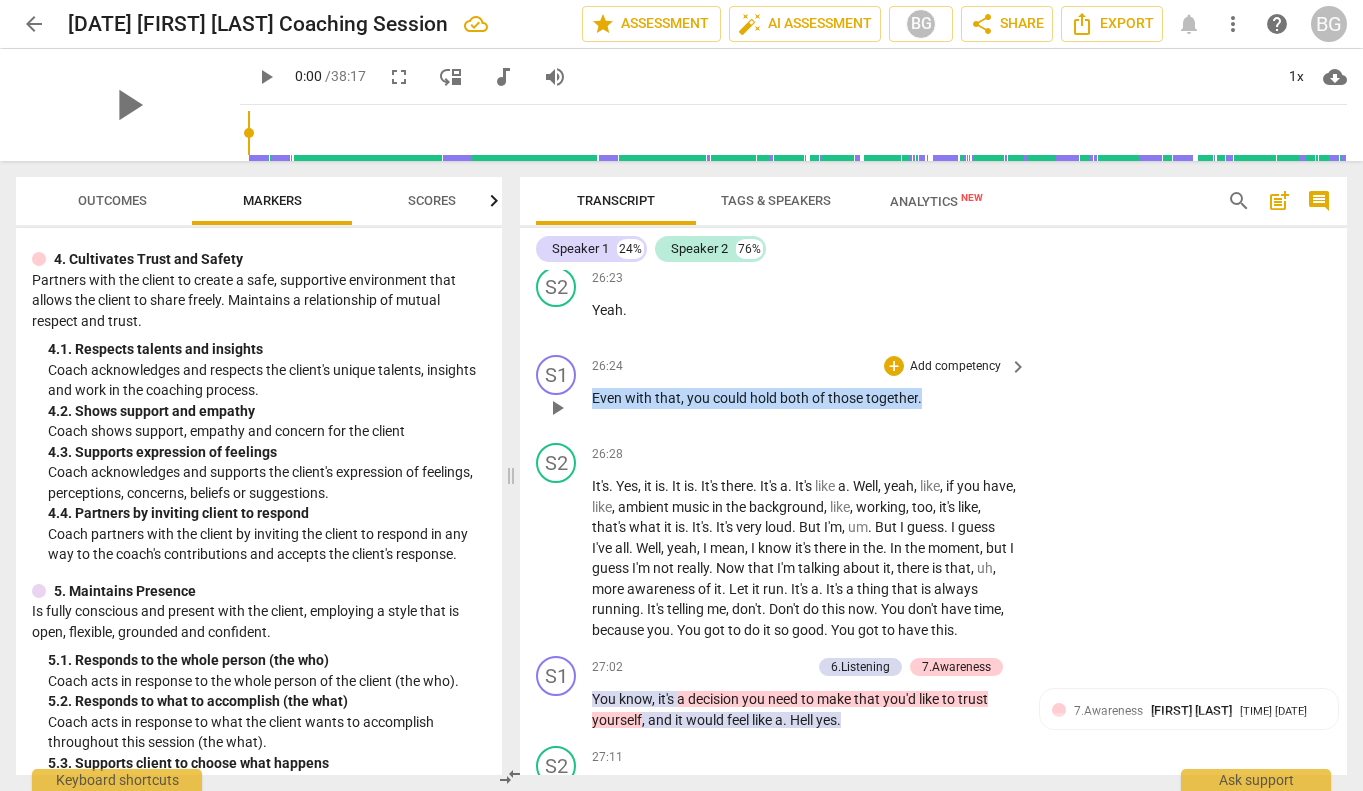 drag, startPoint x: 923, startPoint y: 422, endPoint x: 581, endPoint y: 413, distance: 342.1184 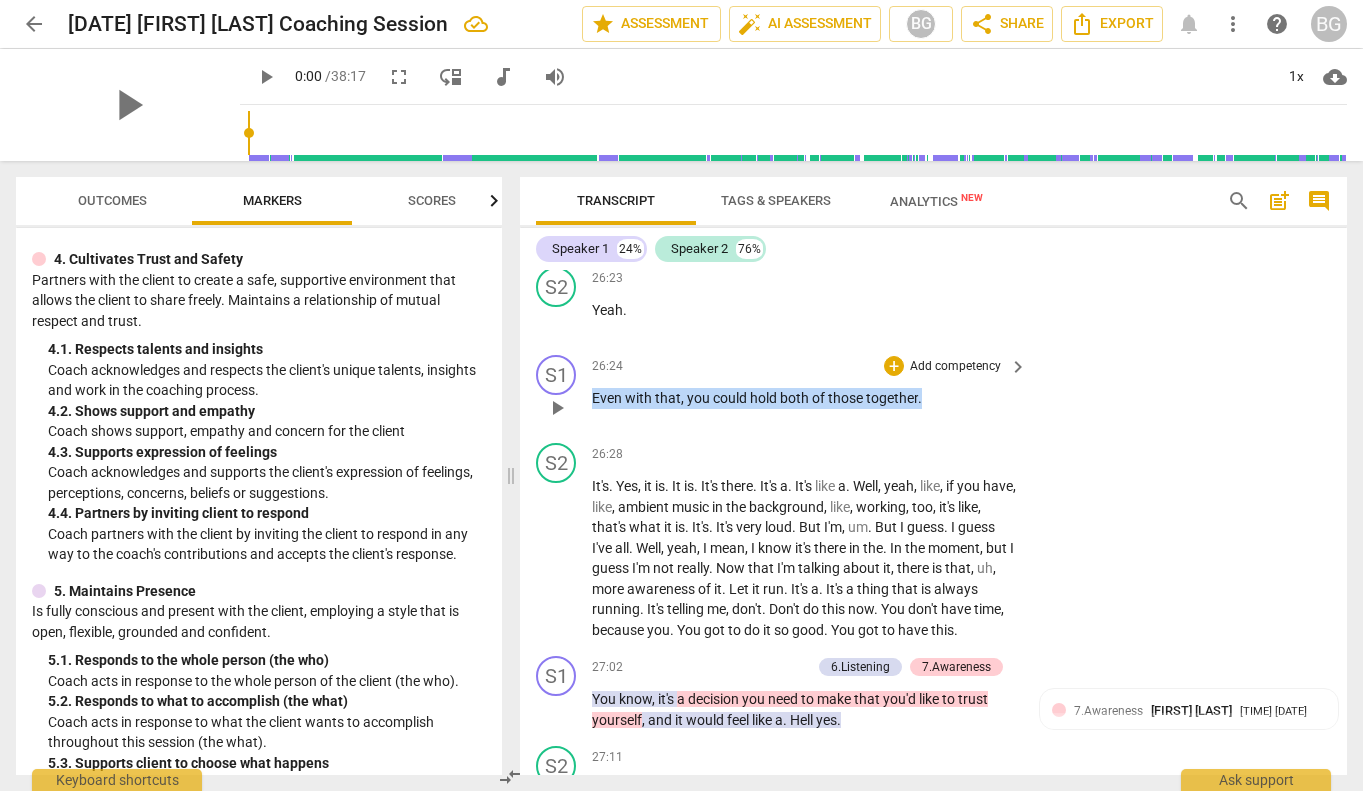click on "S1 play_arrow pause 26:24 + Add competency keyboard_arrow_right Even   with   that ,   you   could   hold   both   of   those   together ." at bounding box center (933, 391) 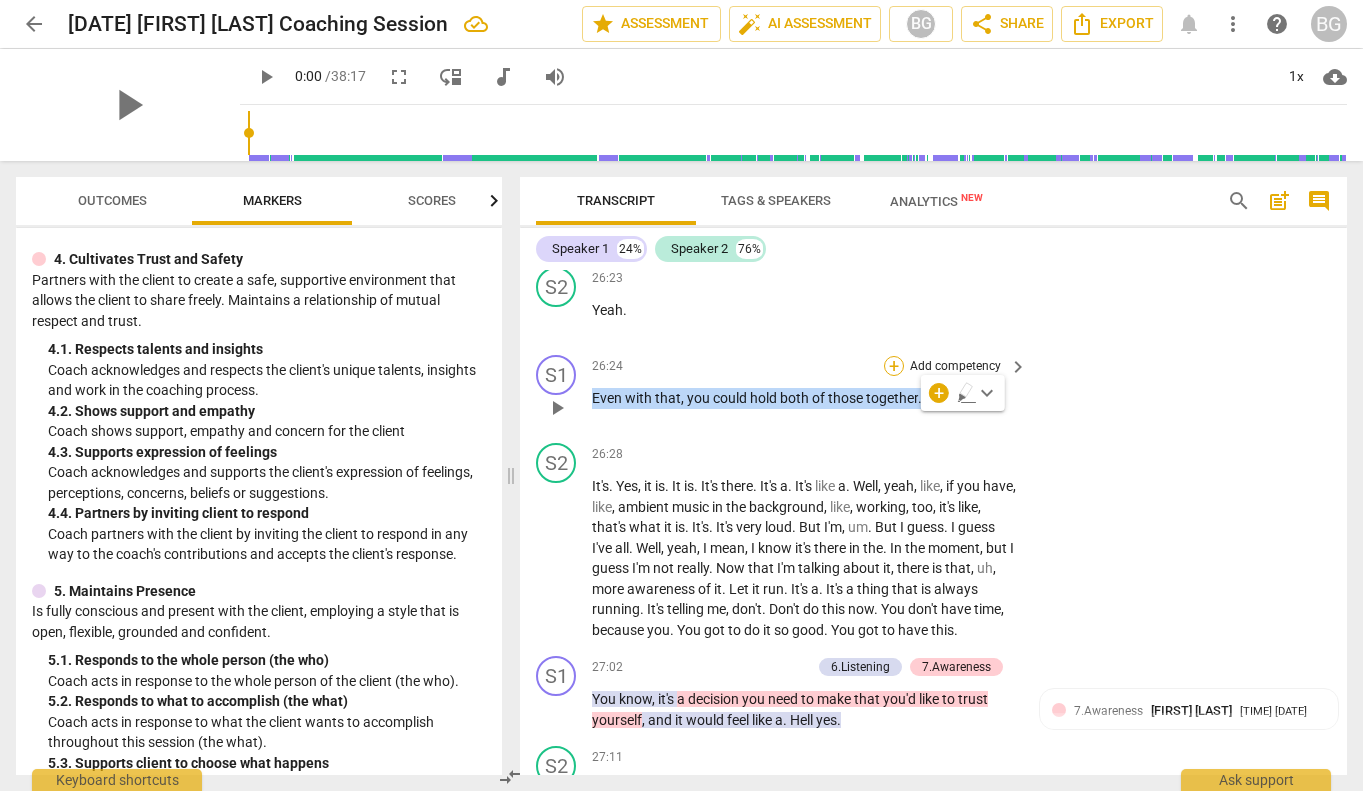 click on "+" at bounding box center (894, 366) 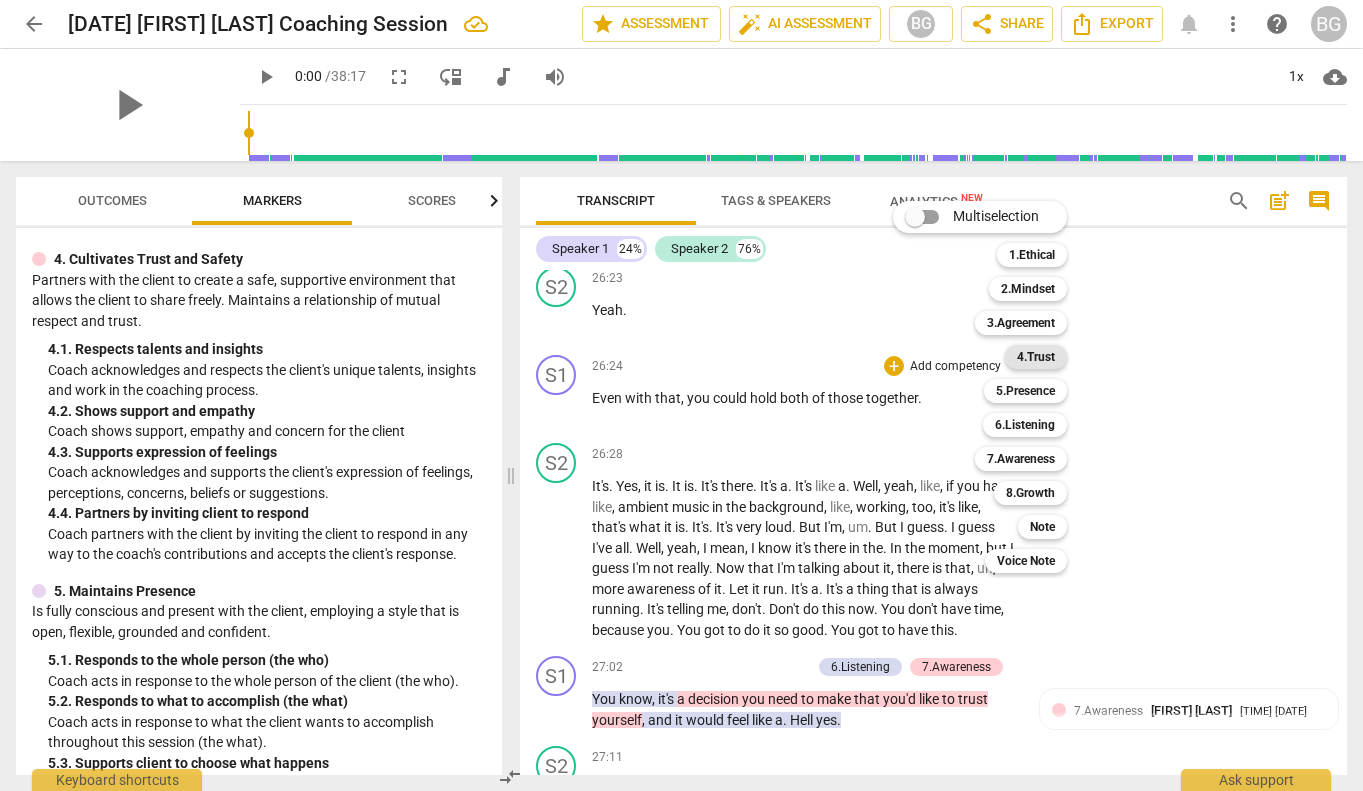 click on "4.Trust" at bounding box center [1036, 357] 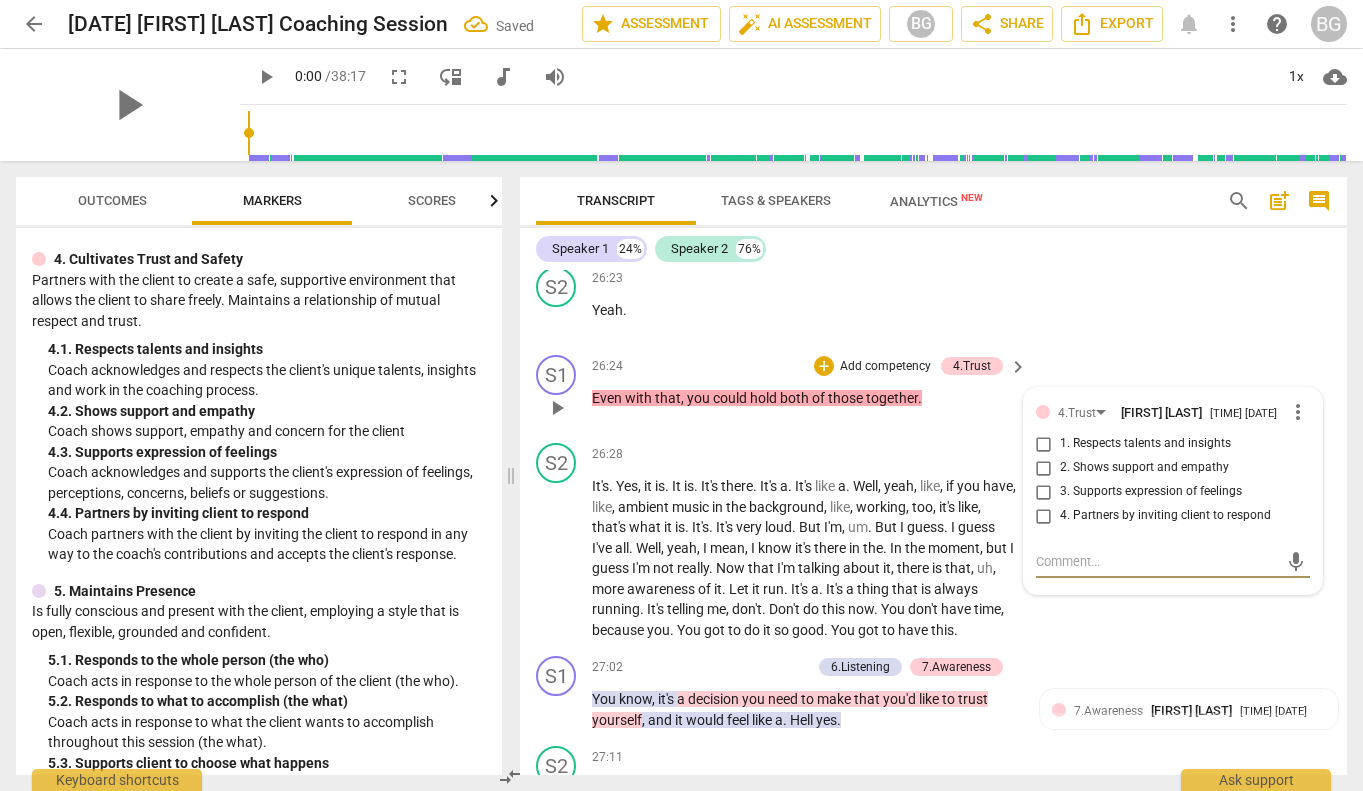 click on "1. Respects talents and insights" at bounding box center [1044, 444] 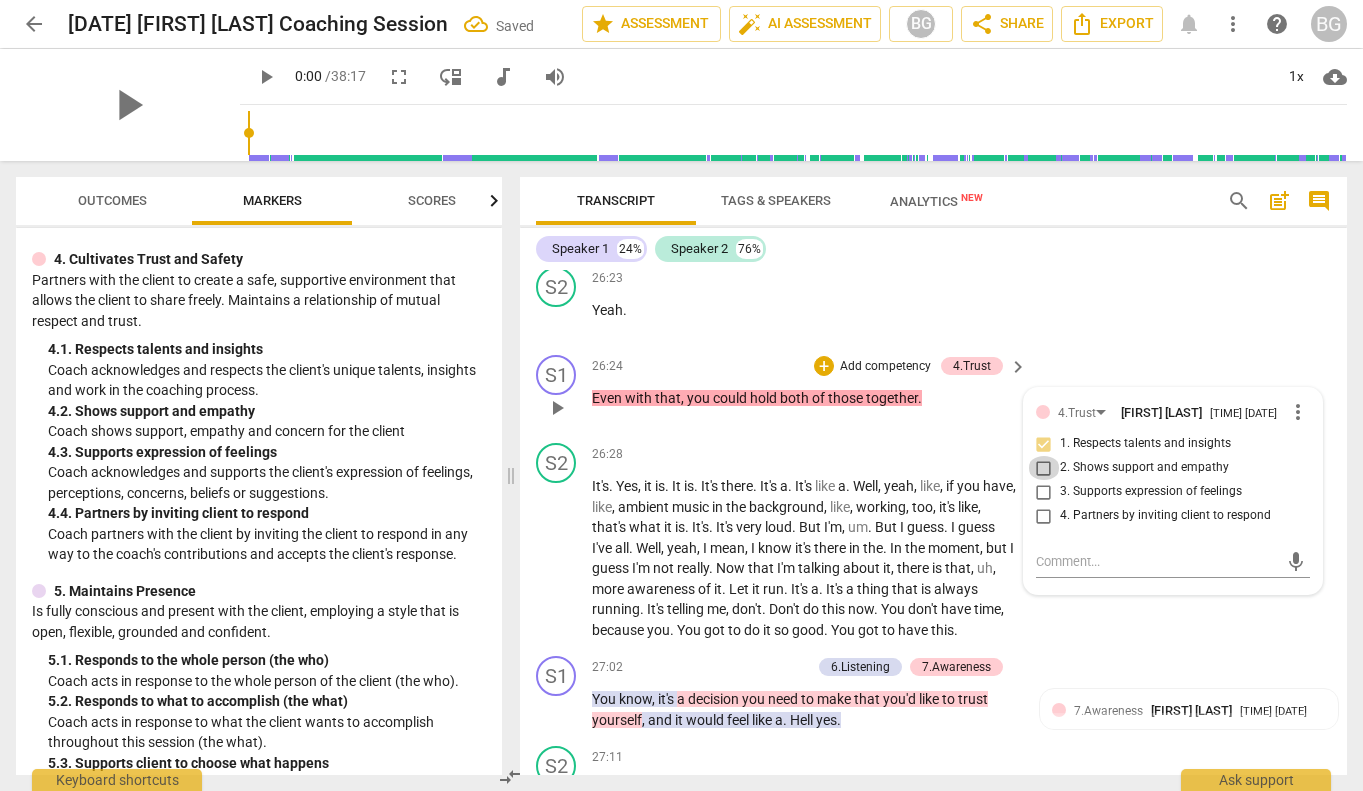 click on "2. Shows support and empathy" at bounding box center (1044, 468) 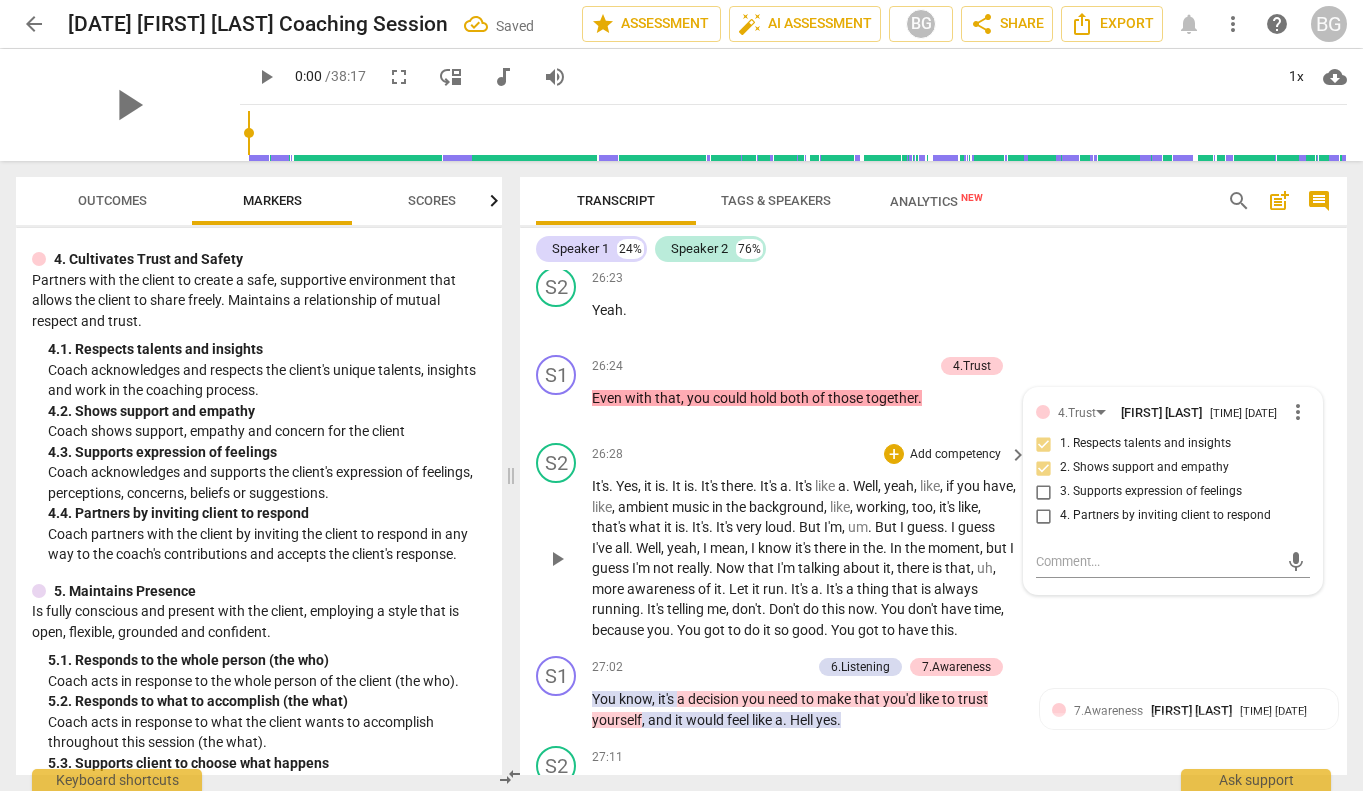 click on "It's" at bounding box center [770, 486] 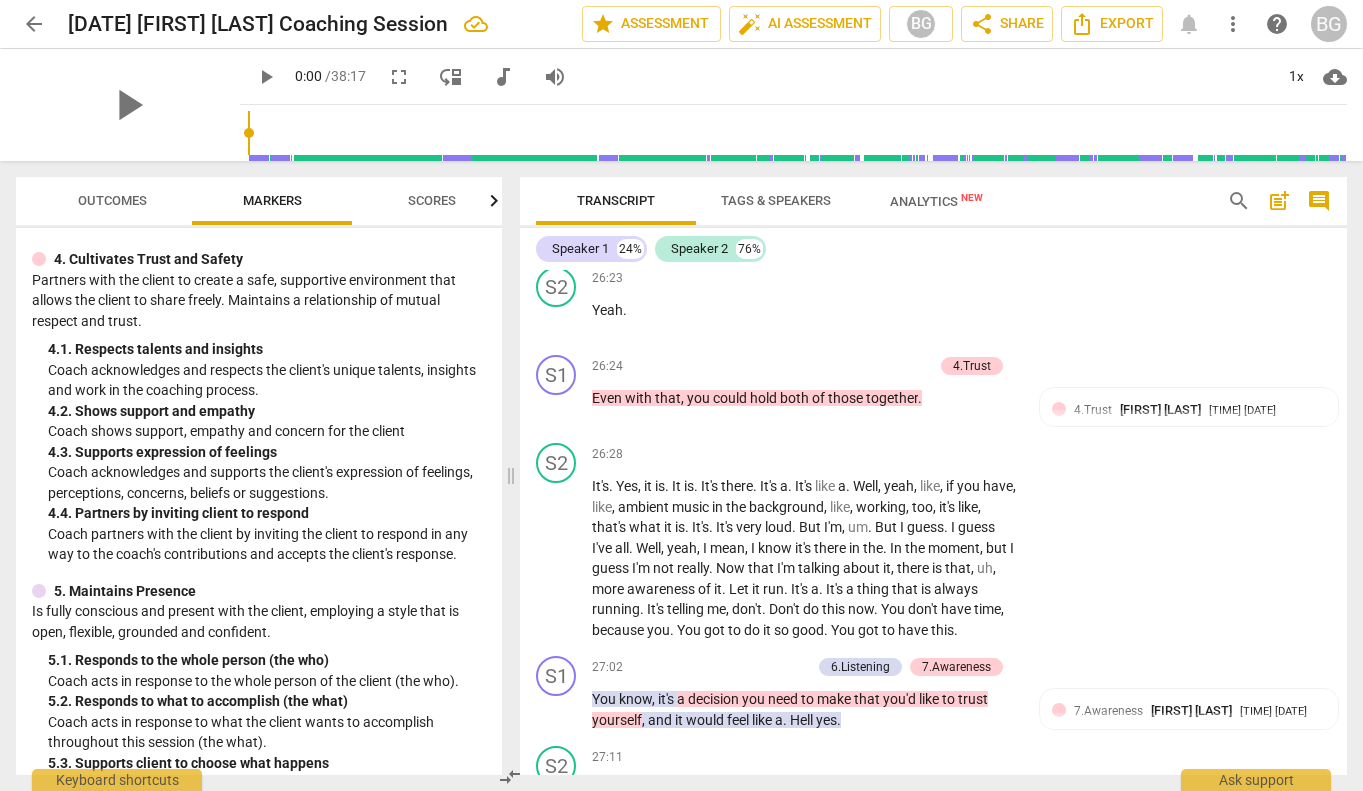 click on "Outcomes" at bounding box center [112, 200] 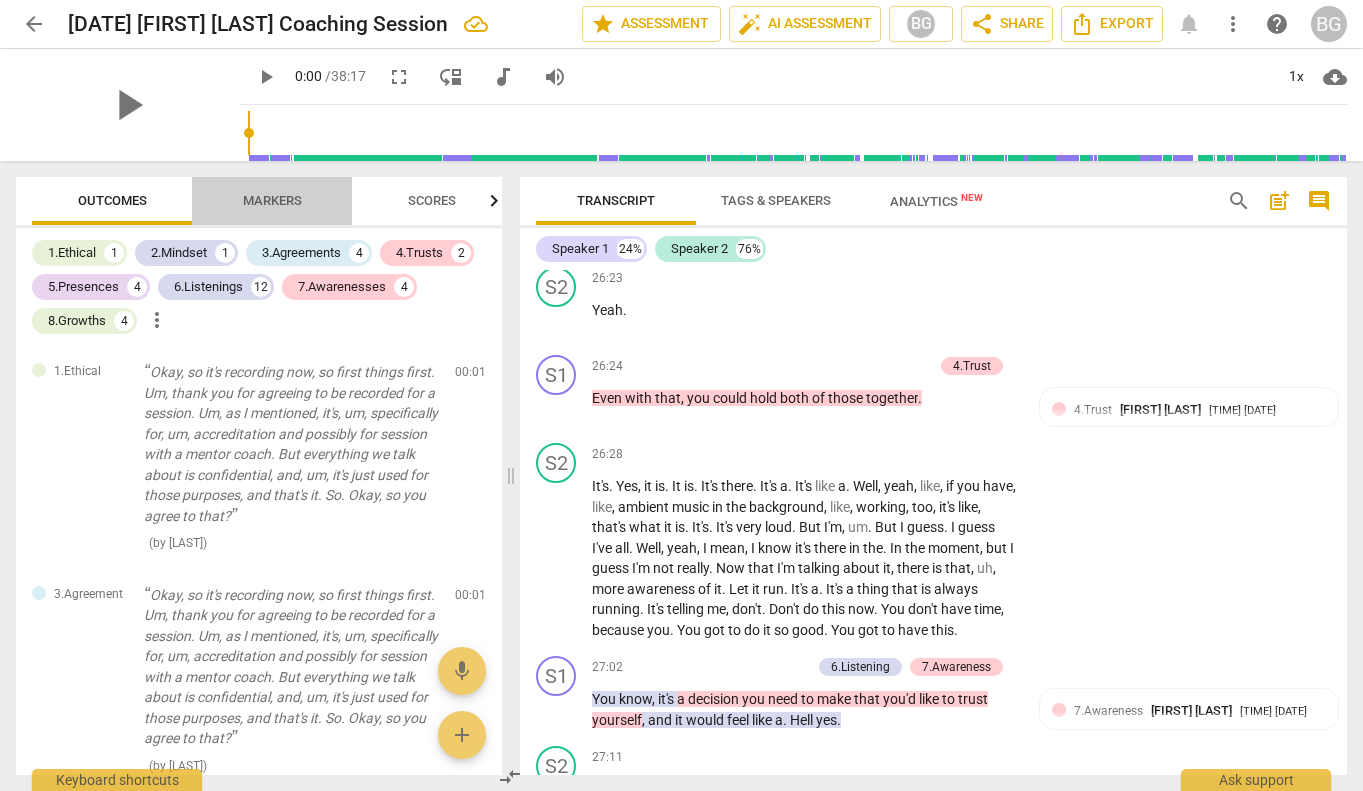 click on "Markers" at bounding box center (272, 200) 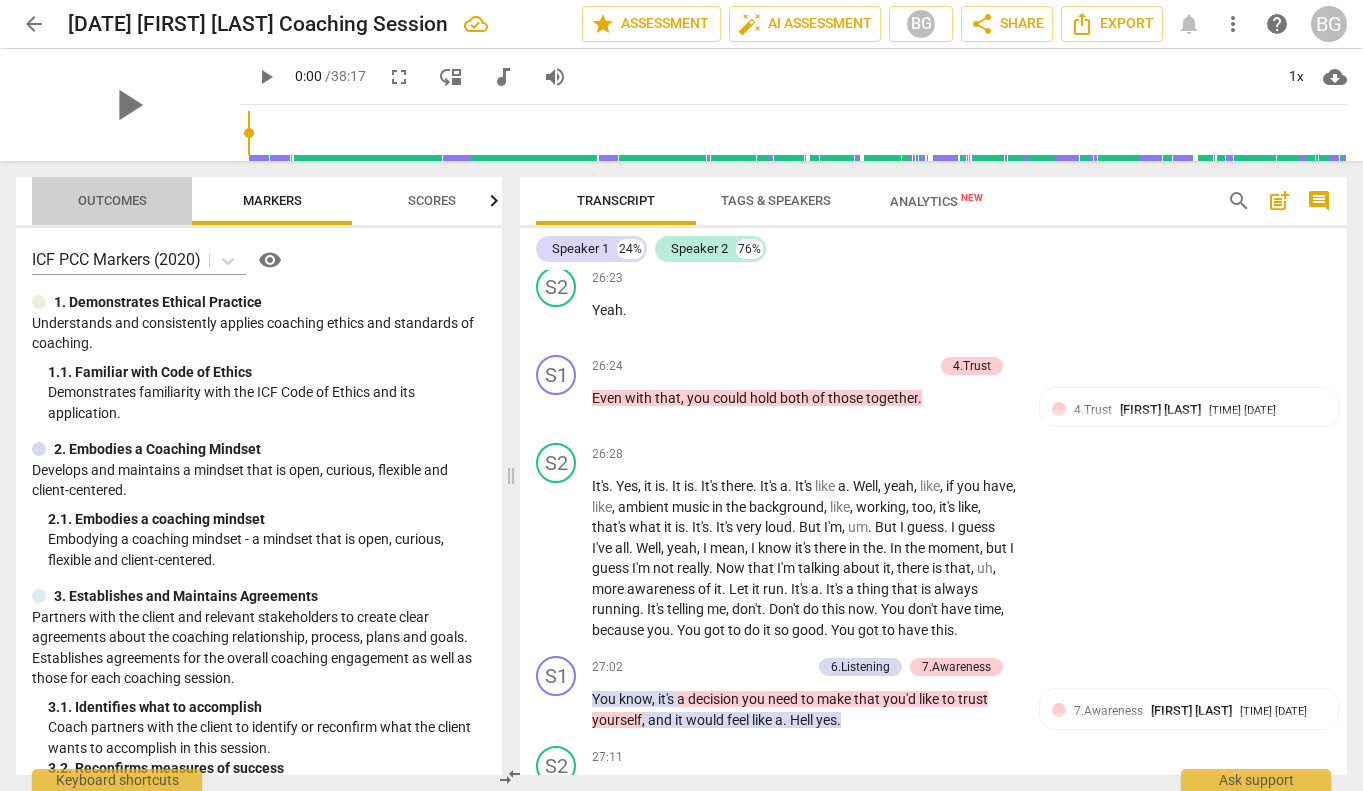click on "Outcomes" at bounding box center [112, 200] 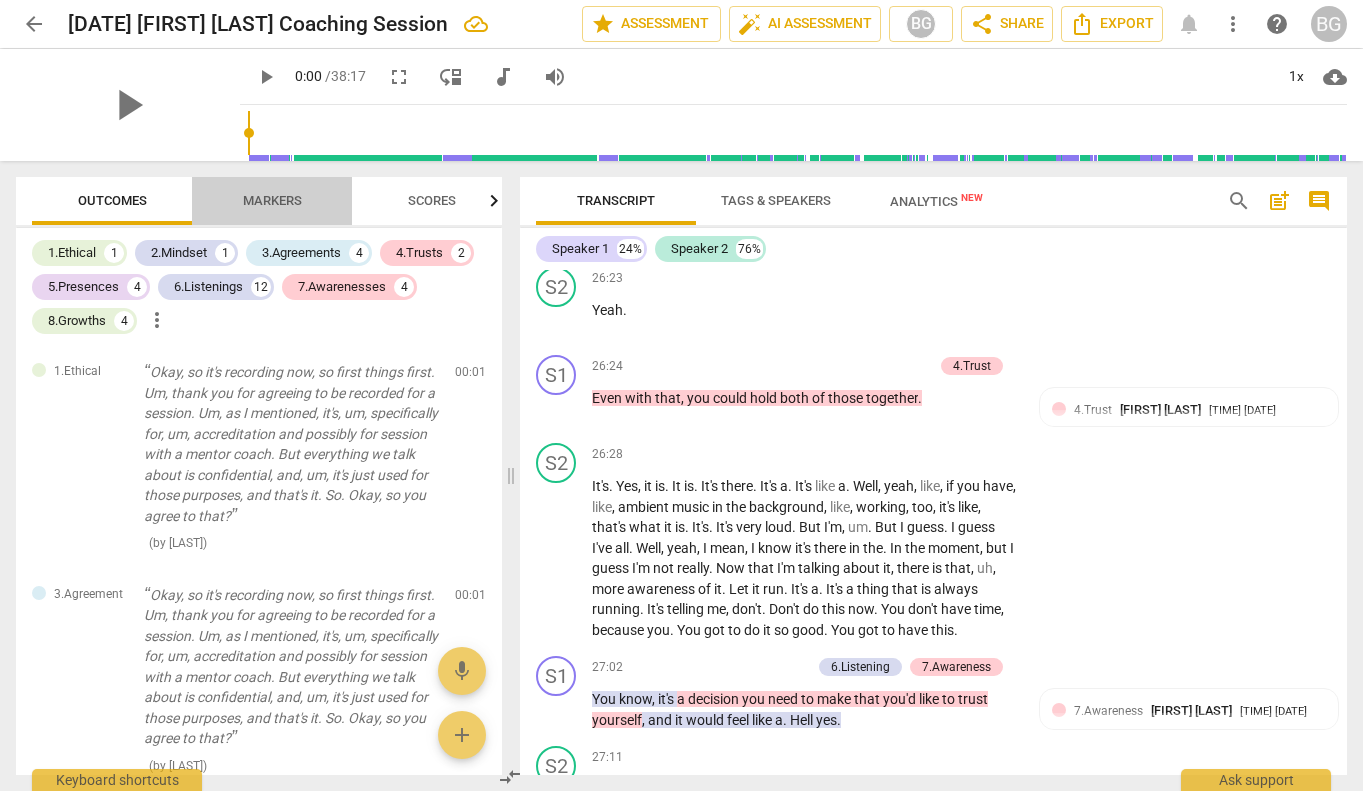 click on "Markers" at bounding box center [272, 200] 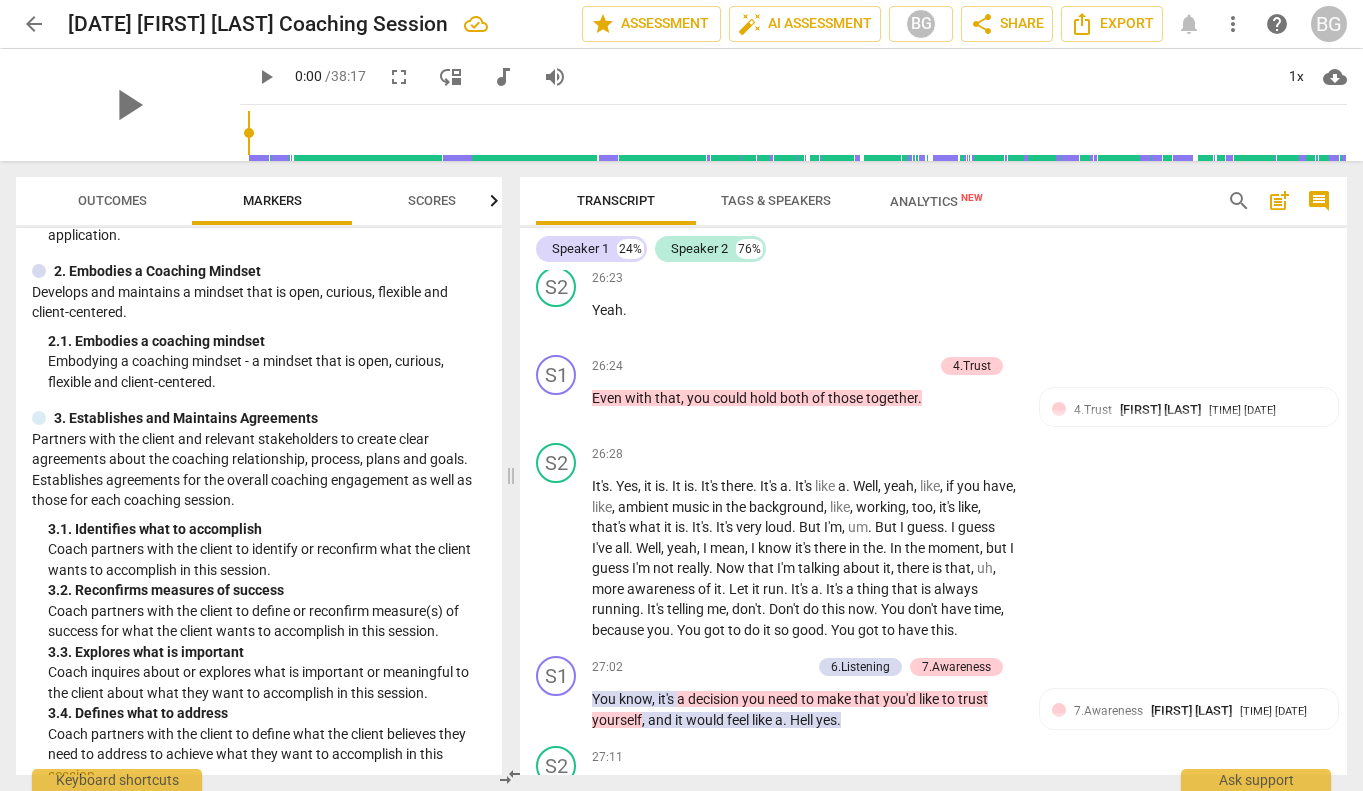 scroll, scrollTop: 179, scrollLeft: 0, axis: vertical 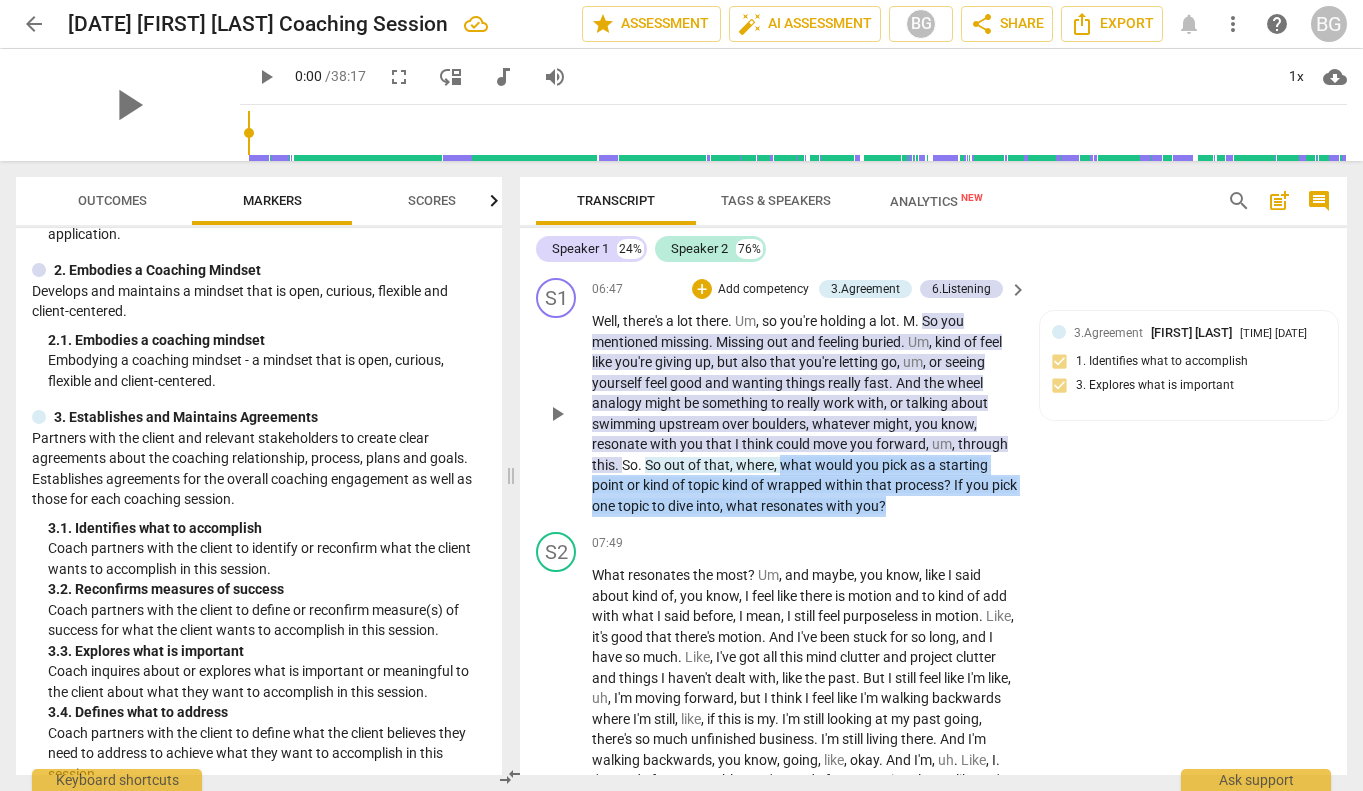 drag, startPoint x: 782, startPoint y: 463, endPoint x: 920, endPoint y: 503, distance: 143.6802 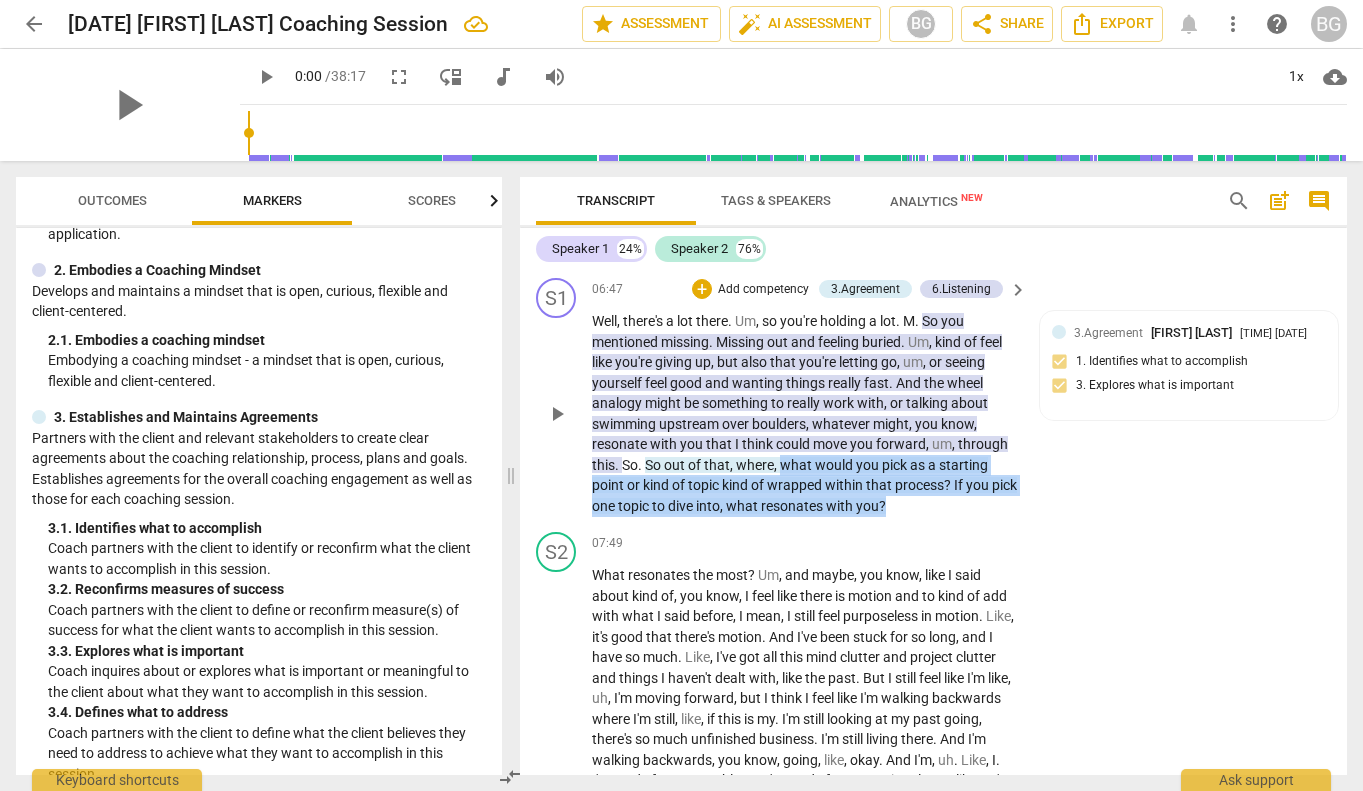 click on "Well ,   there's   a   lot   there .   Um ,   so   you're   holding   a   lot .   M .   So   you   mentioned   missing .   Missing   out   and   feeling   buried .   Um ,   kind   of   feel   like   you're   giving   up ,   but   also   that   you're   letting   go ,   um ,   or   seeing   yourself   feel   good   and   wanting   things   really   fast .   And   the   wheel   analogy   might   be   something   to   really   work   with ,   or   talking   about   swimming   upstream   over   boulders ,   whatever   might ,   you   know ,   resonate   with   you   that   I   think   could   move   you   forward ,   um ,   through   this .   So .   So   out   of   that ,   where ,   what   would   you   pick   as   a   starting   point   or   kind   of   topic   kind   of   wrapped   within   that   process ?   If   you   pick   one   topic   to   dive   into ,   what   resonates   with   you ?" at bounding box center (804, 413) 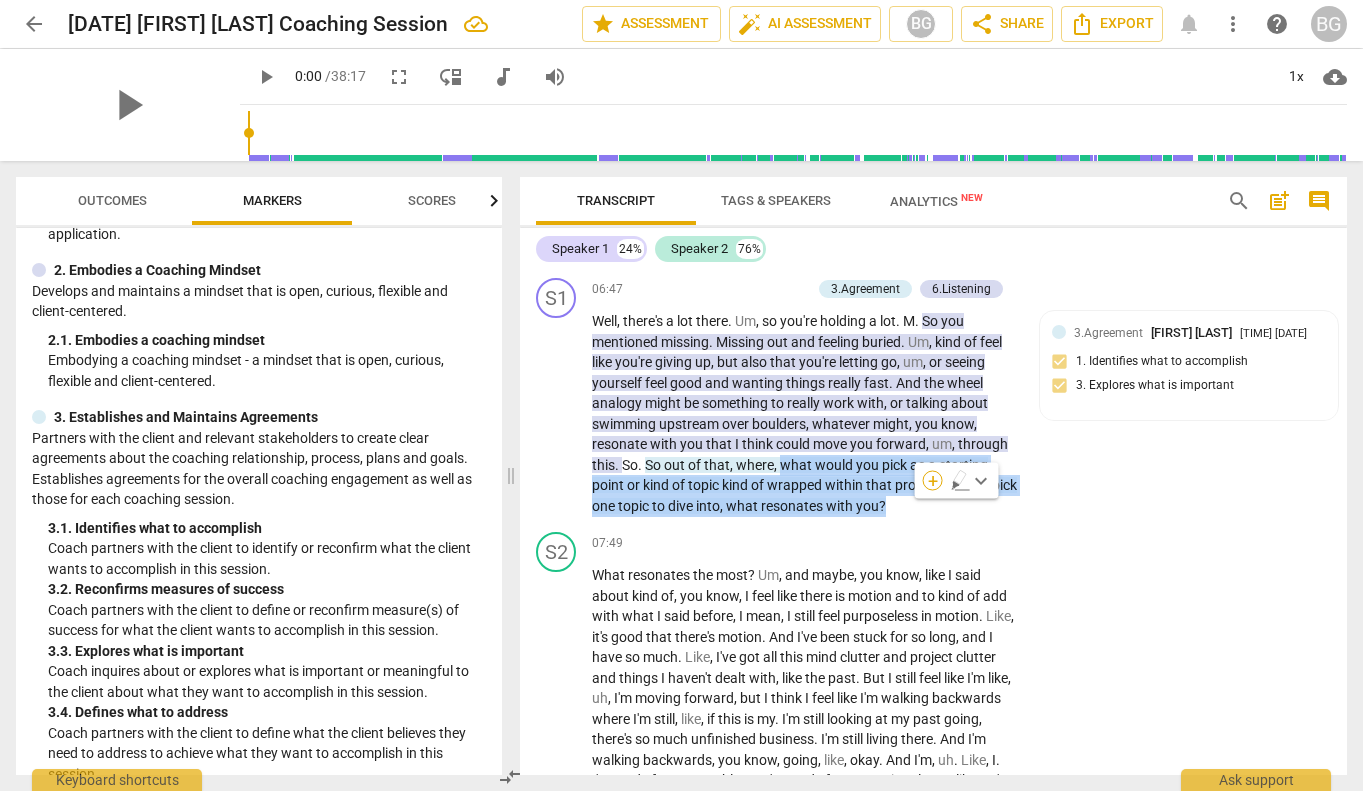 click on "+" at bounding box center (933, 481) 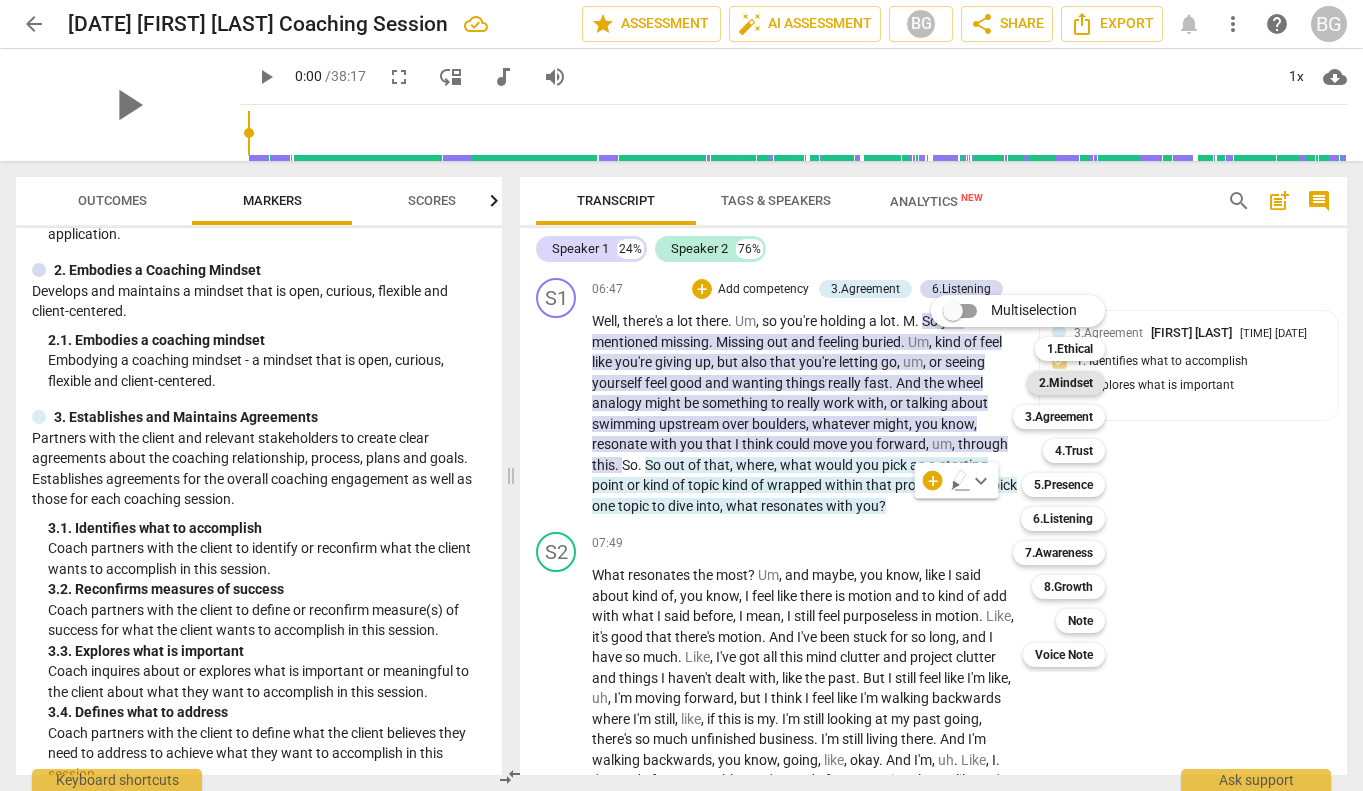 click on "2.Mindset" at bounding box center [1066, 383] 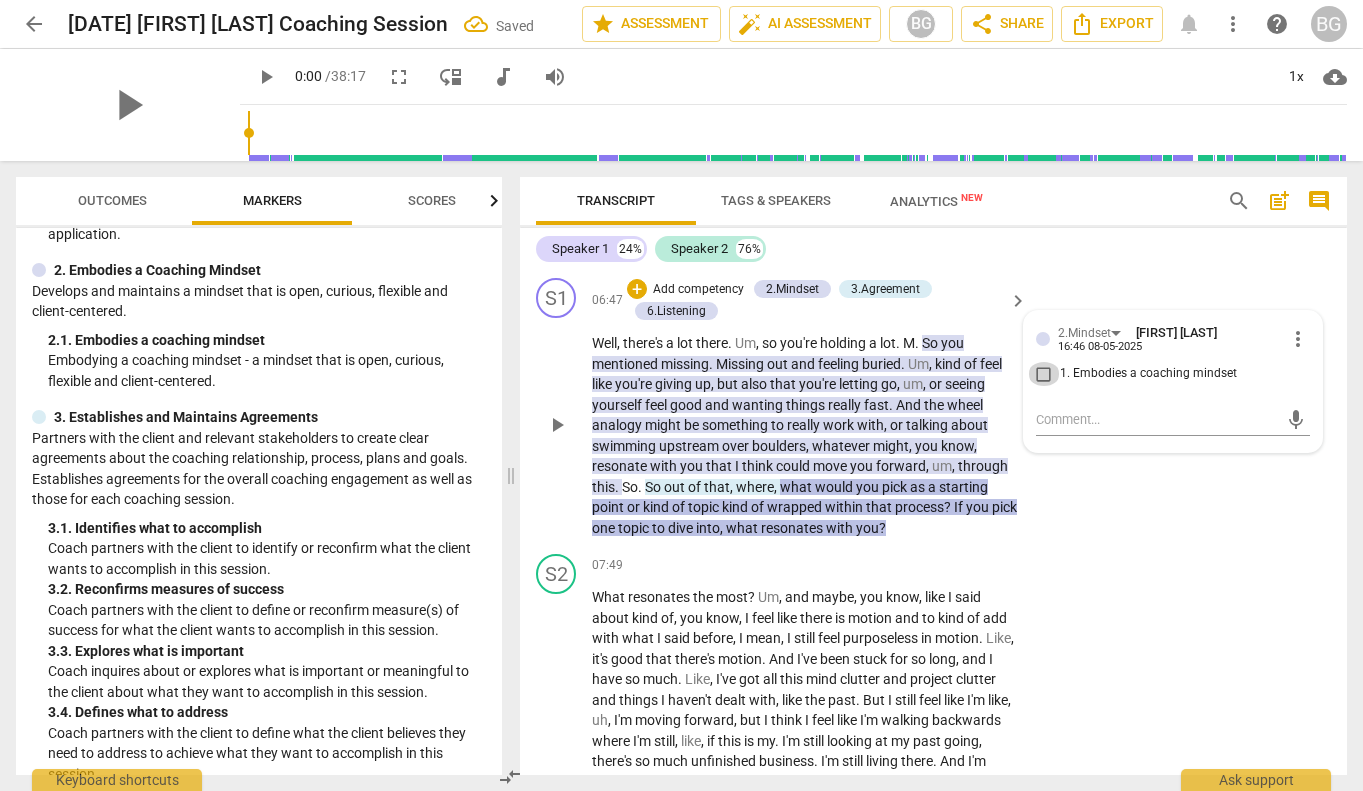 click on "1. Embodies a coaching mindset" at bounding box center (1044, 374) 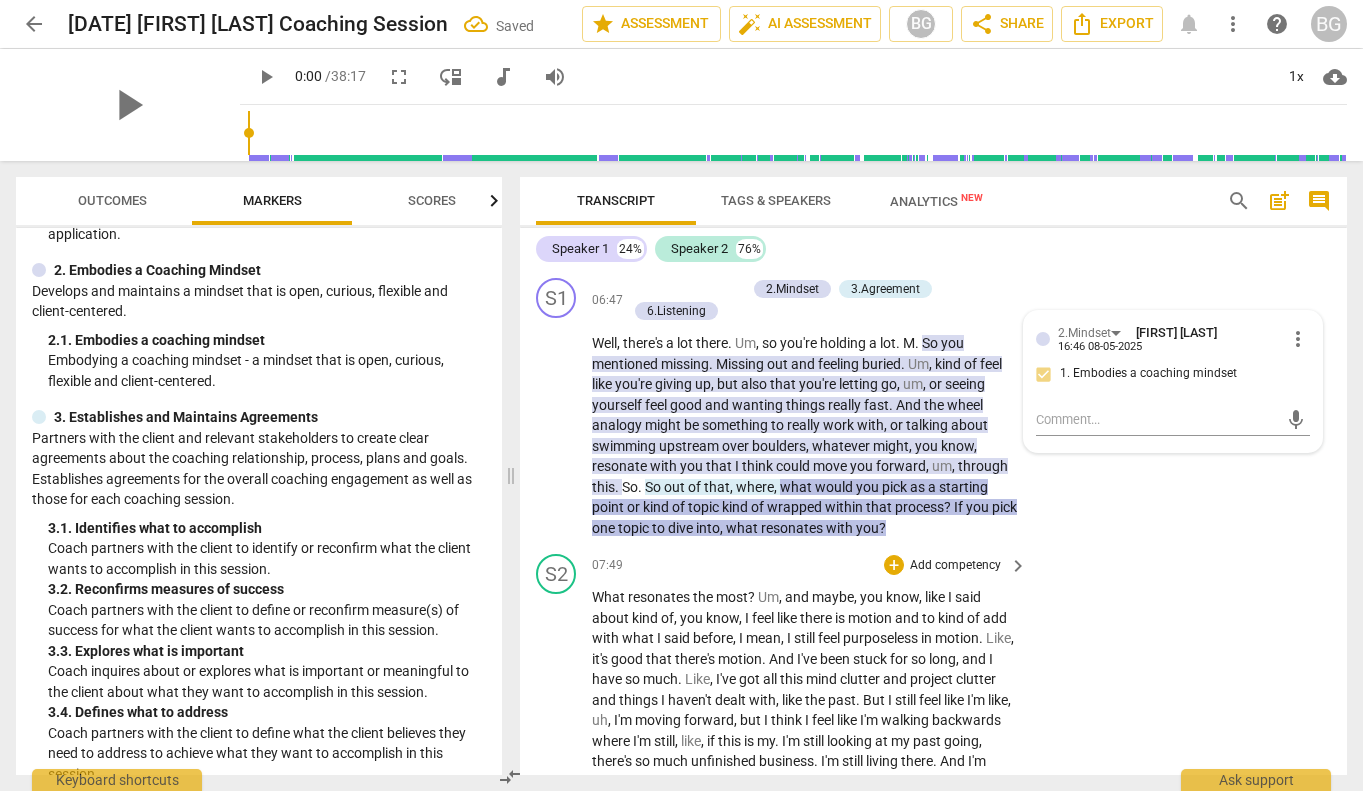 click on "What   resonates   the   most ?   Um ,   and   maybe ,   you   know ,   like   I   said   about   kind   of ,   you   know ,   I   feel   like   there   is   motion   and   to   kind   of   add   with   what   I   said   before ,   I   mean ,   I   still   feel   purposeless   in   motion .   Like ,   it's   good   that   there's   motion .   And   I've   been   stuck   for   so   long ,   and   I   have   so   much .   Like ,   I've   got   all   this   mind   clutter   and   project   clutter   and   things   I   haven't   dealt   with ,   like   the   past .   But   I   still   feel   like   I'm   like ,   uh ,   I'm   moving   forward ,   but   I   think   I   feel   like   I'm   walking   backwards   where   I'm   still ,   like ,   if   this   is   my .   I'm   still   looking   at   my   past   going ,   there's   so   much   unfinished   business .   I'm   still   living   there .   And   I'm   walking   backwards ,   you   know ,   going ,   like ,   okay .   And   I'm ,   uh .   Like ,   I .   I'm" at bounding box center (804, 1161) 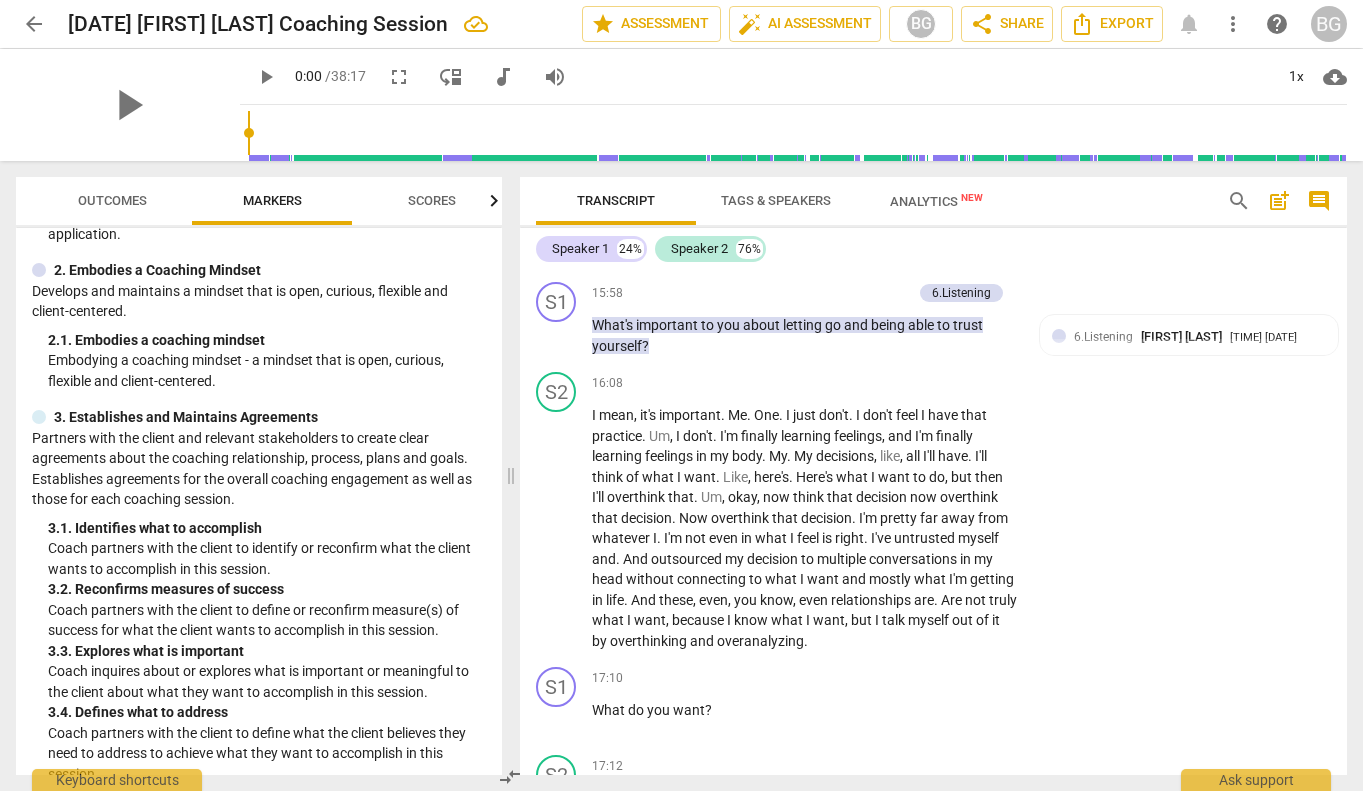 scroll, scrollTop: 4680, scrollLeft: 0, axis: vertical 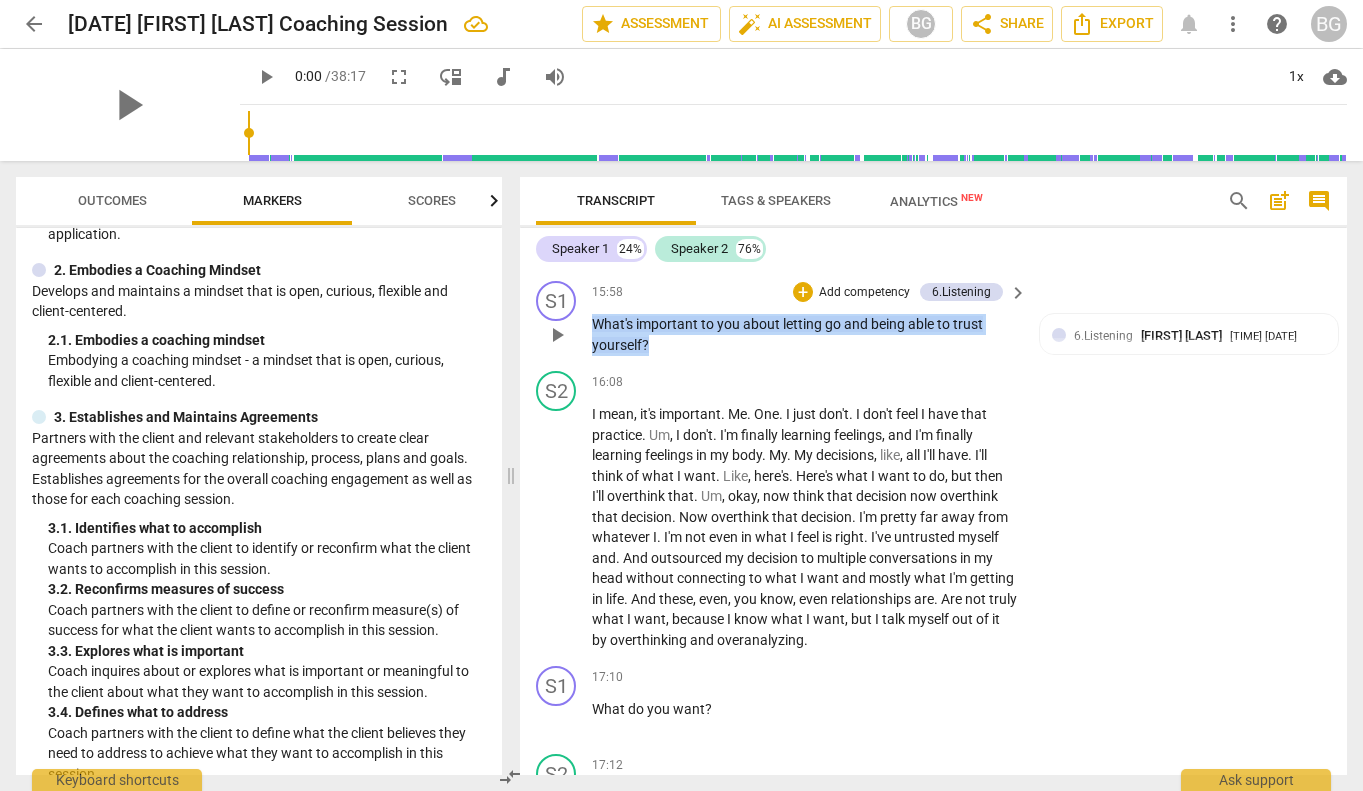 drag, startPoint x: 650, startPoint y: 362, endPoint x: 595, endPoint y: 347, distance: 57.00877 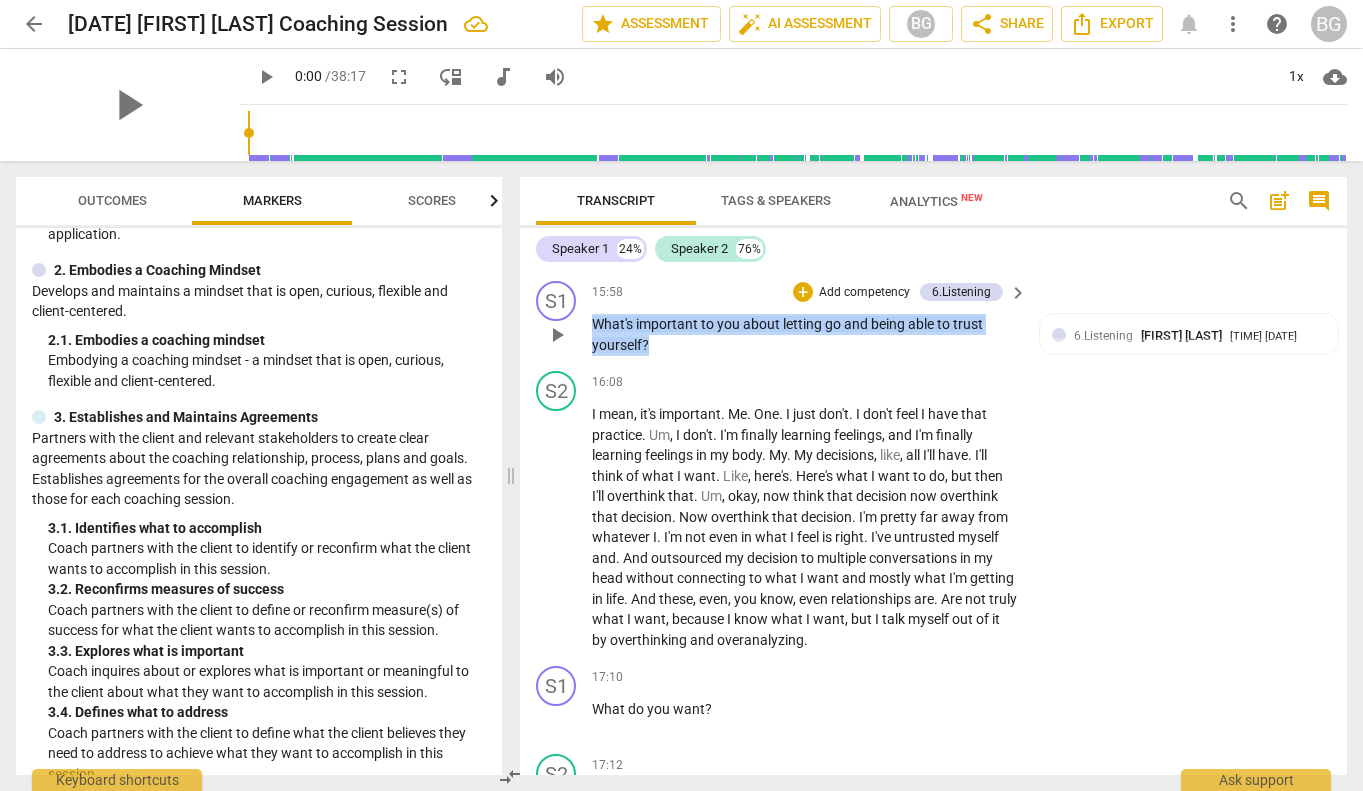 click on "What's   important   to   you   about   letting   go   and   being   able   to   trust   yourself ?" at bounding box center [804, 334] 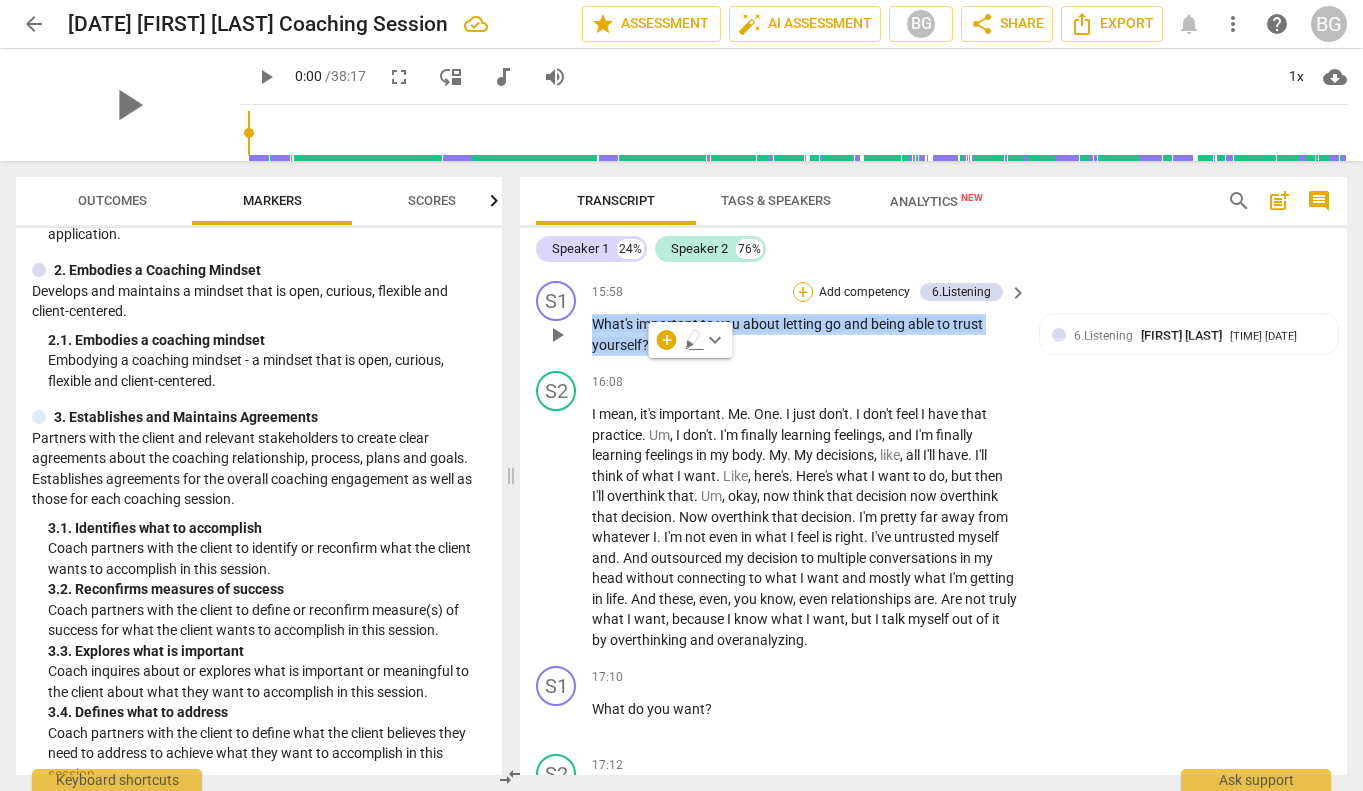 click on "+" at bounding box center [803, 292] 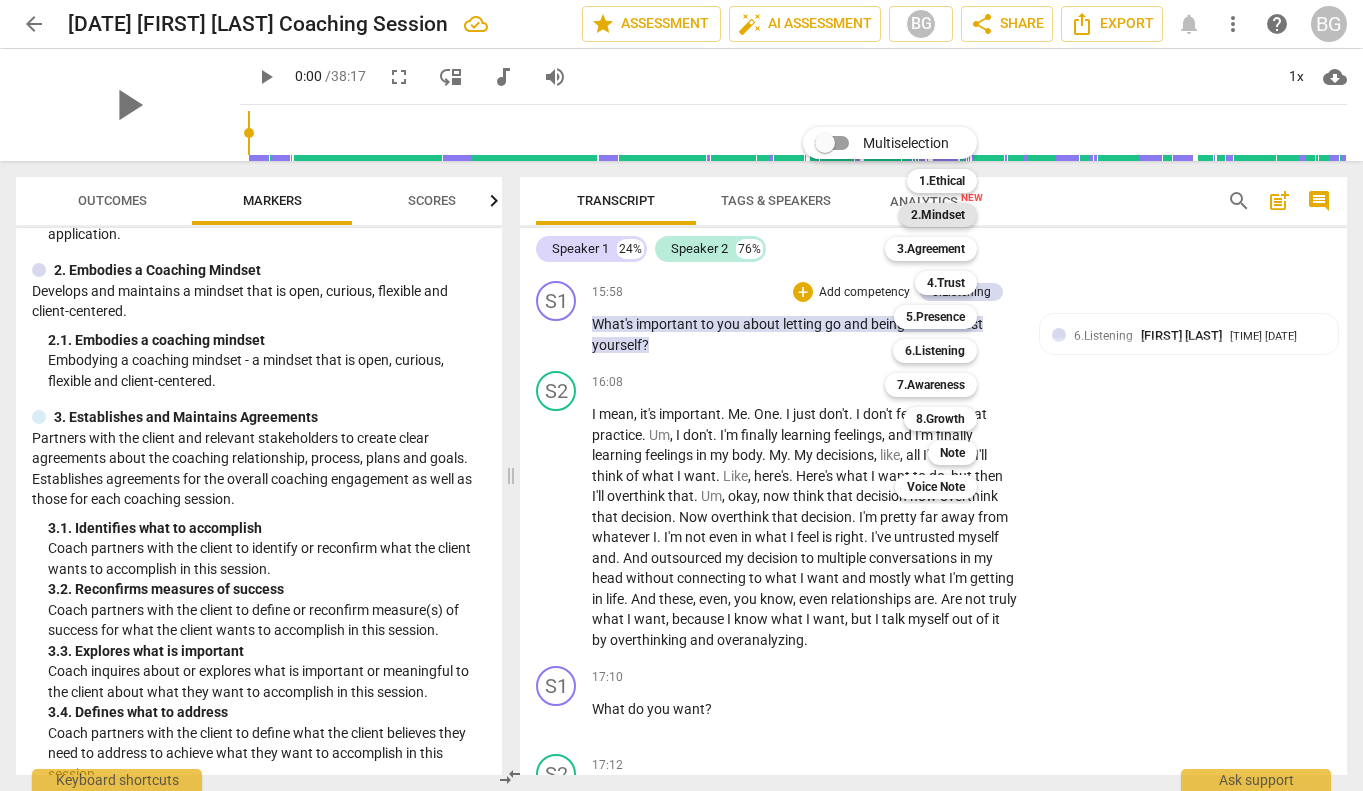 click on "2.Mindset" at bounding box center [938, 215] 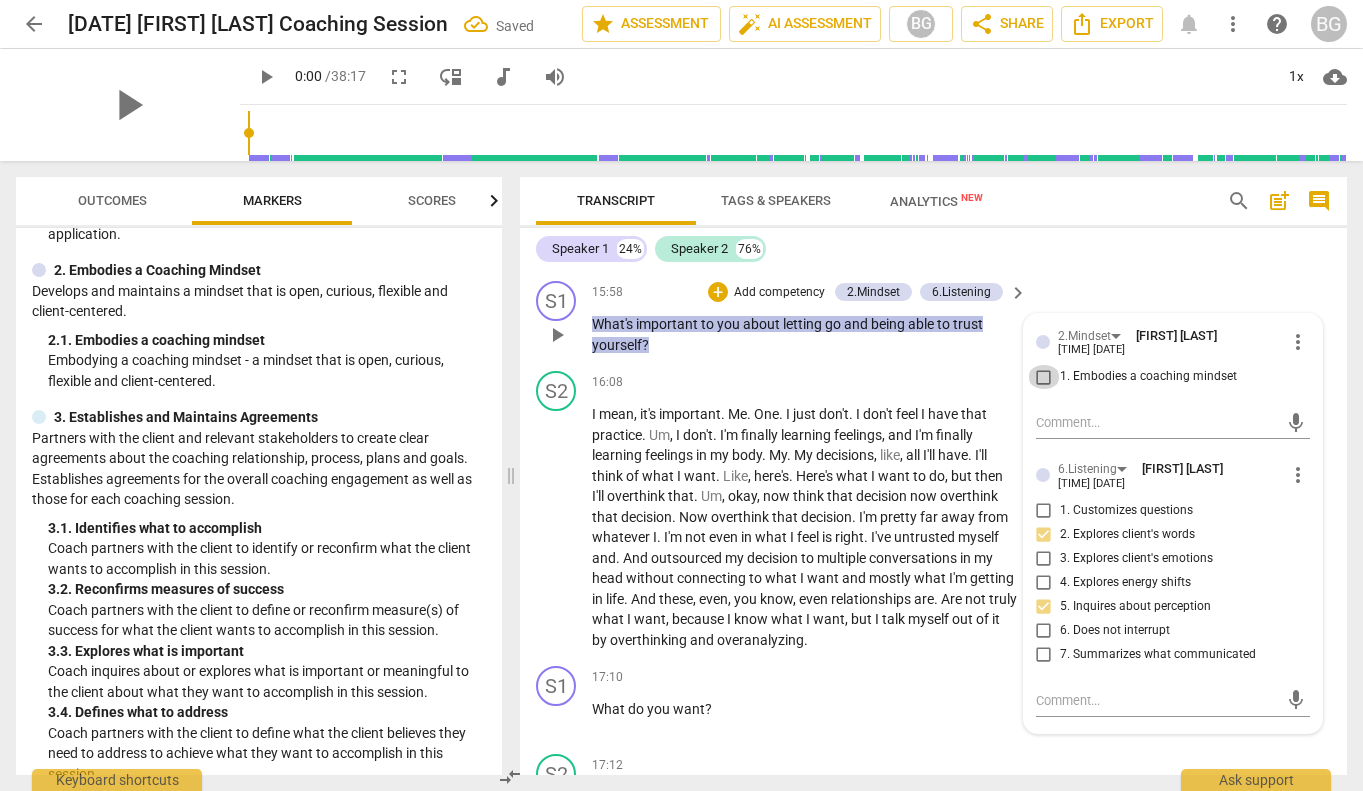 click on "1. Embodies a coaching mindset" at bounding box center (1044, 377) 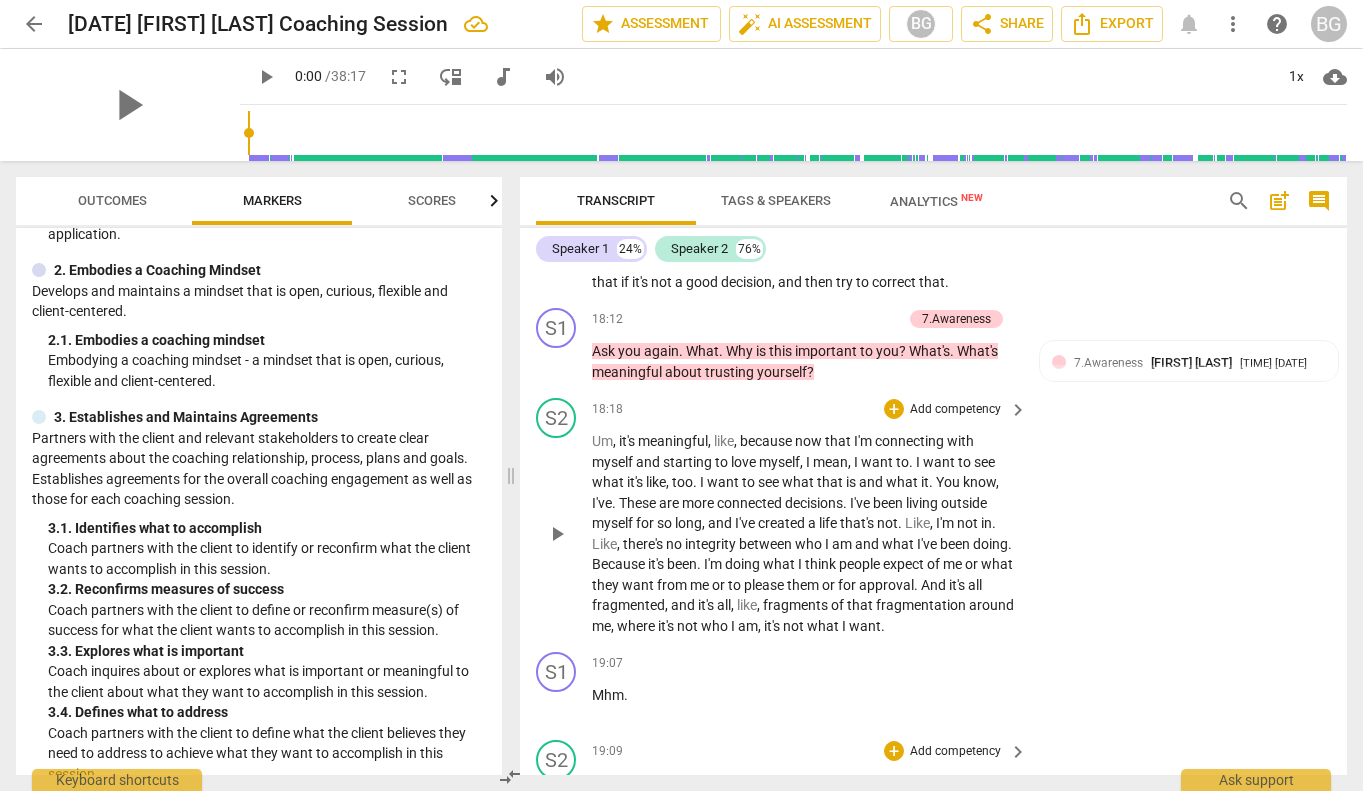 scroll, scrollTop: 5568, scrollLeft: 0, axis: vertical 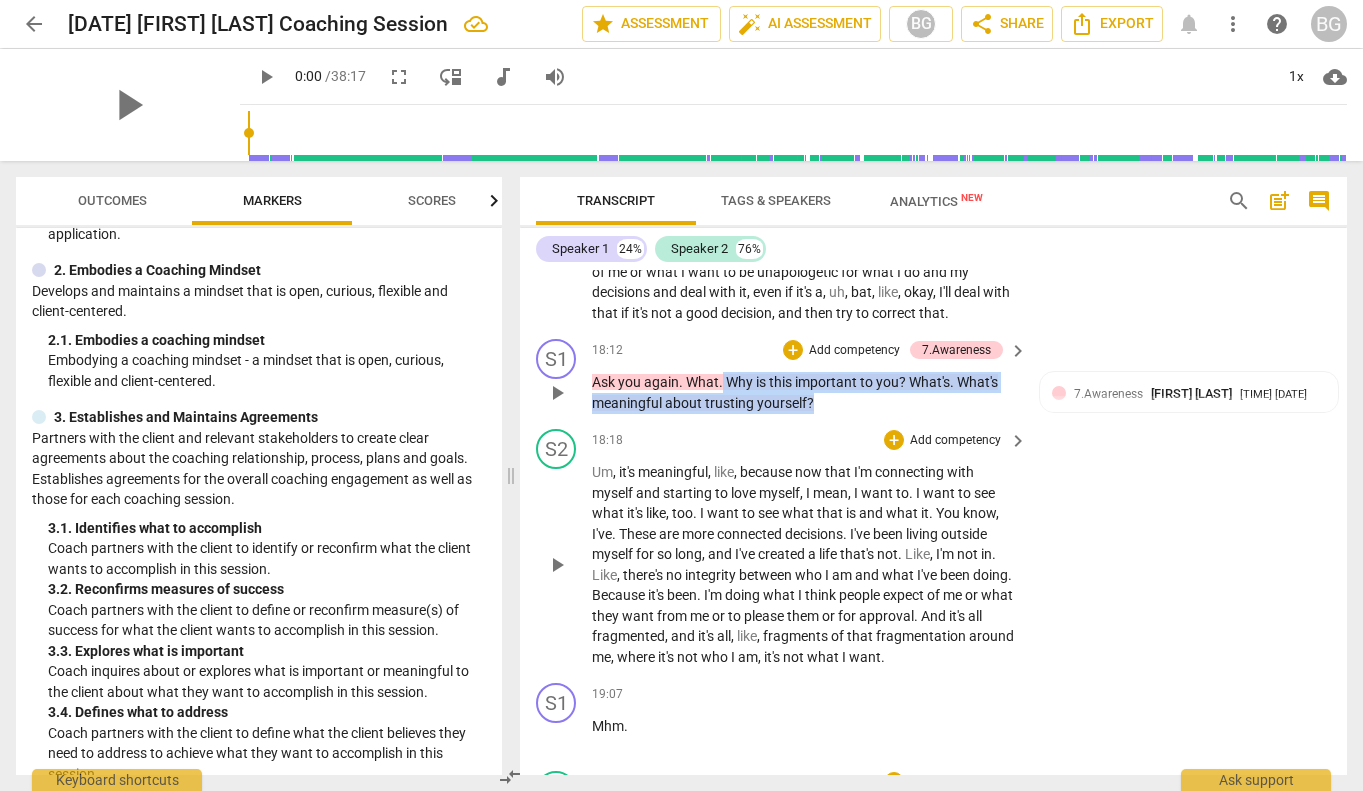 drag, startPoint x: 822, startPoint y: 423, endPoint x: 723, endPoint y: 407, distance: 100.28459 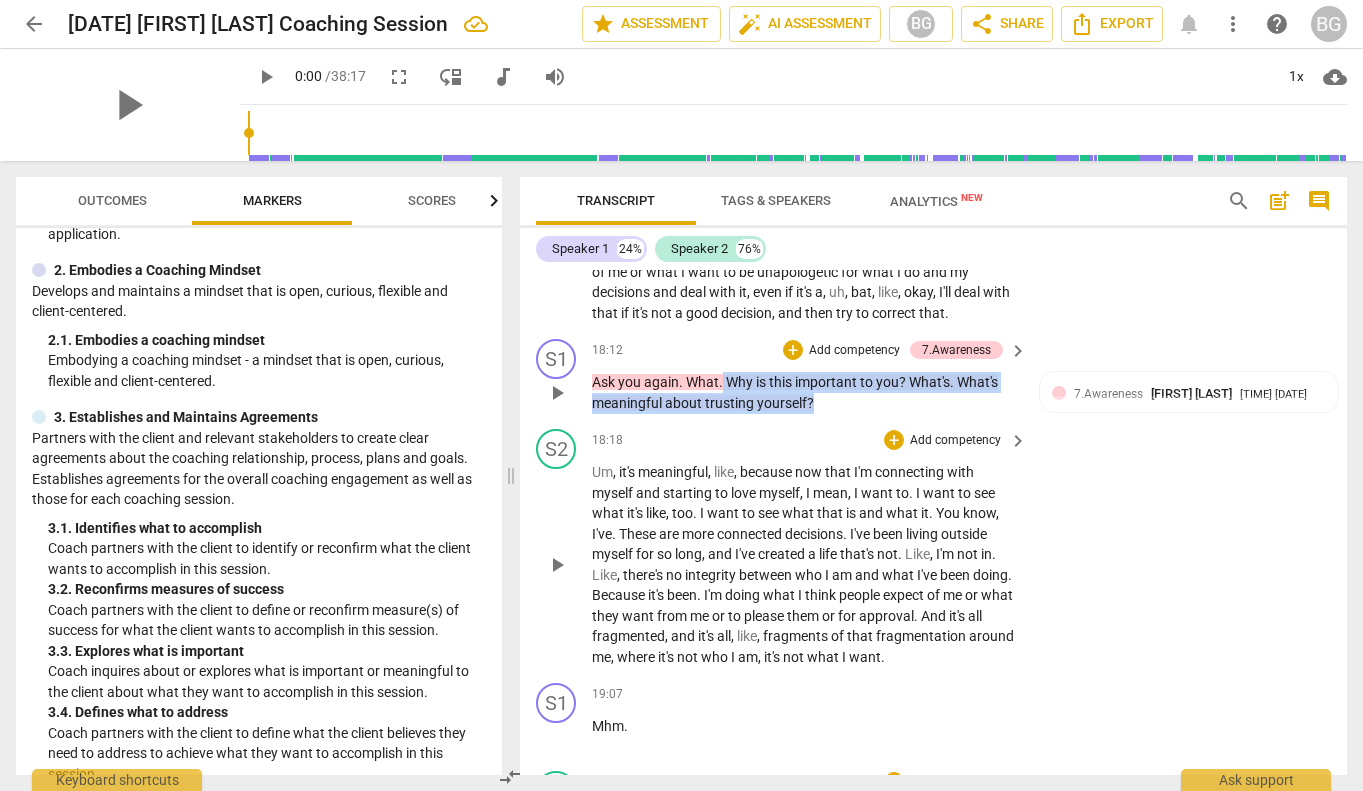 click on "Ask   you   again .   What .   Why   is   this   important   to   you ?   What's .   What's   meaningful   about   trusting   yourself ?" at bounding box center (804, 392) 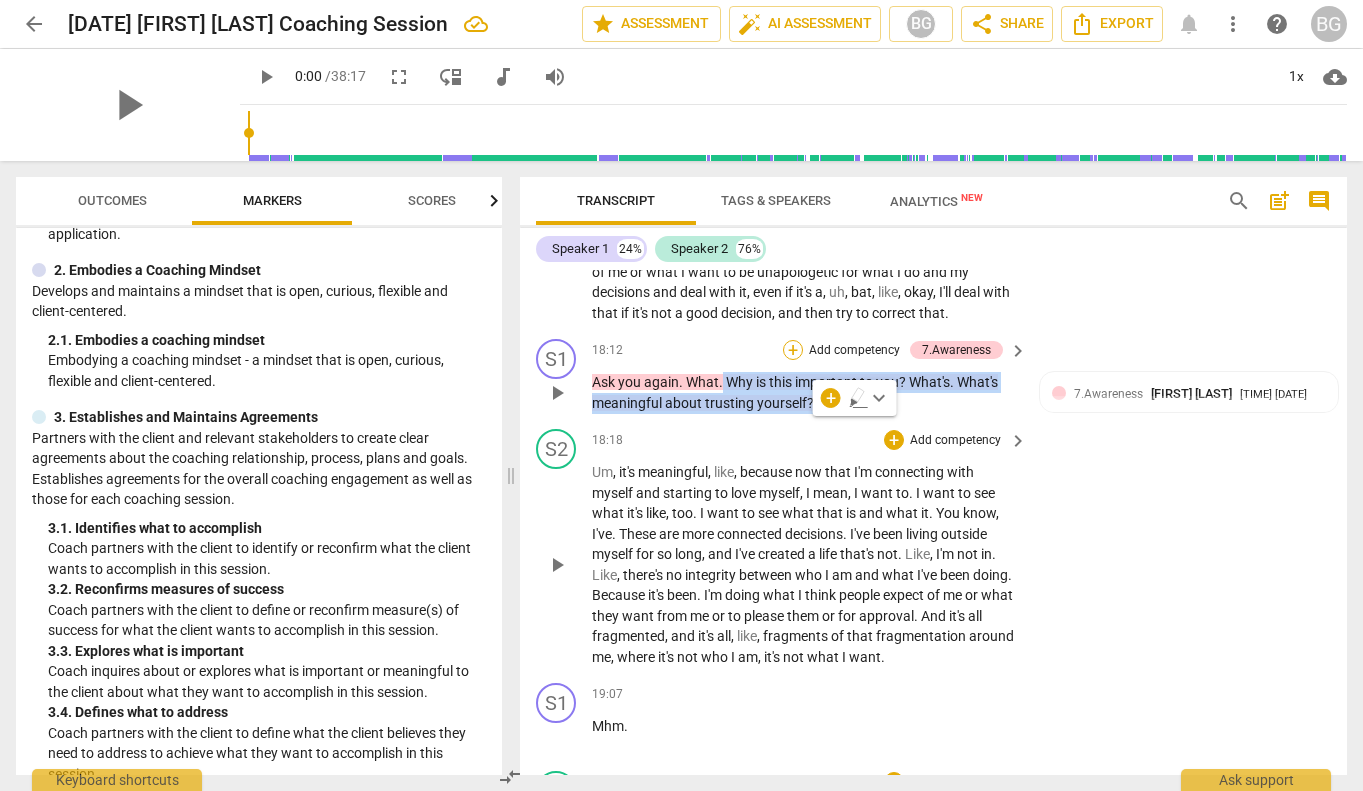 click on "+" at bounding box center [793, 350] 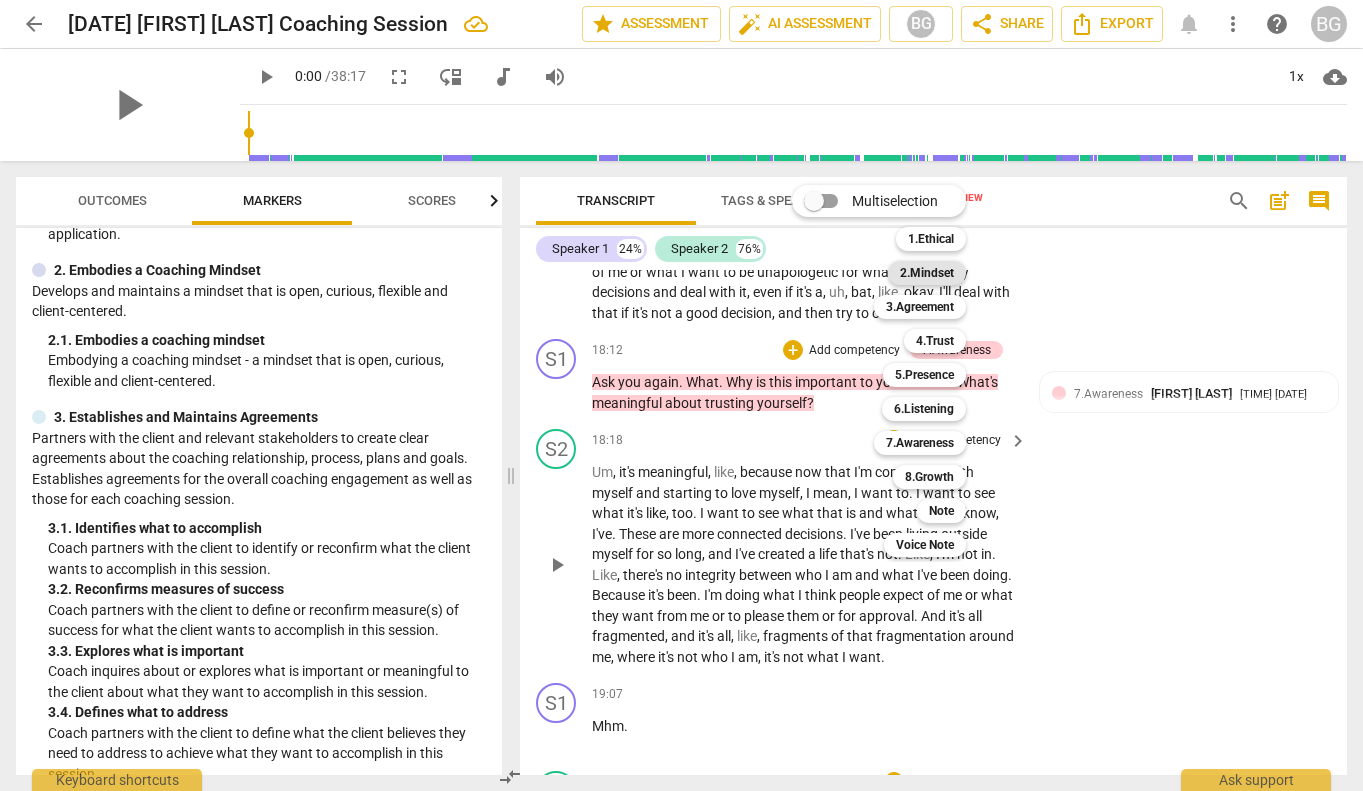 click on "2.Mindset" at bounding box center (927, 273) 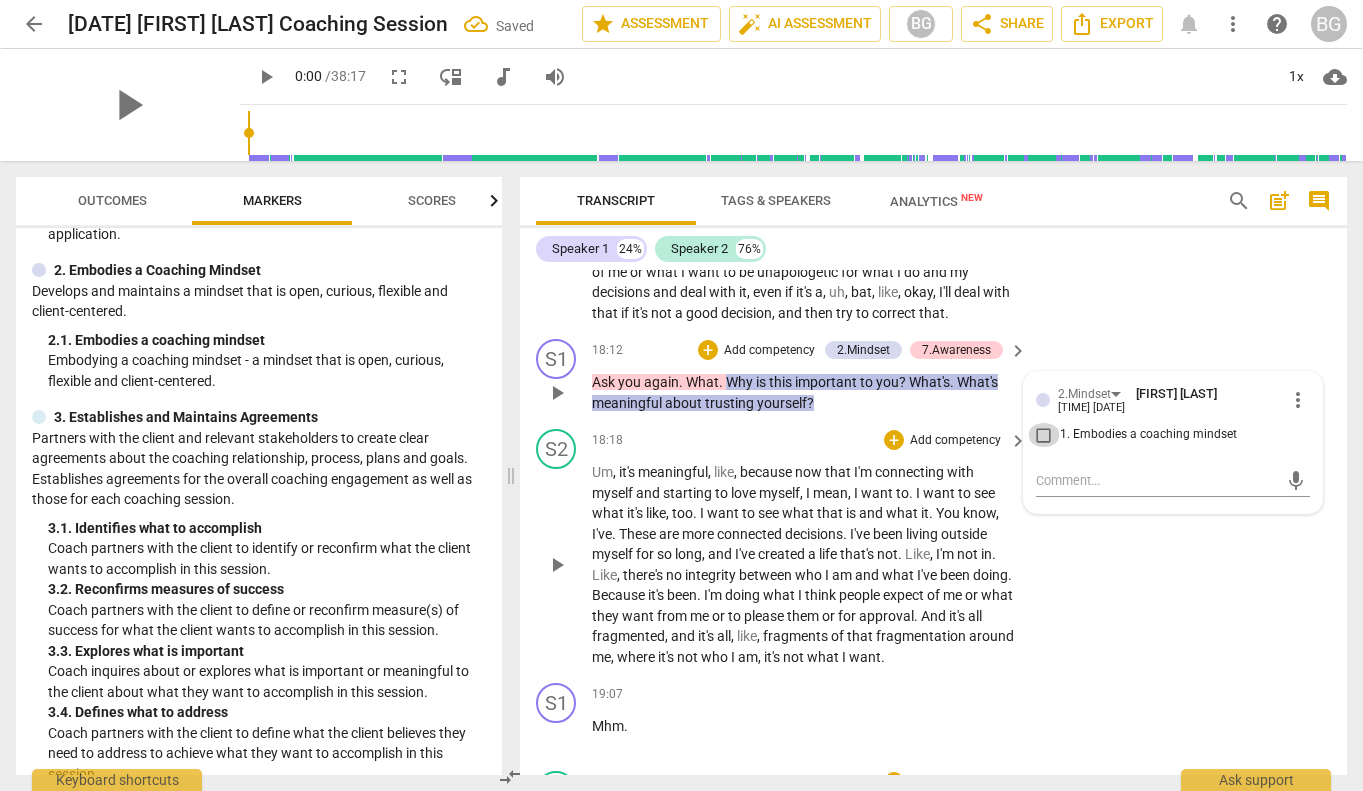 click on "1. Embodies a coaching mindset" at bounding box center (1044, 435) 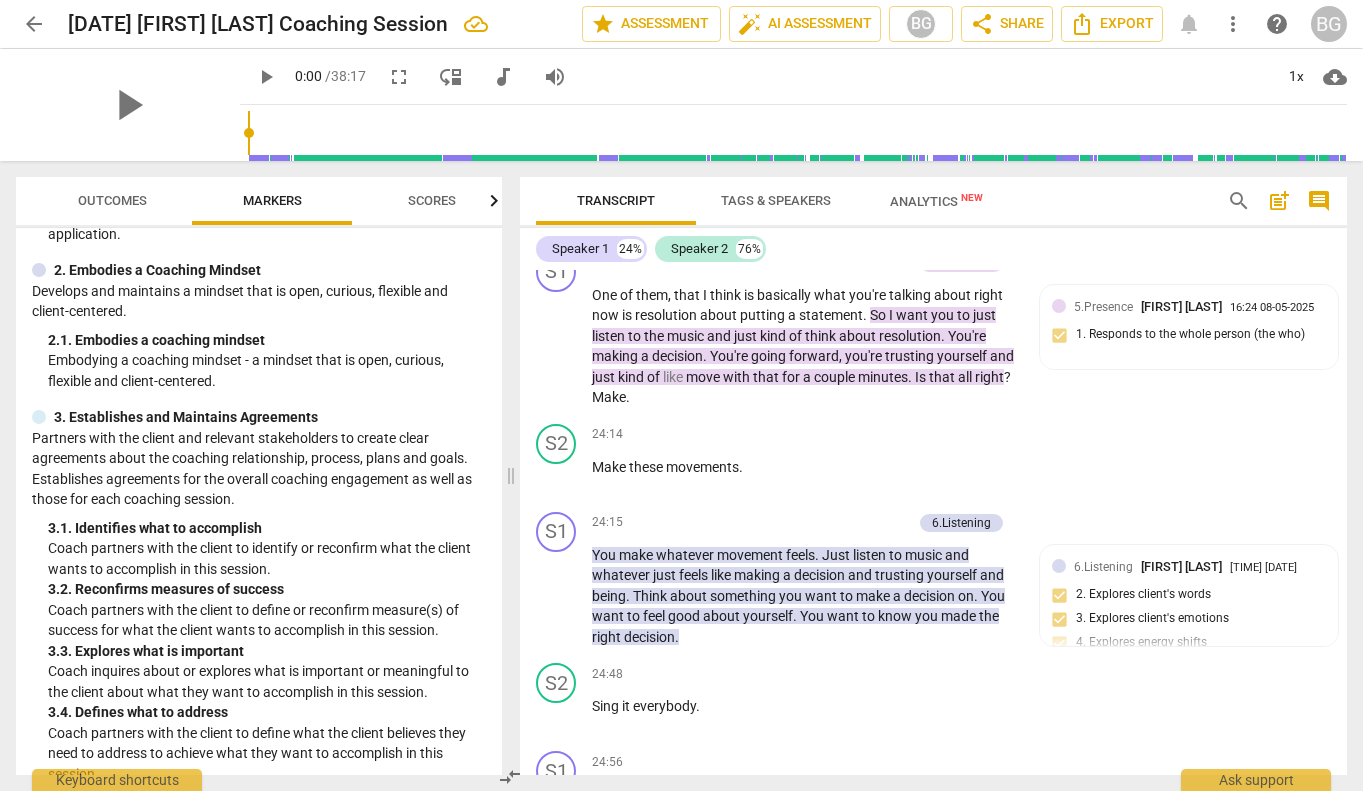 scroll, scrollTop: 8169, scrollLeft: 0, axis: vertical 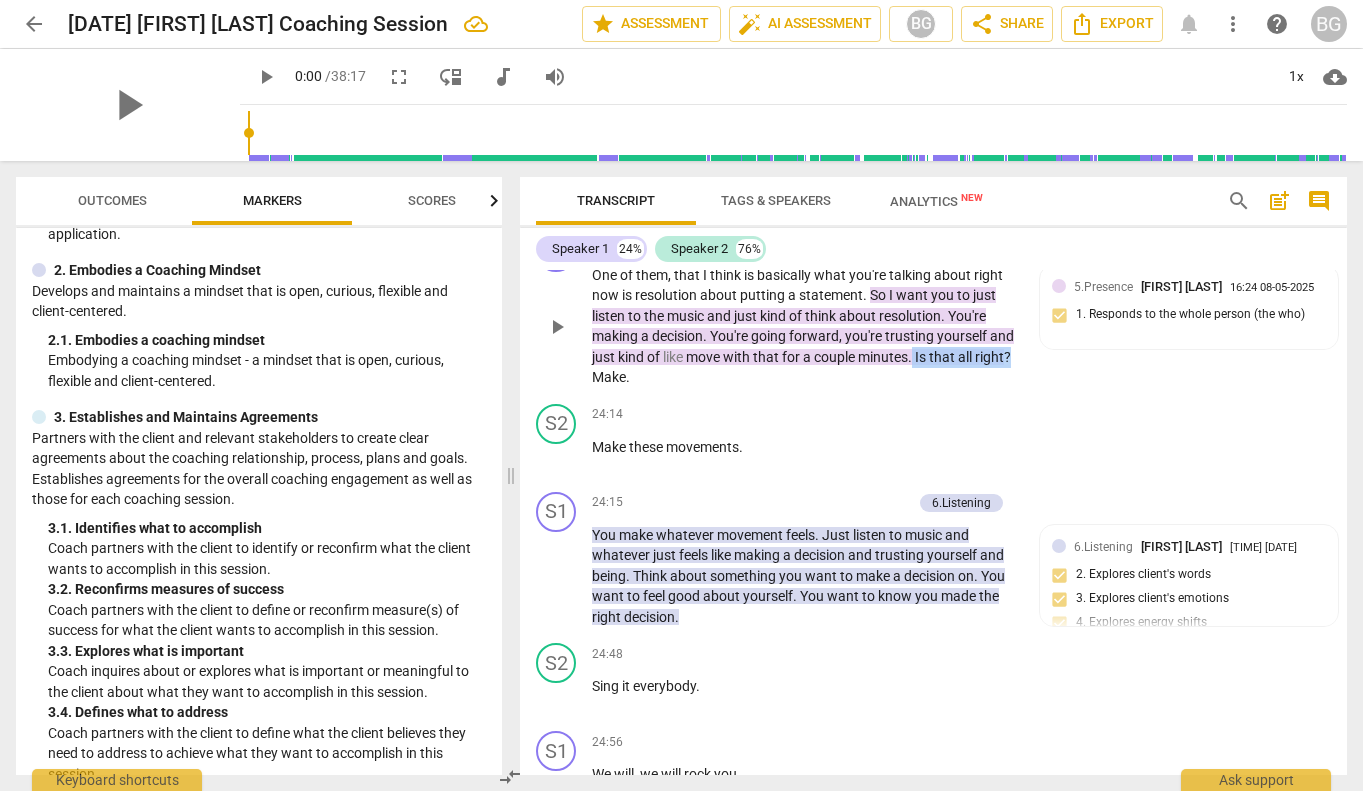 drag, startPoint x: 1015, startPoint y: 371, endPoint x: 917, endPoint y: 371, distance: 98 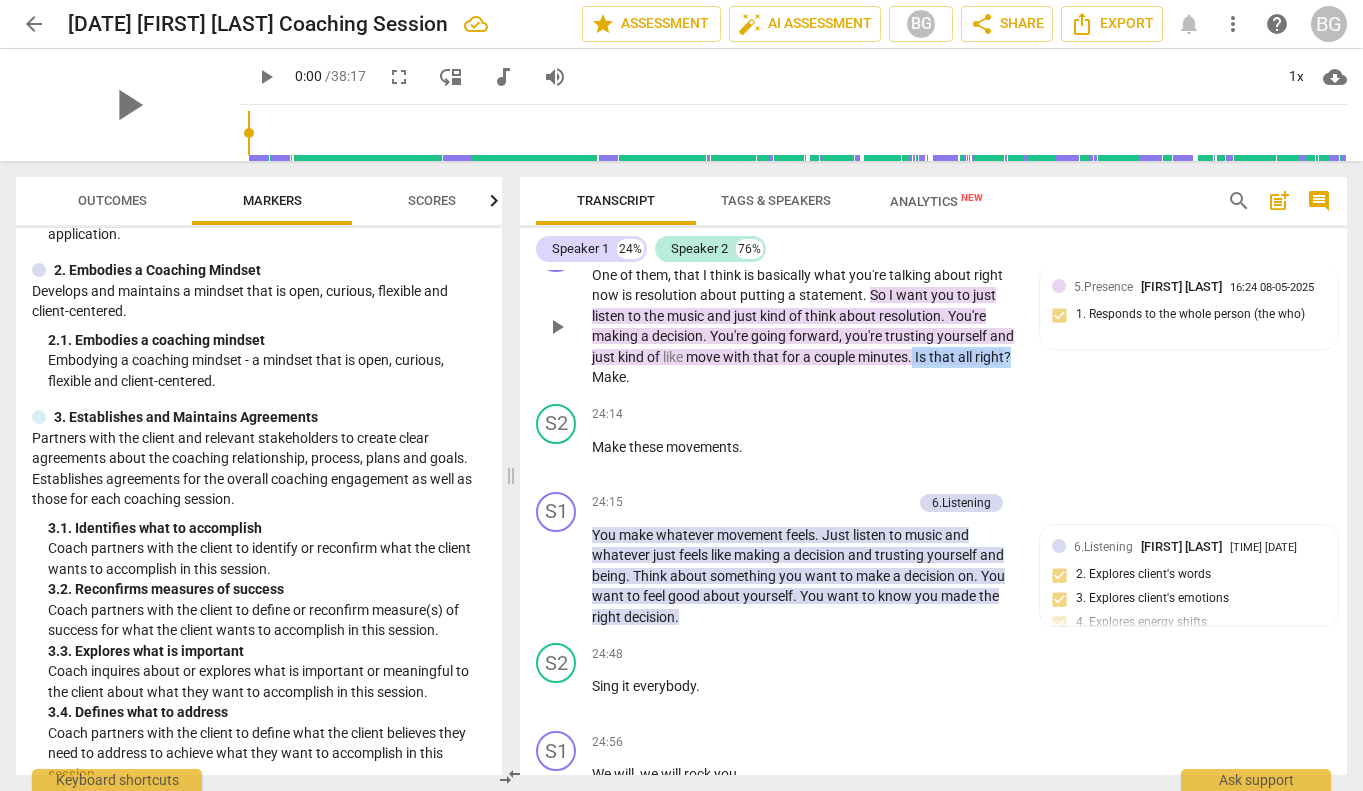 click on "One   of   them ,   that   I   think   is   basically   what   you're   talking   about   right   now   is   resolution   about   putting   a   statement .   So   I   want   you   to   just   listen   to   the   music   and   just   kind   of   think   about   resolution .   You're   making   a   decision .   You're   going   forward ,   you're   trusting   yourself   and   just   kind   of   like   move   with   that   for   a   couple   minutes .   Is   that   all   right ?   Make ." at bounding box center [804, 326] 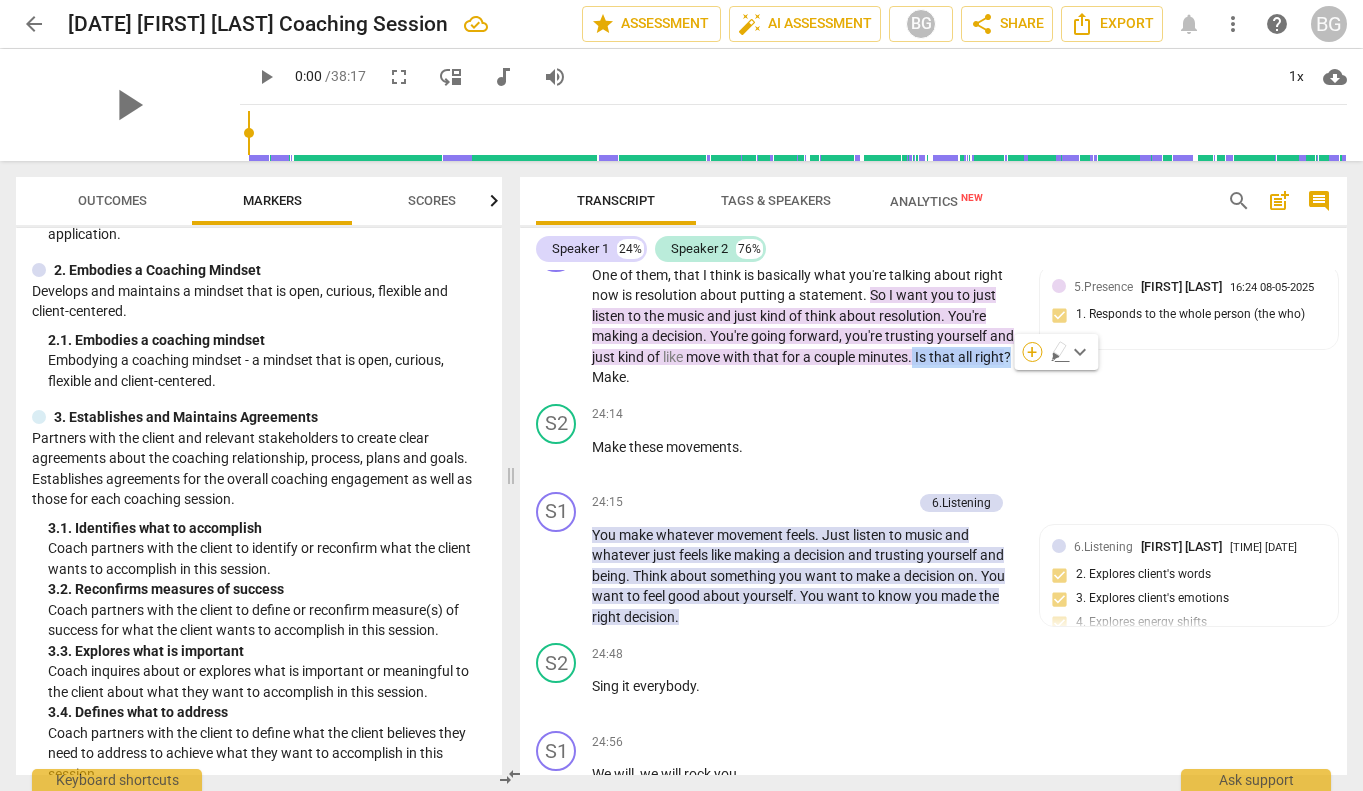 click on "+" at bounding box center (1032, 352) 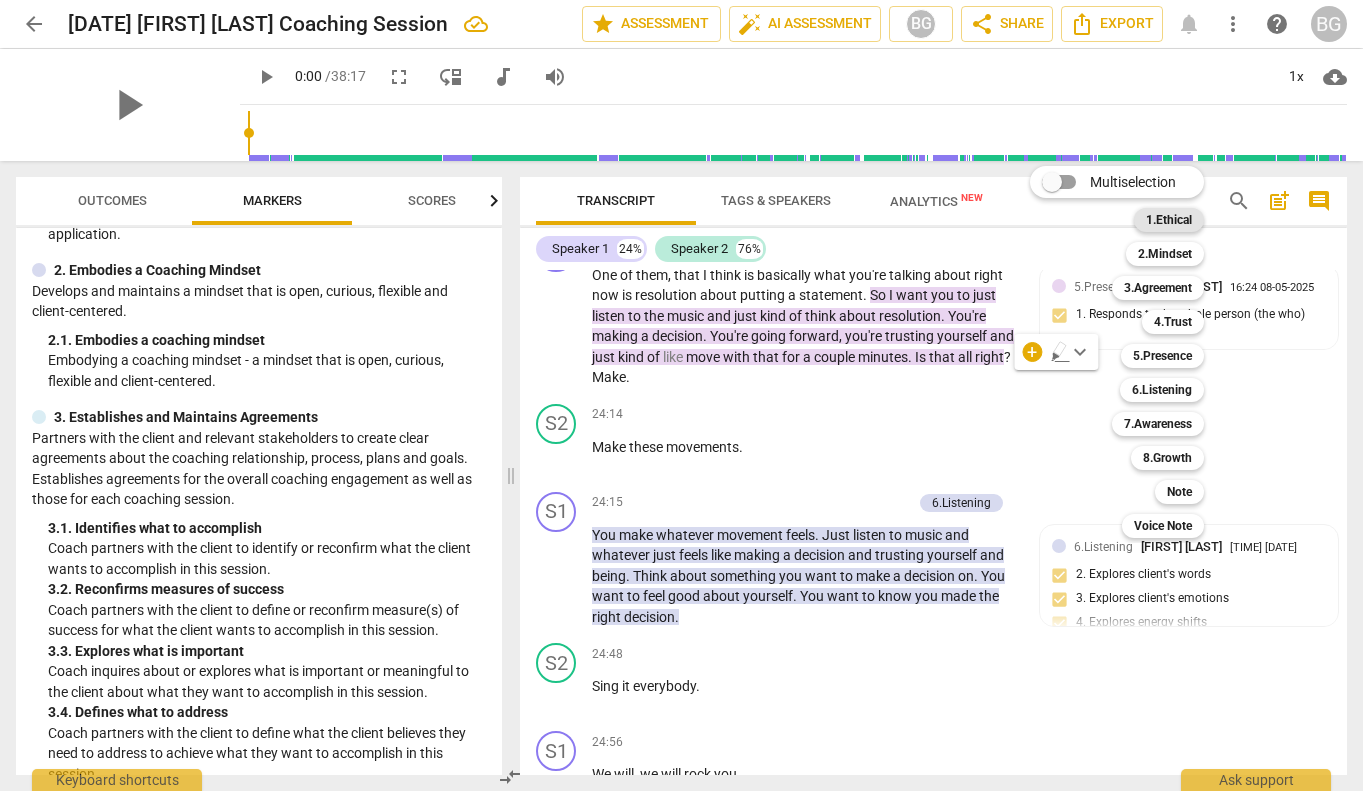 click on "1.Ethical" at bounding box center [1169, 220] 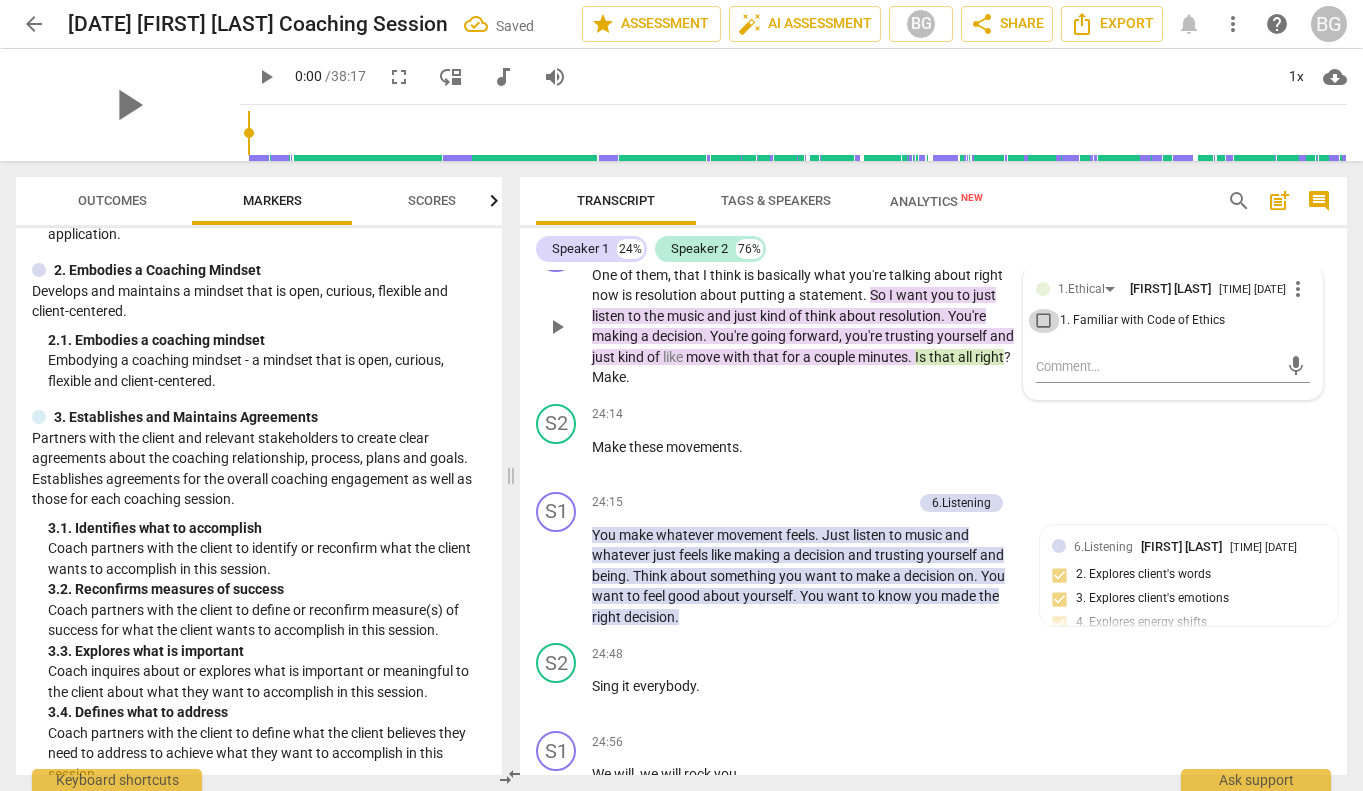 click on "1. Familiar with Code of Ethics" at bounding box center (1044, 321) 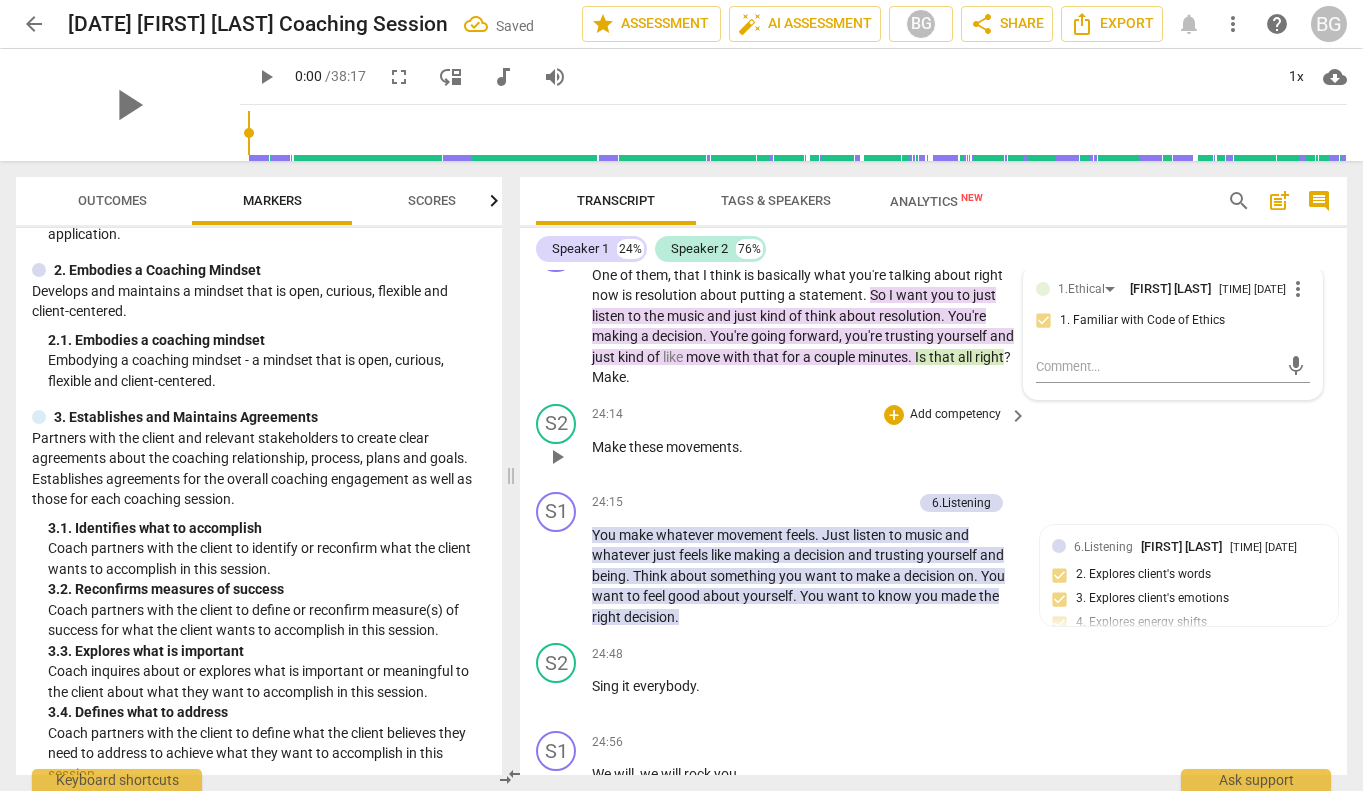 click on "Add competency" at bounding box center (955, 415) 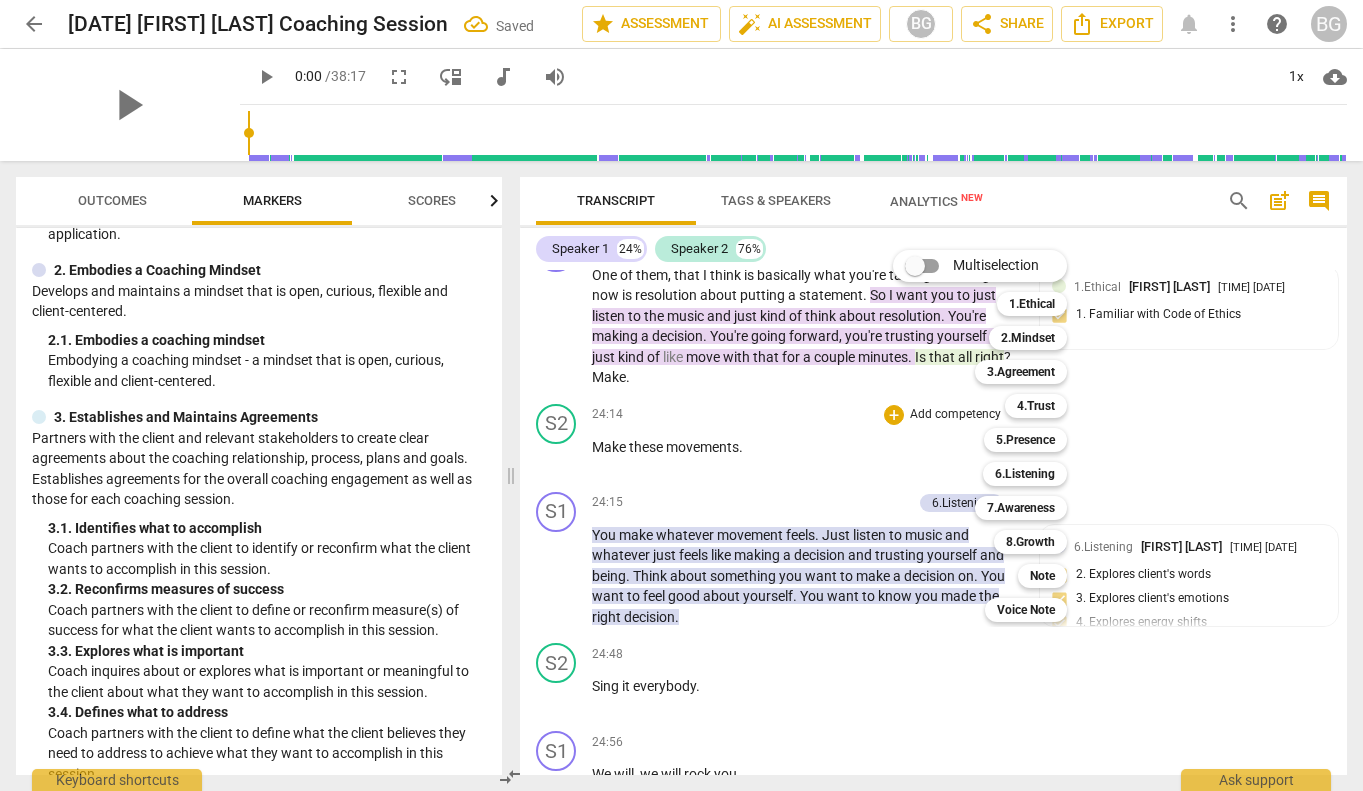 click on "Multiselection m 1.Ethical 1 2.Mindset 2 3.Agreement 3 4.Trust 4 5.Presence 5 6.Listening 6 7.Awareness 7 8.Growth 8 Note 9 Voice Note 0" at bounding box center [995, 436] 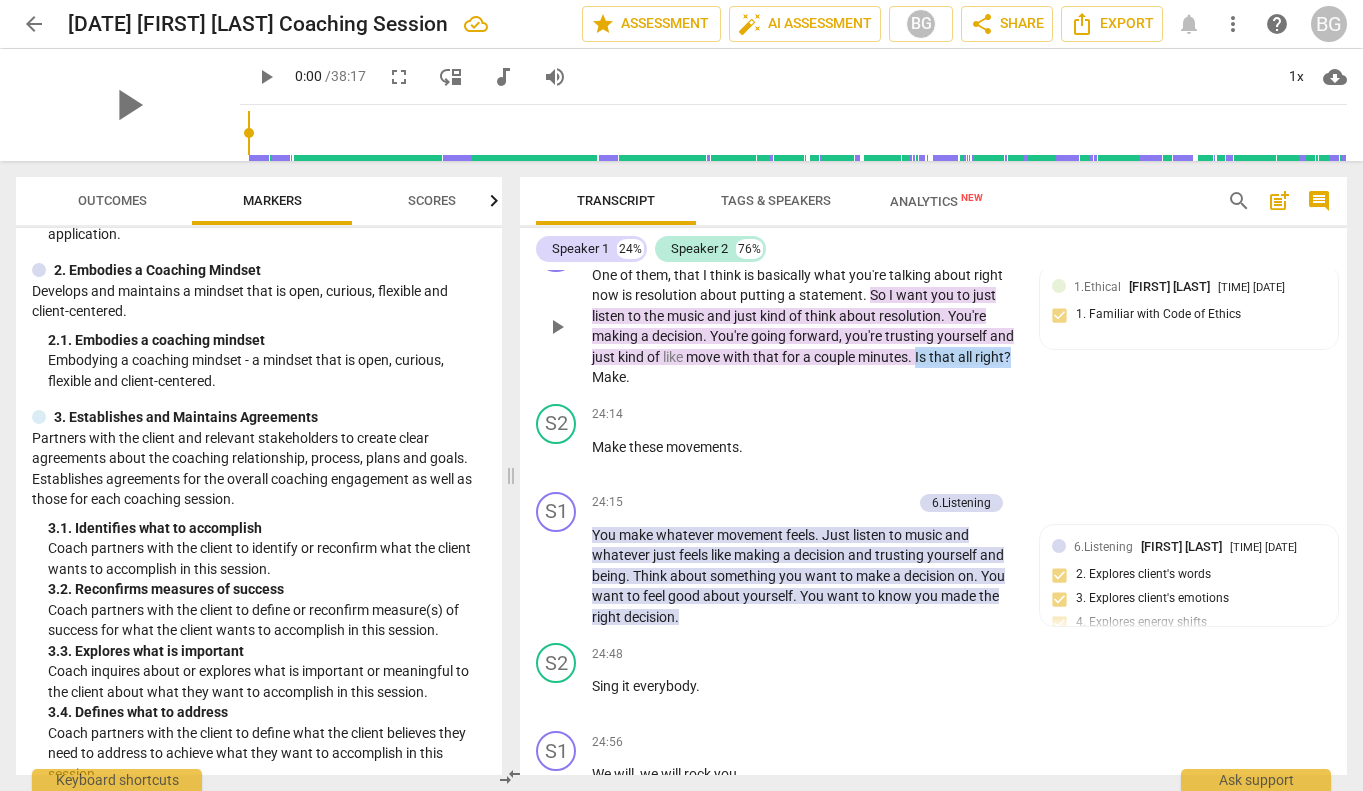 drag, startPoint x: 1017, startPoint y: 379, endPoint x: 921, endPoint y: 377, distance: 96.02083 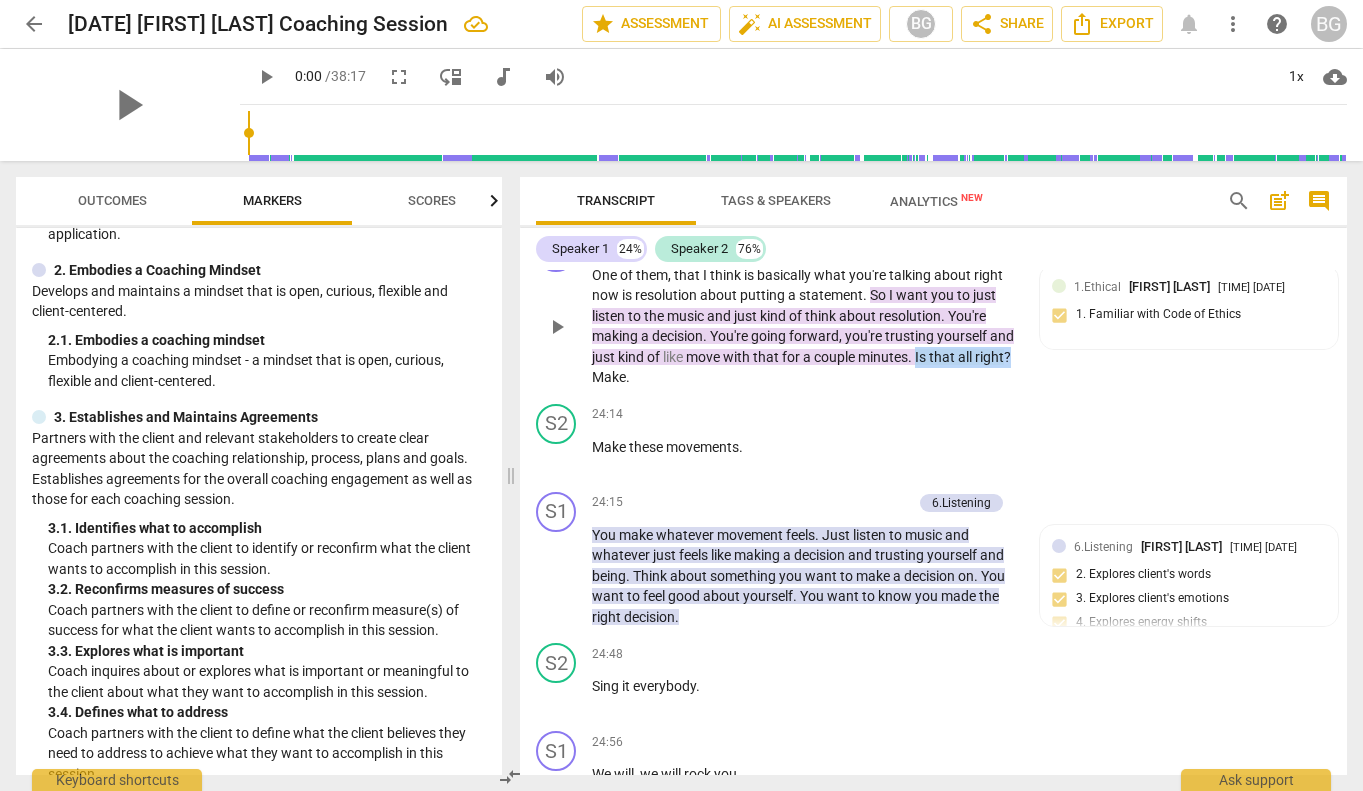click on "One   of   them ,   that   I   think   is   basically   what   you're   talking   about   right   now   is   resolution   about   putting   a   statement .   So   I   want   you   to   just   listen   to   the   music   and   just   kind   of   think   about   resolution .   You're   making   a   decision .   You're   going   forward ,   you're   trusting   yourself   and   just   kind   of   like   move   with   that   for   a   couple   minutes .   Is   that   all   right ?   Make ." at bounding box center (804, 326) 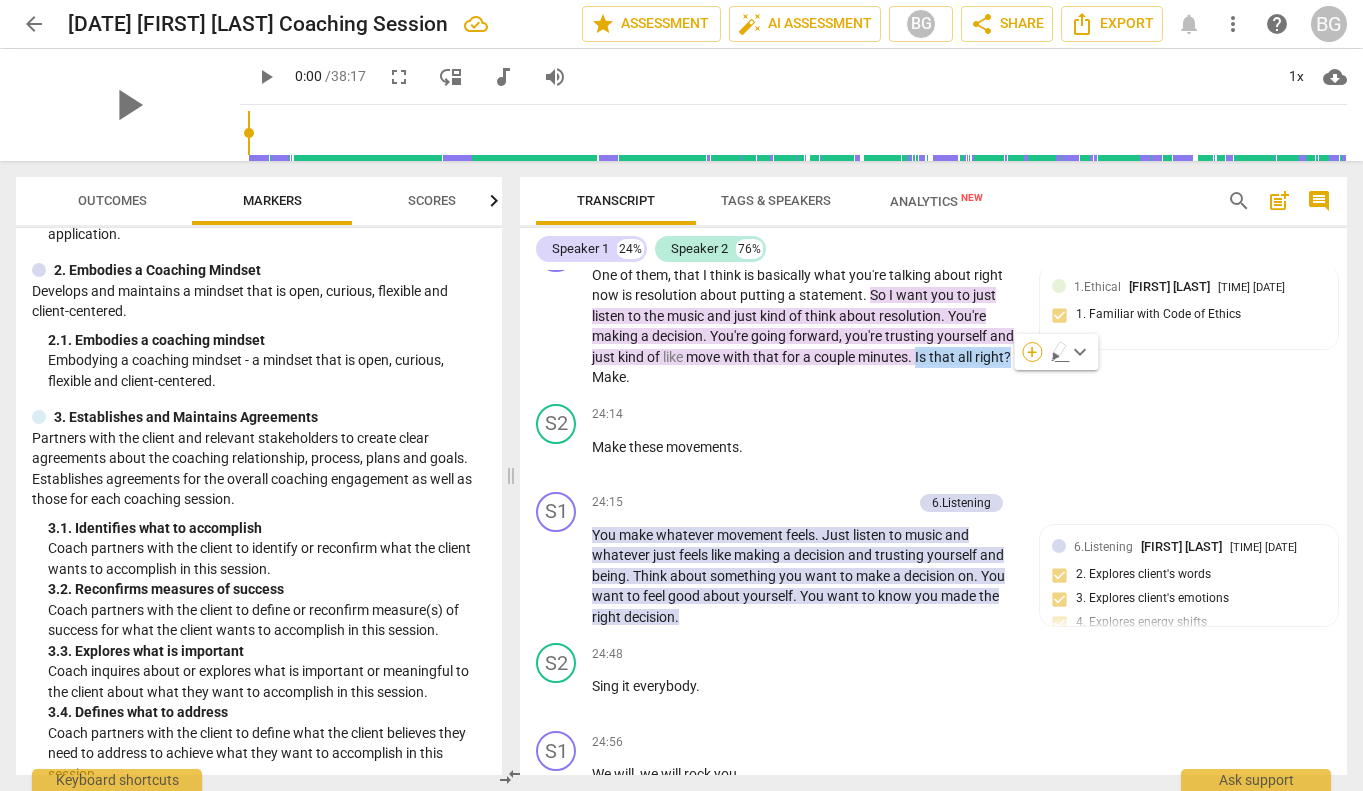 click on "+" at bounding box center (1032, 352) 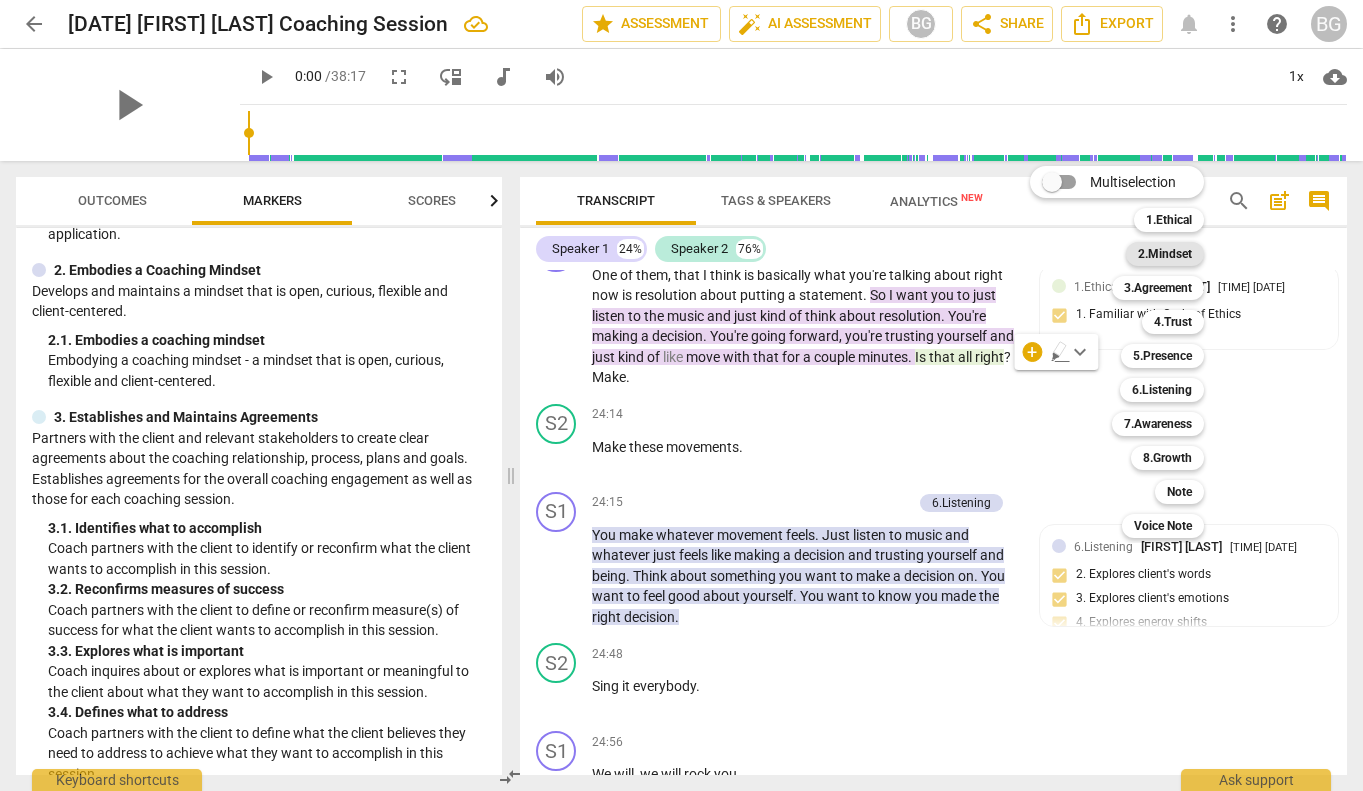 click on "2.Mindset" at bounding box center (1165, 254) 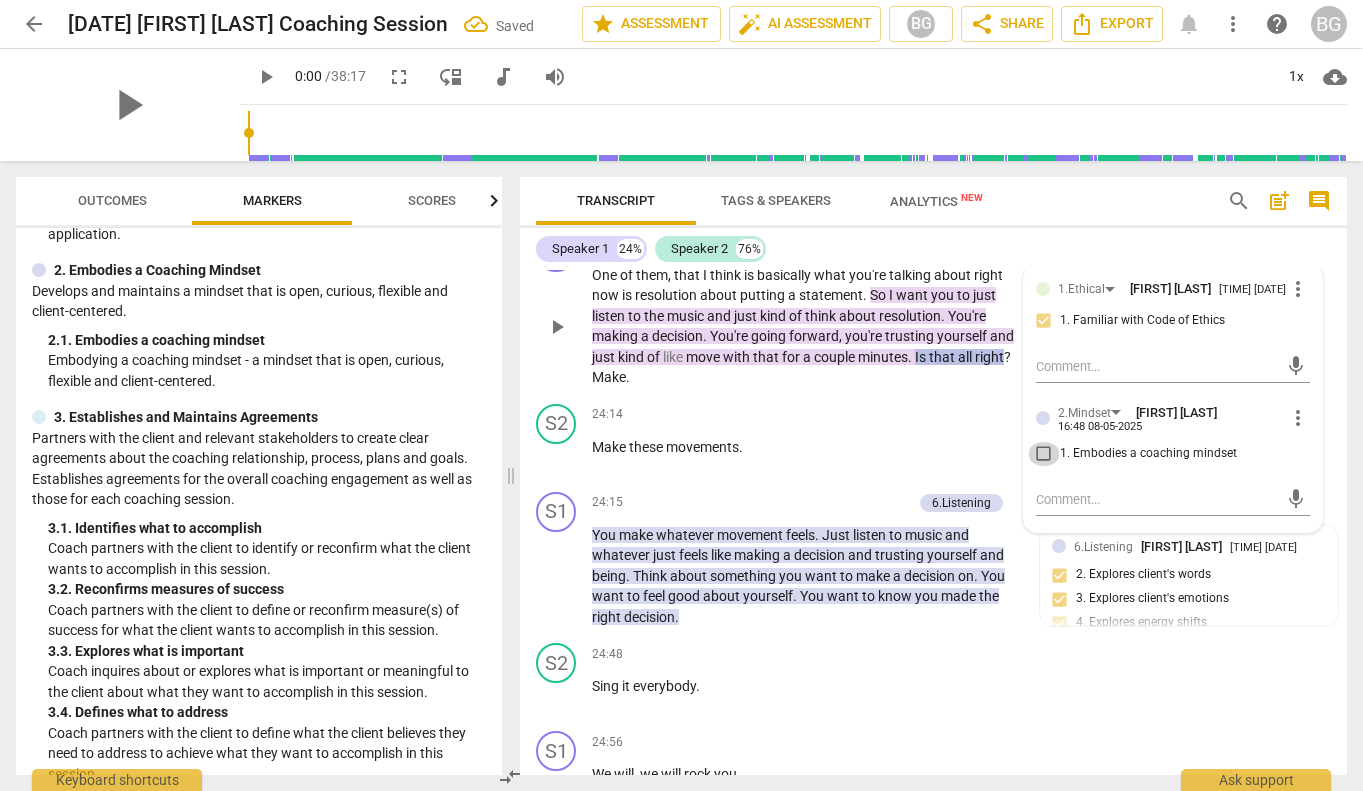 click on "1. Embodies a coaching mindset" at bounding box center (1044, 454) 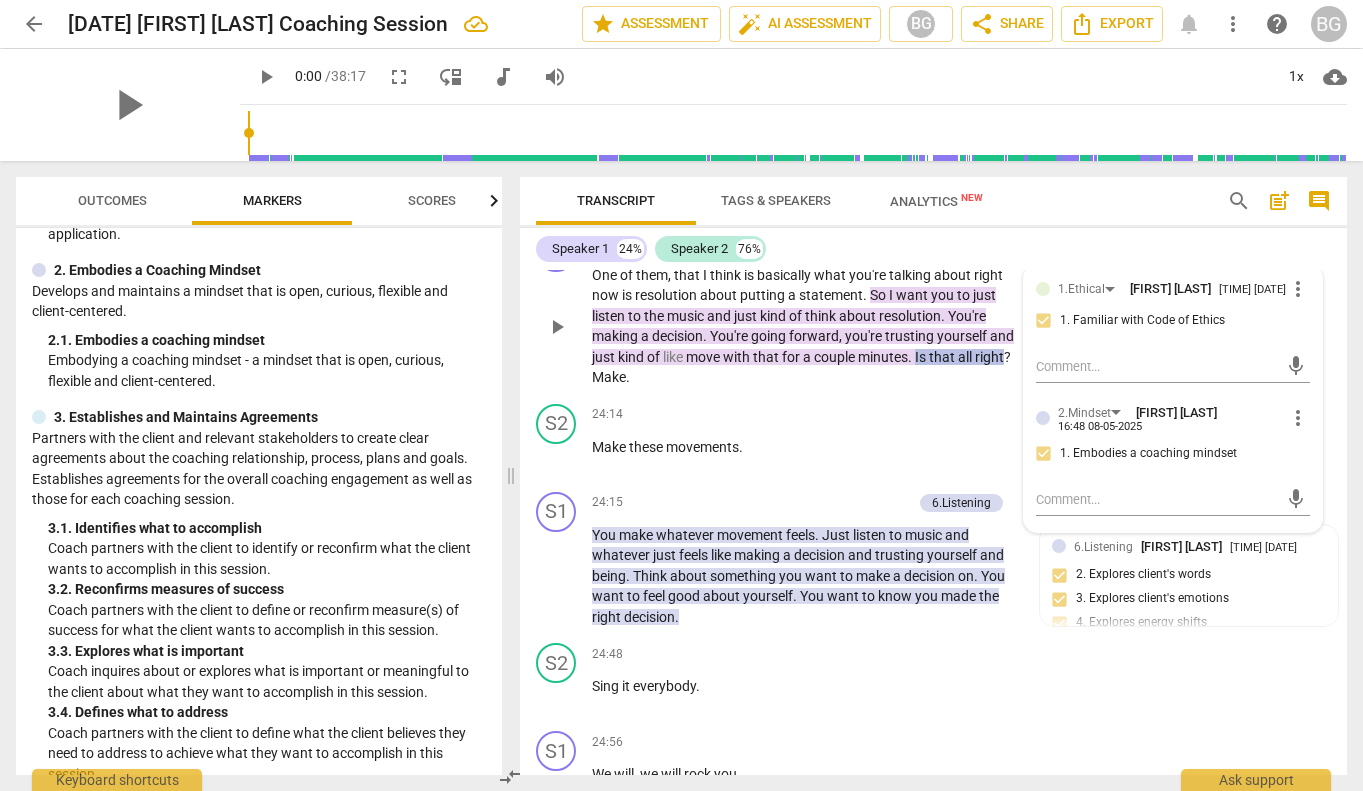 click on "One   of   them ,   that   I   think   is   basically   what   you're   talking   about   right   now   is   resolution   about   putting   a   statement .   So   I   want   you   to   just   listen   to   the   music   and   just   kind   of   think   about   resolution .   You're   making   a   decision .   You're   going   forward ,   you're   trusting   yourself   and   just   kind   of   like   move   with   that   for   a   couple   minutes .   Is   that   all   right ?   Make ." at bounding box center [804, 326] 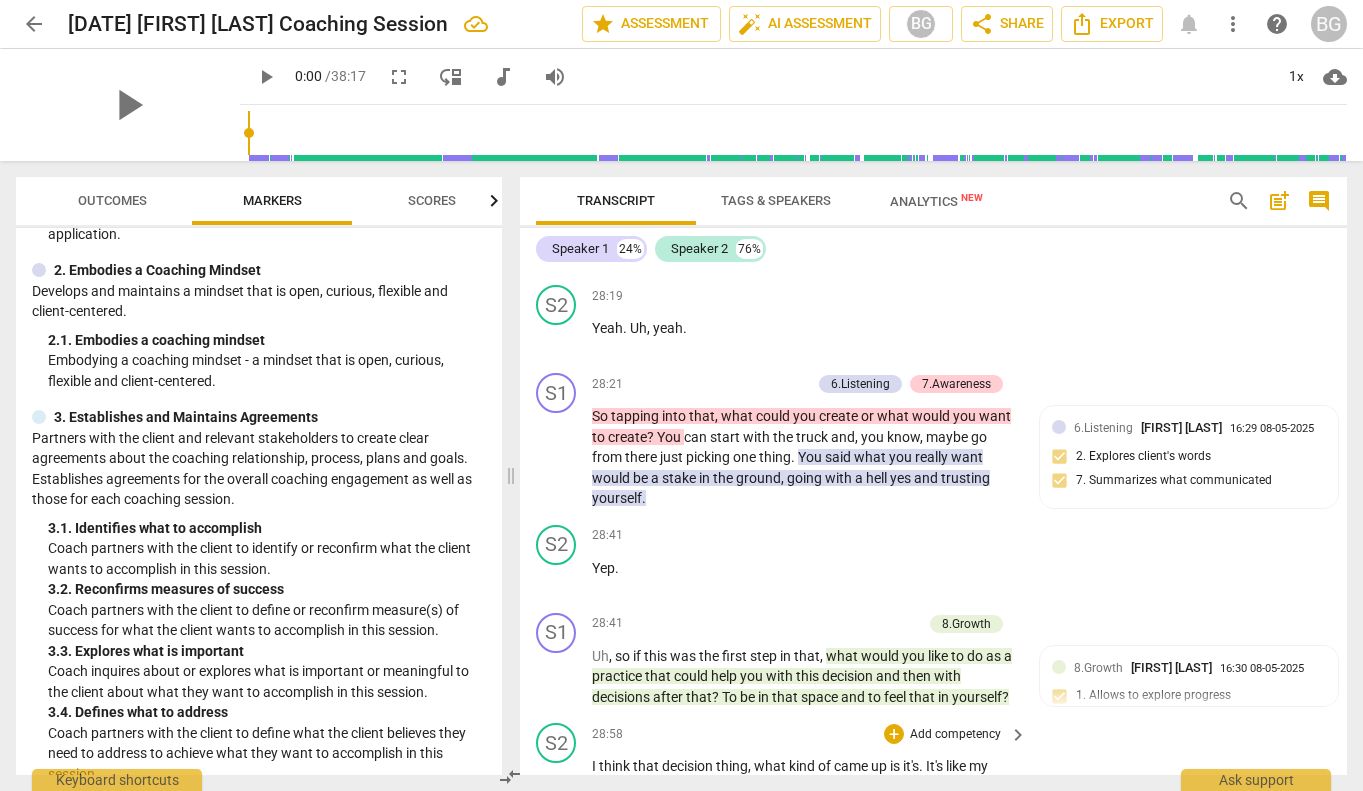 scroll, scrollTop: 10433, scrollLeft: 0, axis: vertical 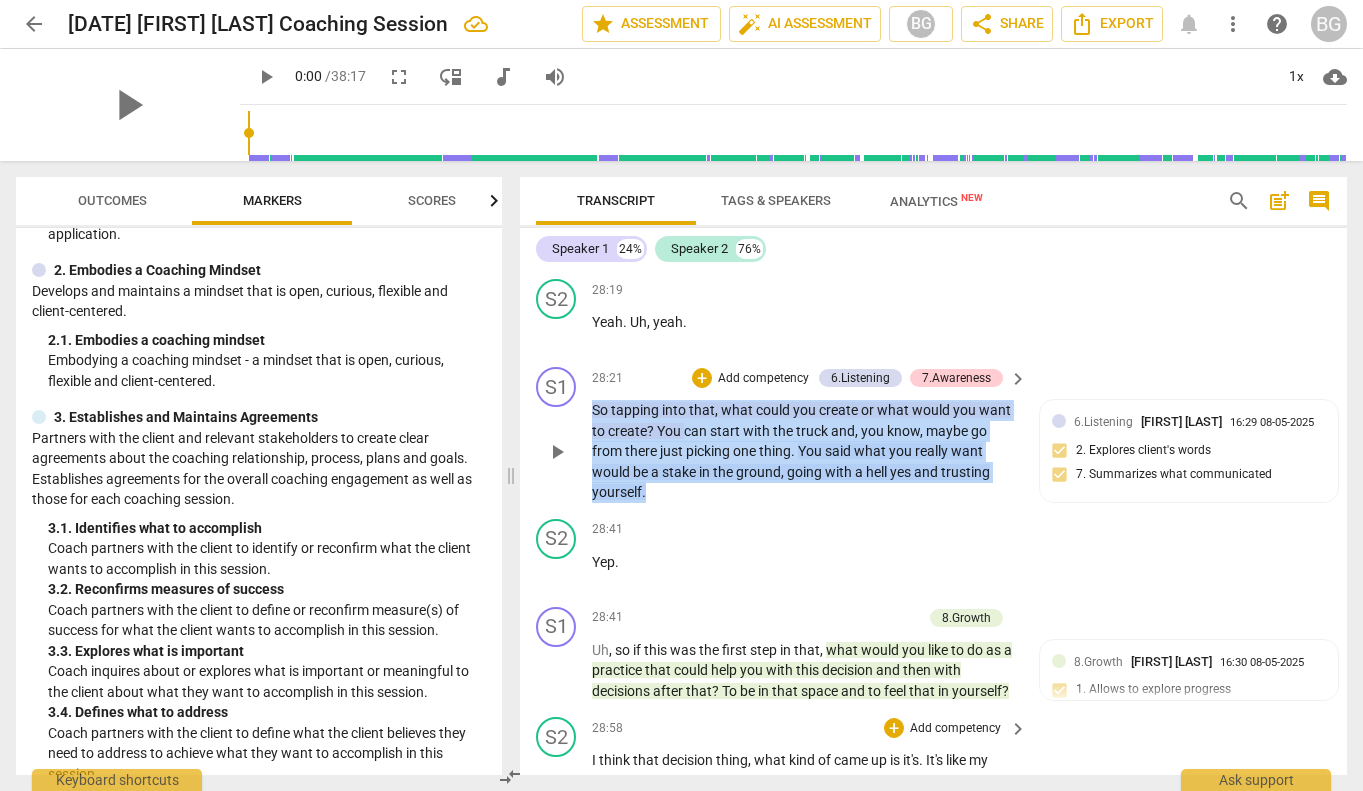 drag, startPoint x: 657, startPoint y: 552, endPoint x: 585, endPoint y: 467, distance: 111.39569 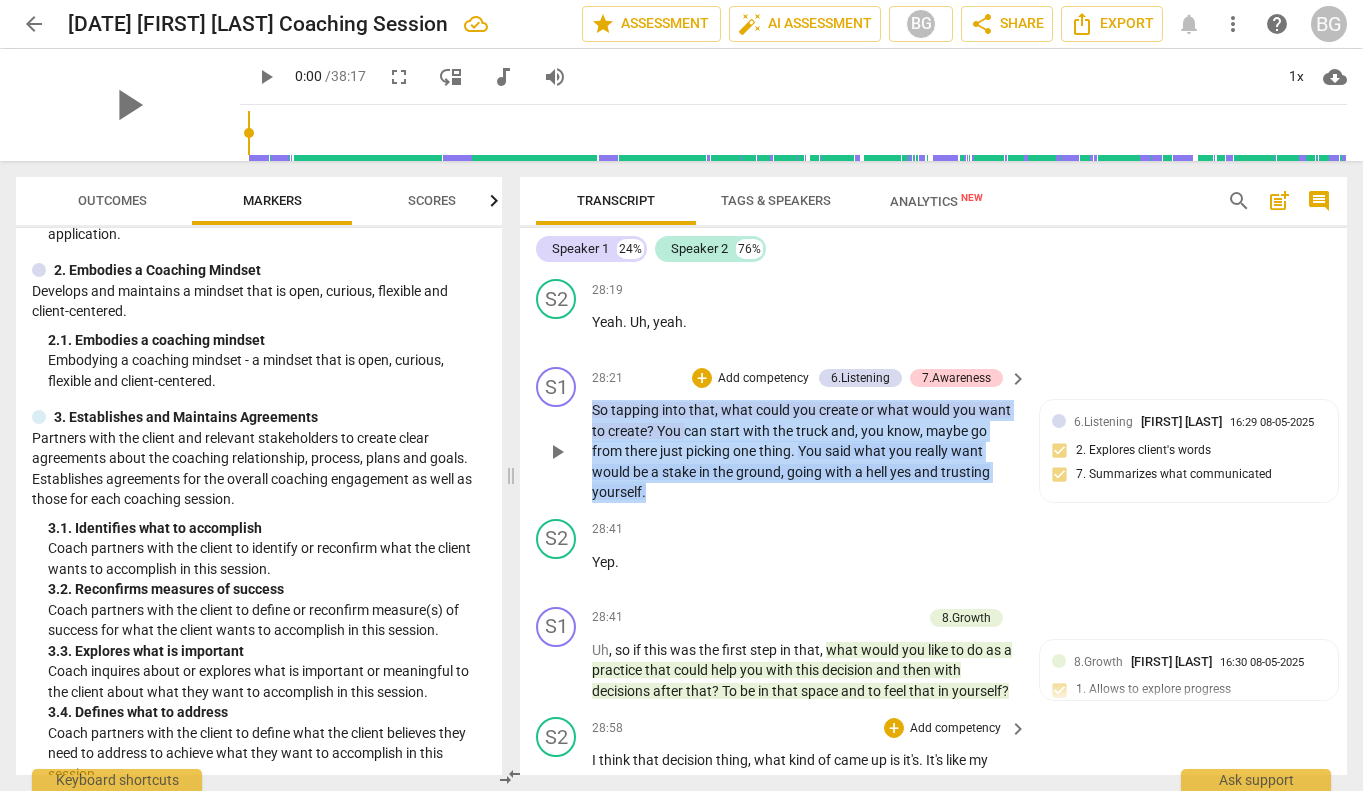 click on "S1 play_arrow pause 28:21 + Add competency 6.Listening 7.Awareness keyboard_arrow_right So   tapping   into   that ,   what   could   you   create   or   what   would   you   want   to   create ?   You   can   start   with   the   truck   and ,   you   know ,   maybe   go   from   there   just   picking   one   thing .   You   said   what   you   really   want   would   be   a   stake   in   the   ground ,   going   with   a   hell   yes   and   trusting   yourself . 6.Listening [FIRST] [LAST] [TIME] [DATE] 2. Explores client's words 7. Summarizes what communicated" at bounding box center [933, 435] 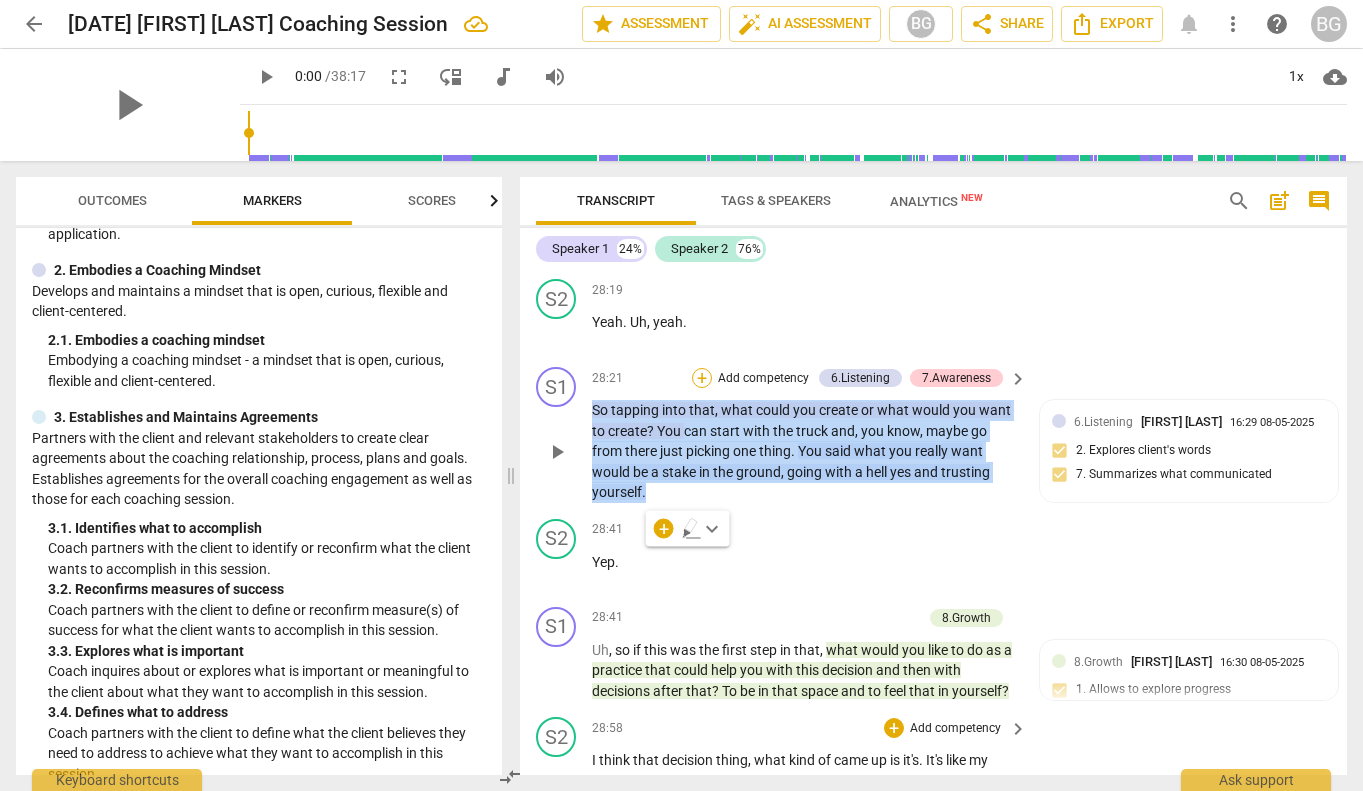 click on "+" at bounding box center (702, 378) 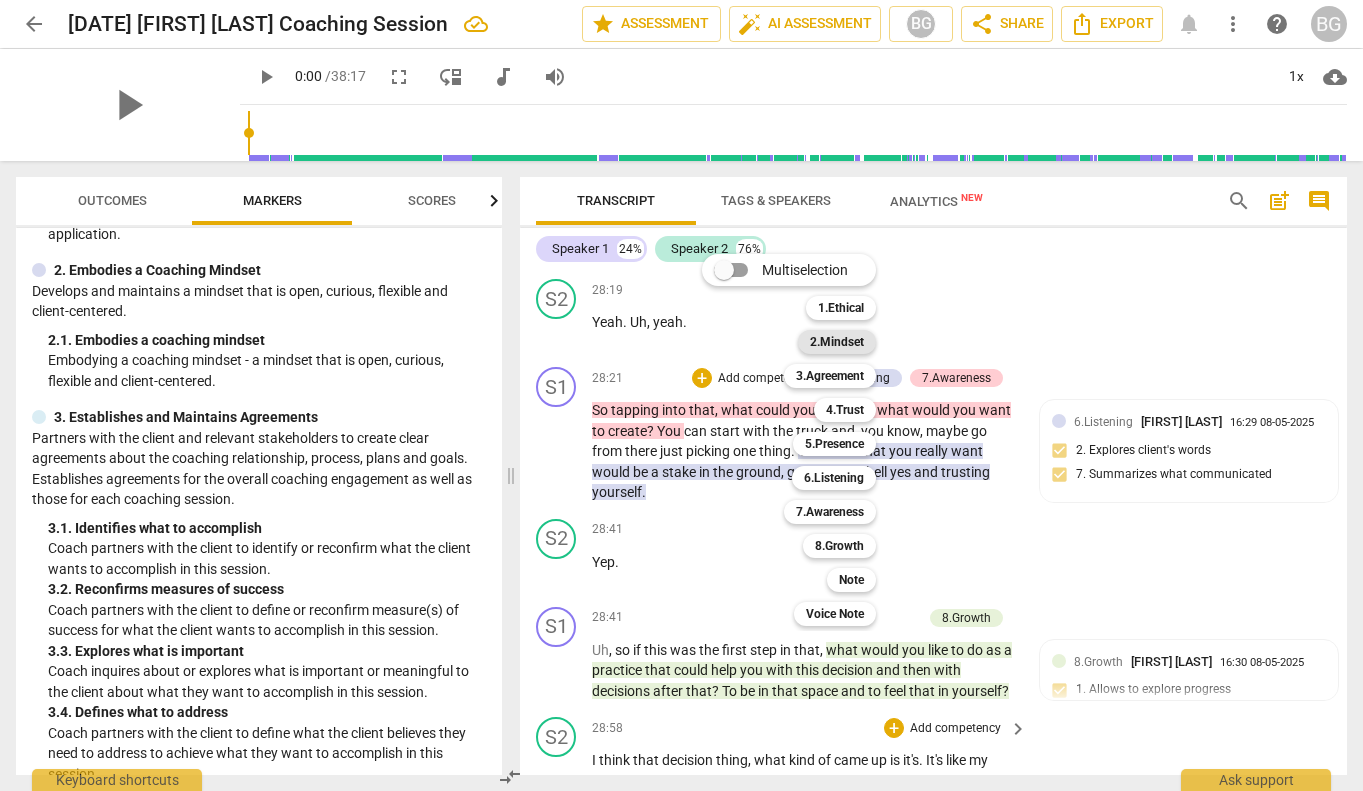 click on "2.Mindset" at bounding box center (837, 342) 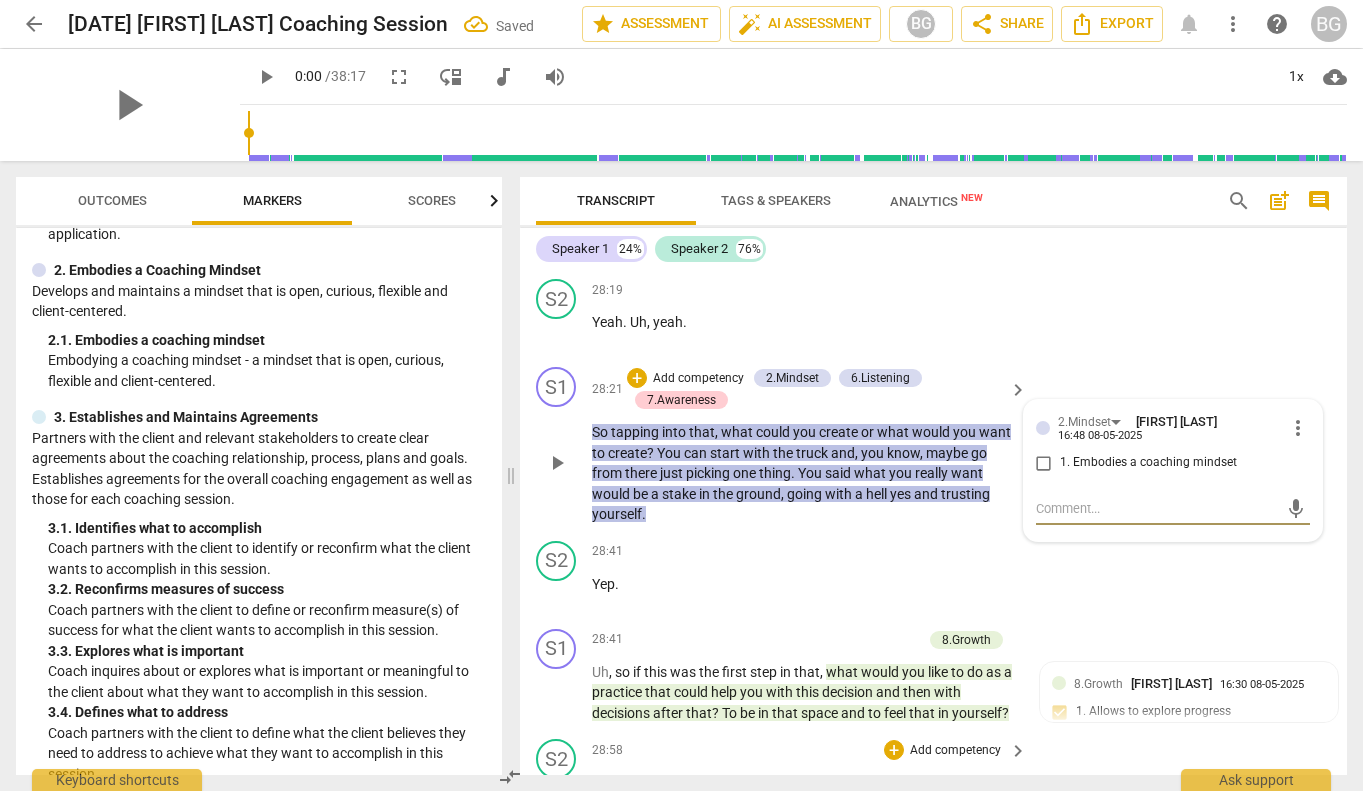 click on "1. Embodies a coaching mindset" at bounding box center [1044, 463] 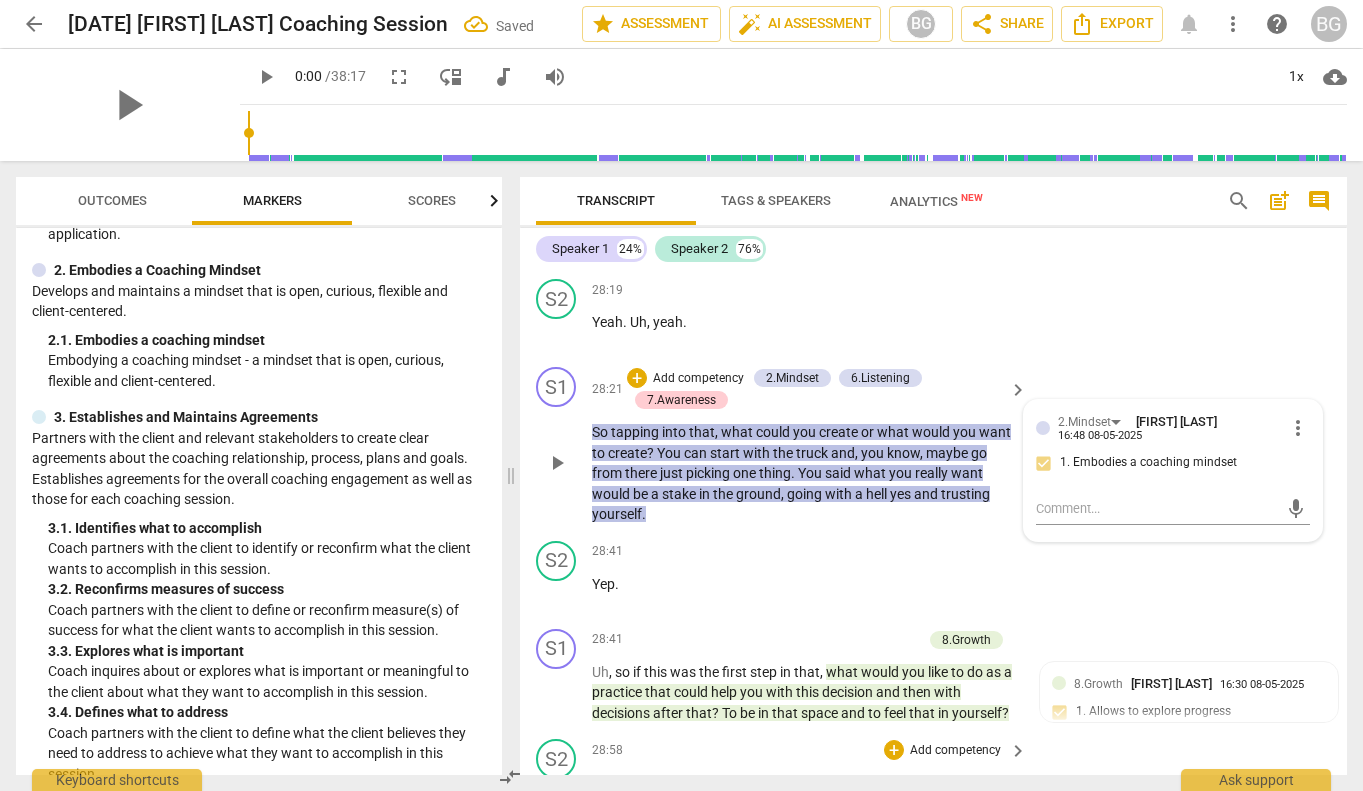 click on "So   tapping   into   that ,   what   could   you   create   or   what   would   you   want   to   create ?   You   can   start   with   the   truck   and ,   you   know ,   maybe   go   from   there   just   picking   one   thing .   You   said   what   you   really   want   would   be   a   stake   in   the   ground ,   going   with   a   hell   yes   and   trusting   yourself ." at bounding box center (804, 473) 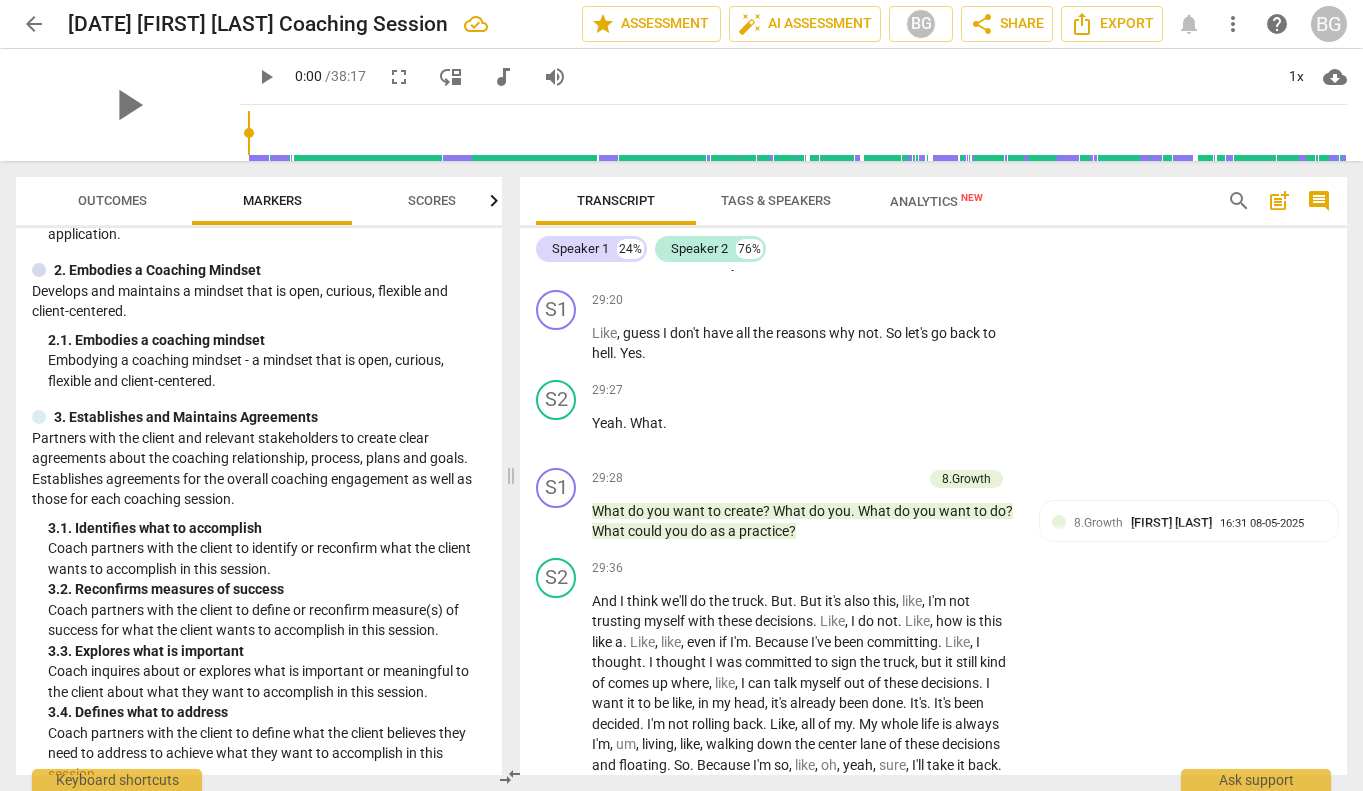 scroll, scrollTop: 11035, scrollLeft: 0, axis: vertical 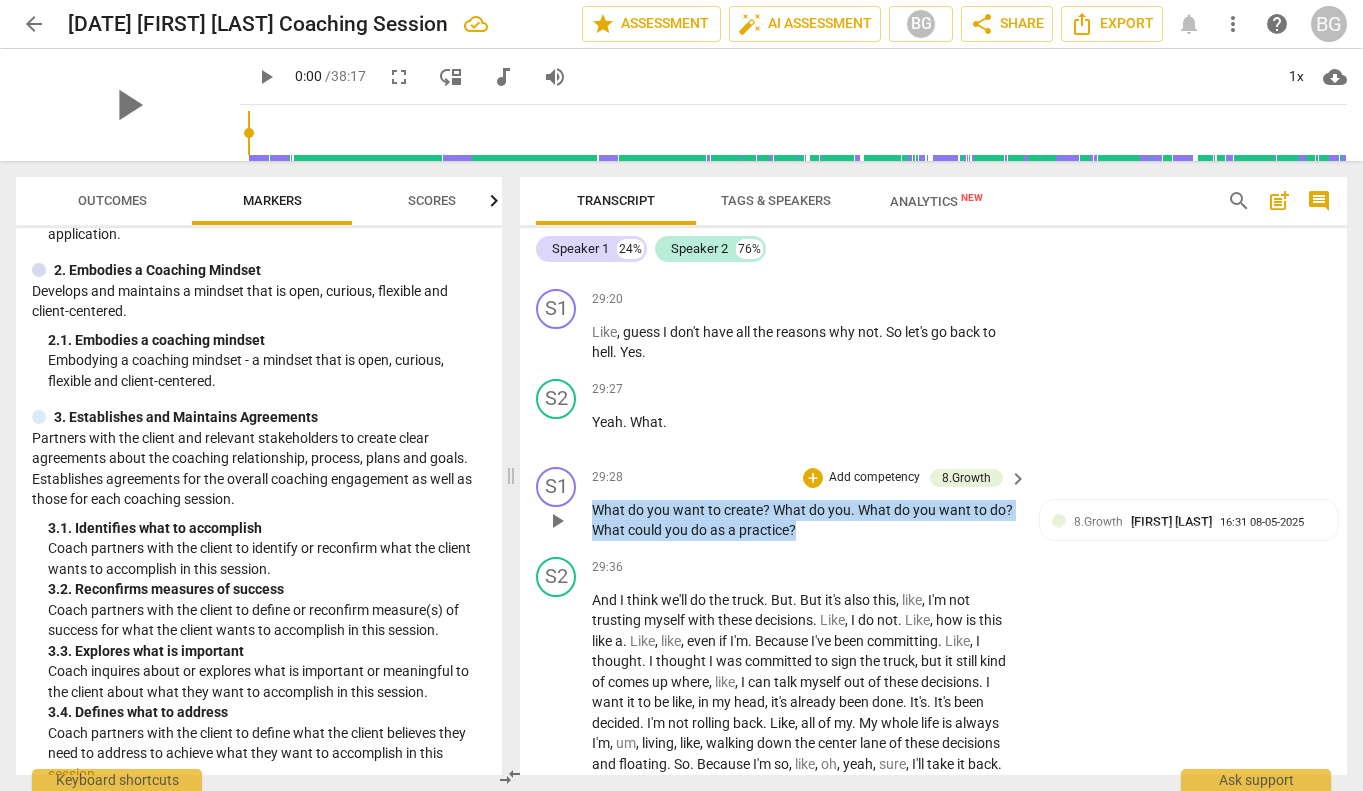 drag, startPoint x: 804, startPoint y: 592, endPoint x: 603, endPoint y: 552, distance: 204.94145 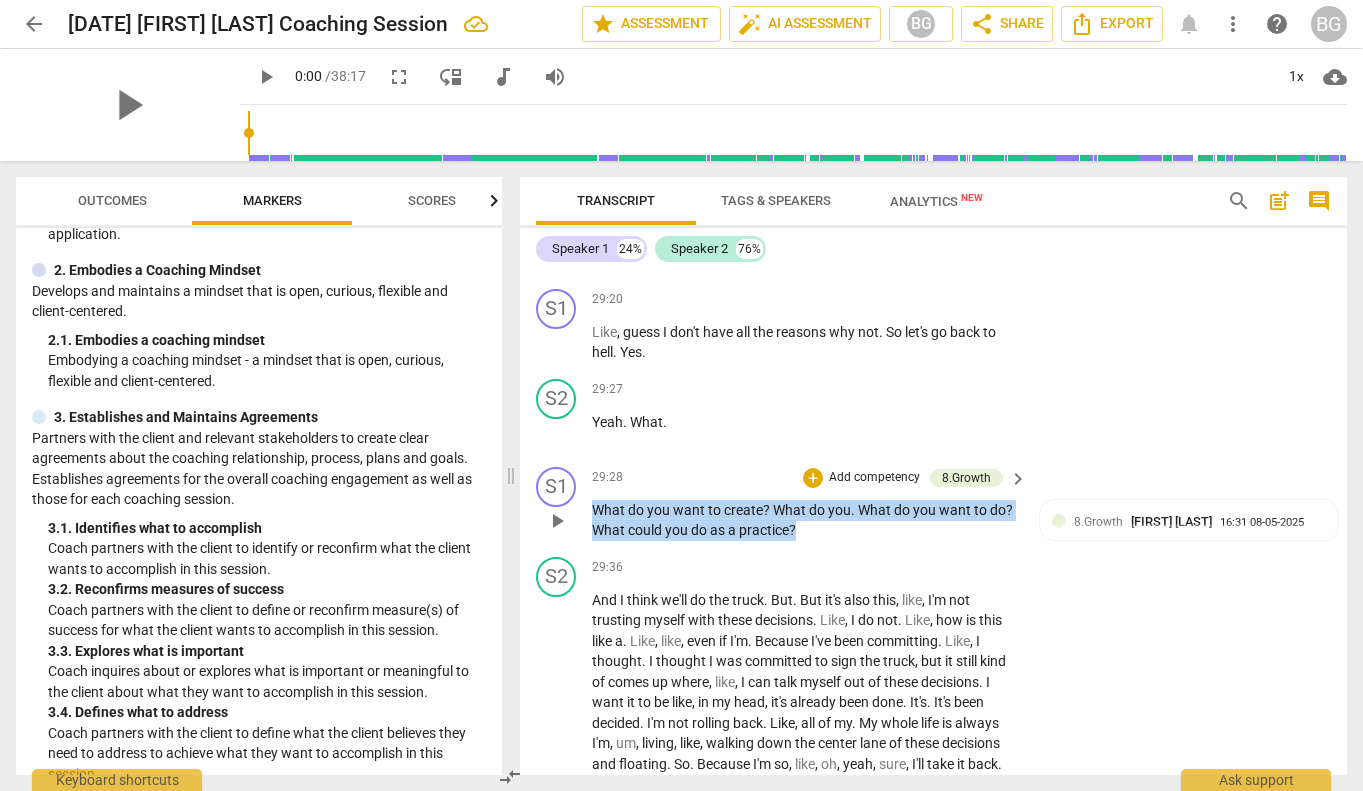 click on "29:28 + Add competency 8.Growth keyboard_arrow_right What   do   you   want   to   create ?   What   do   you .   What   do   you   want   to   do ?   What   could   you   do   as   a   practice ?" at bounding box center [810, 504] 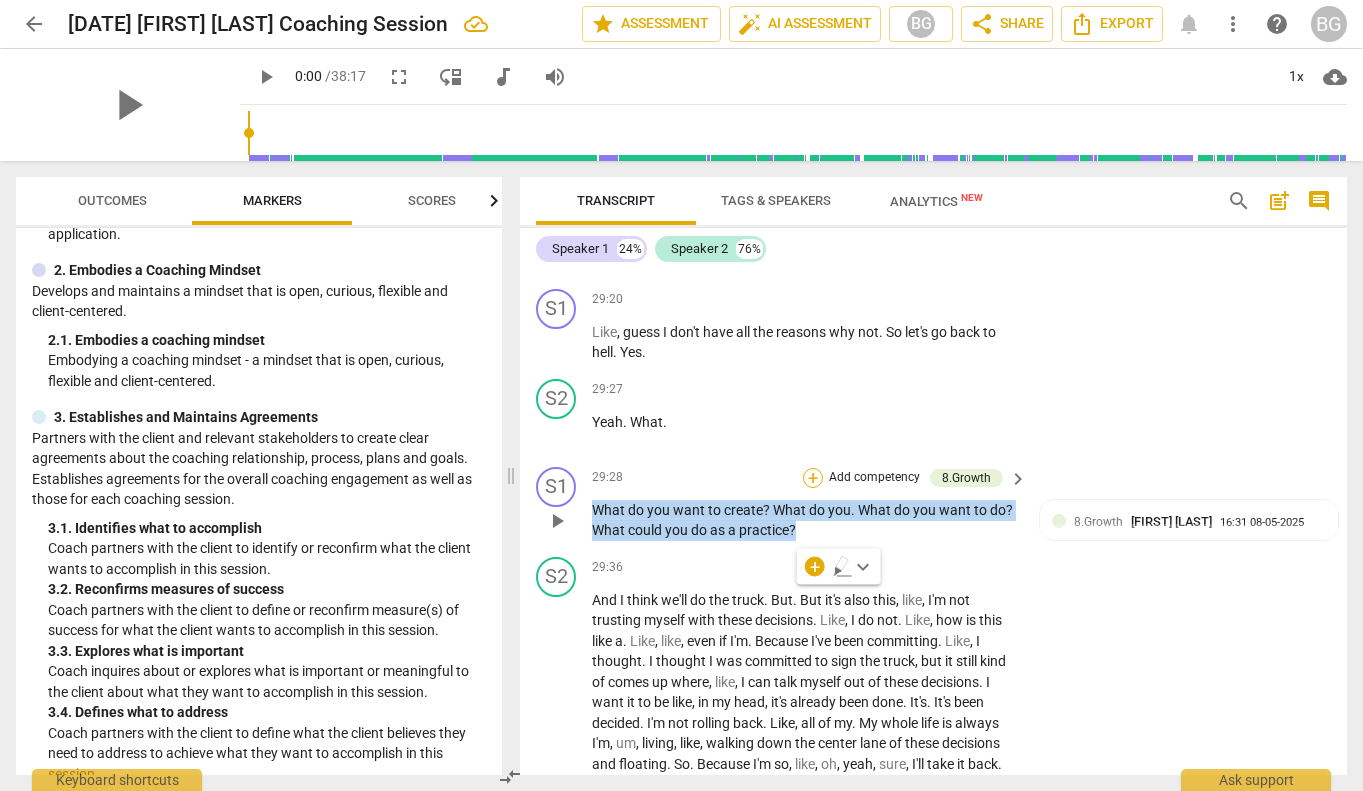 click on "+" at bounding box center [813, 478] 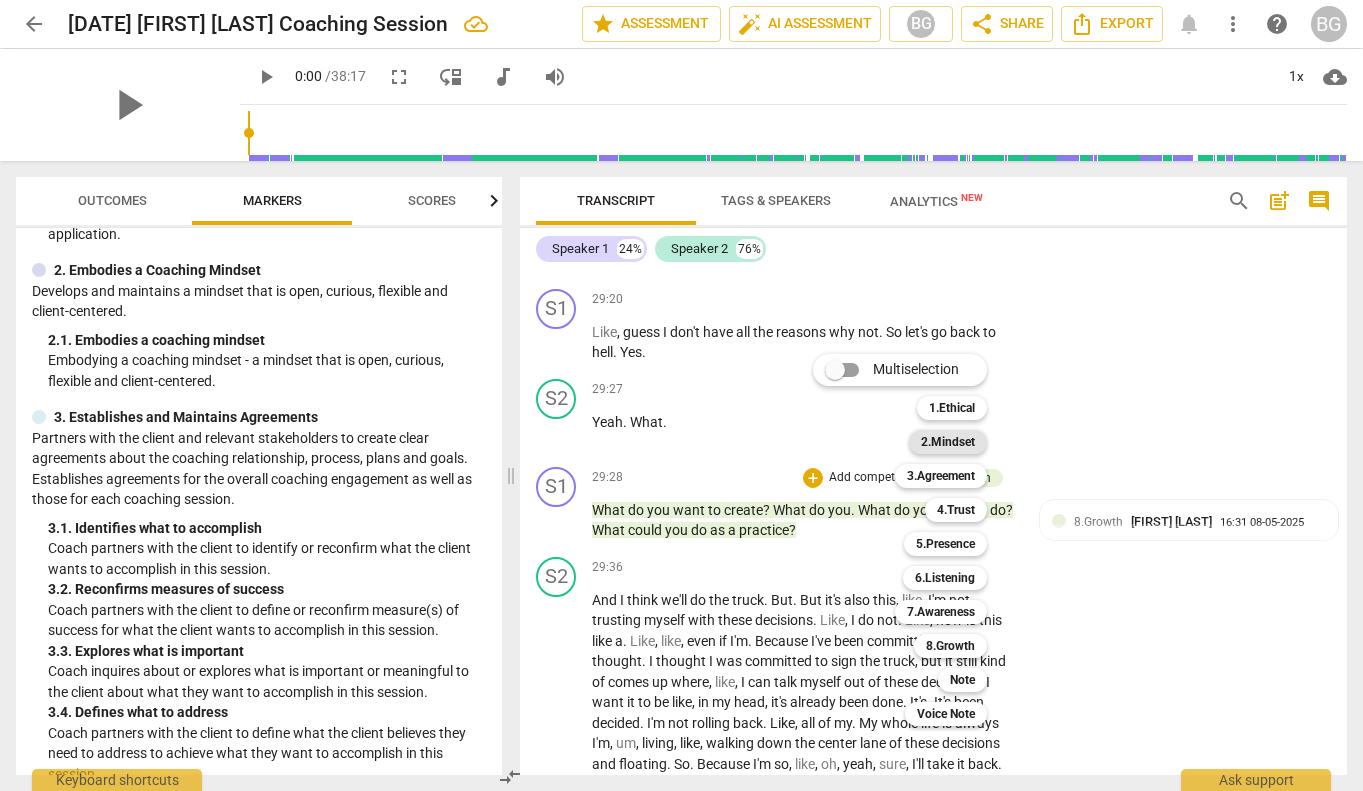 click on "2.Mindset" at bounding box center [948, 442] 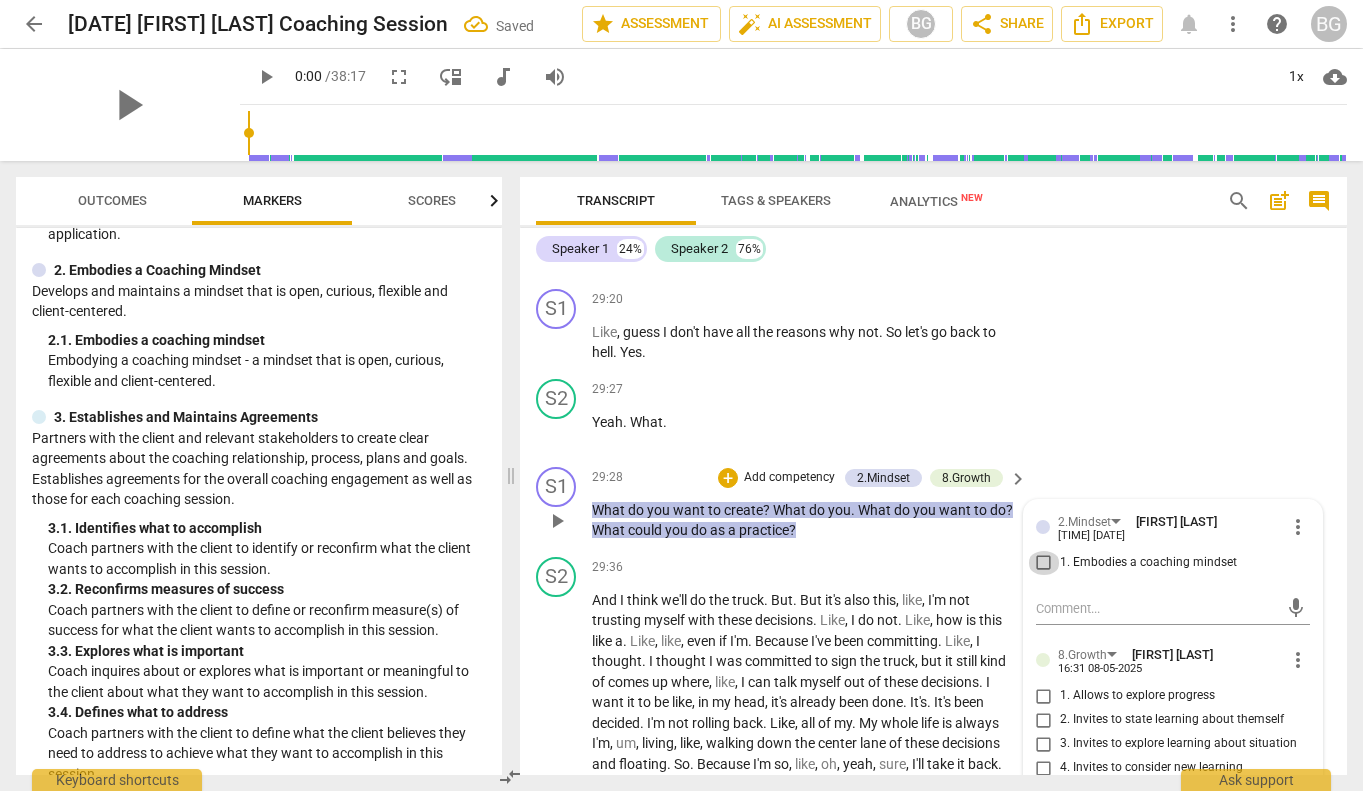 click on "1. Embodies a coaching mindset" at bounding box center [1044, 563] 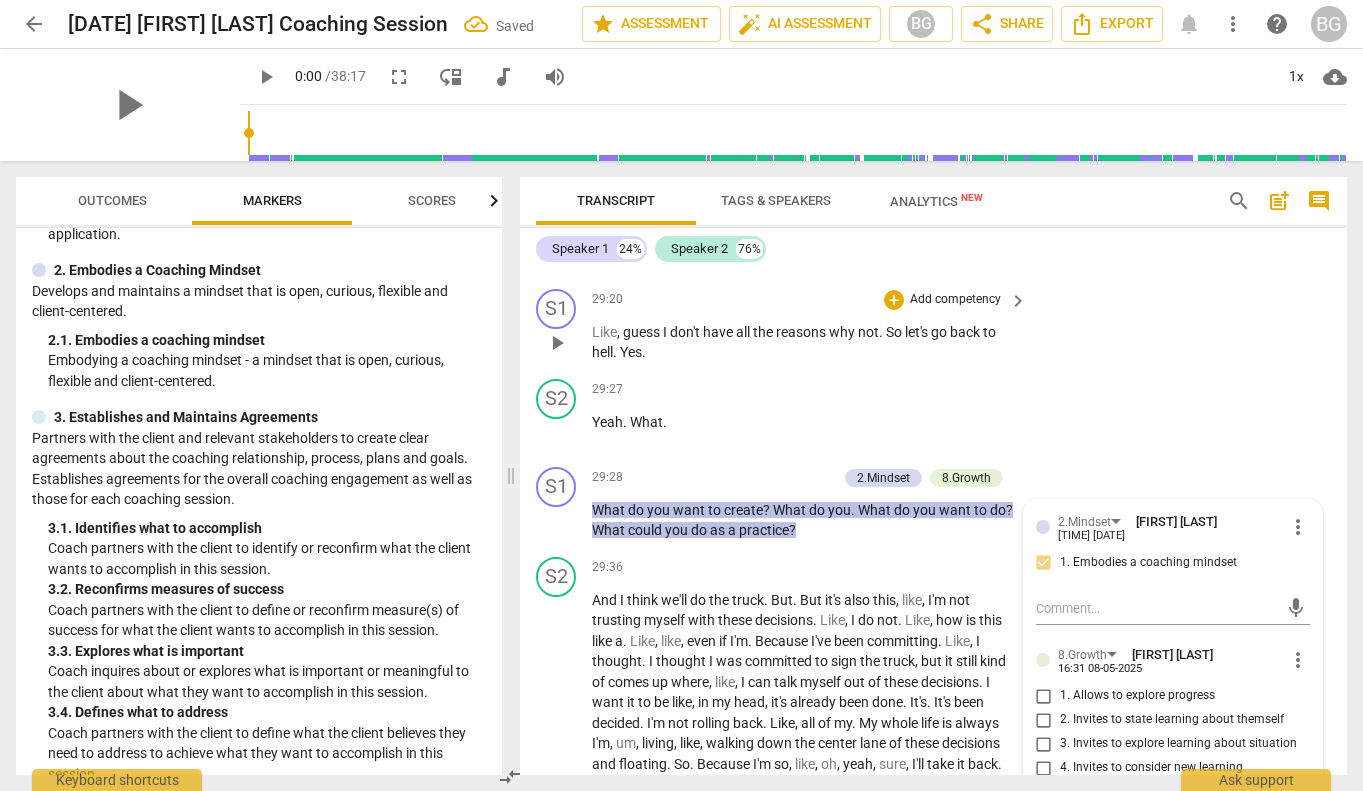 click on "S1 play_arrow pause 29:20 + Add competency keyboard_arrow_right Like ,   guess   I   don't   have   all   the   reasons   why   not .   So   let's   go   back   to   hell .   Yes ." at bounding box center [933, 326] 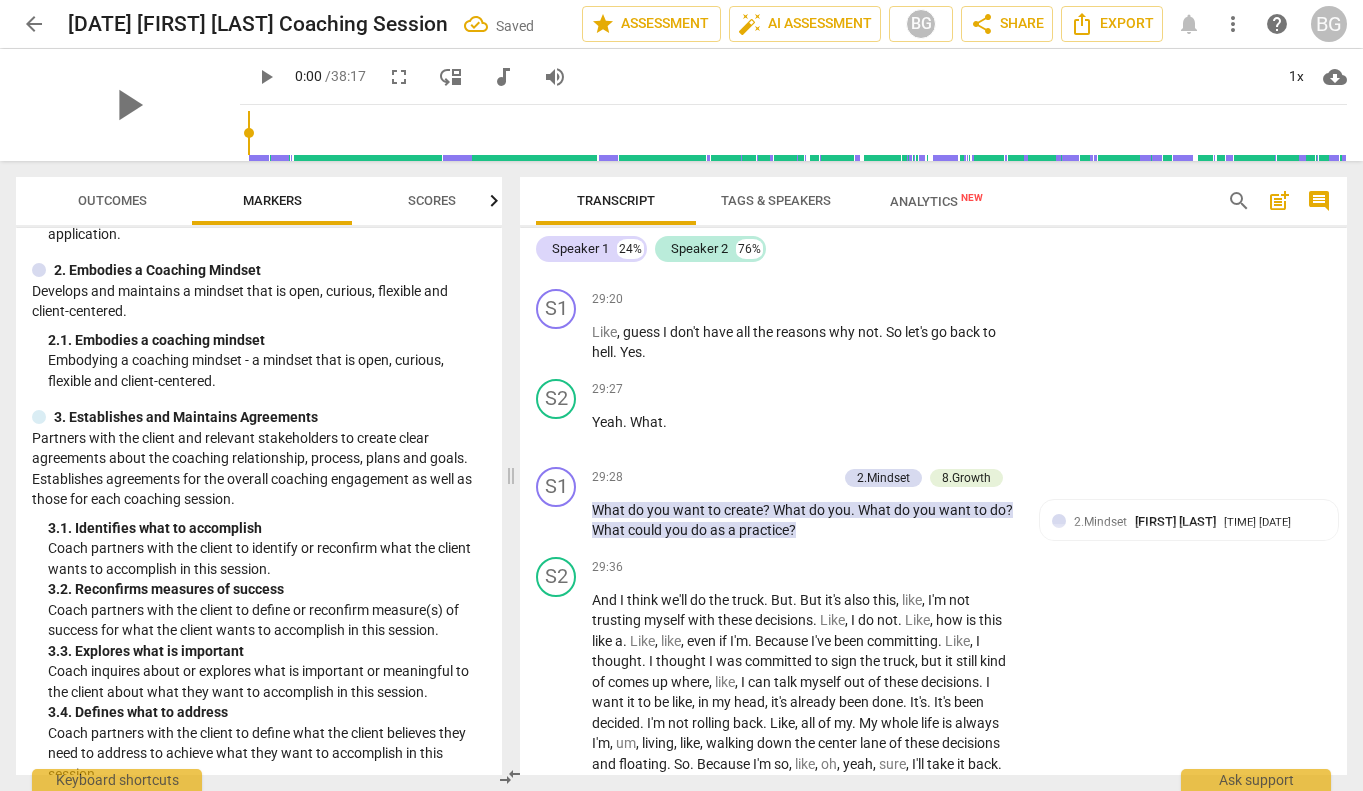 click on "Outcomes" at bounding box center [112, 200] 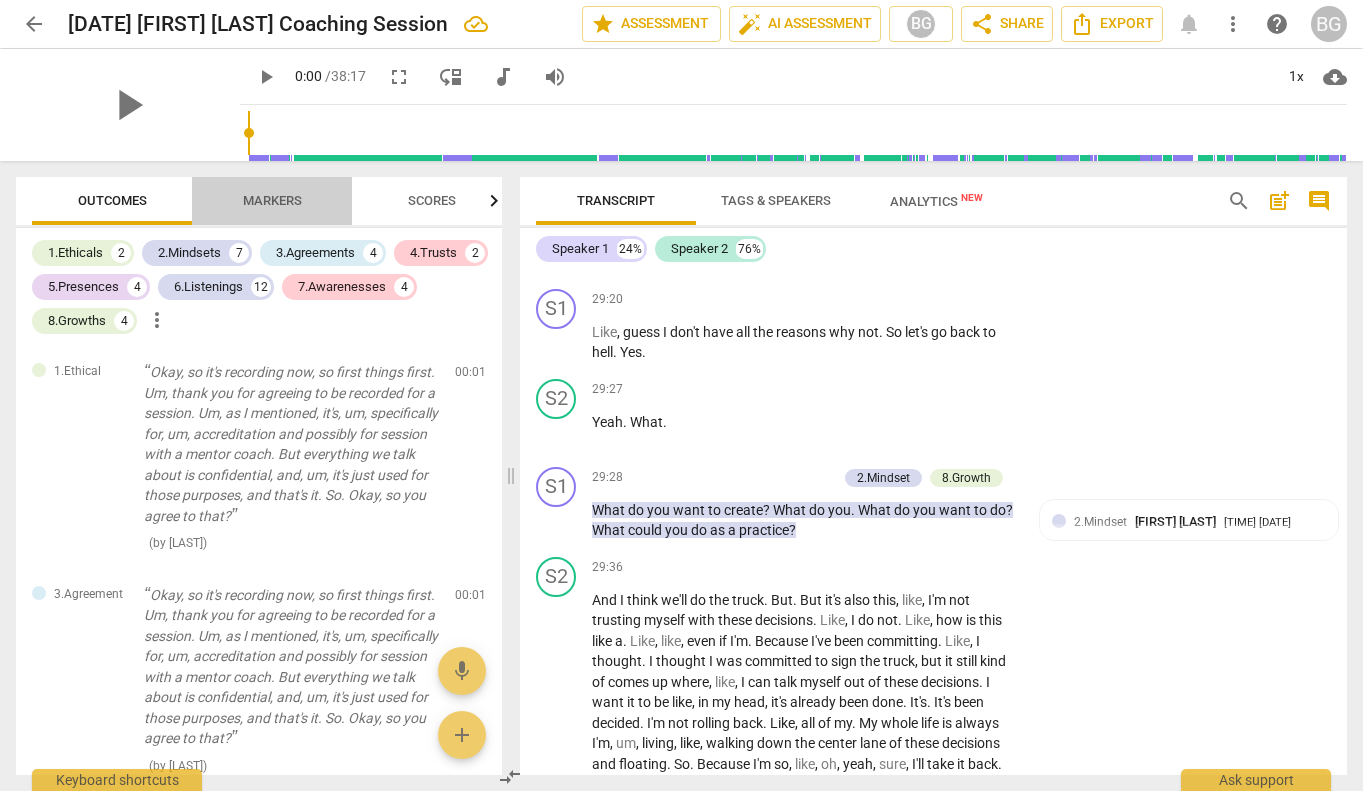 click on "Markers" at bounding box center [272, 200] 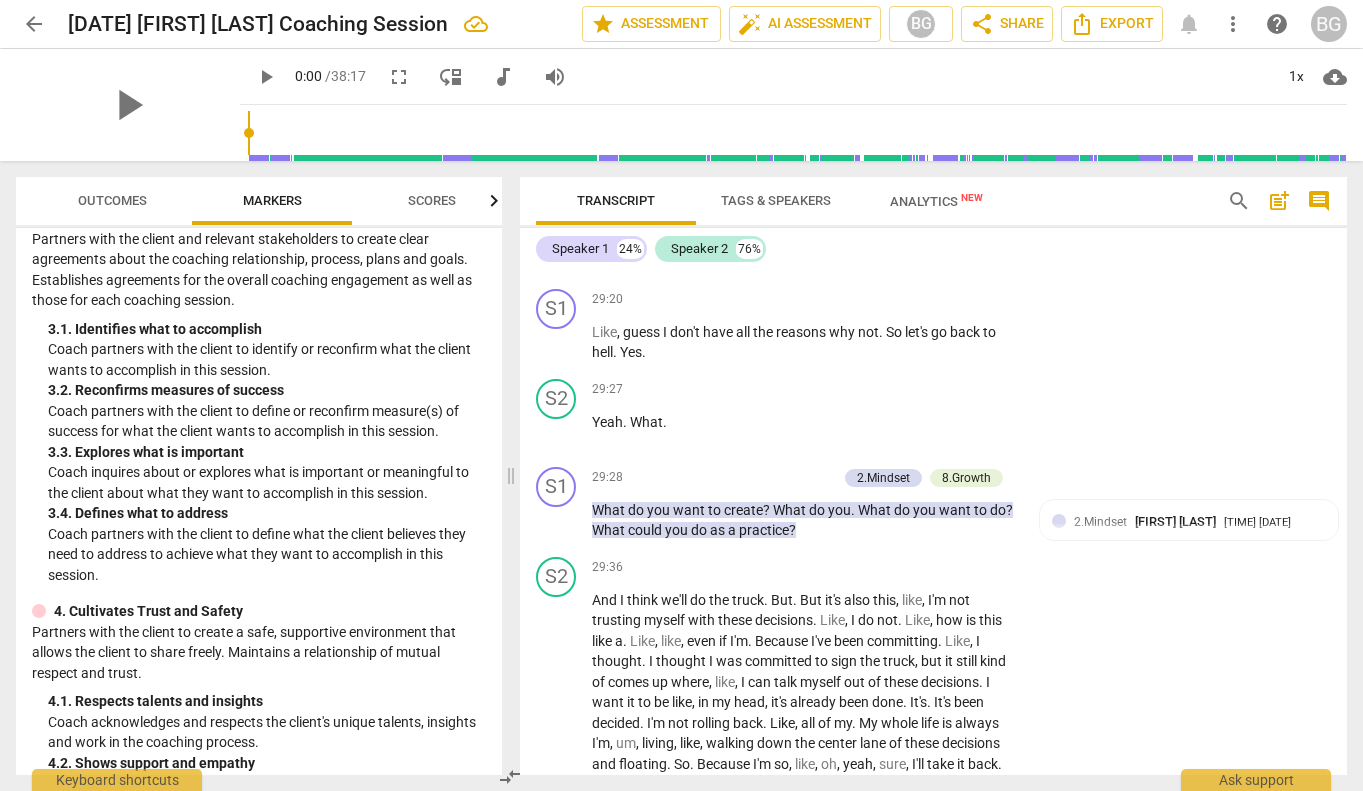 scroll, scrollTop: 363, scrollLeft: 0, axis: vertical 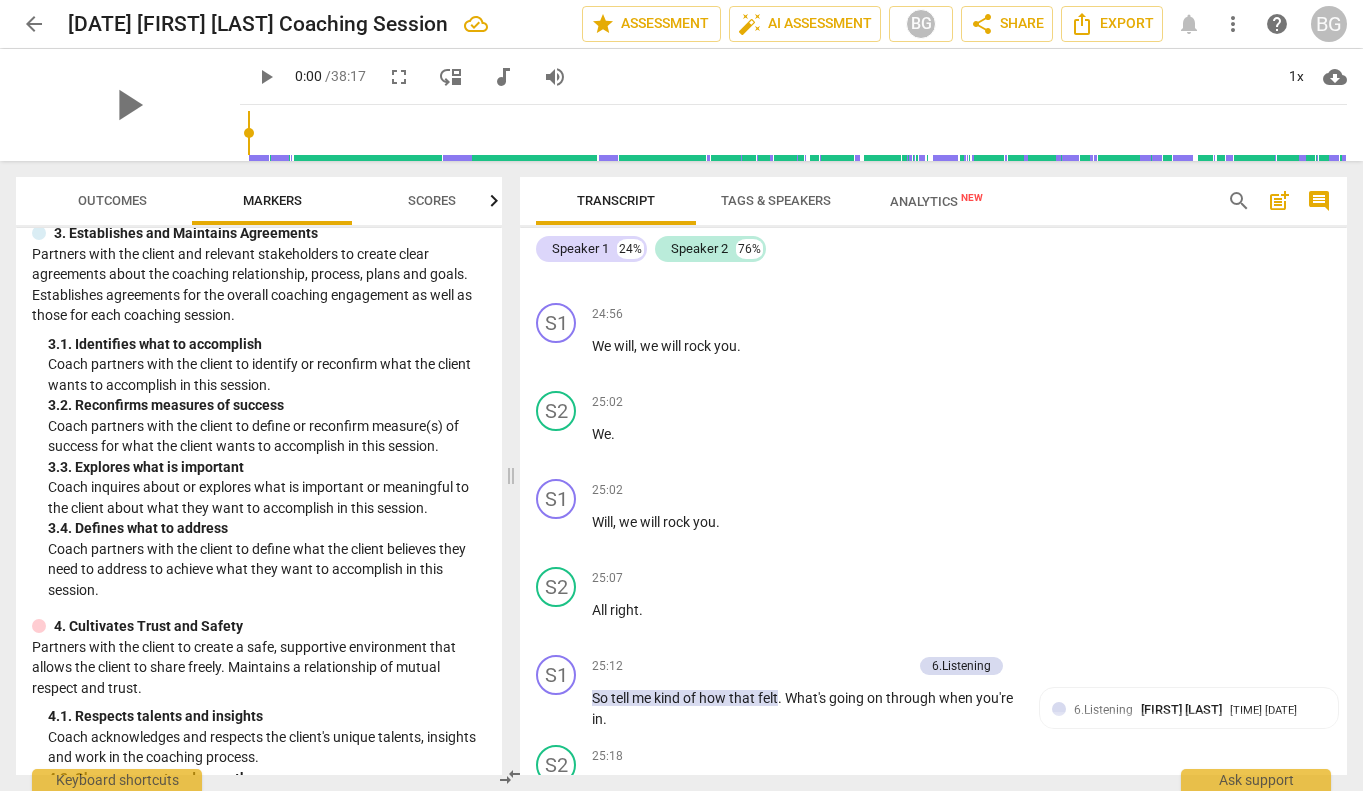click on "Outcomes" at bounding box center [112, 201] 